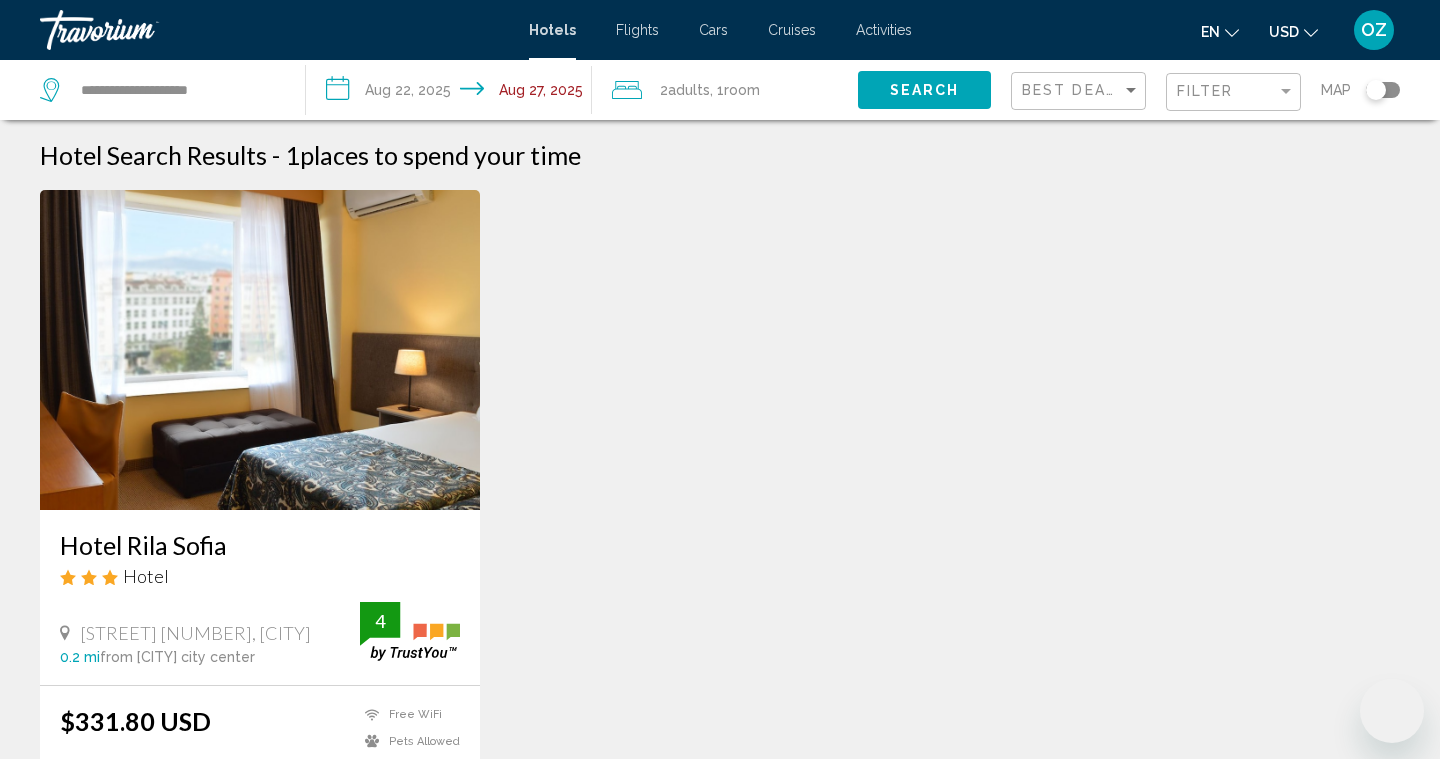 scroll, scrollTop: 0, scrollLeft: 0, axis: both 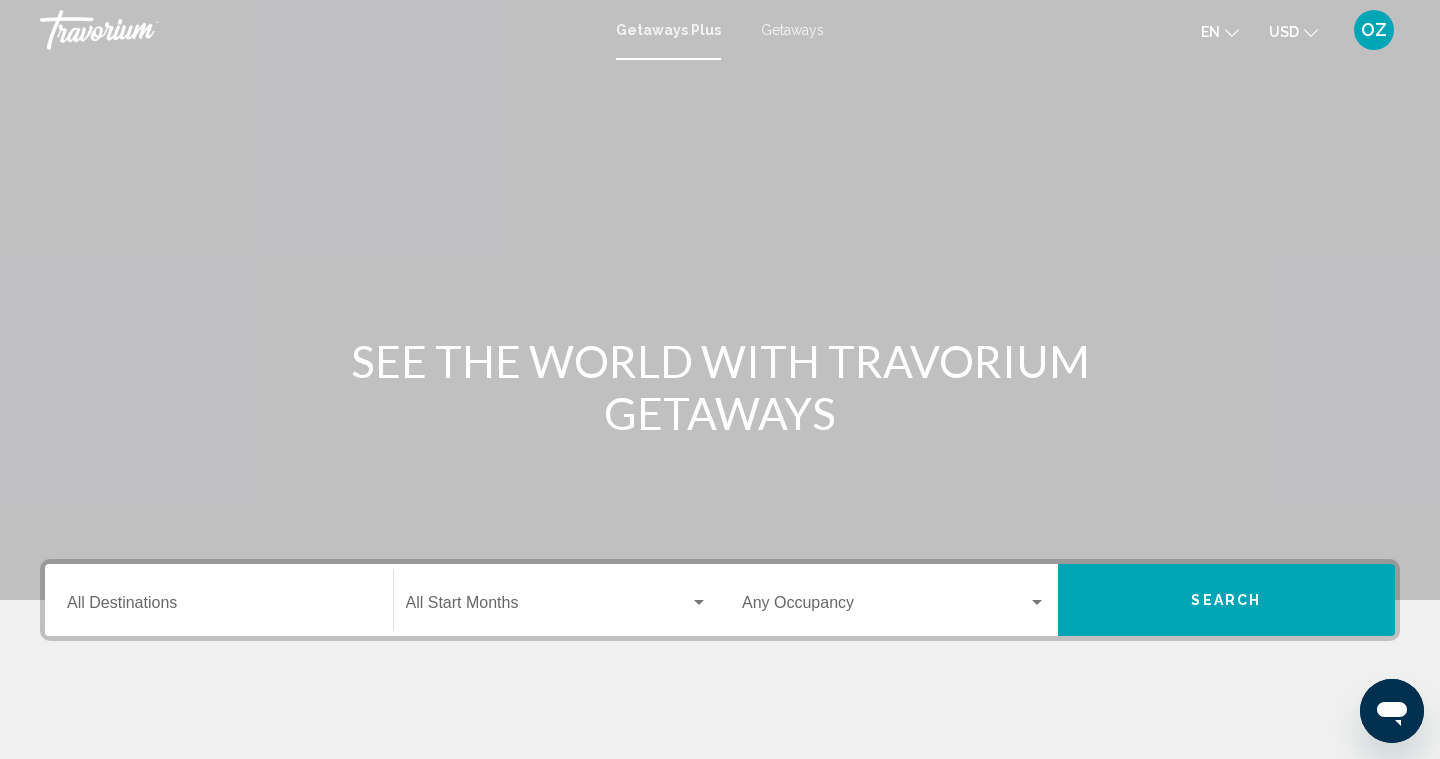 click on "Destination All Destinations" at bounding box center (219, 607) 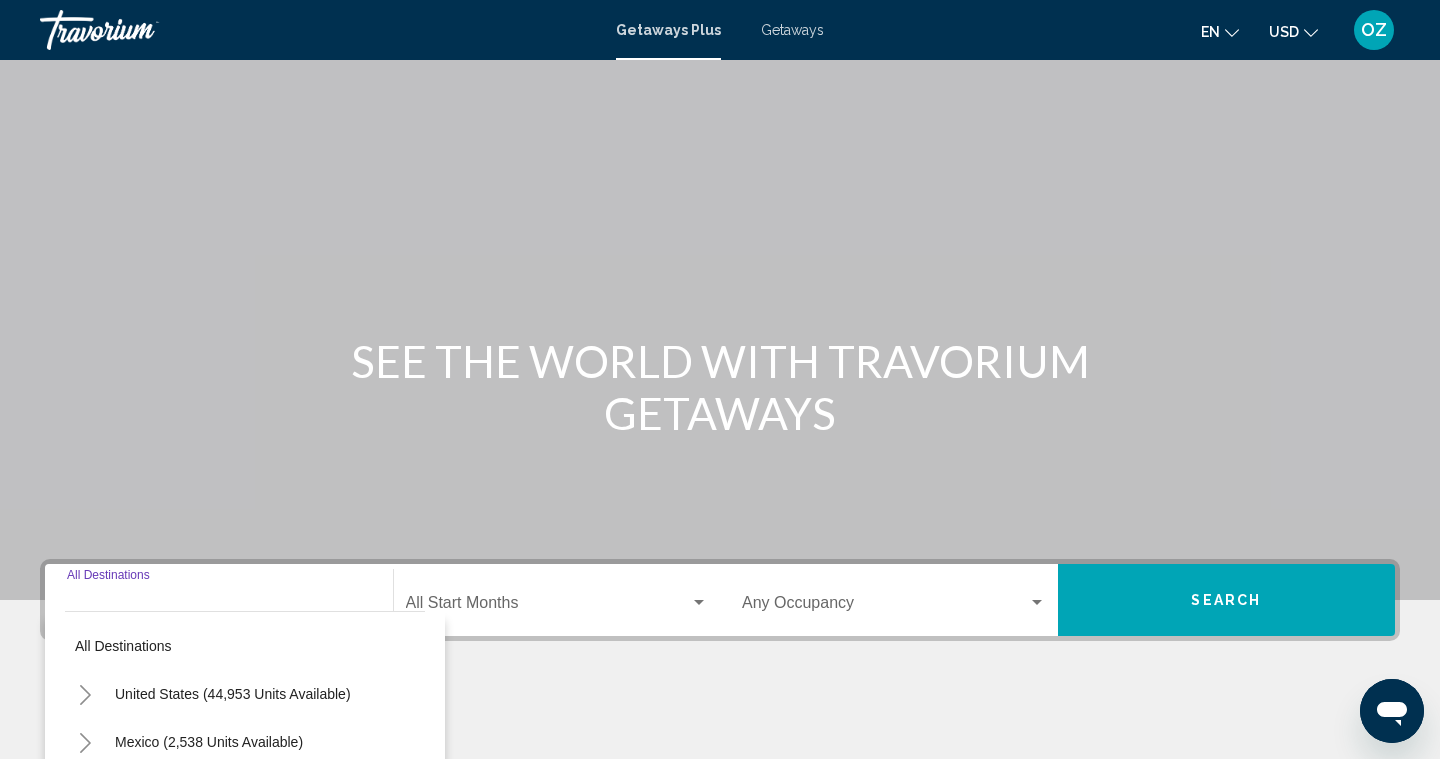 scroll, scrollTop: 327, scrollLeft: 0, axis: vertical 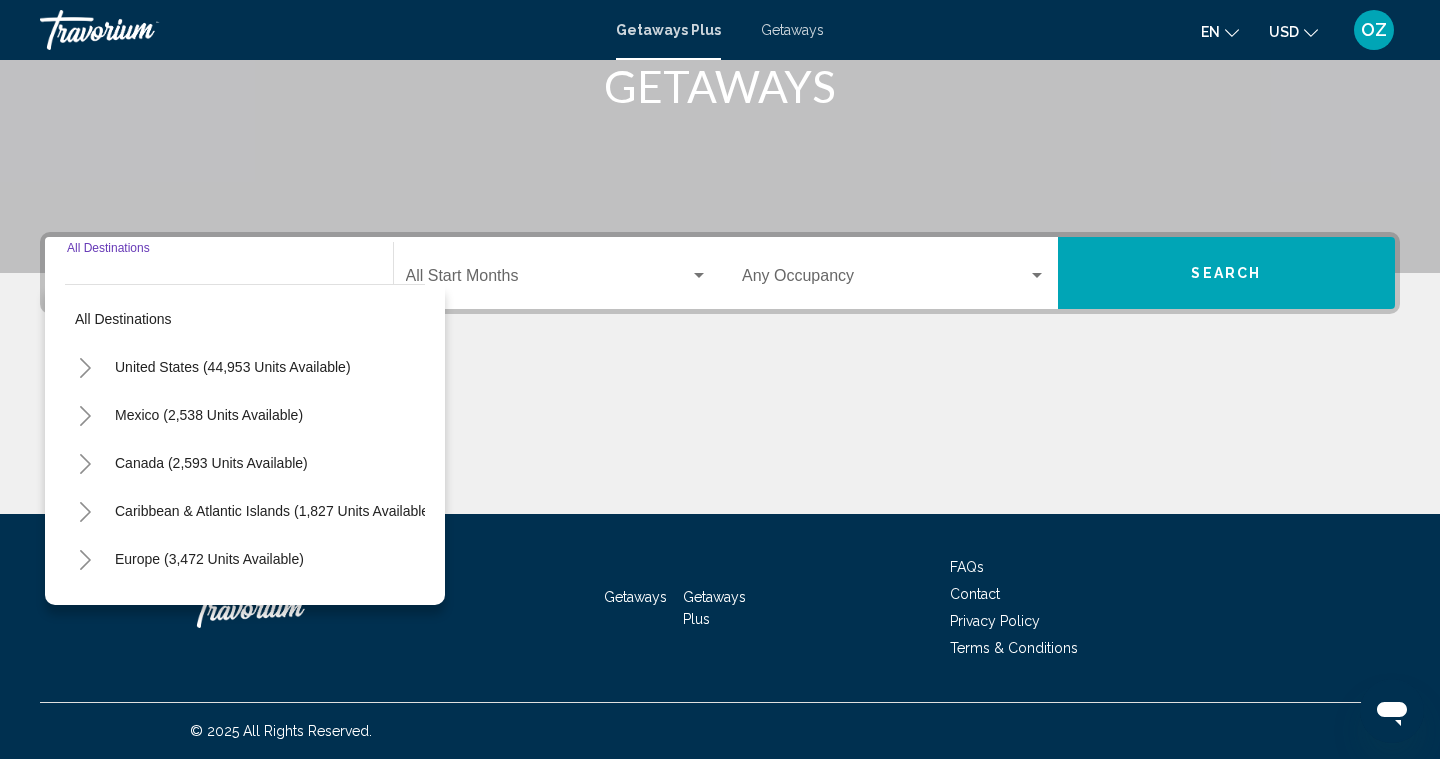 click 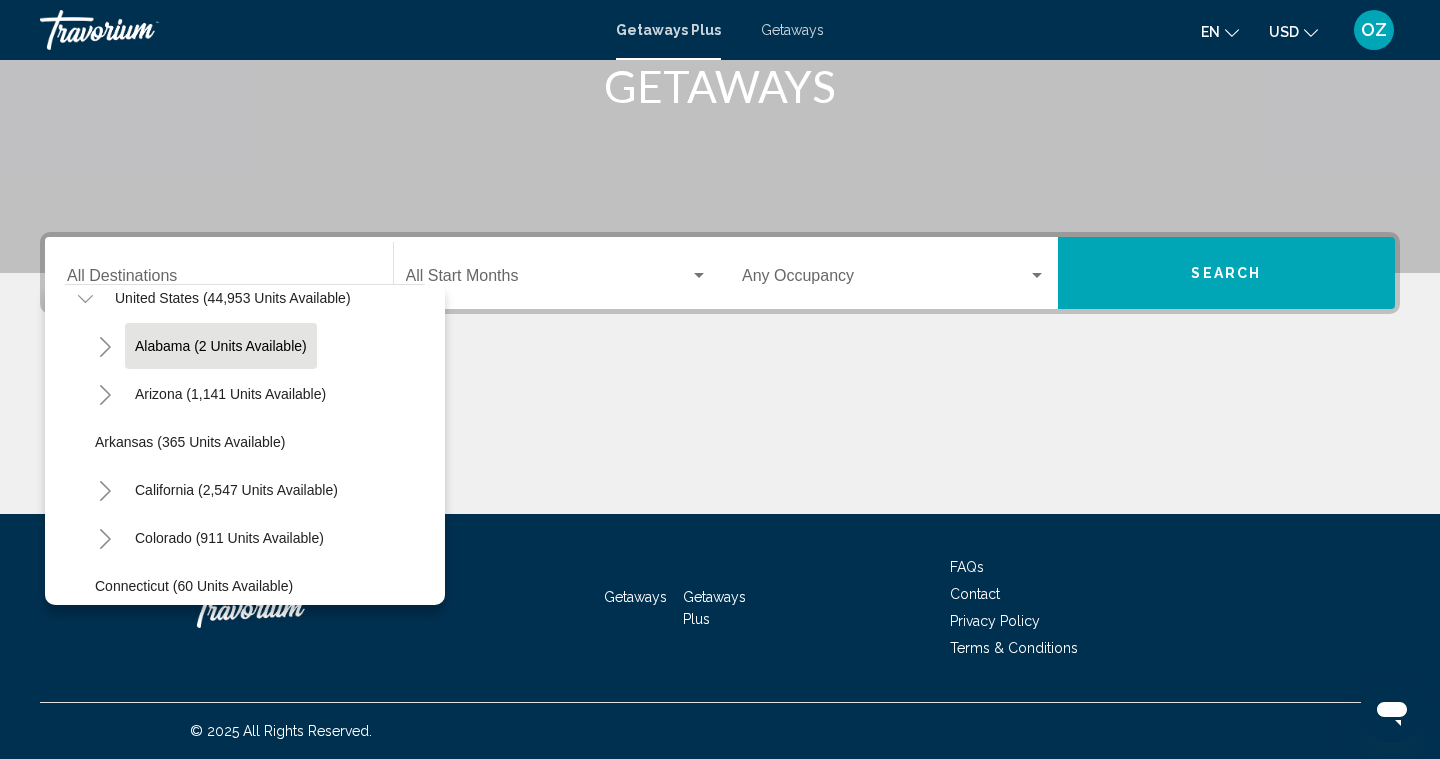 scroll, scrollTop: 76, scrollLeft: 0, axis: vertical 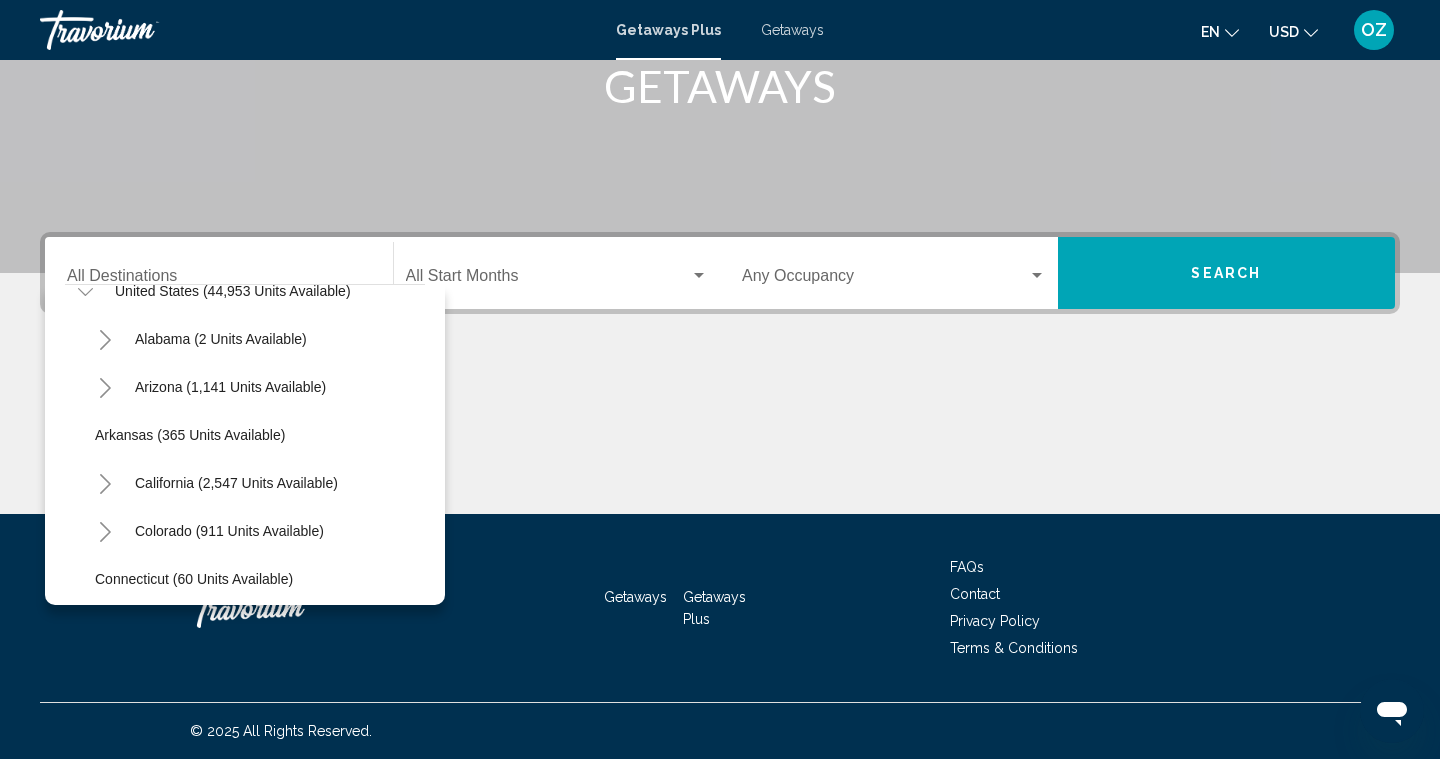 click 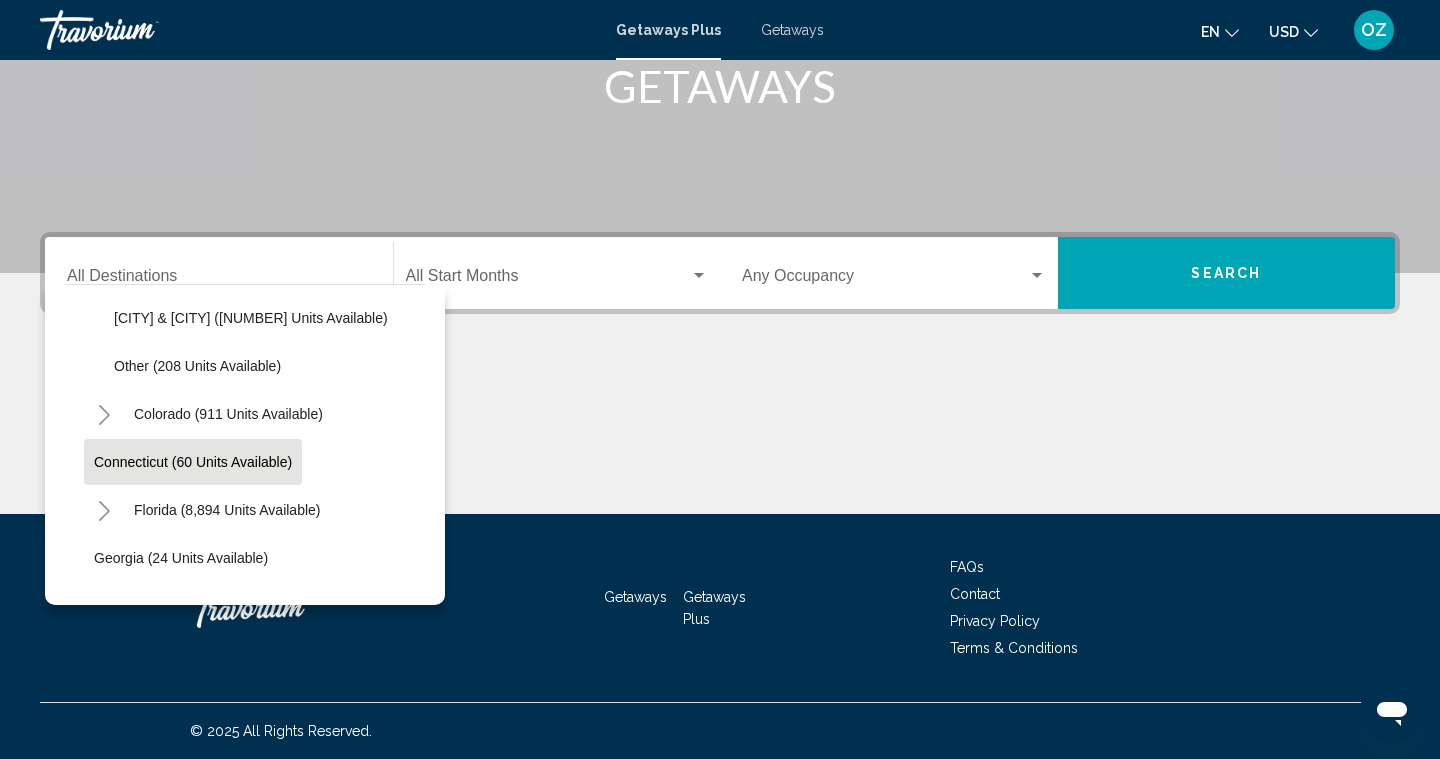 scroll, scrollTop: 482, scrollLeft: 1, axis: both 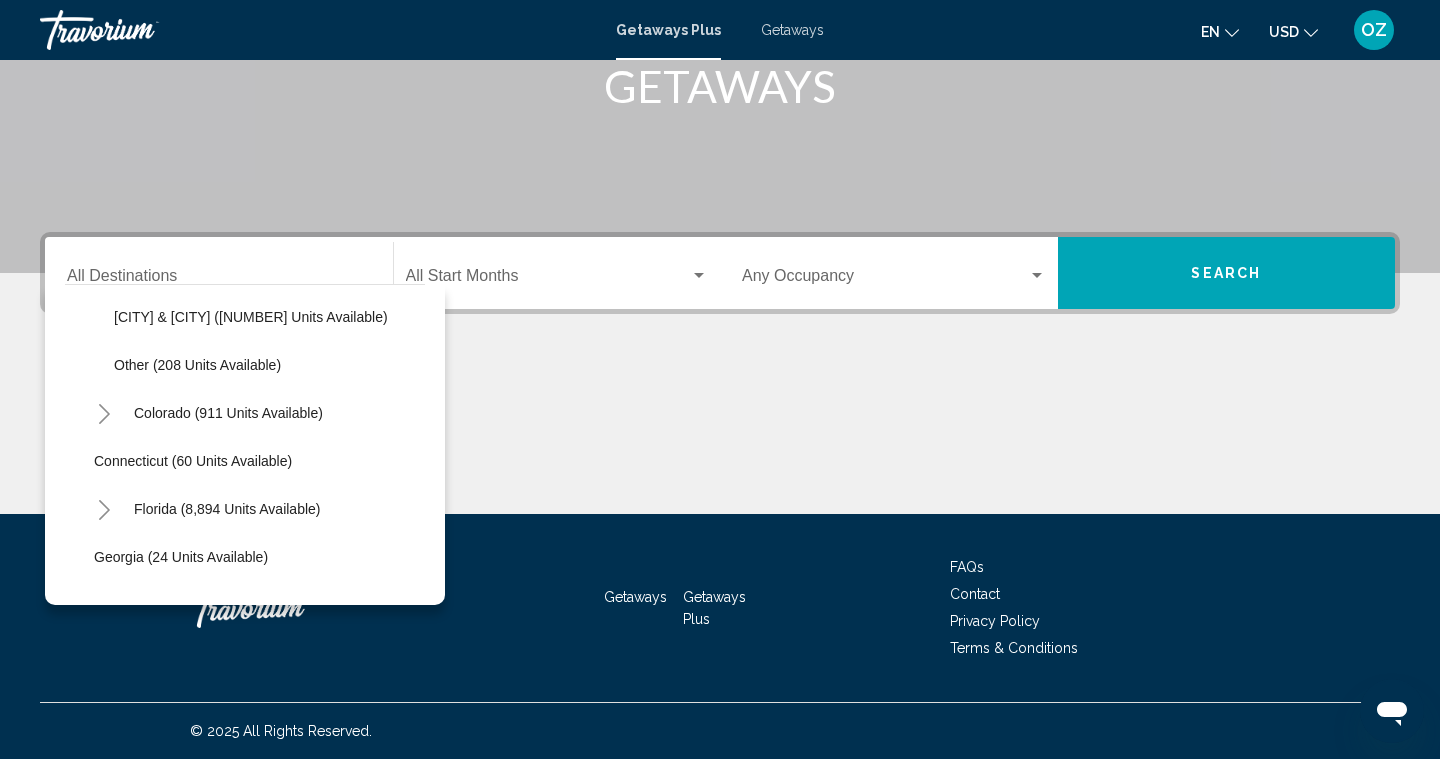 click 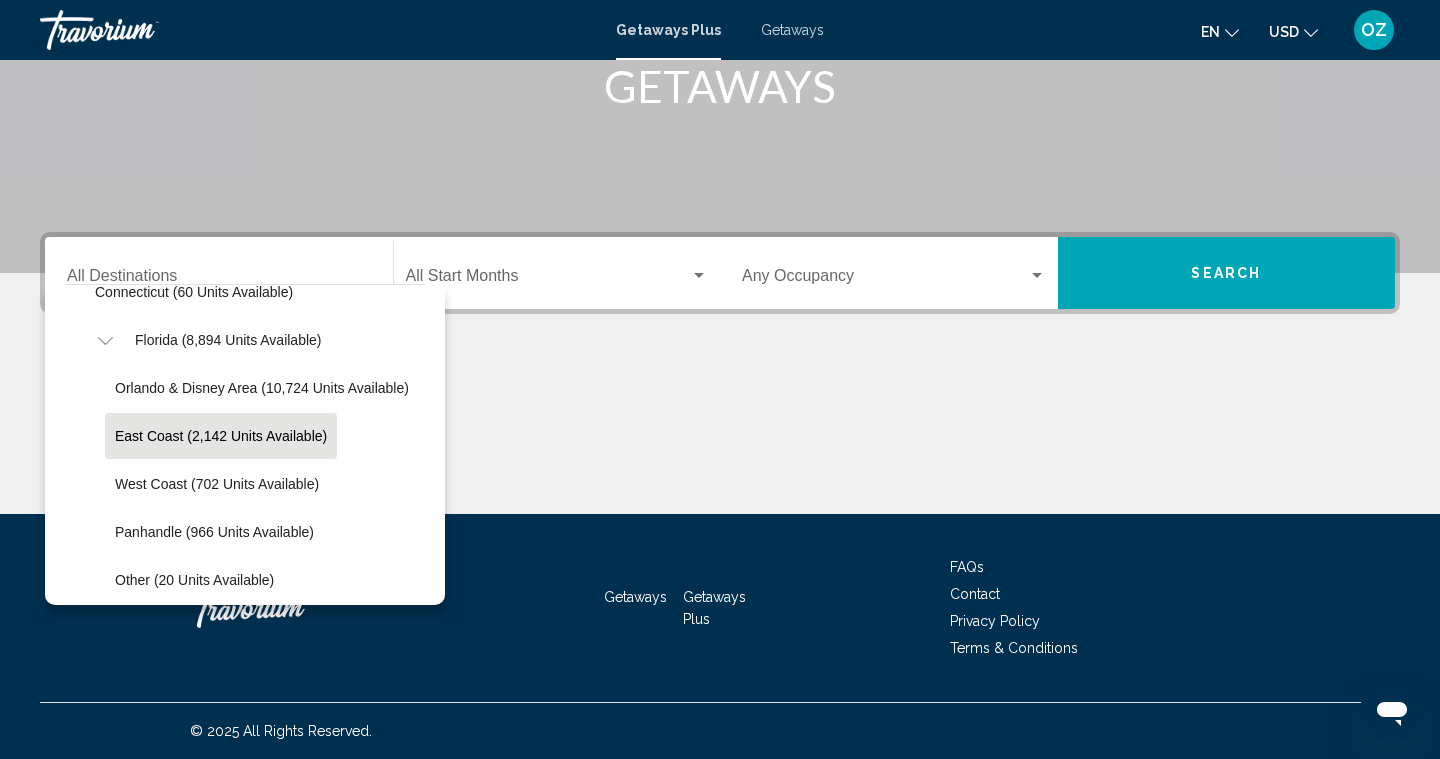 scroll, scrollTop: 657, scrollLeft: 0, axis: vertical 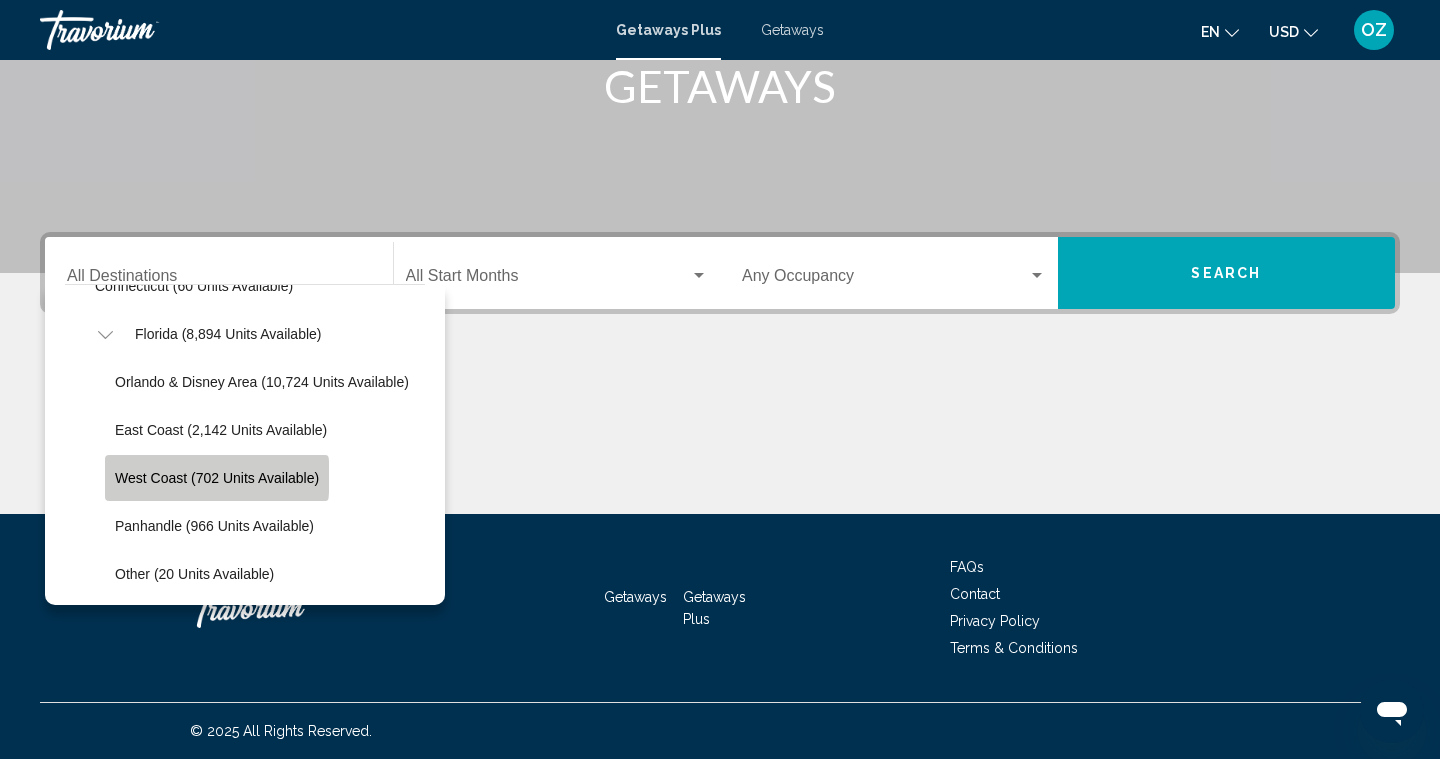 click on "West Coast (702 units available)" 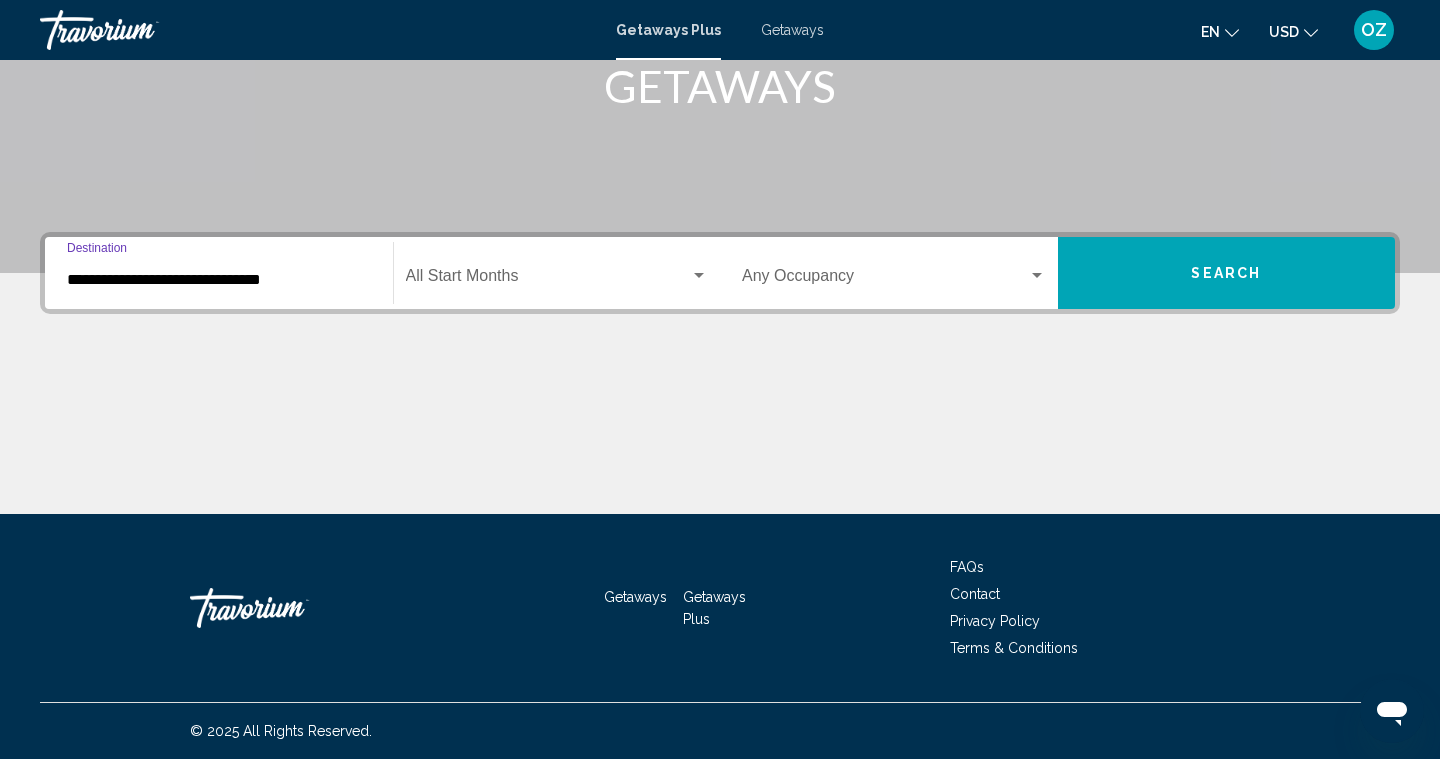 click at bounding box center [548, 280] 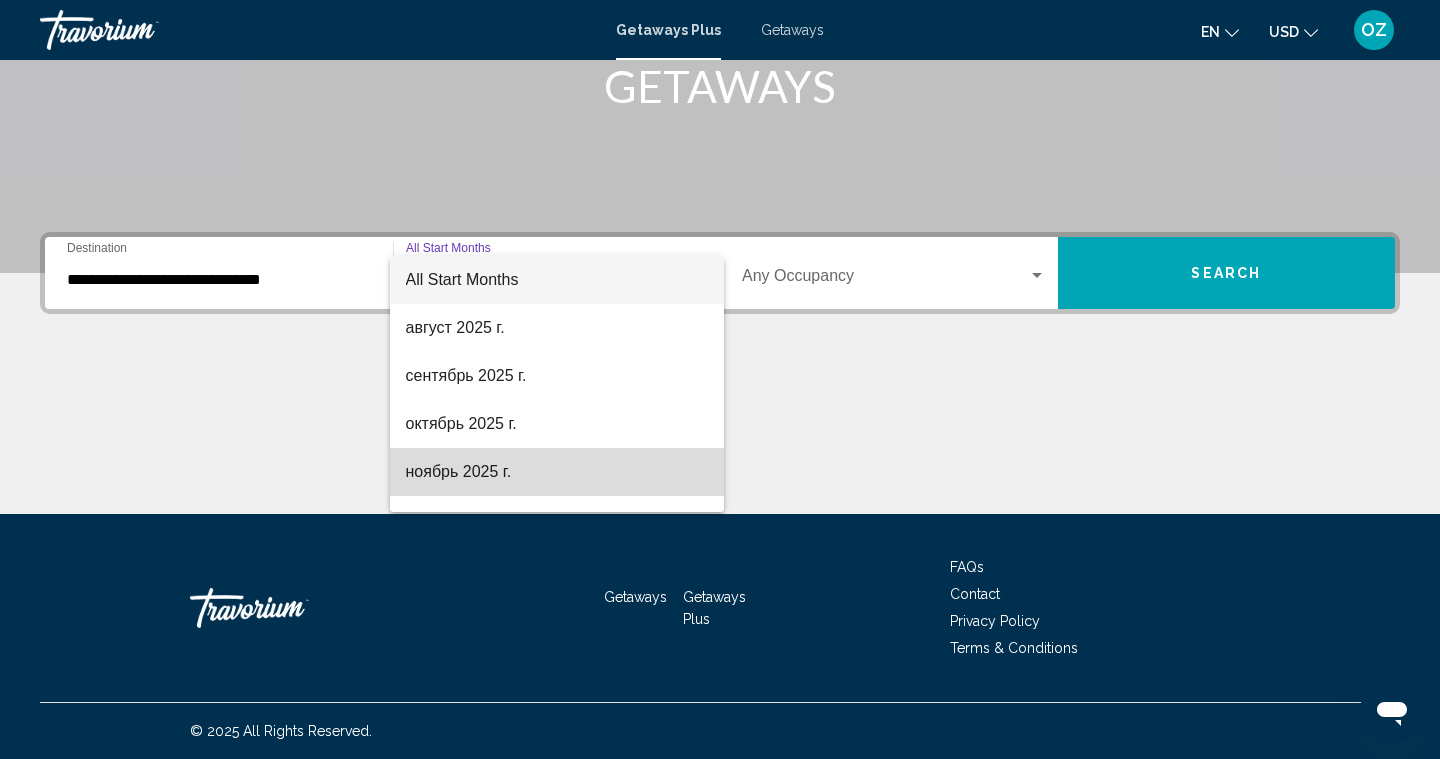 click on "ноябрь 2025 г." at bounding box center [557, 472] 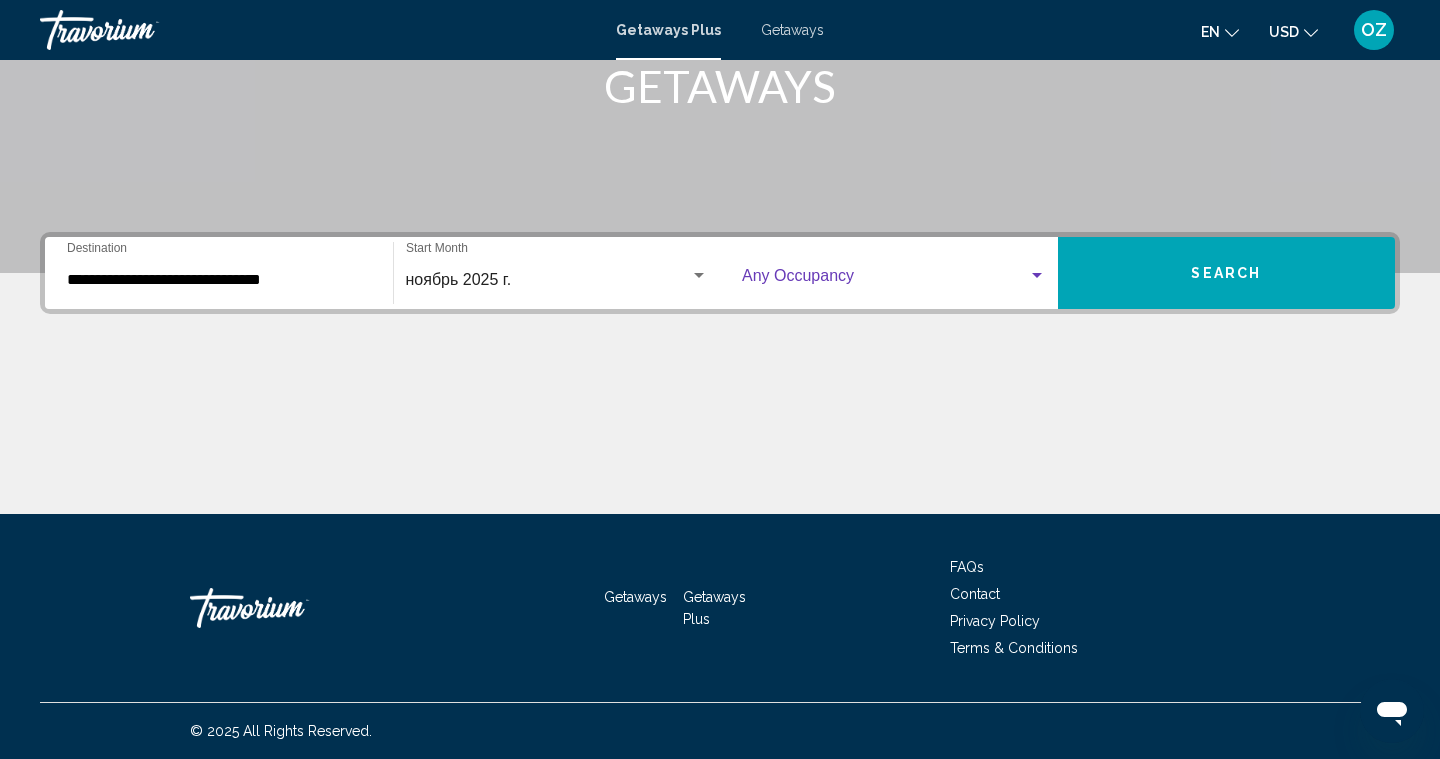 click at bounding box center [1037, 275] 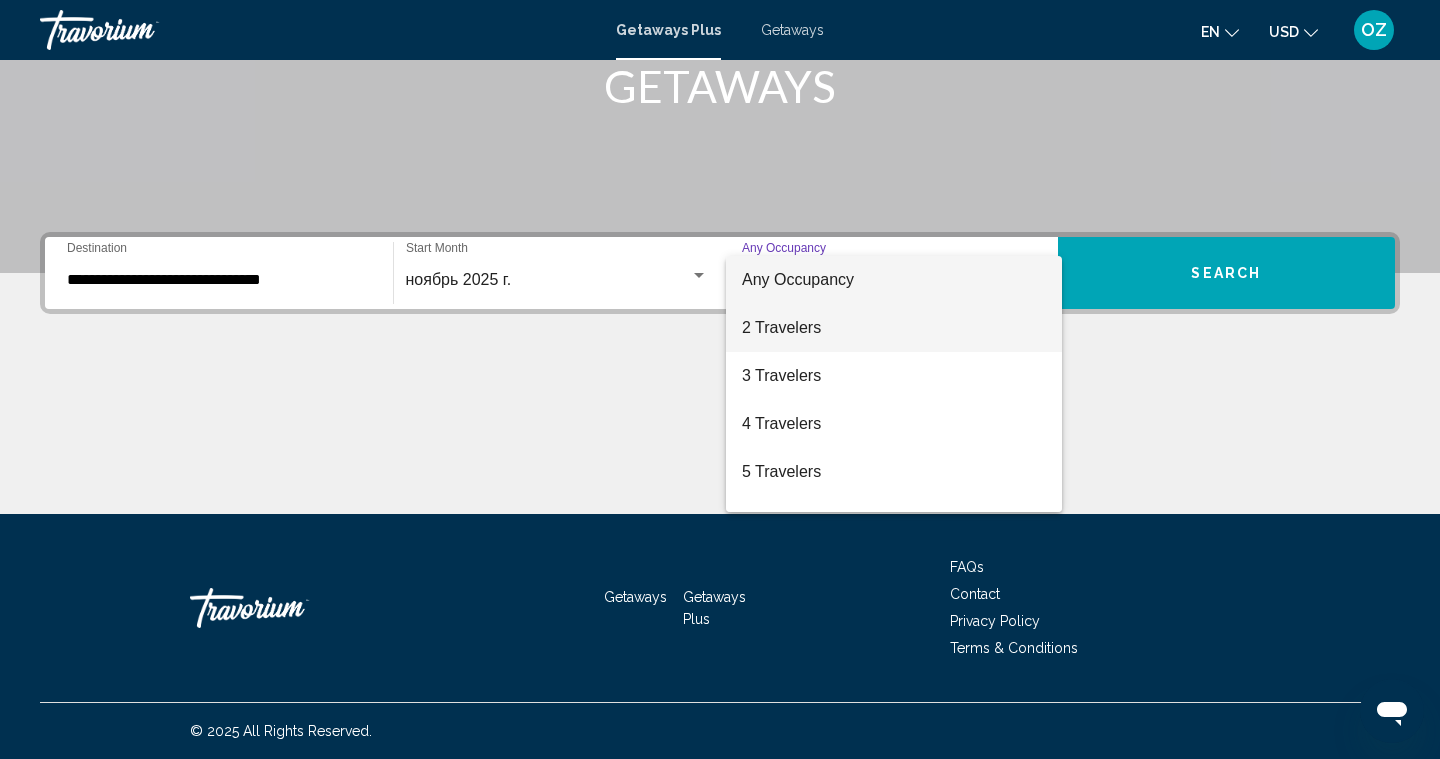 click on "2 Travelers" at bounding box center (894, 328) 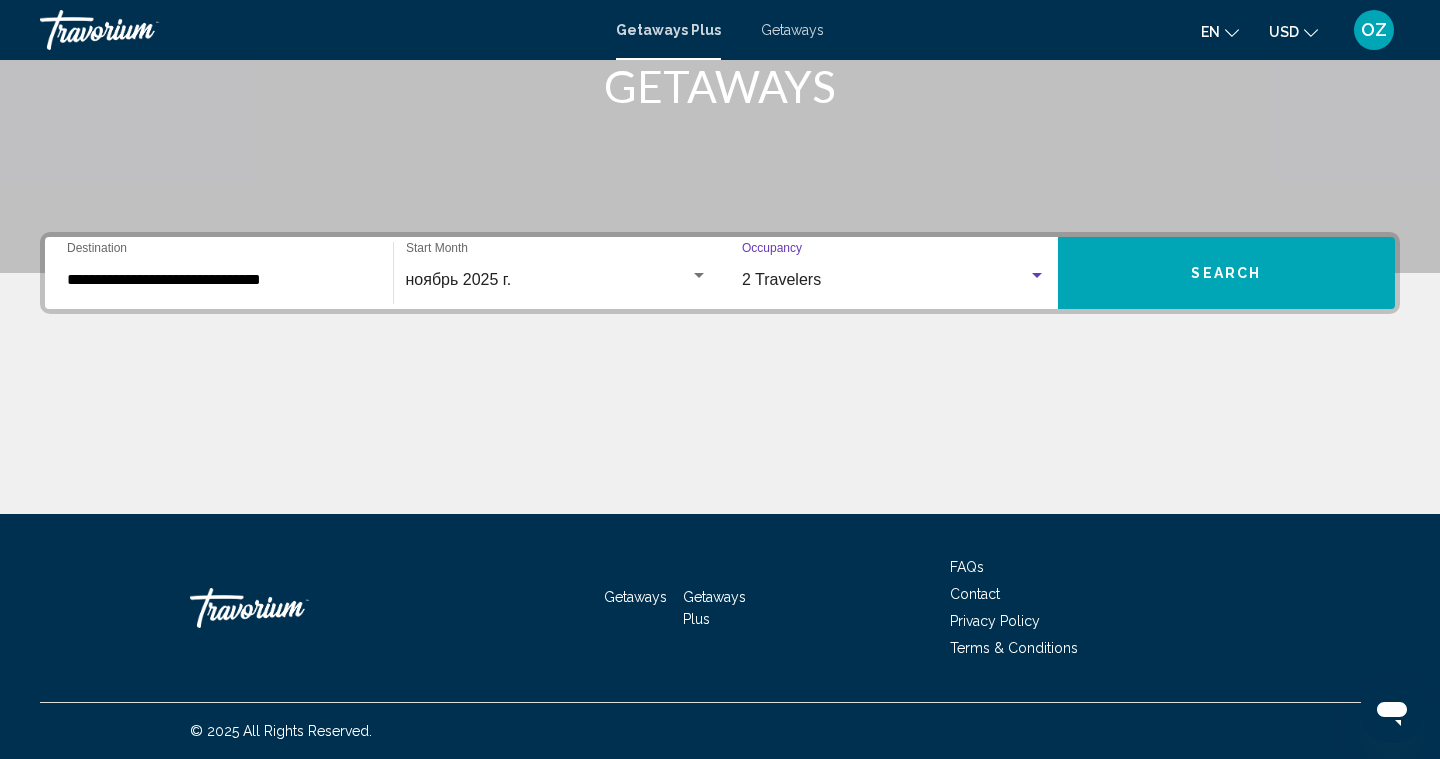 click on "Search" at bounding box center [1227, 273] 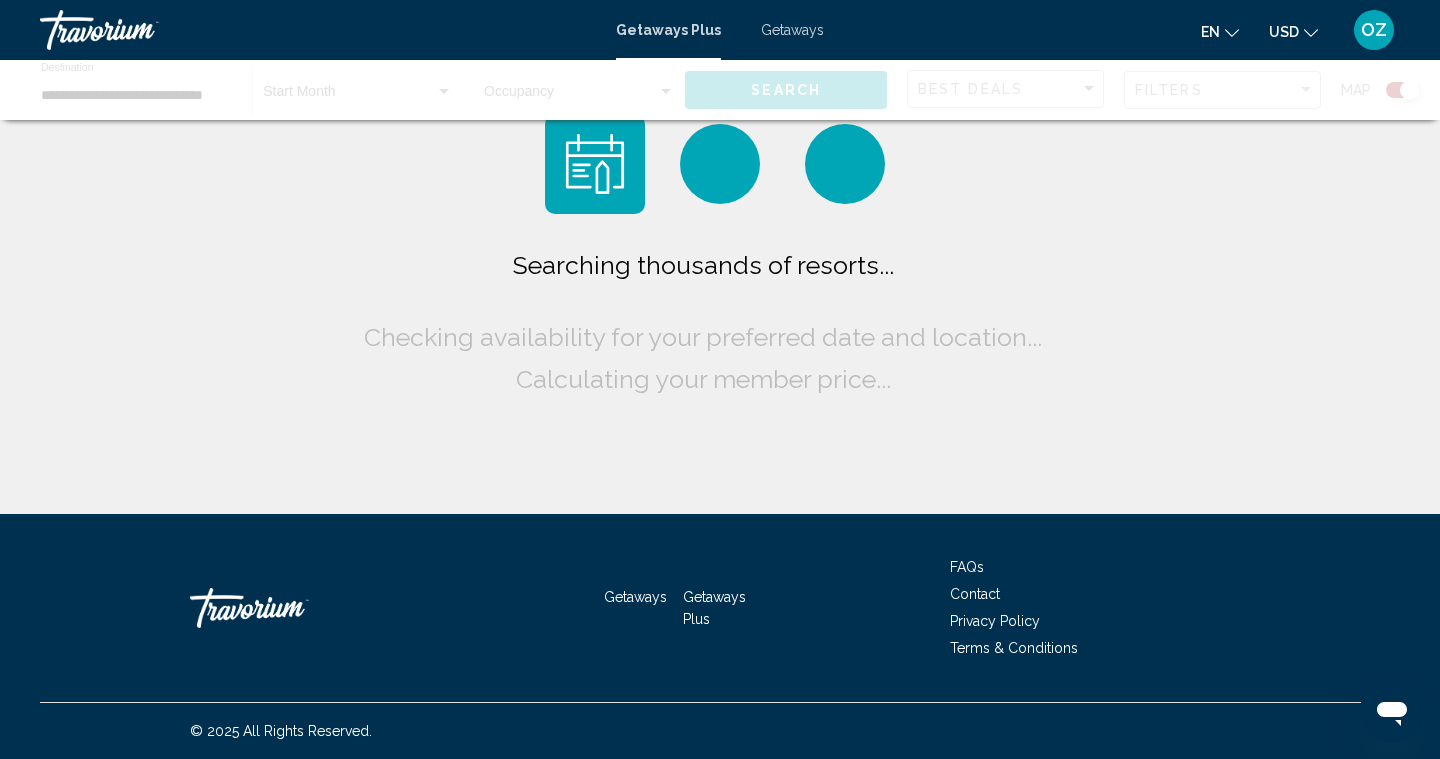 scroll, scrollTop: 0, scrollLeft: 0, axis: both 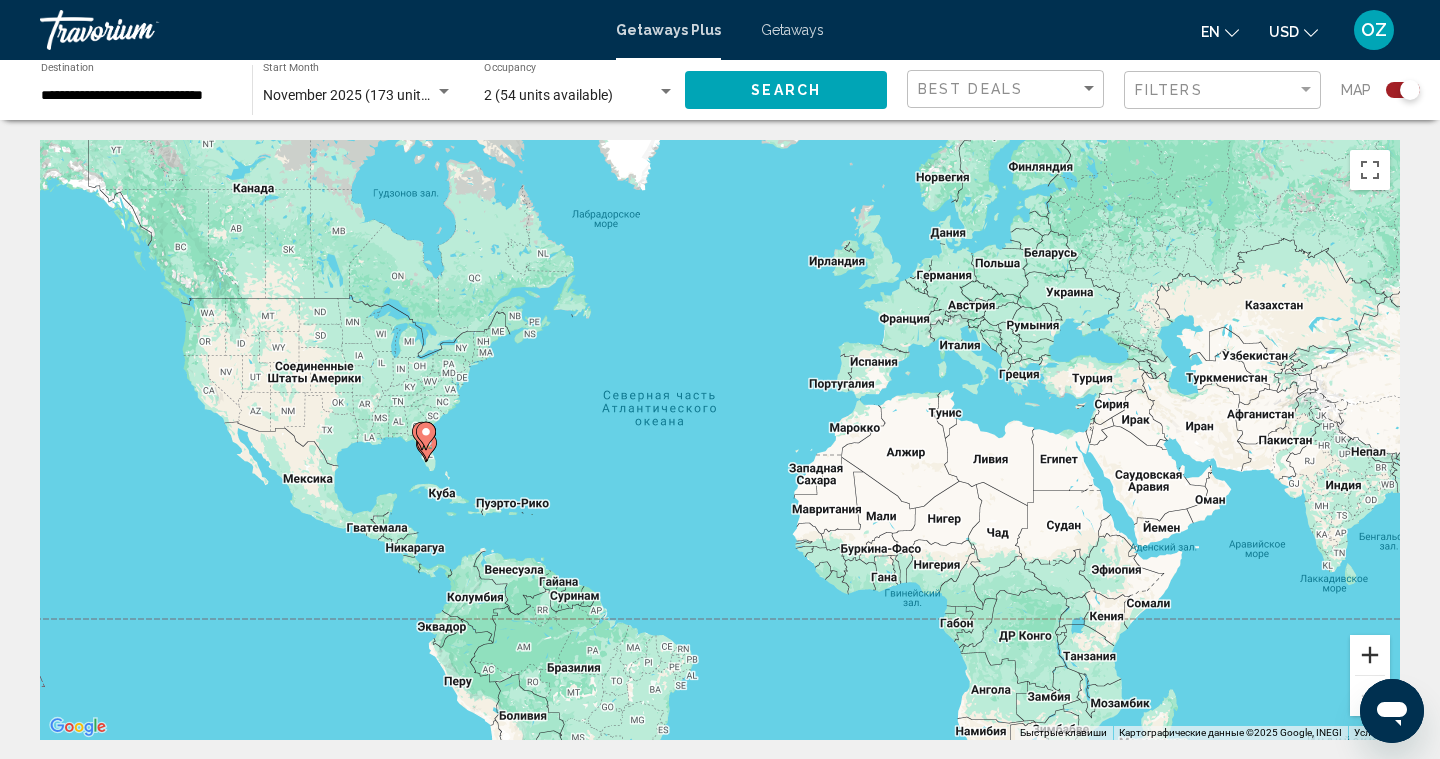 click at bounding box center [1370, 655] 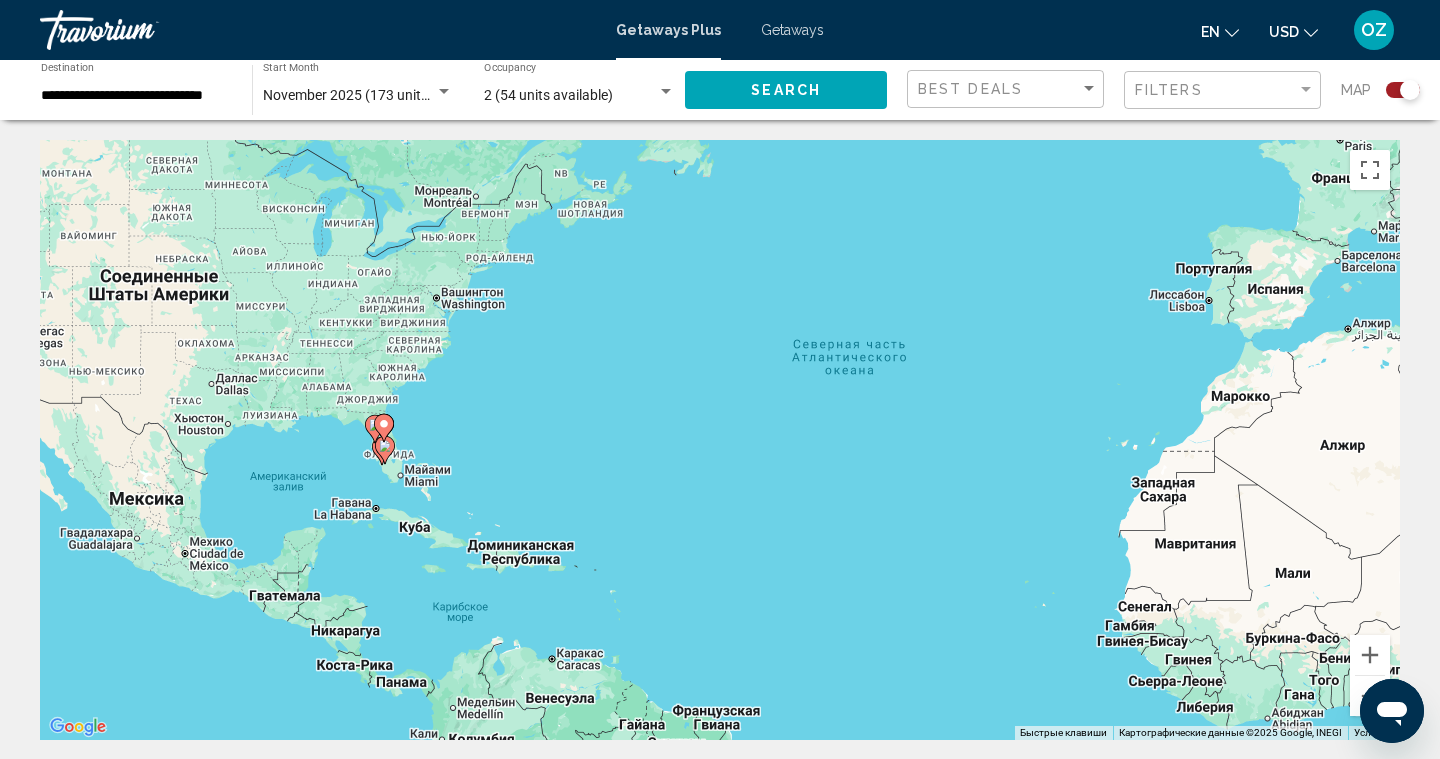 drag, startPoint x: 335, startPoint y: 515, endPoint x: 611, endPoint y: 496, distance: 276.6532 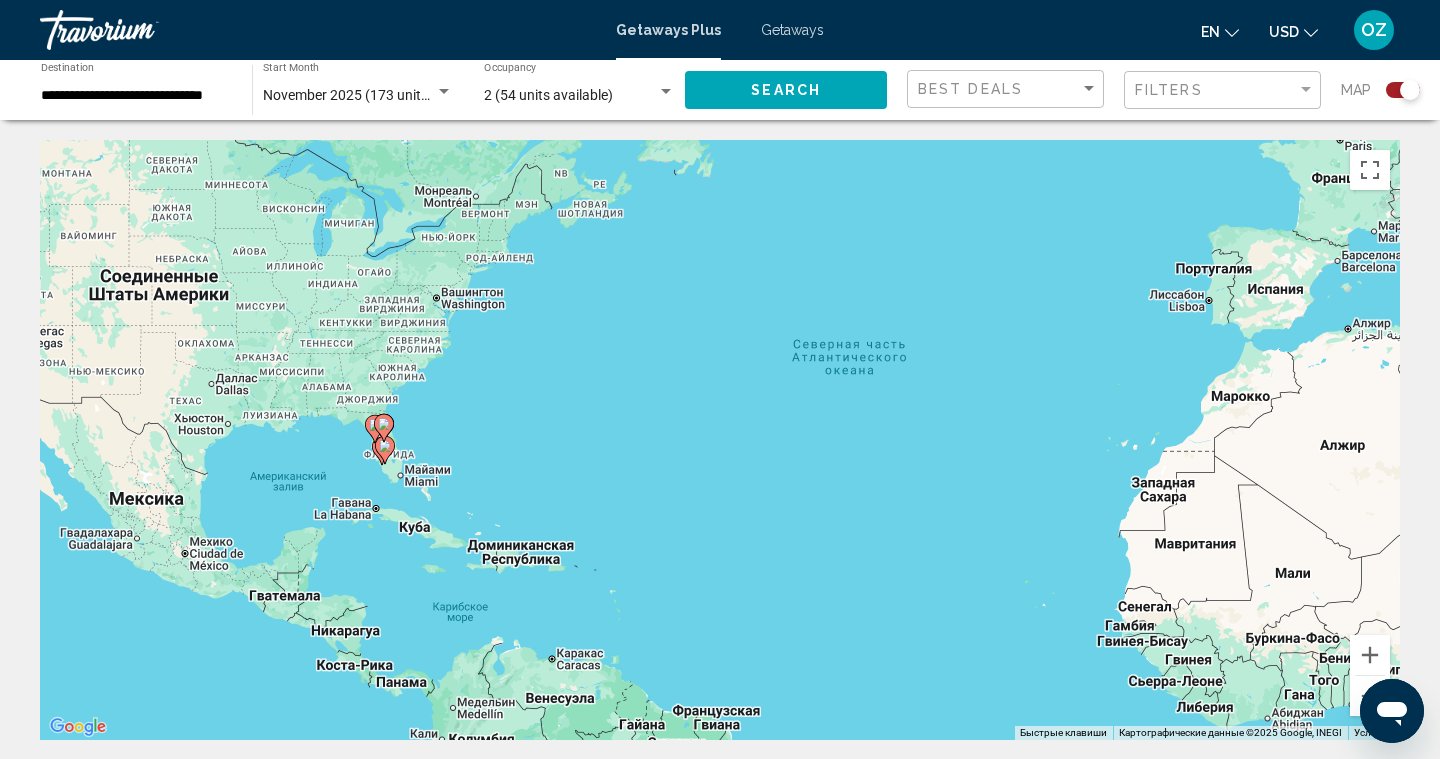 click on "Чтобы активировать перетаскивание с помощью клавиатуры, нажмите Alt + Ввод. После этого перемещайте маркер, используя клавиши со стрелками. Чтобы завершить перетаскивание, нажмите клавишу Ввод. Чтобы отменить действие, нажмите клавишу Esc." at bounding box center [720, 440] 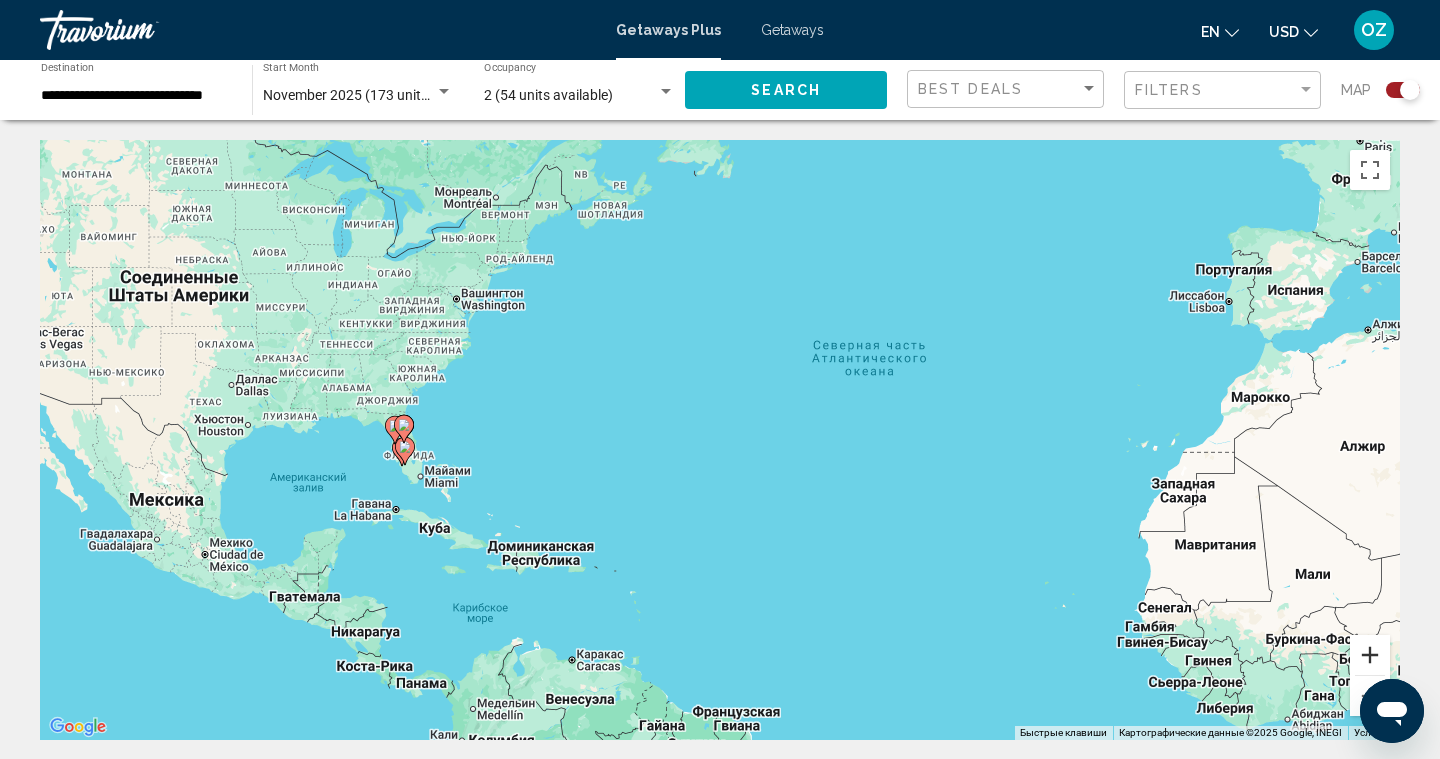 click at bounding box center (1370, 655) 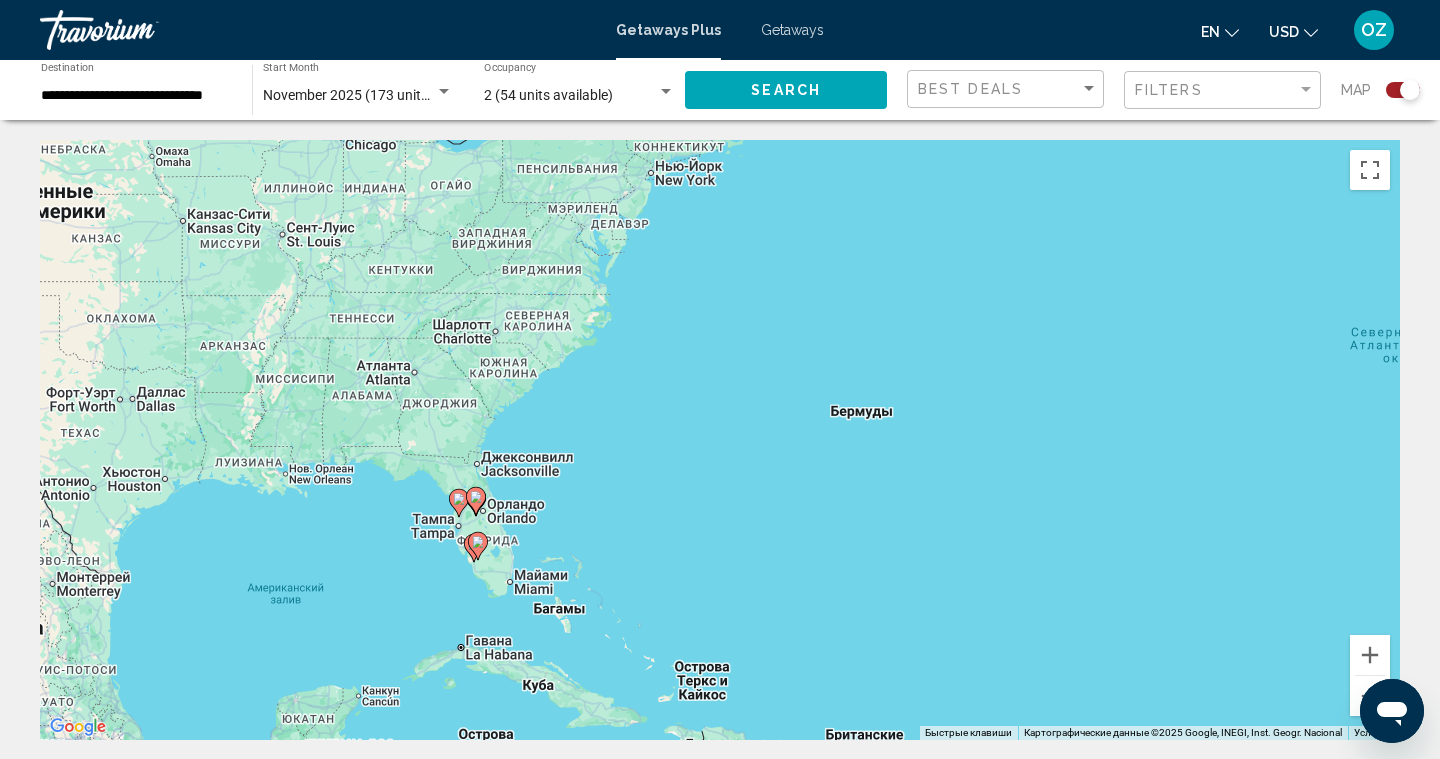 drag, startPoint x: 261, startPoint y: 460, endPoint x: 655, endPoint y: 529, distance: 399.99625 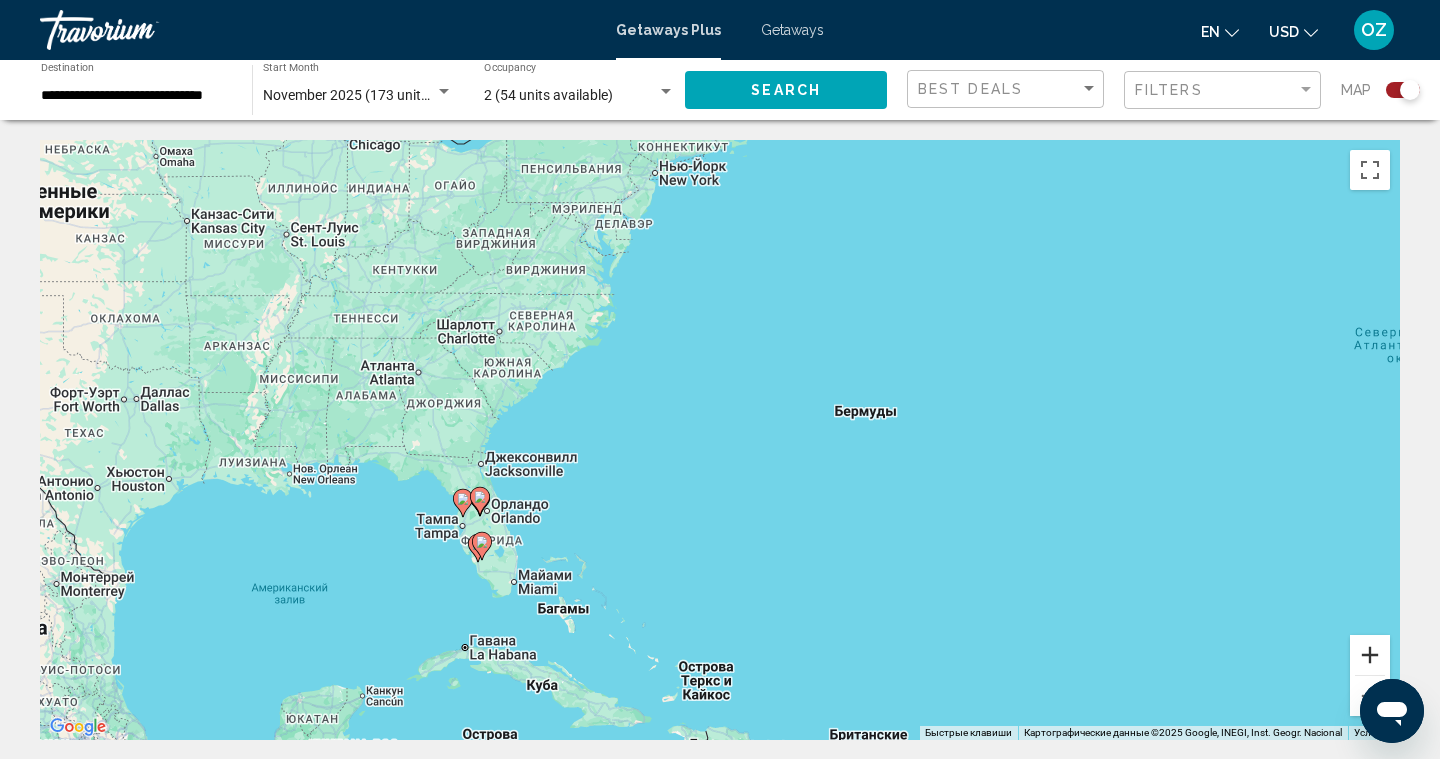 click at bounding box center [1370, 655] 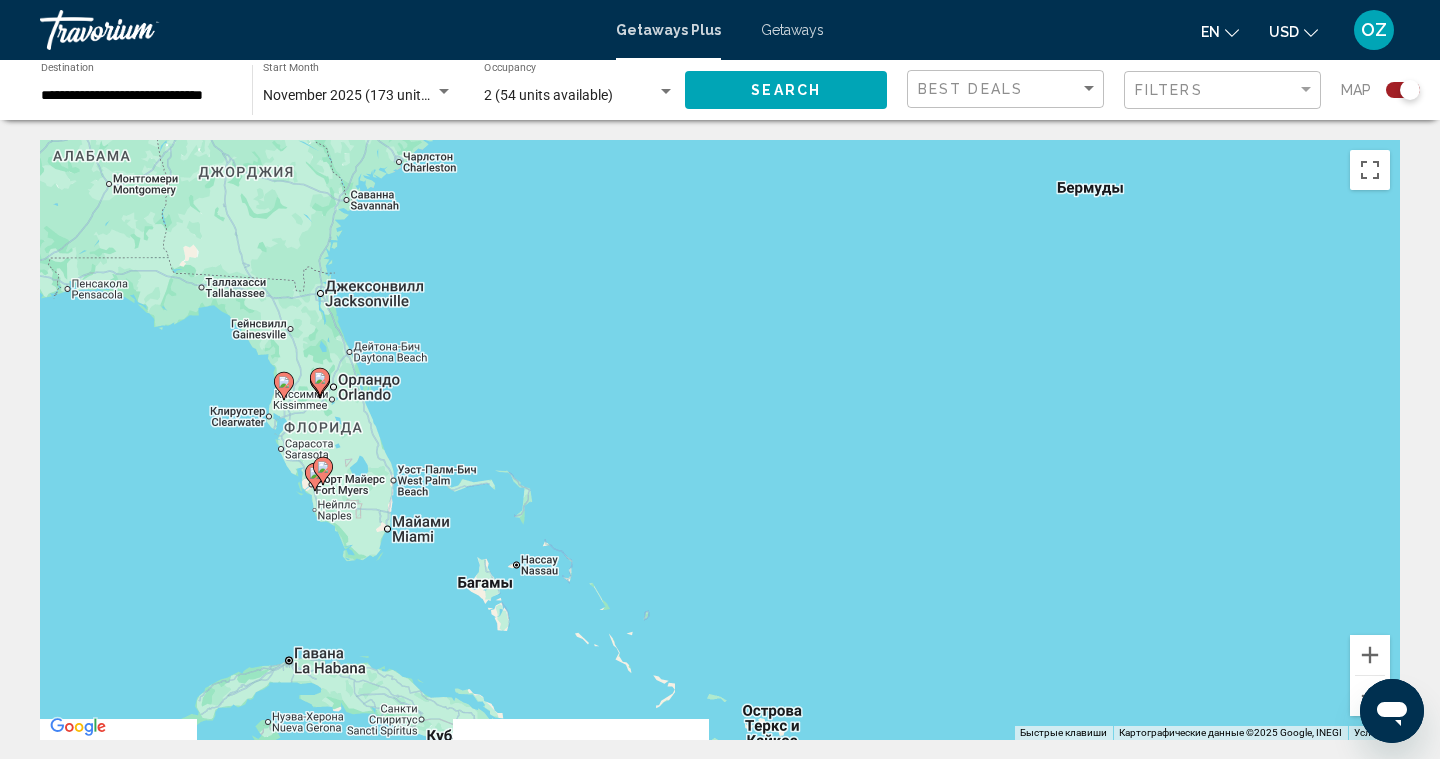 drag, startPoint x: 493, startPoint y: 624, endPoint x: 574, endPoint y: 427, distance: 213.00235 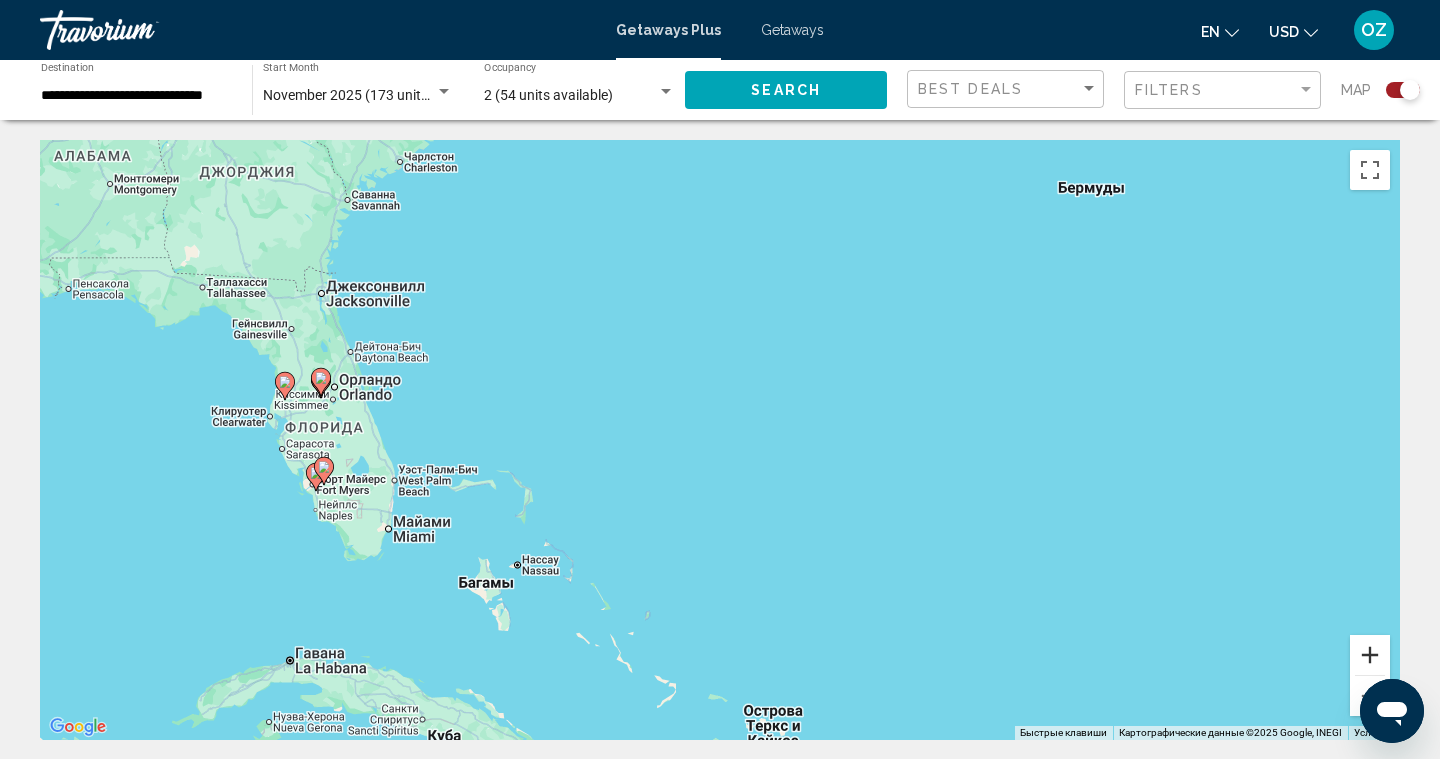 click at bounding box center [1370, 655] 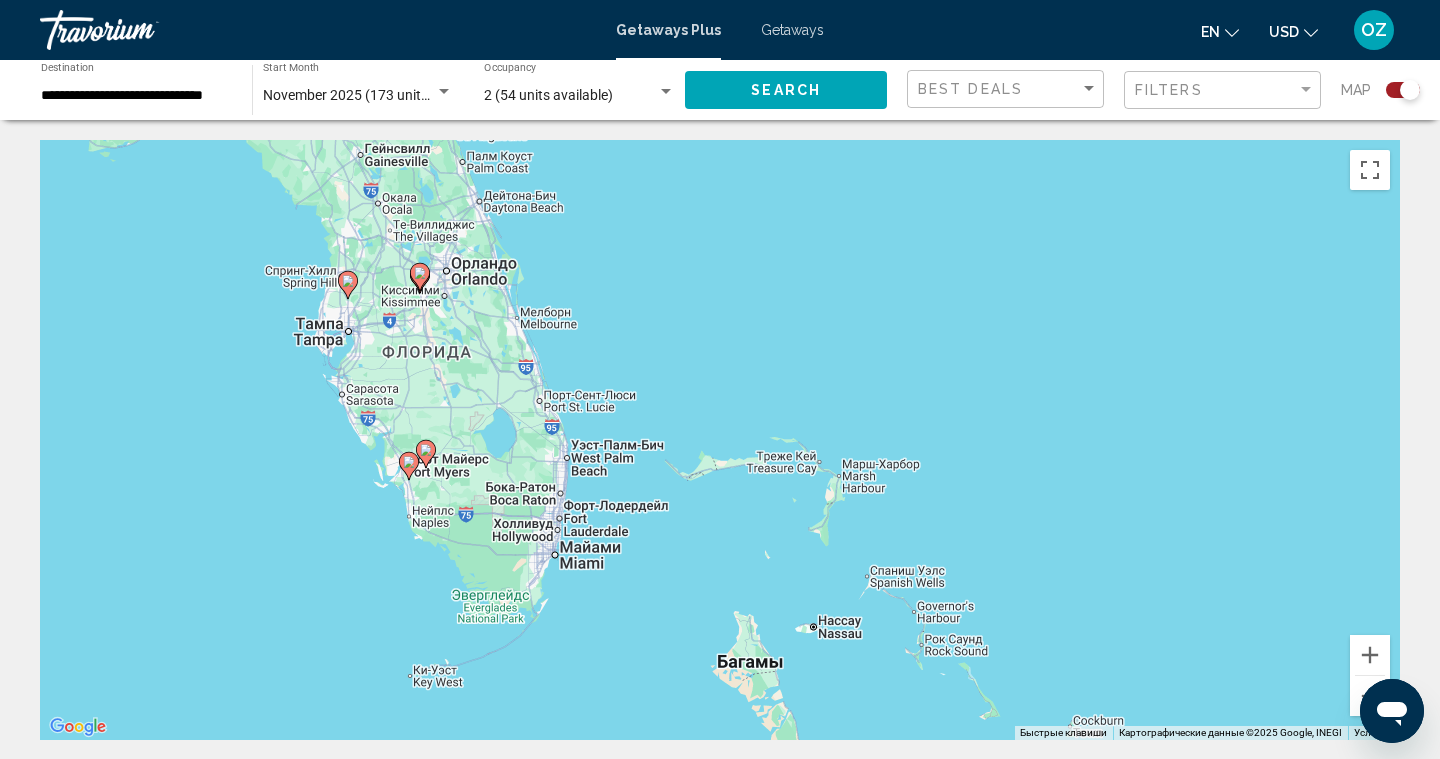 drag, startPoint x: 410, startPoint y: 555, endPoint x: 1016, endPoint y: 480, distance: 610.6235 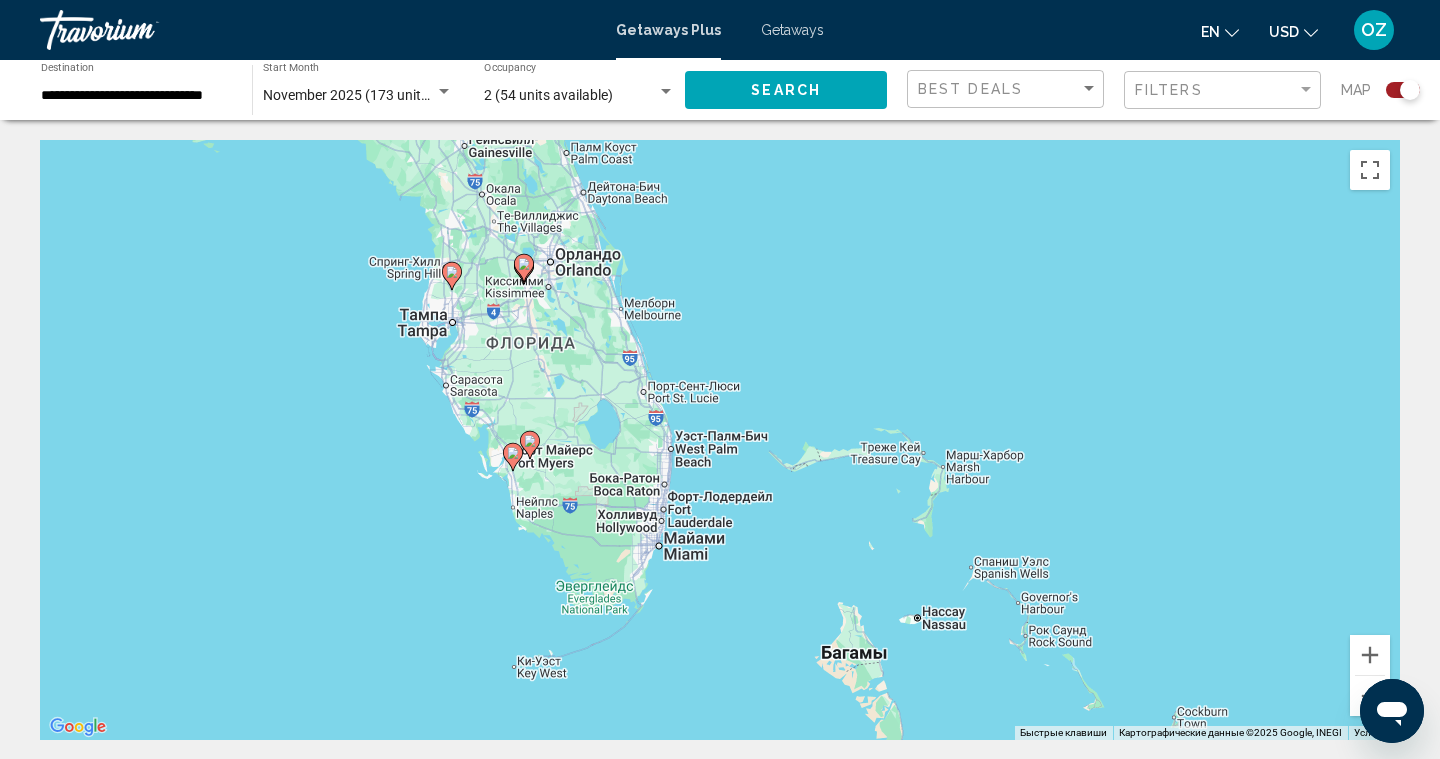 click 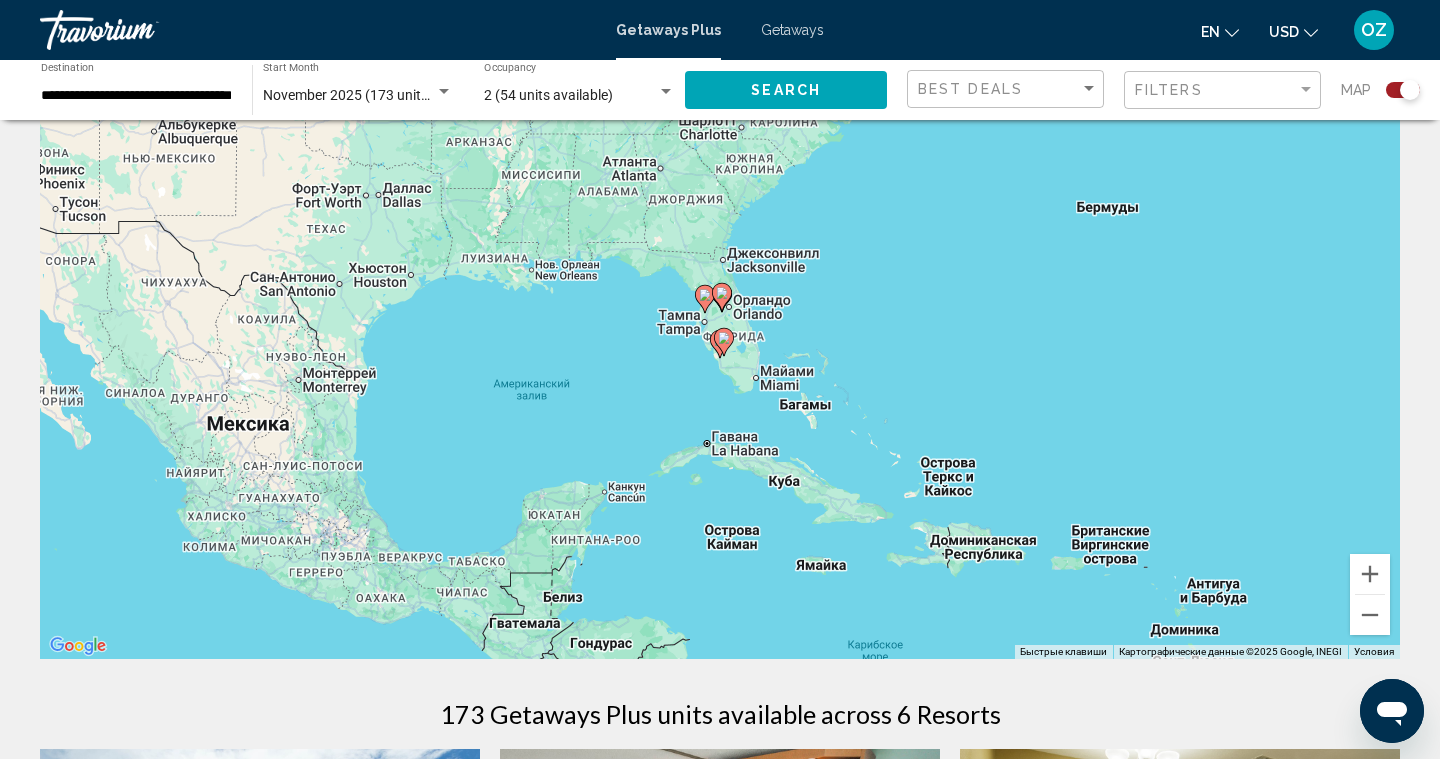 scroll, scrollTop: 78, scrollLeft: 0, axis: vertical 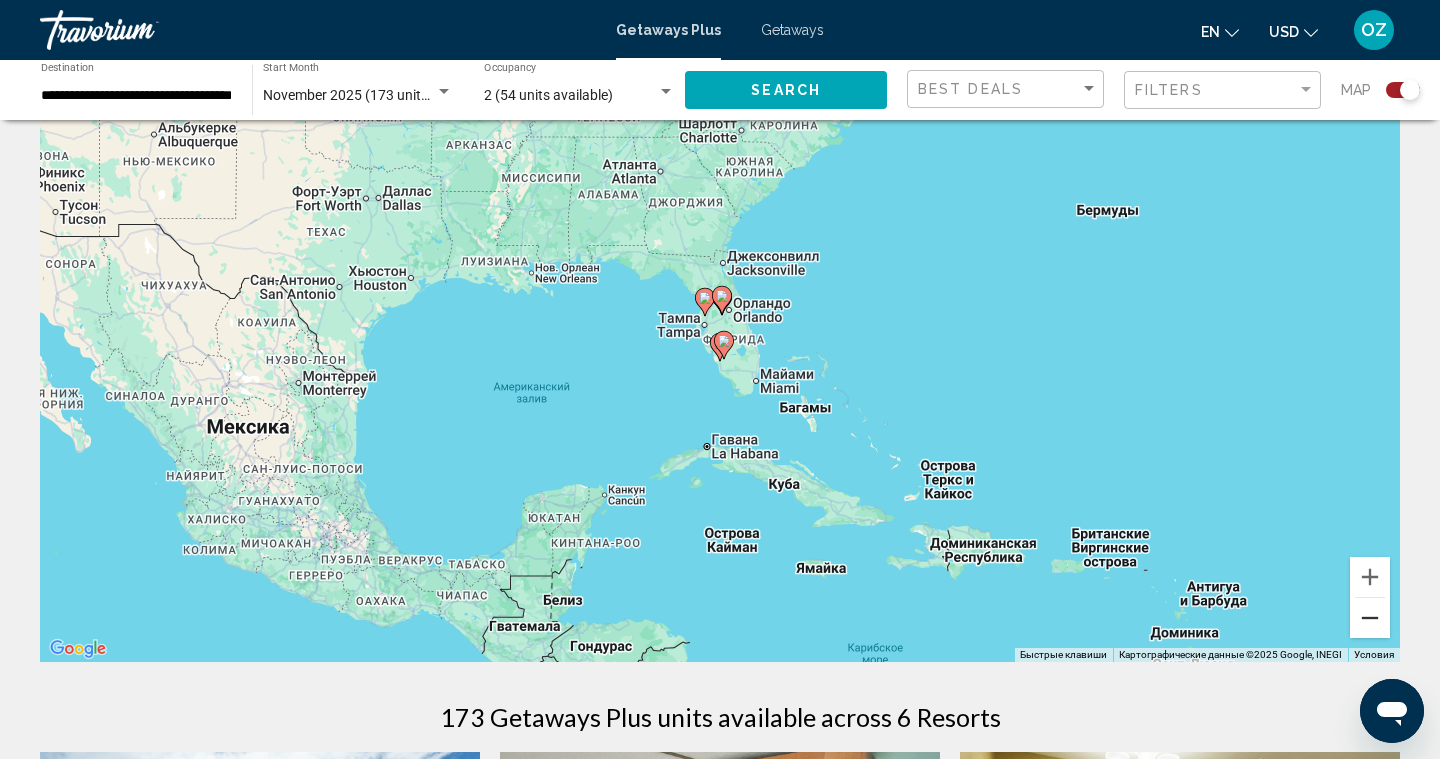 click at bounding box center (1370, 618) 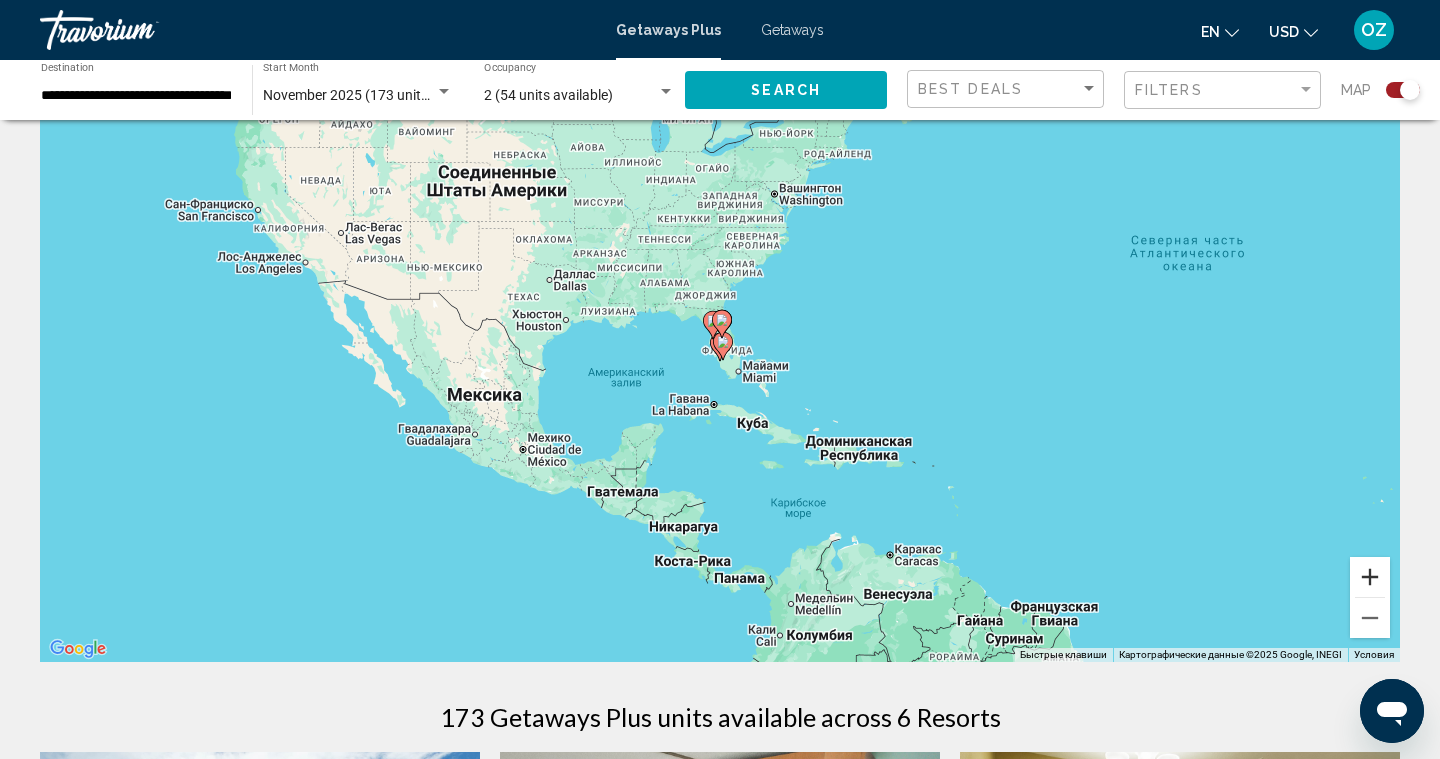 click at bounding box center (1370, 577) 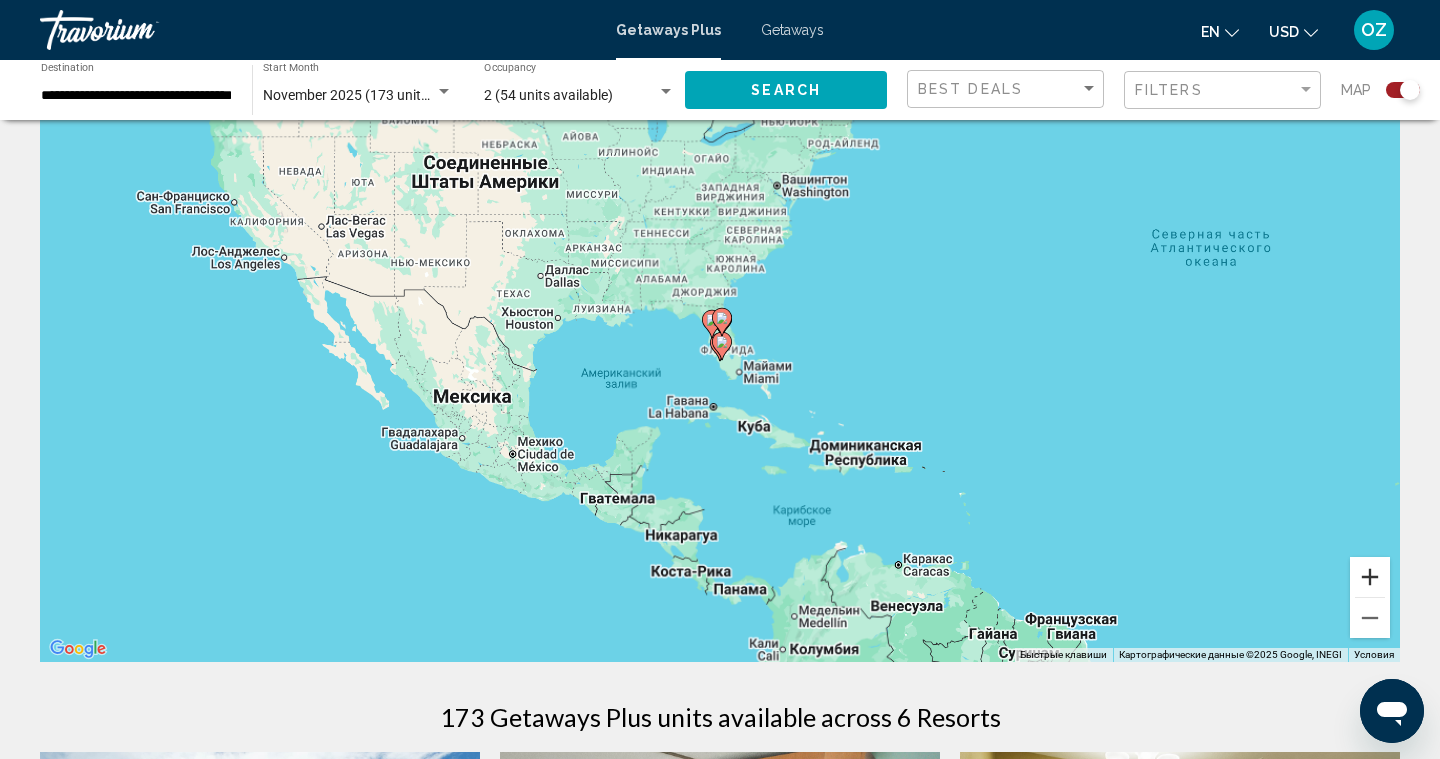 click at bounding box center (1370, 577) 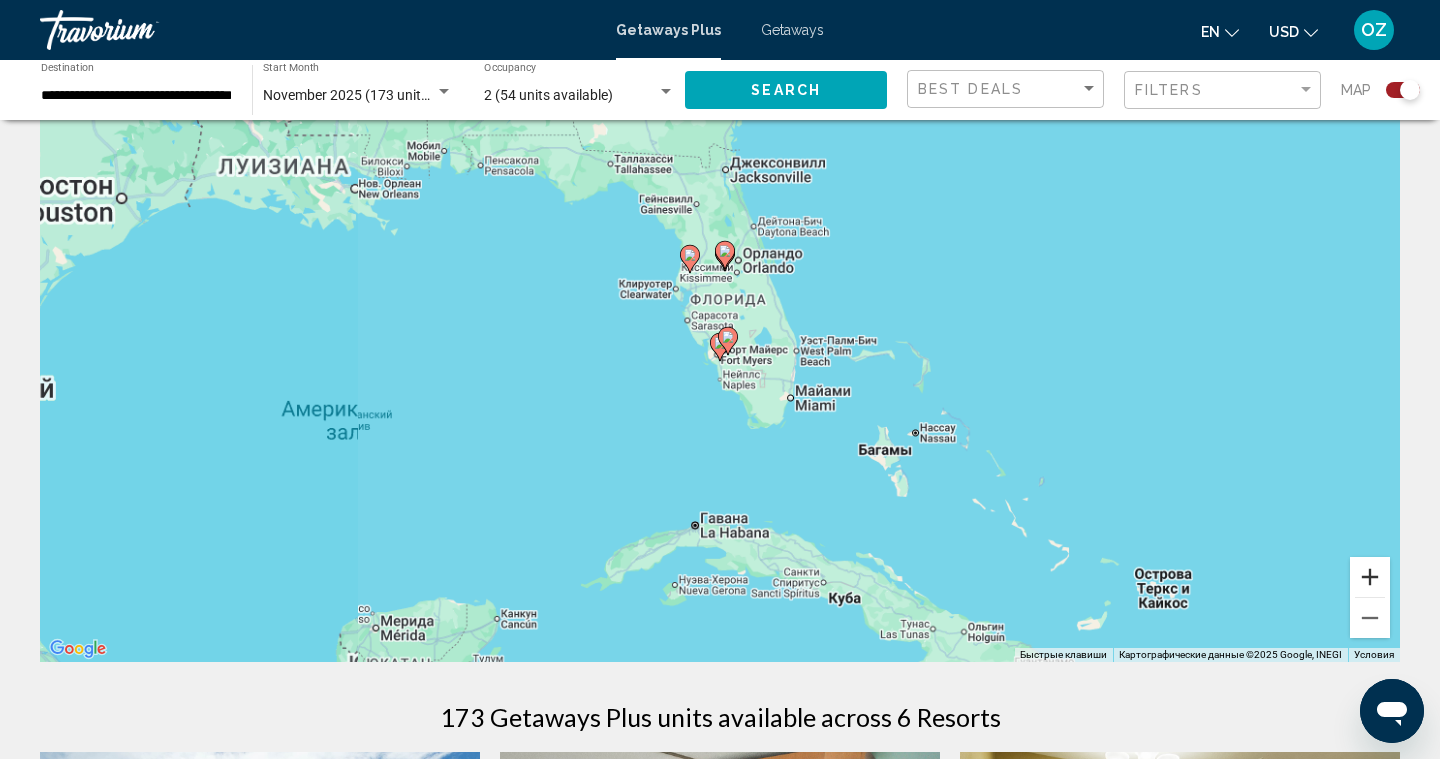 click at bounding box center [1370, 577] 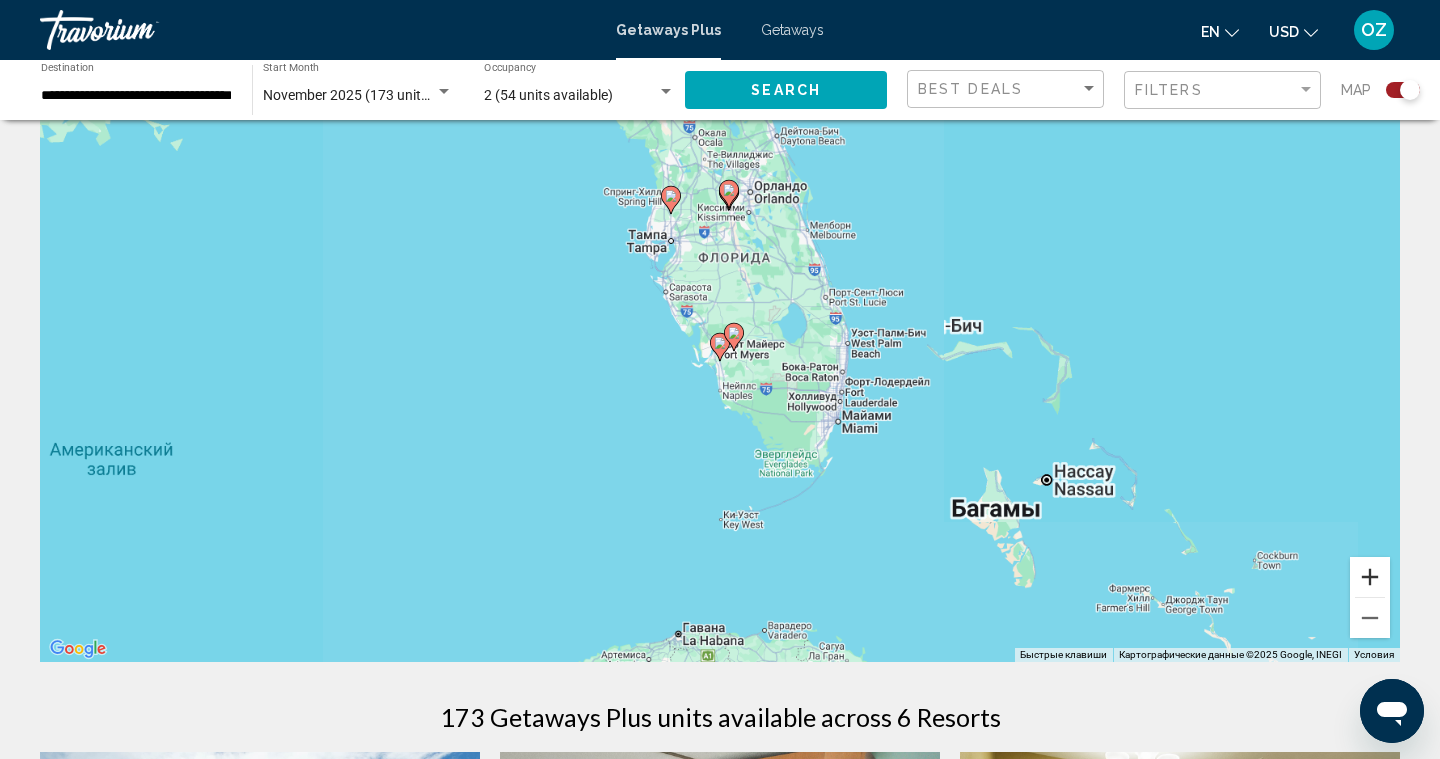 click at bounding box center [1370, 577] 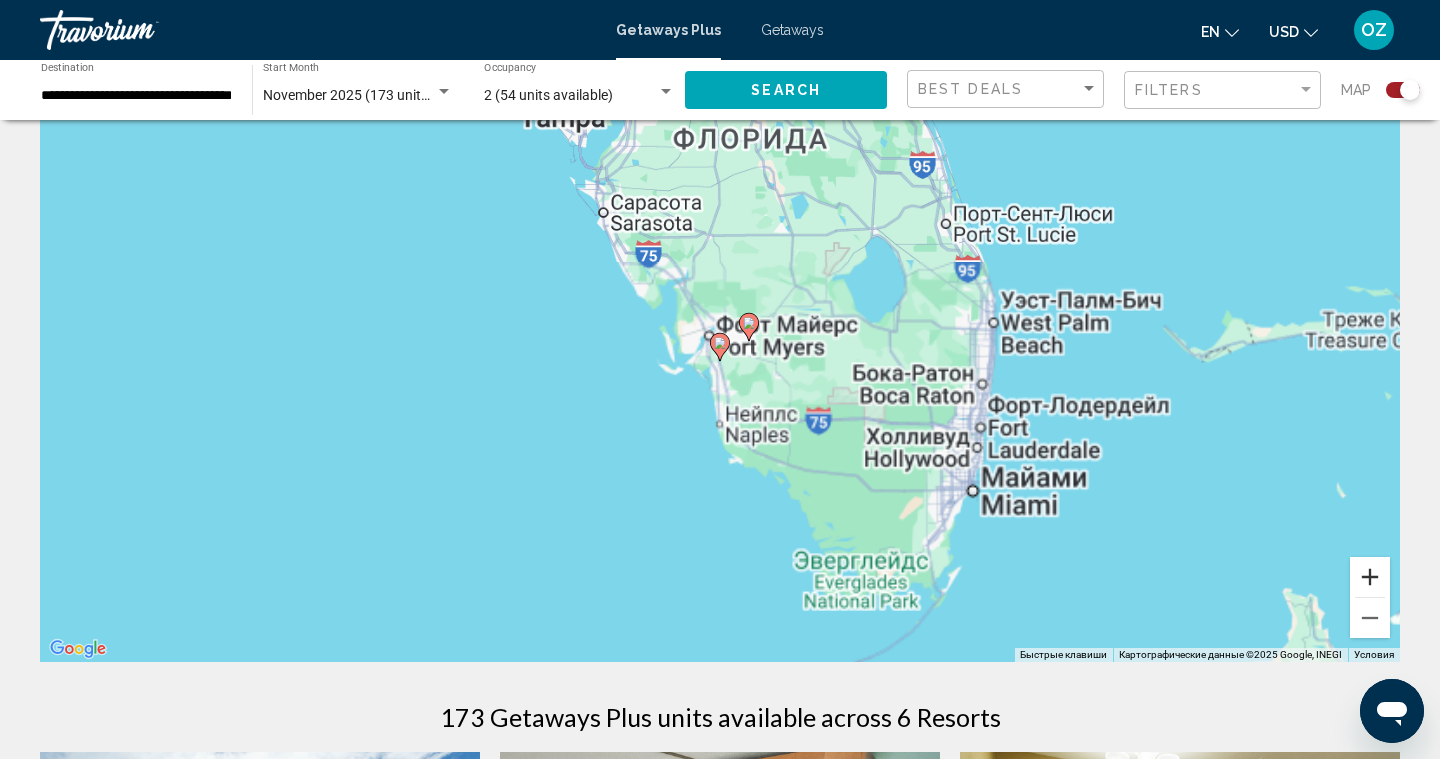 click at bounding box center [1370, 577] 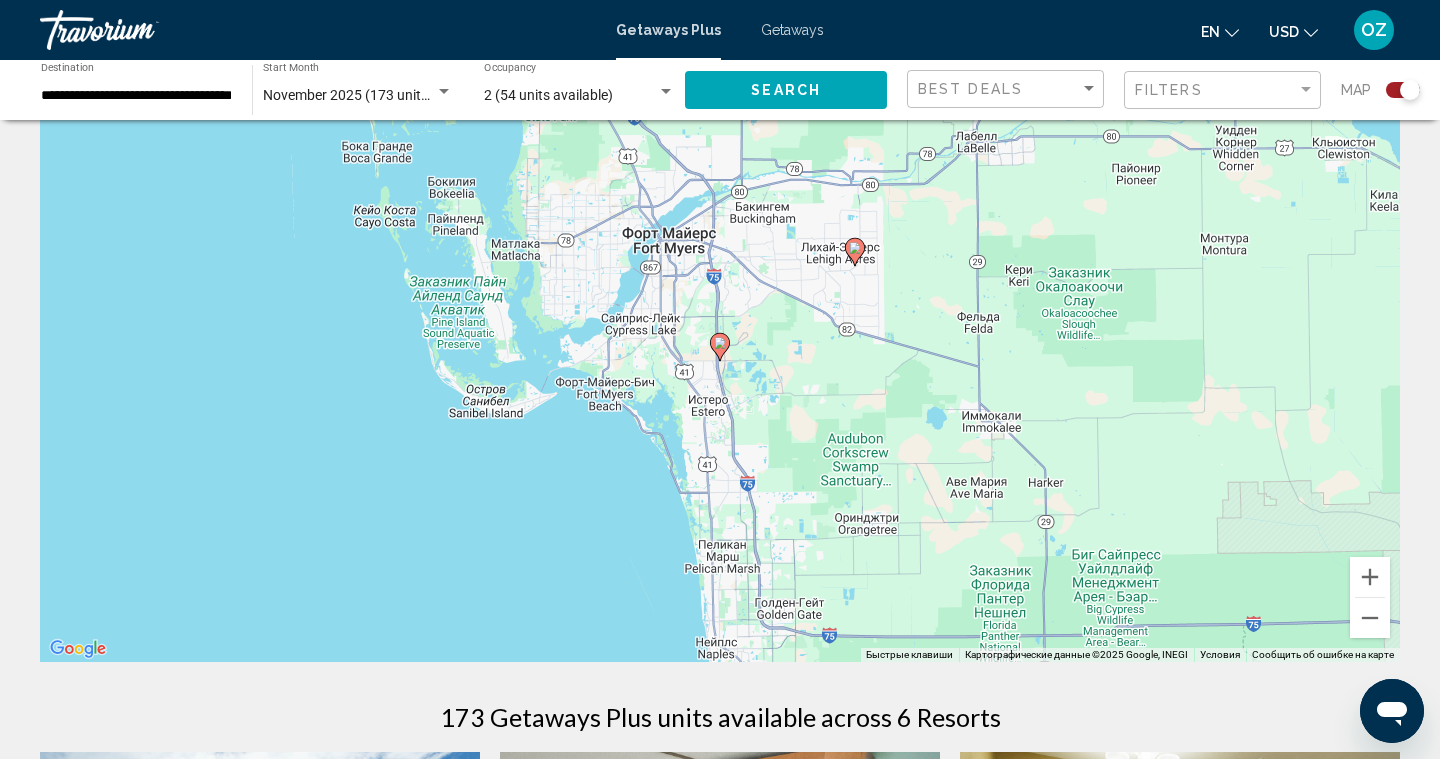 click 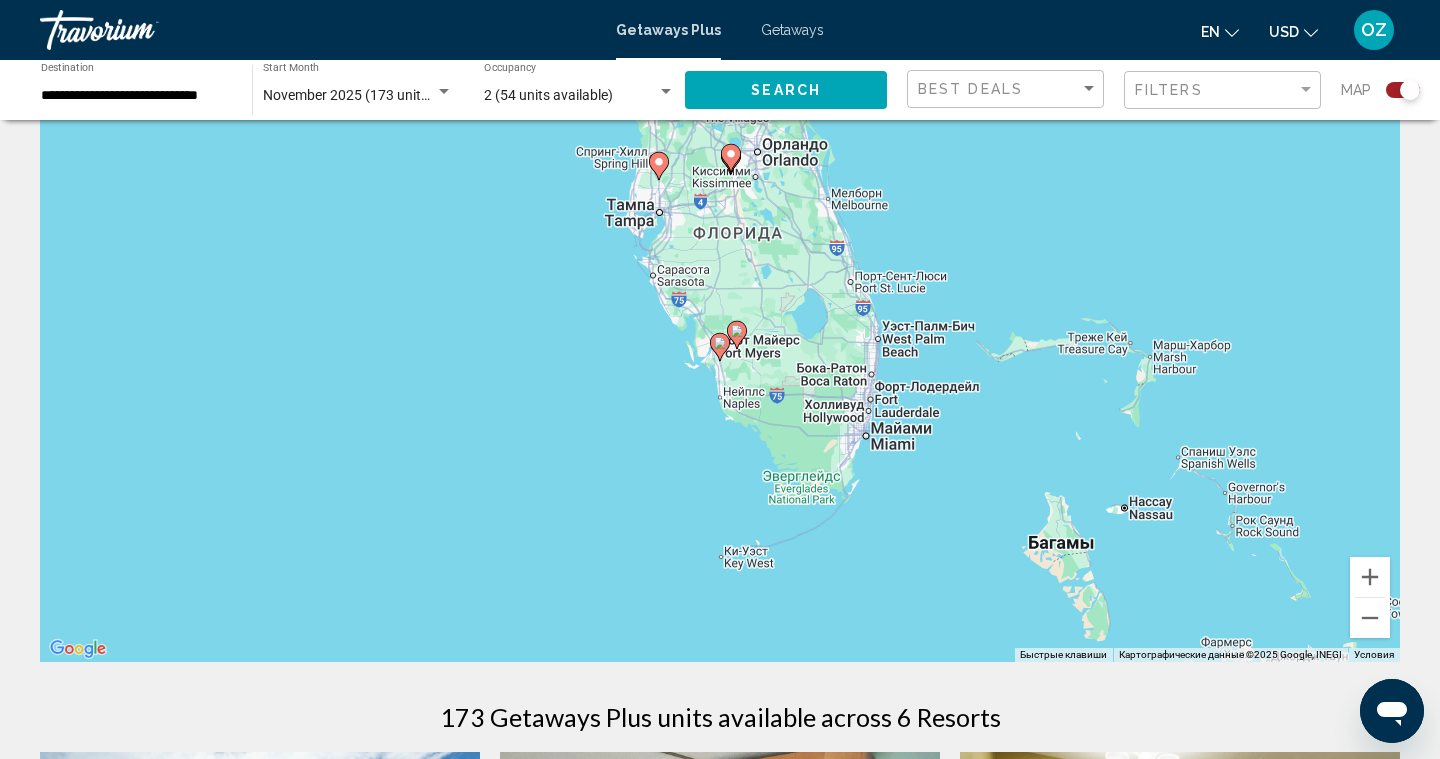 click 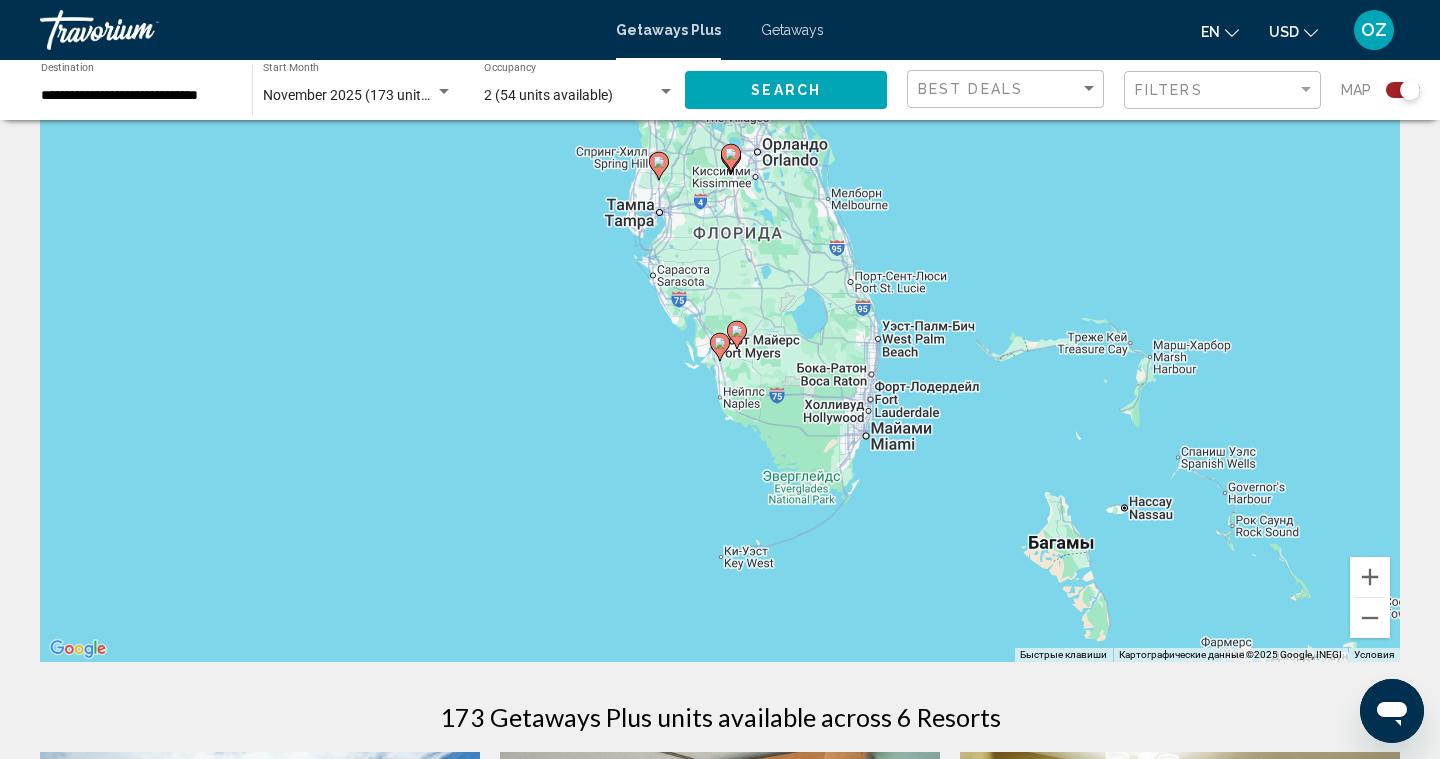 type on "**********" 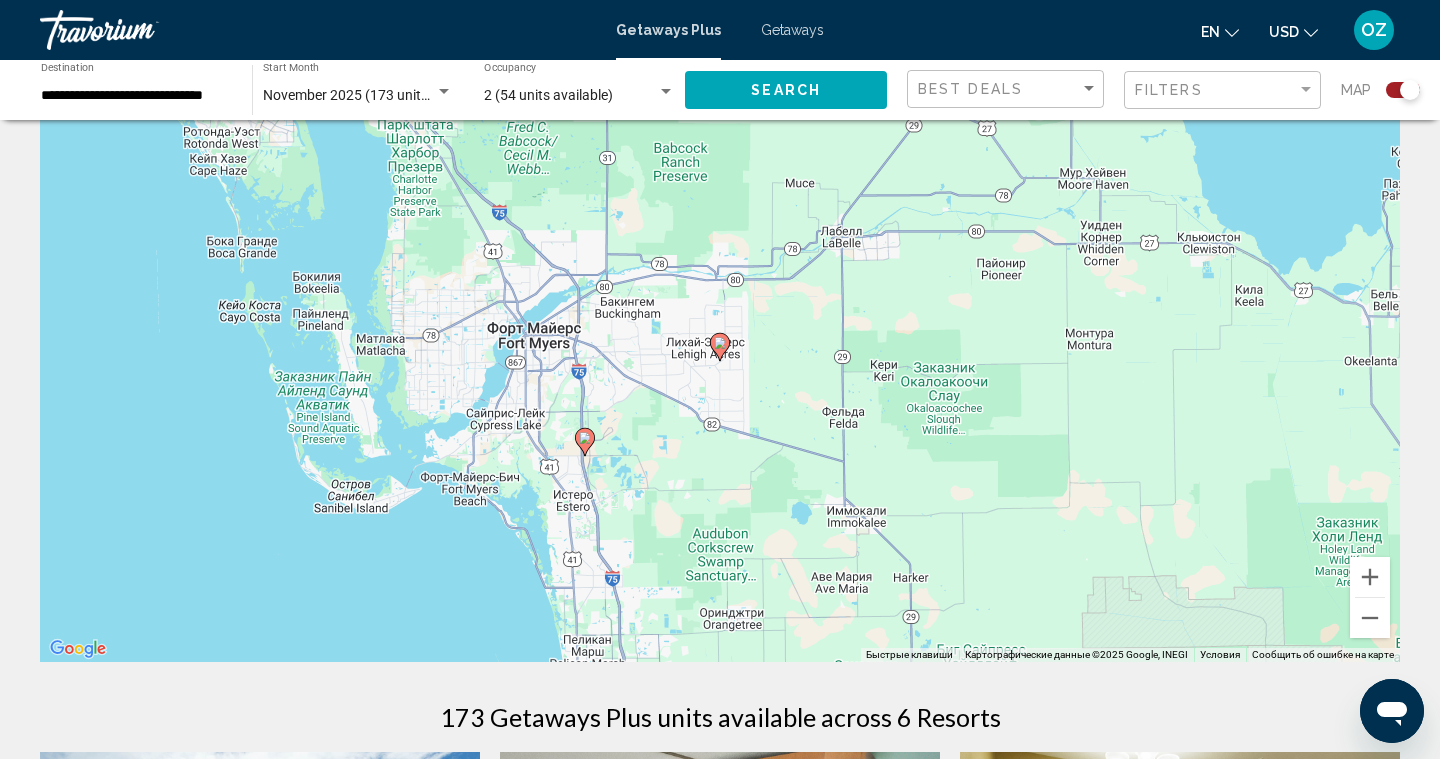 click 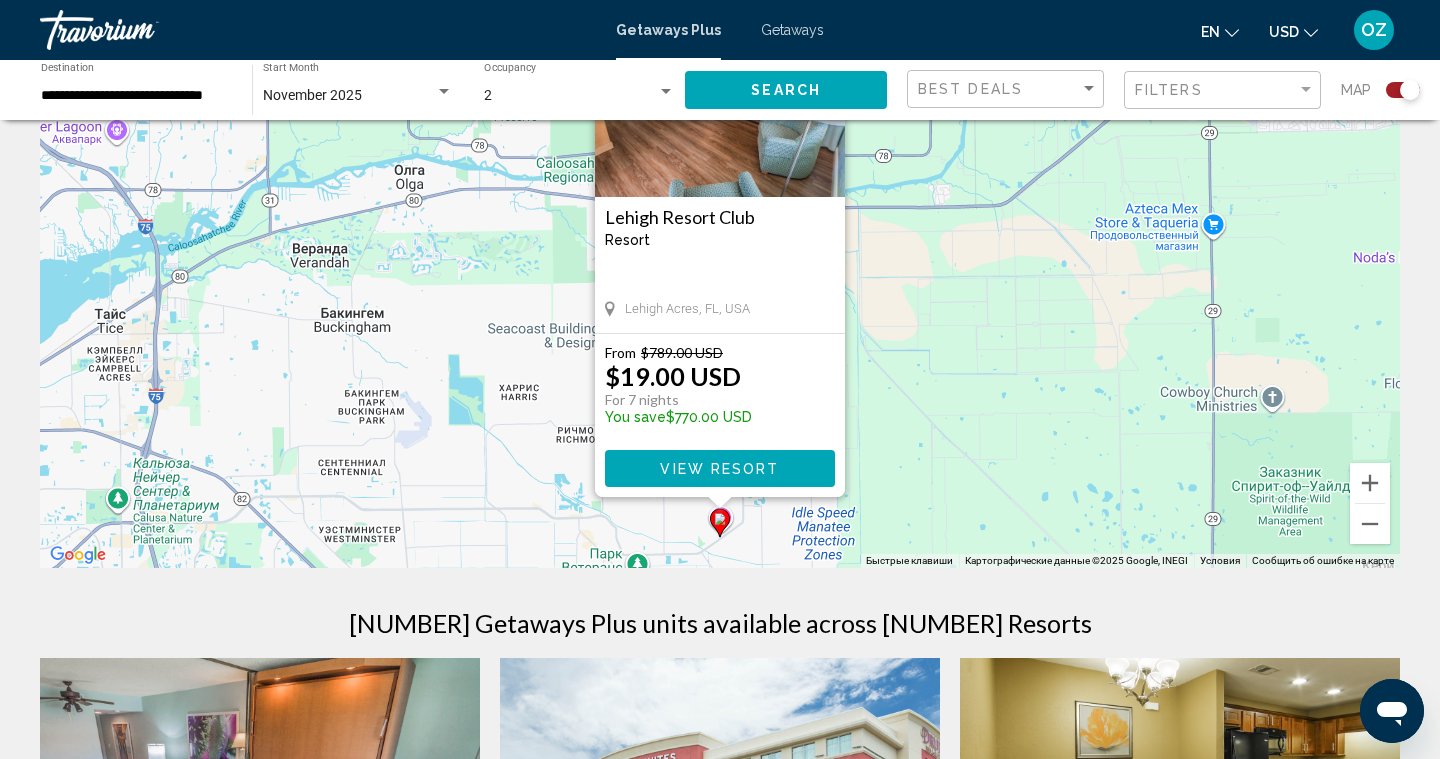 scroll, scrollTop: 202, scrollLeft: 0, axis: vertical 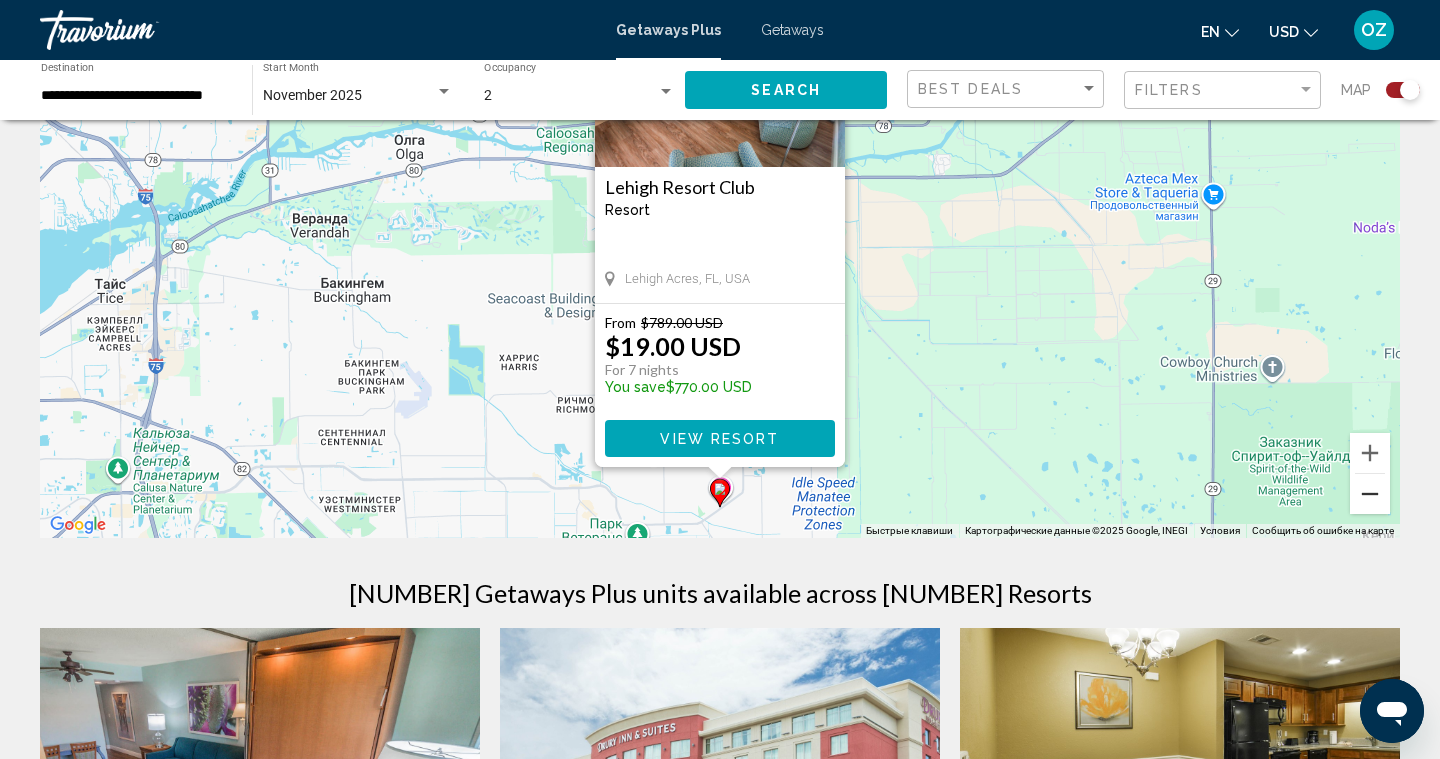 click at bounding box center (1370, 494) 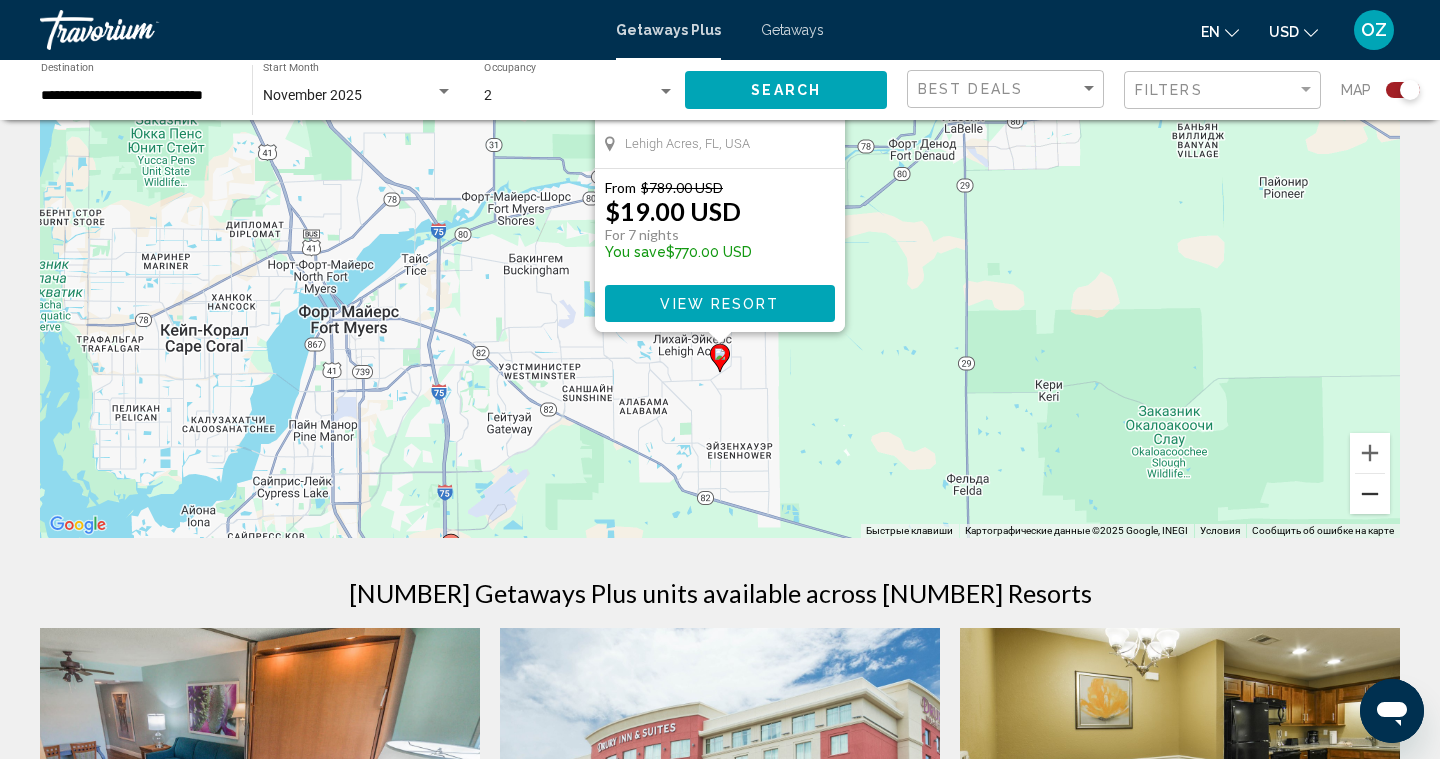 click at bounding box center [1370, 494] 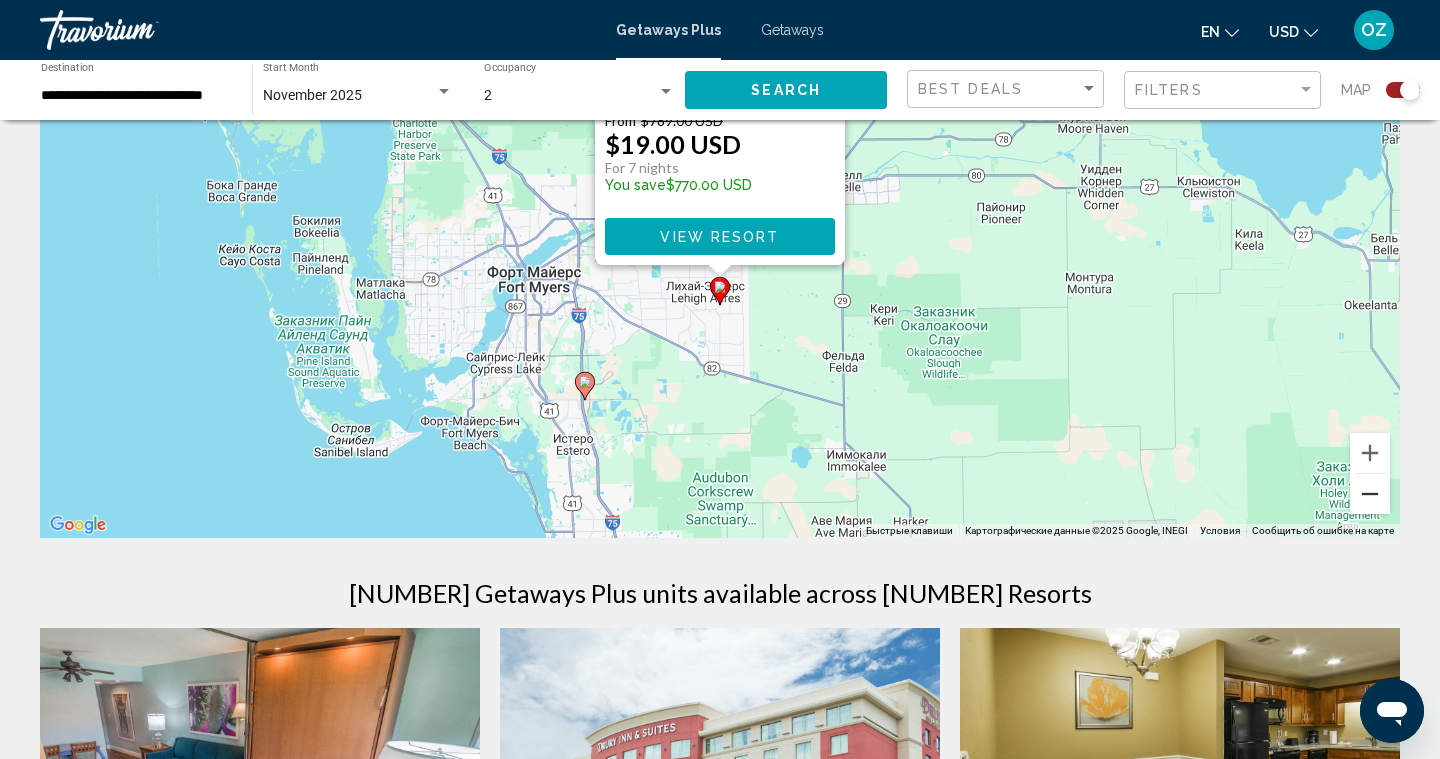 click at bounding box center [1370, 494] 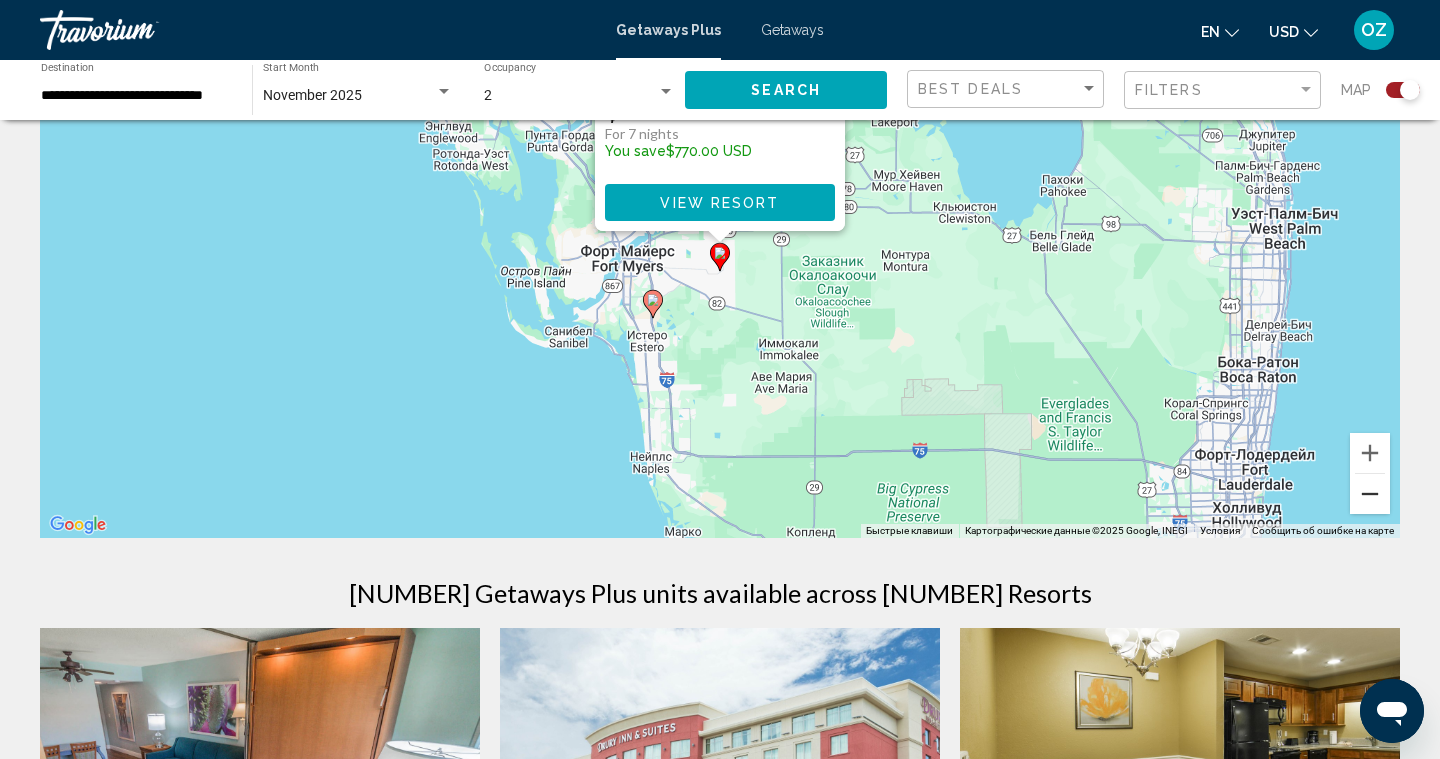 click at bounding box center (1370, 494) 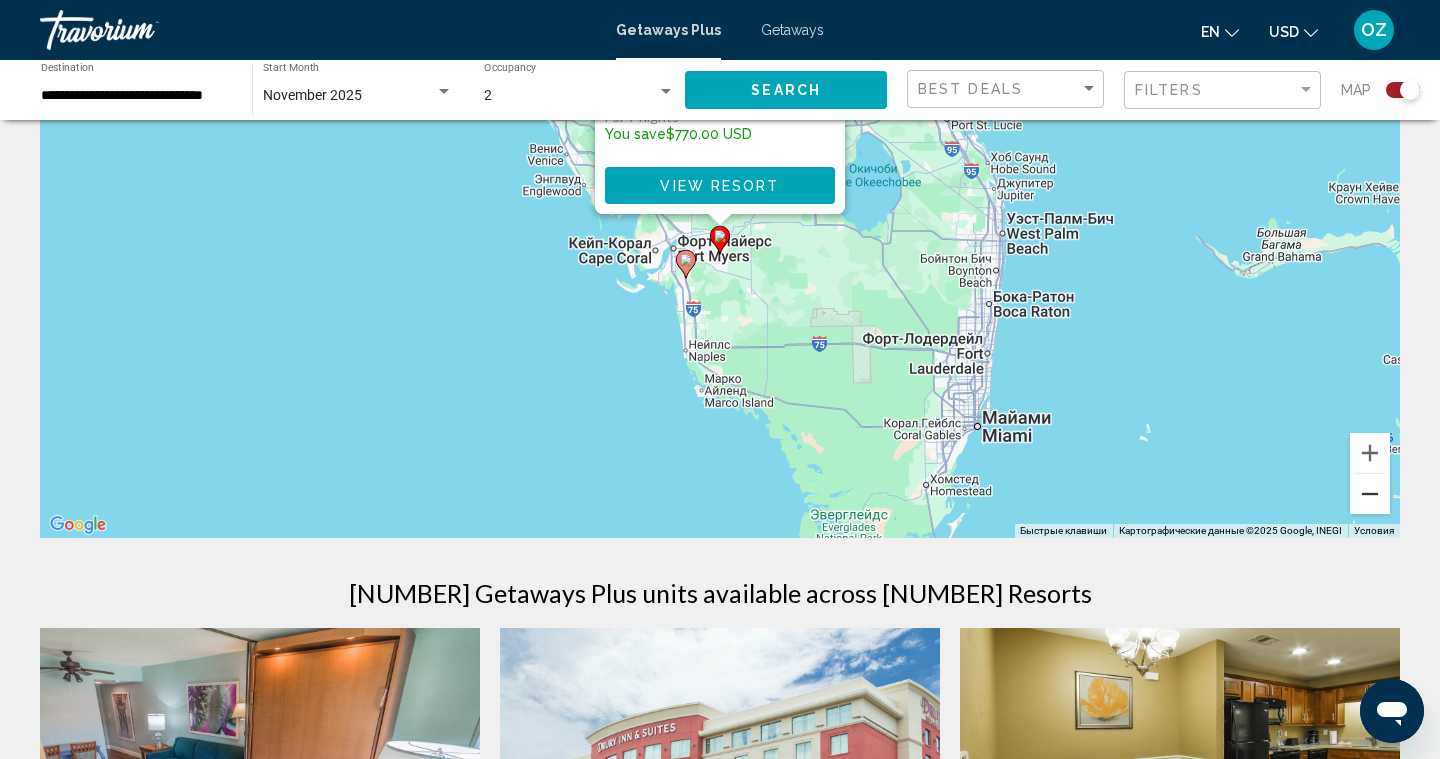 click at bounding box center [1370, 494] 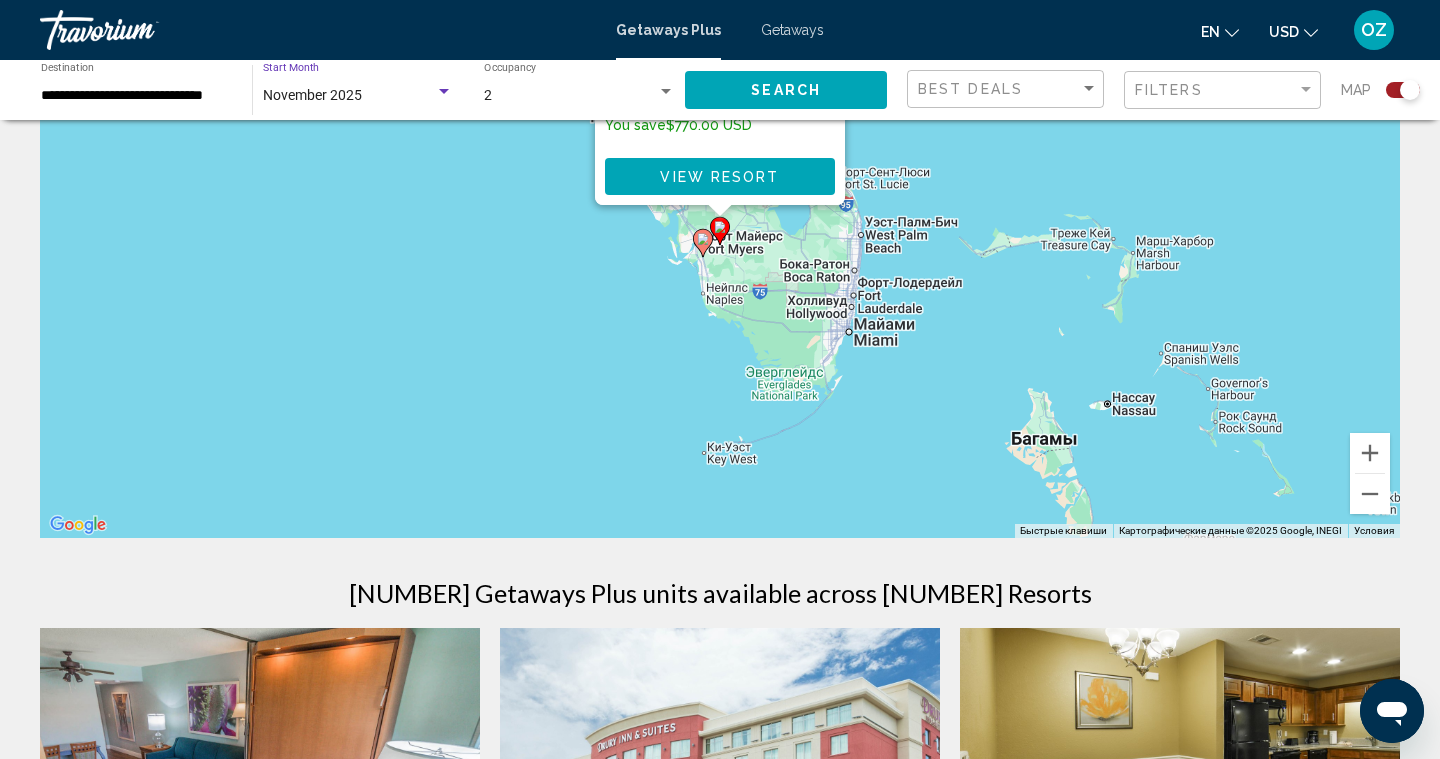 click at bounding box center [444, 91] 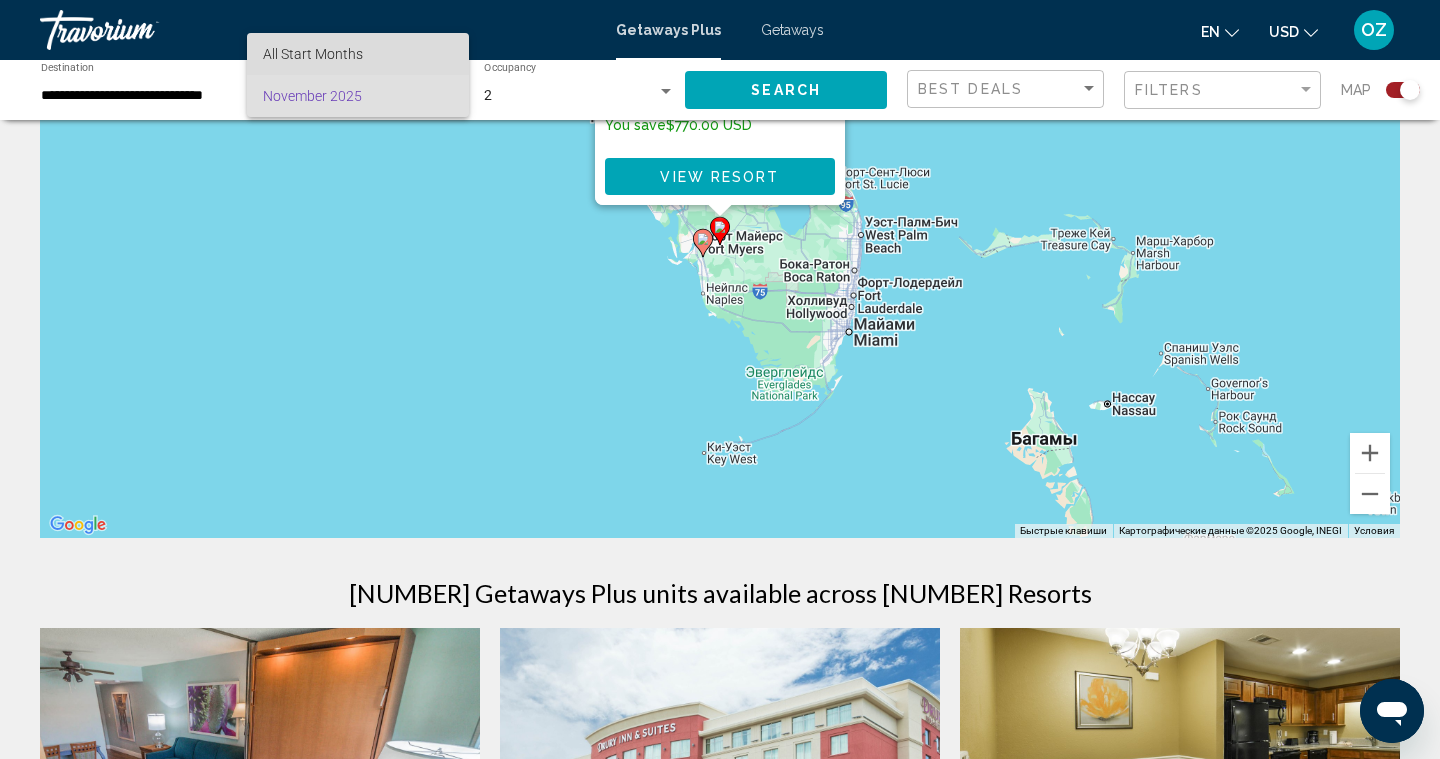 click on "All Start Months" at bounding box center [358, 54] 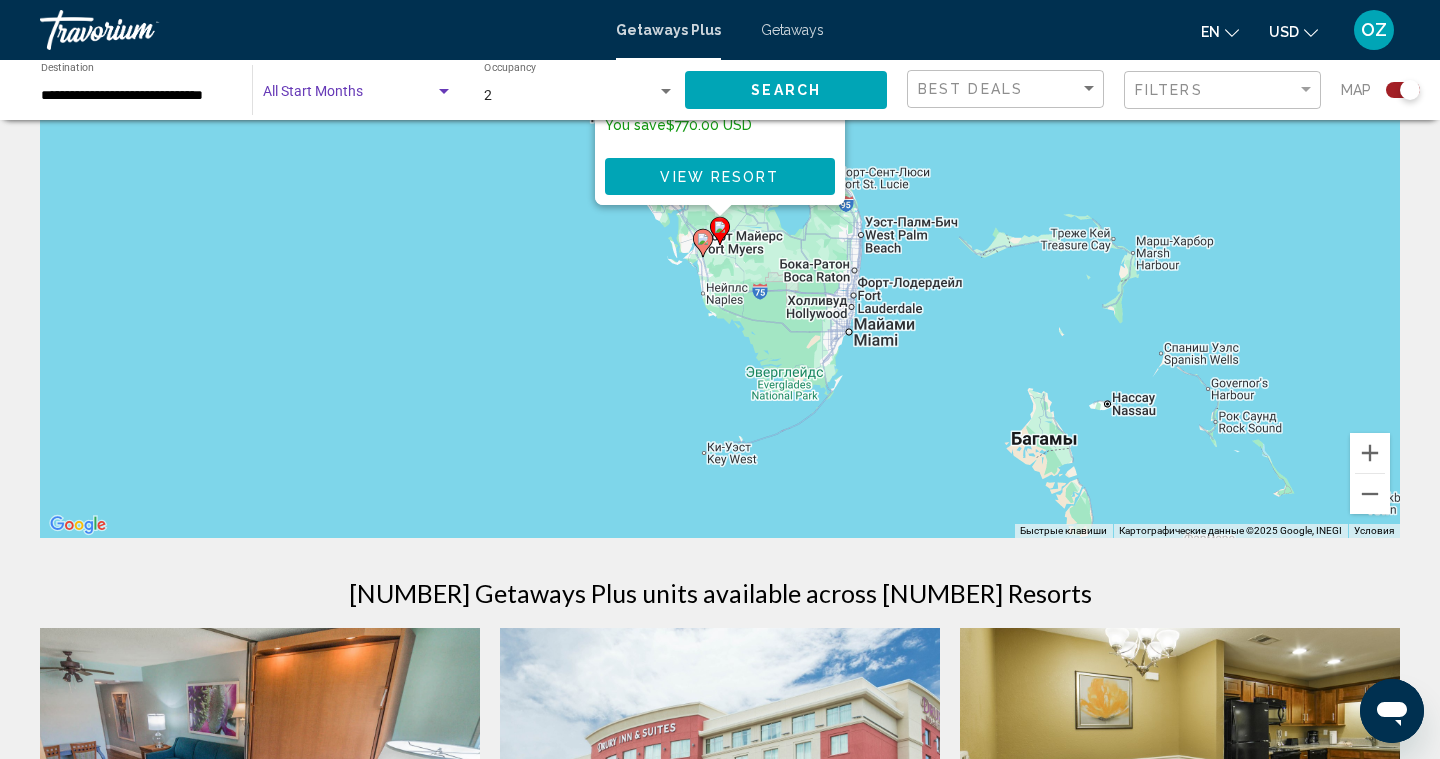 click at bounding box center (444, 92) 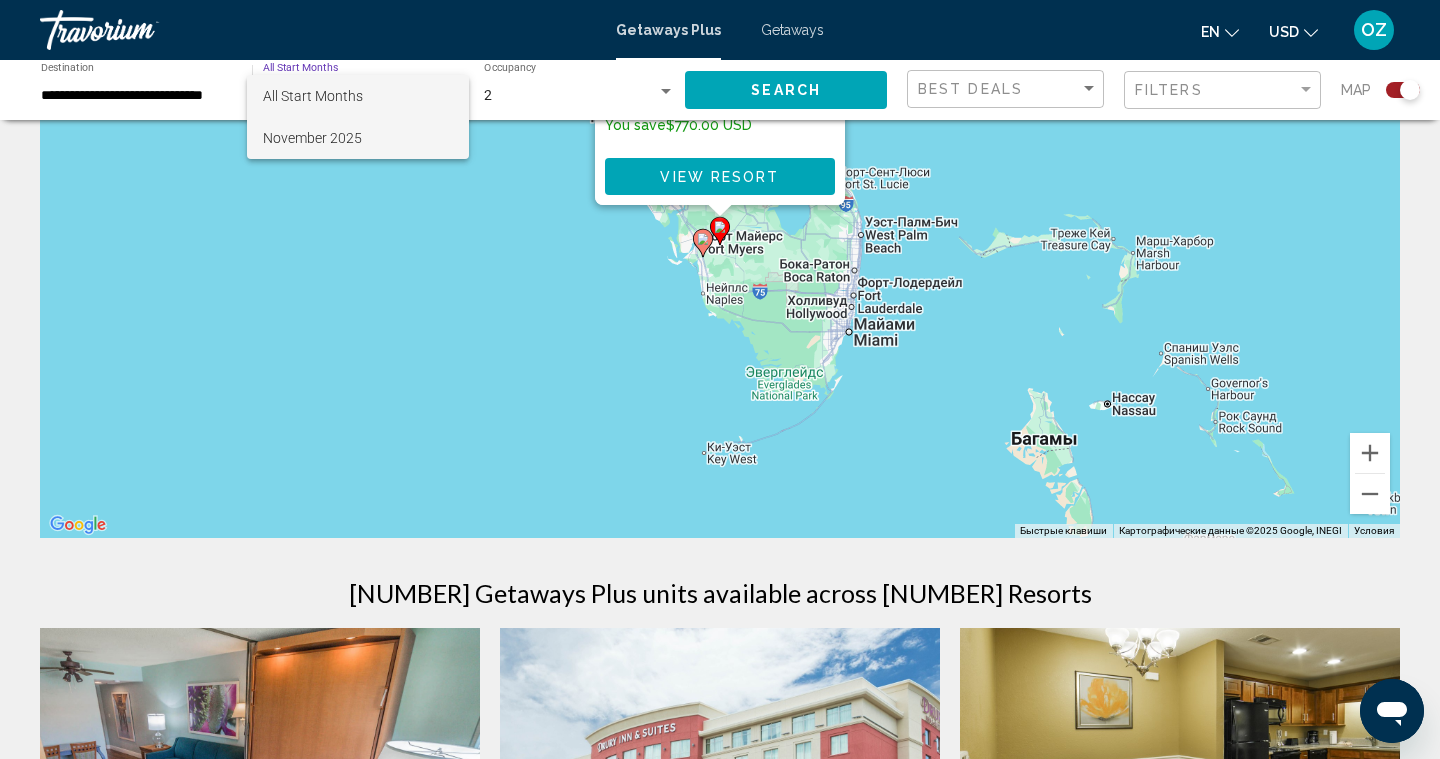 click on "November 2025" at bounding box center (358, 138) 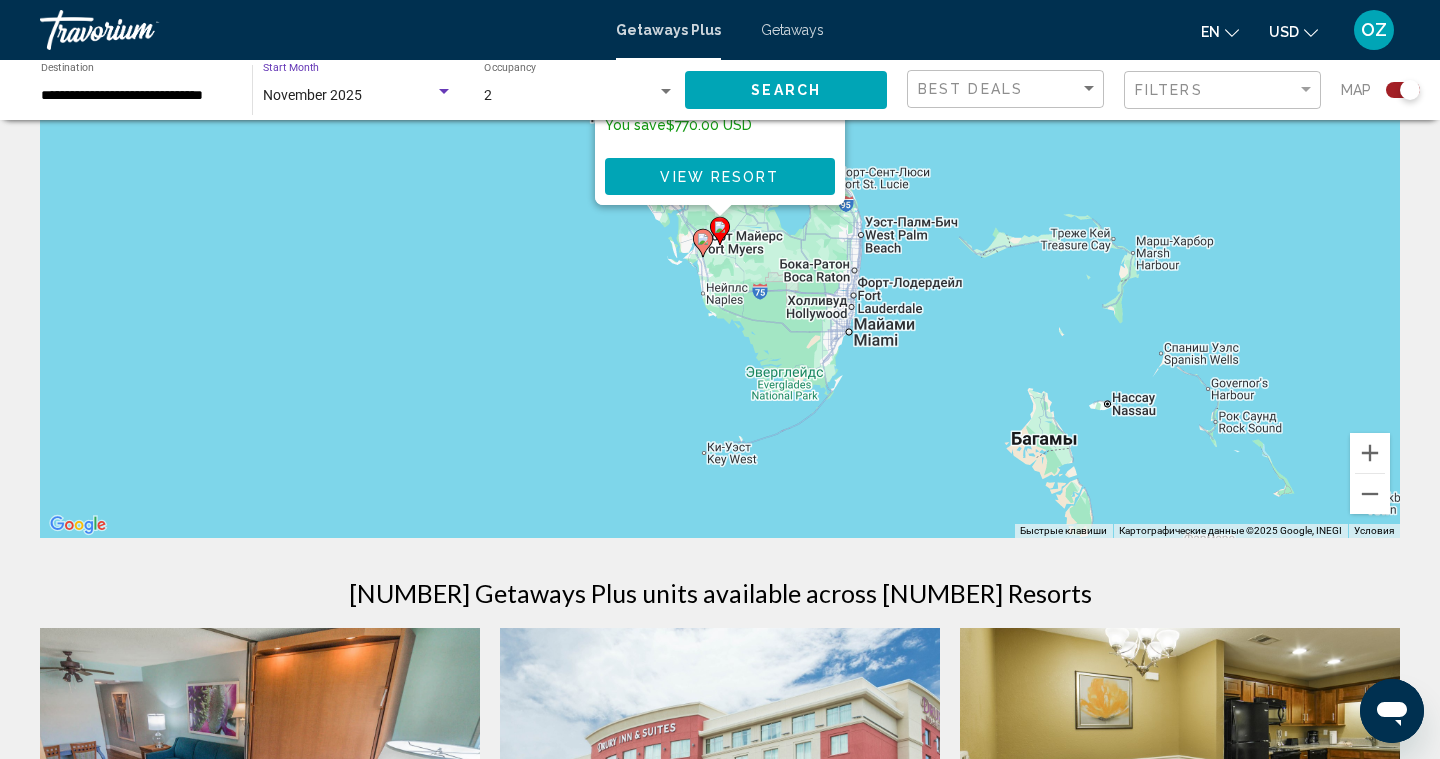 click at bounding box center (444, 91) 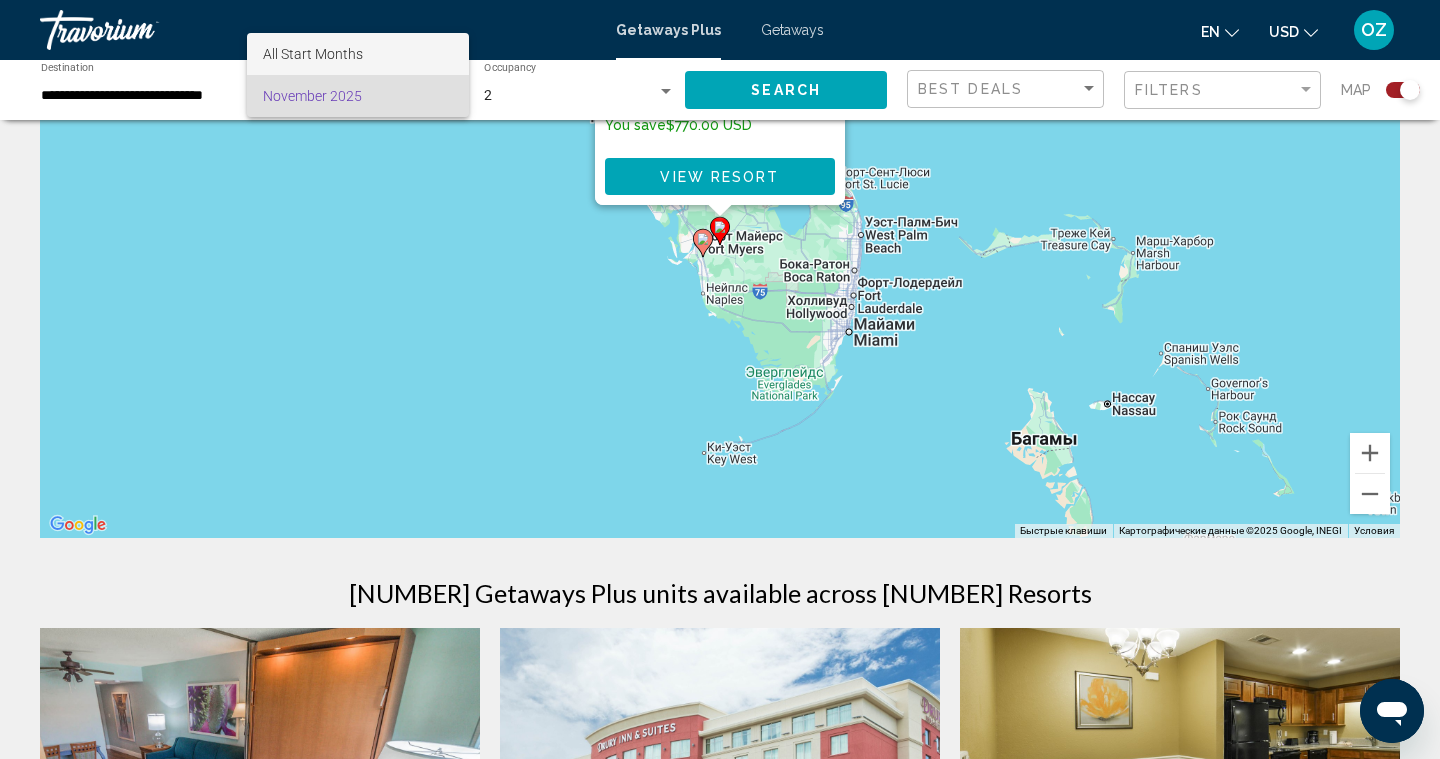 click on "All Start Months" at bounding box center [358, 54] 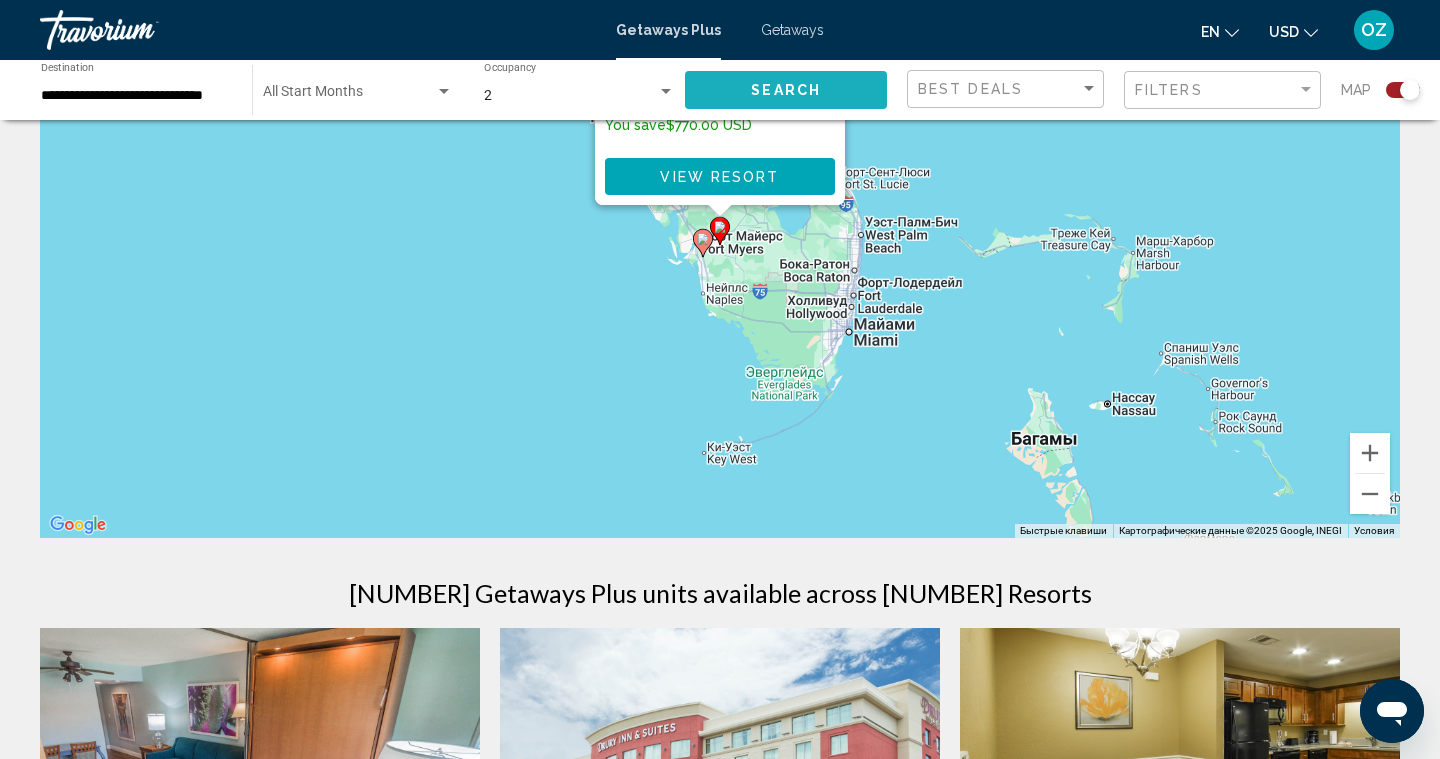 click on "Search" 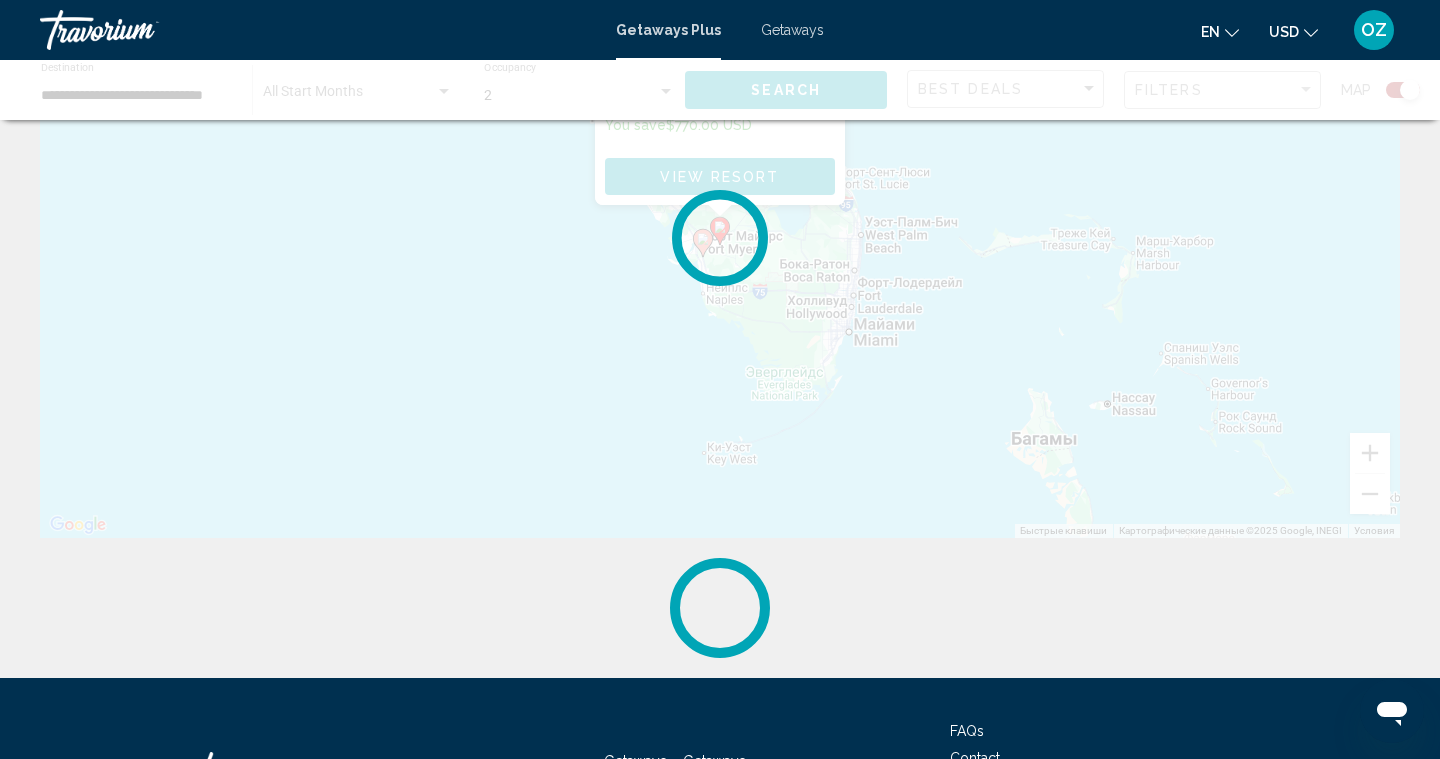 scroll, scrollTop: 0, scrollLeft: 0, axis: both 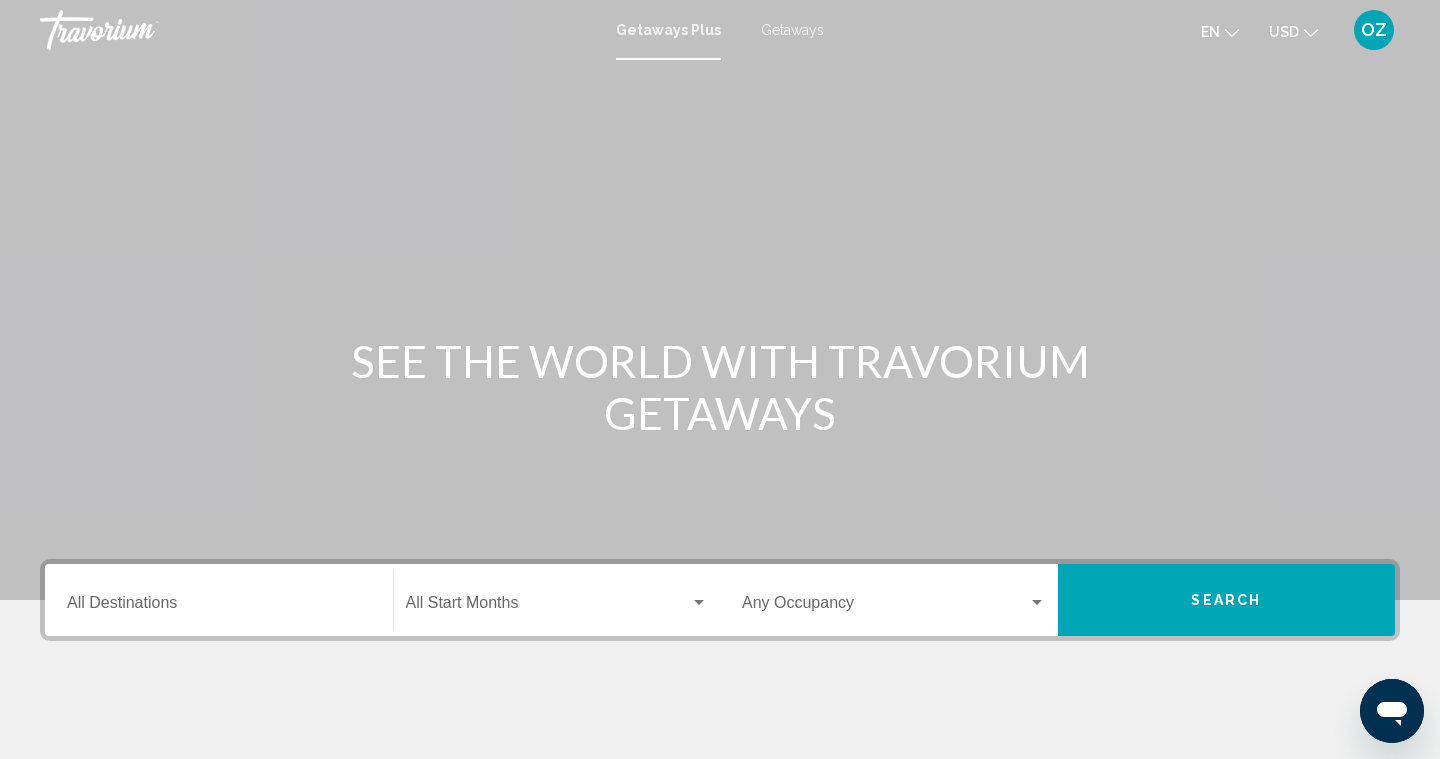 click on "Getaways" at bounding box center (792, 30) 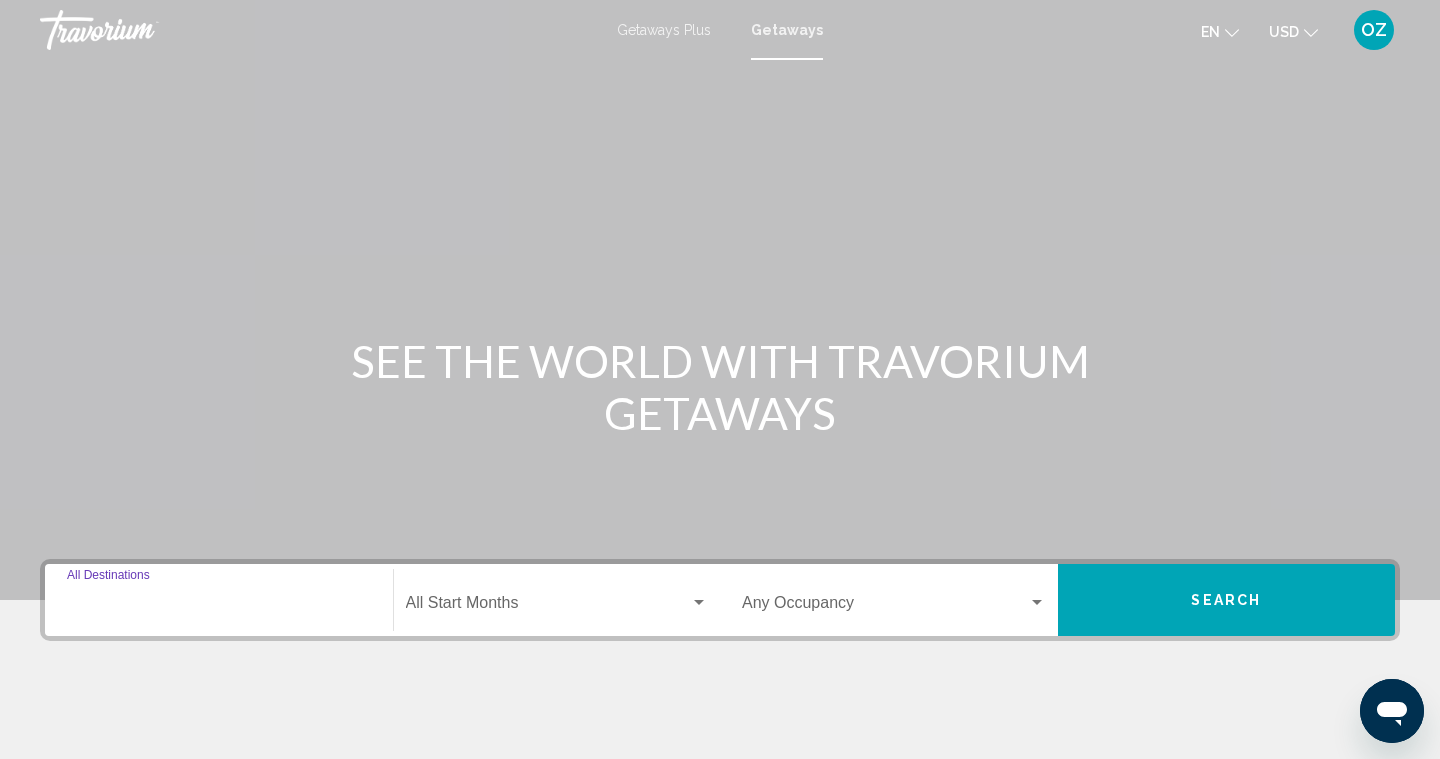 click on "Destination All Destinations" at bounding box center [219, 607] 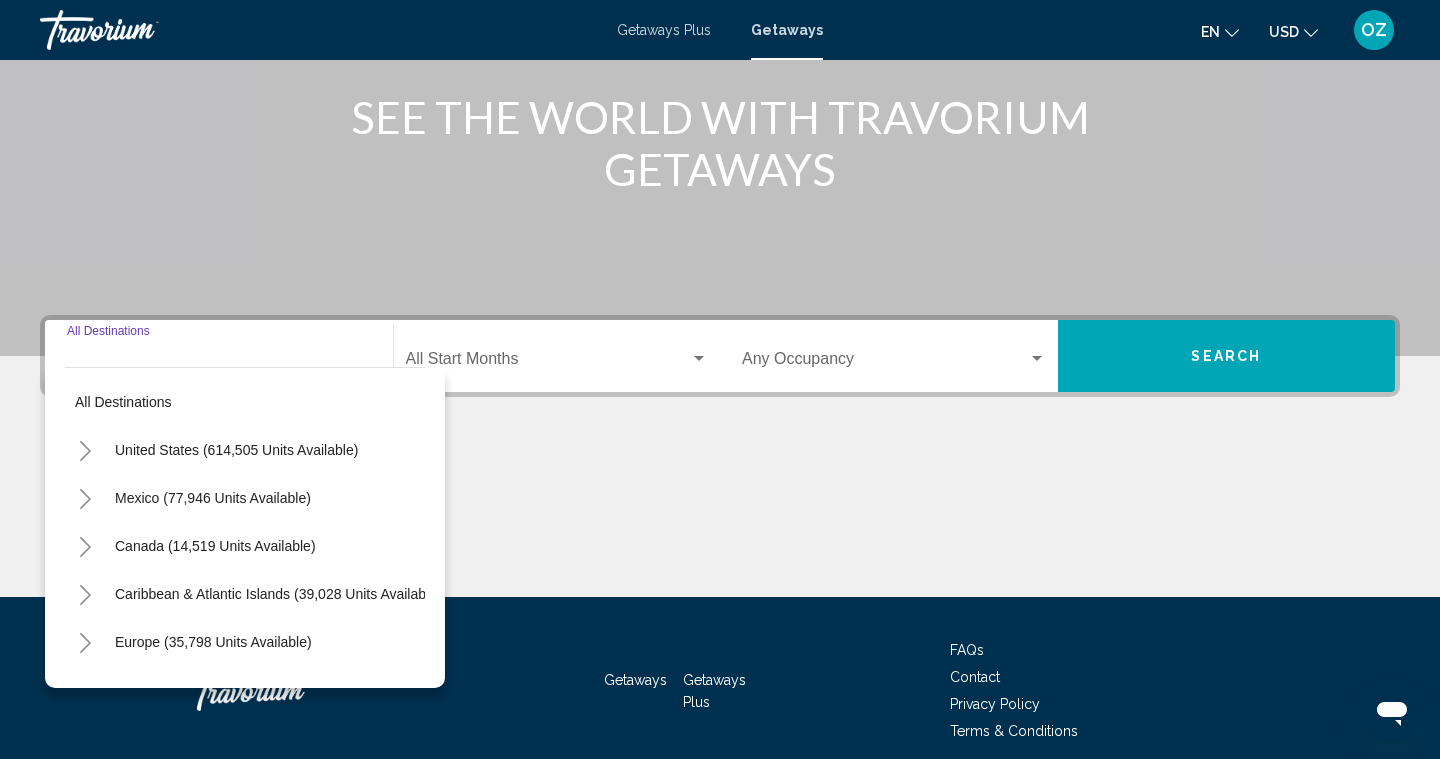scroll, scrollTop: 327, scrollLeft: 0, axis: vertical 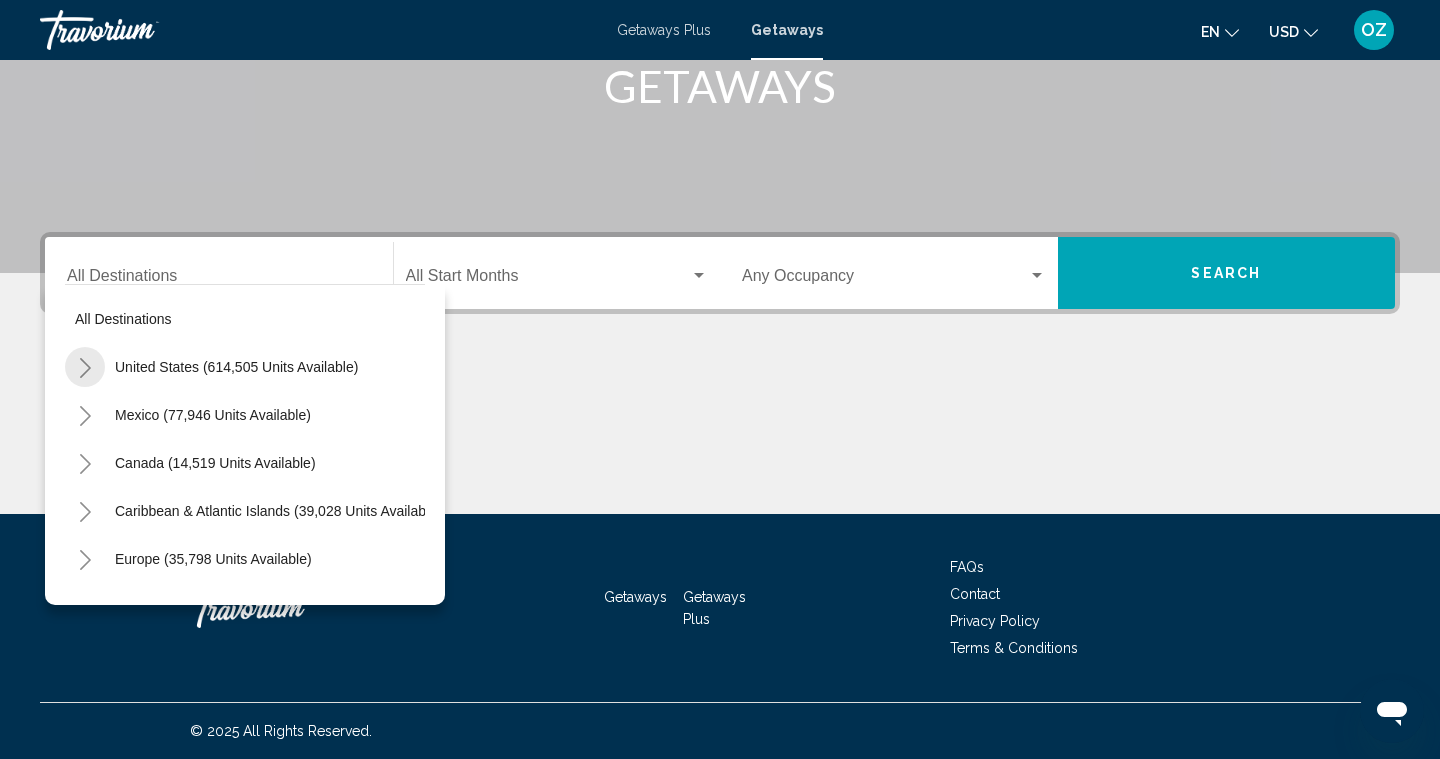 click 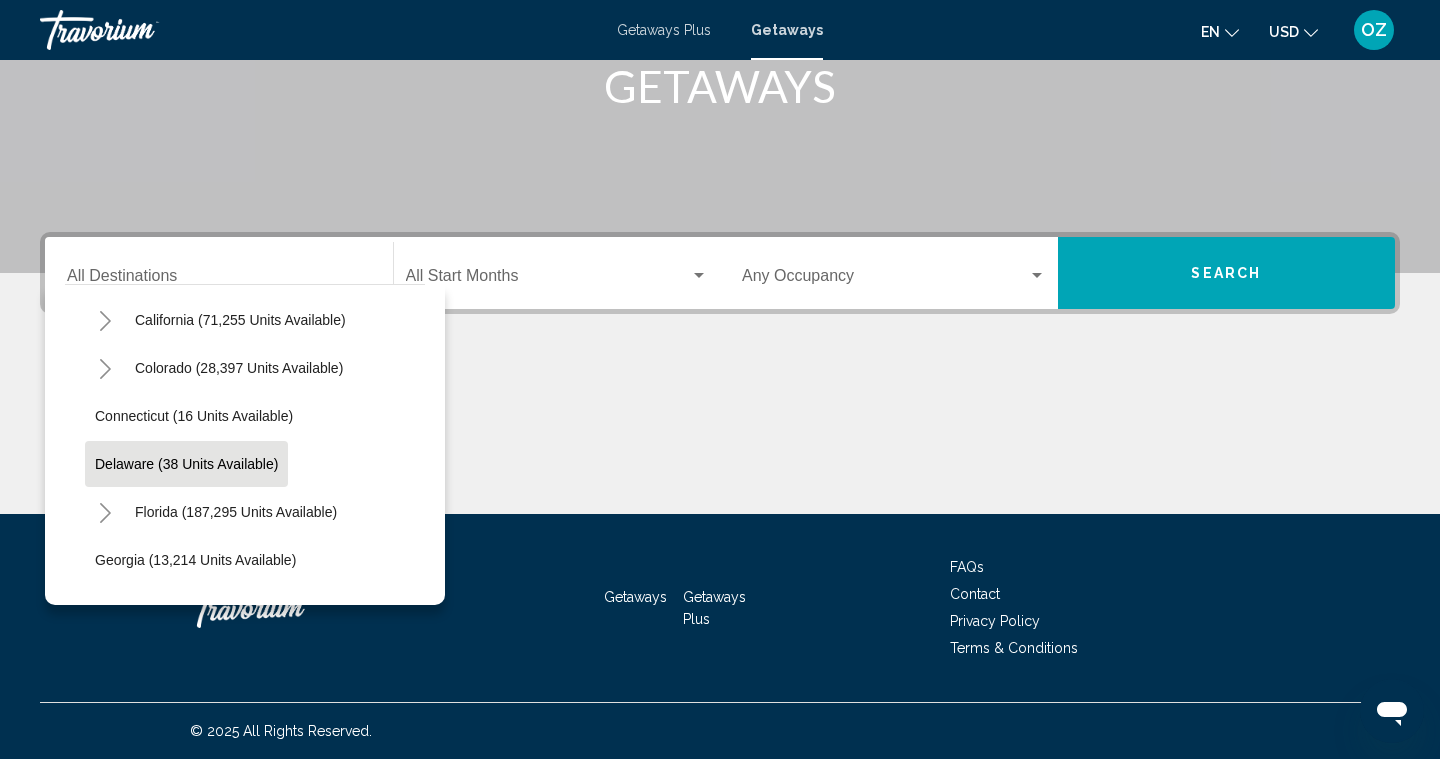 scroll, scrollTop: 267, scrollLeft: 0, axis: vertical 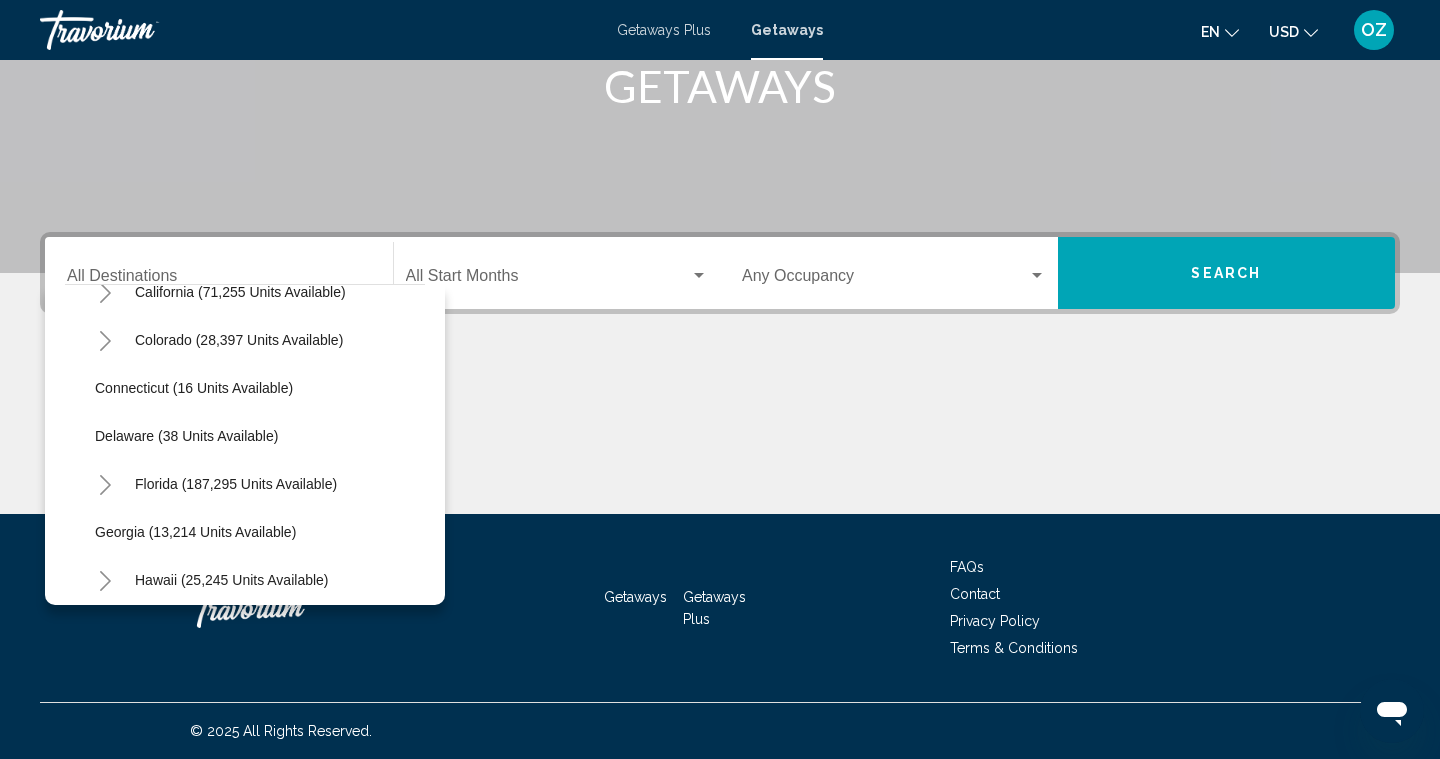 click 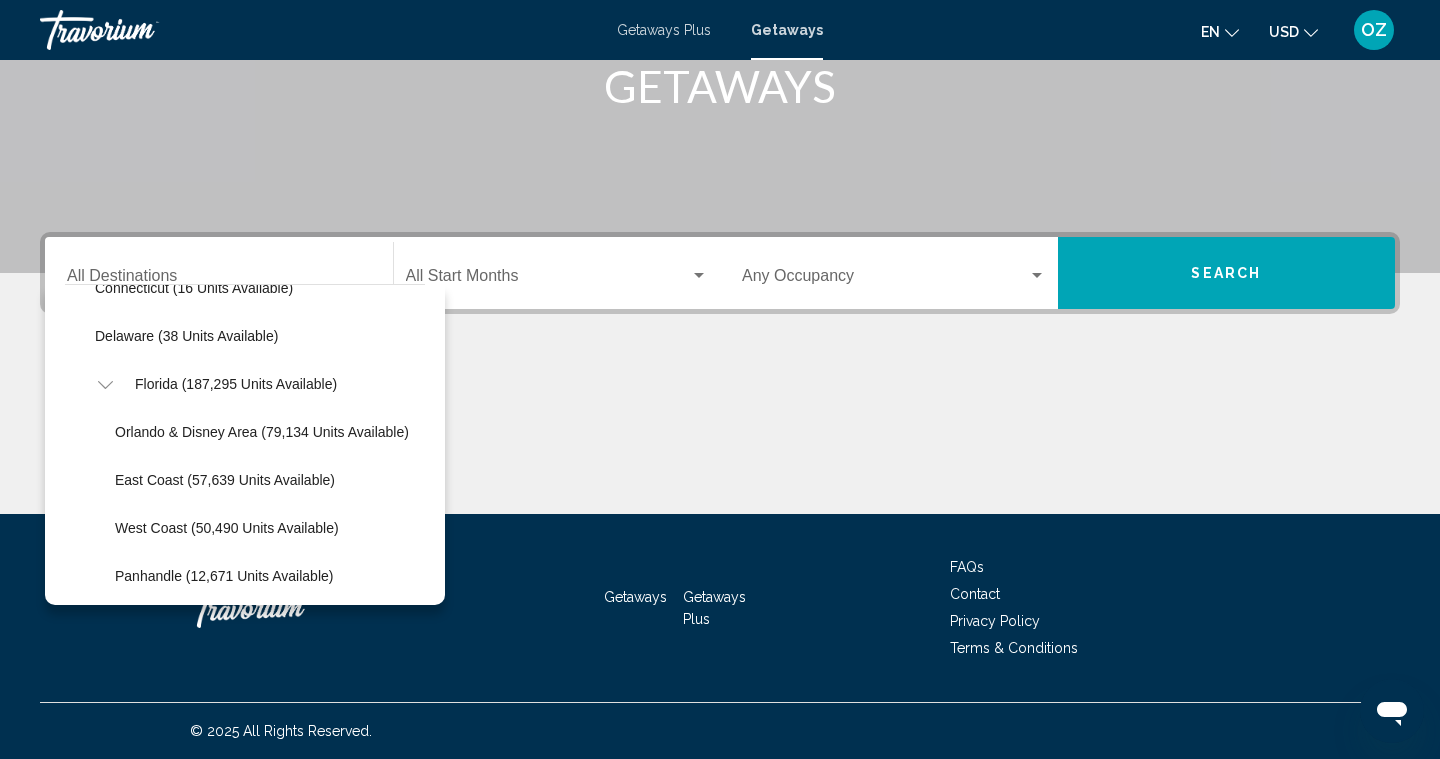 scroll, scrollTop: 426, scrollLeft: 0, axis: vertical 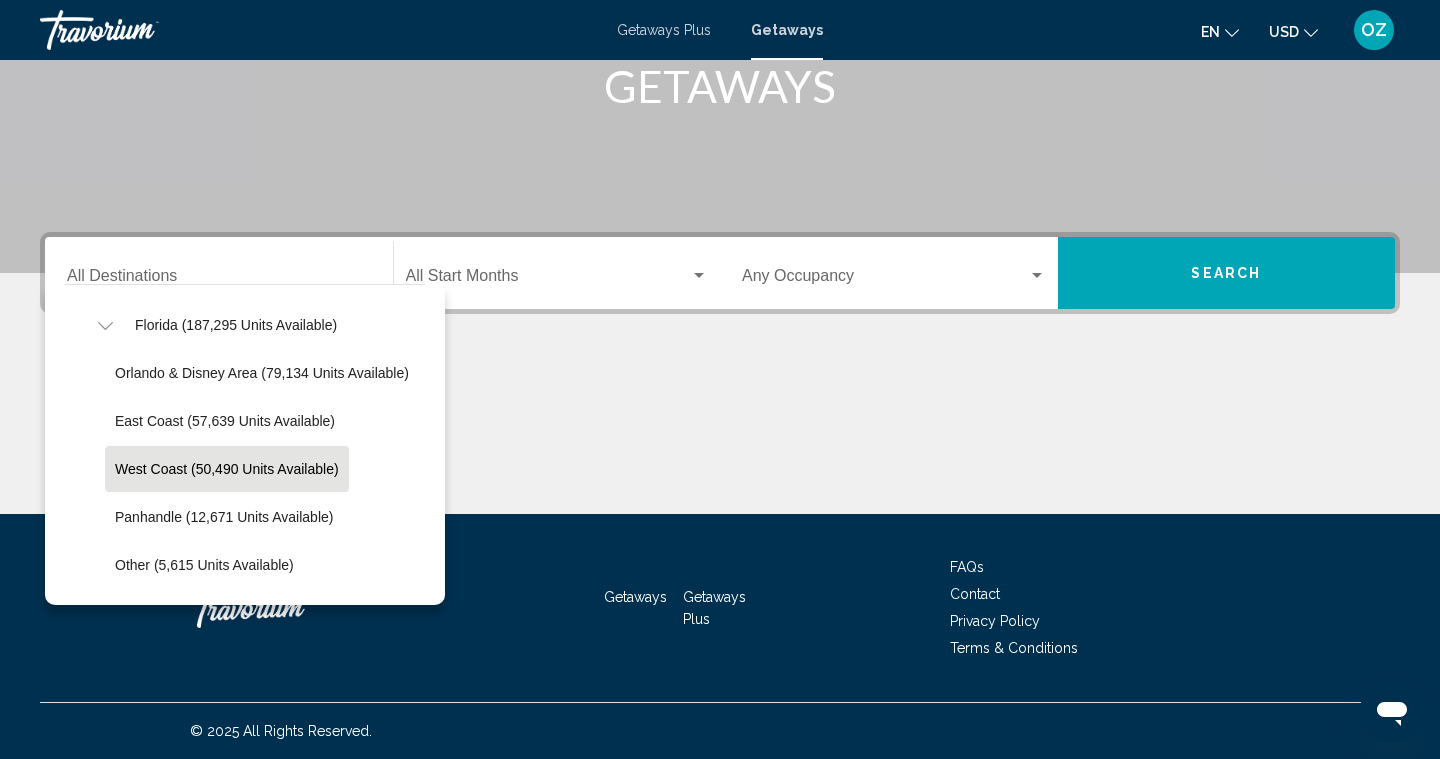 click on "West Coast (50,490 units available)" 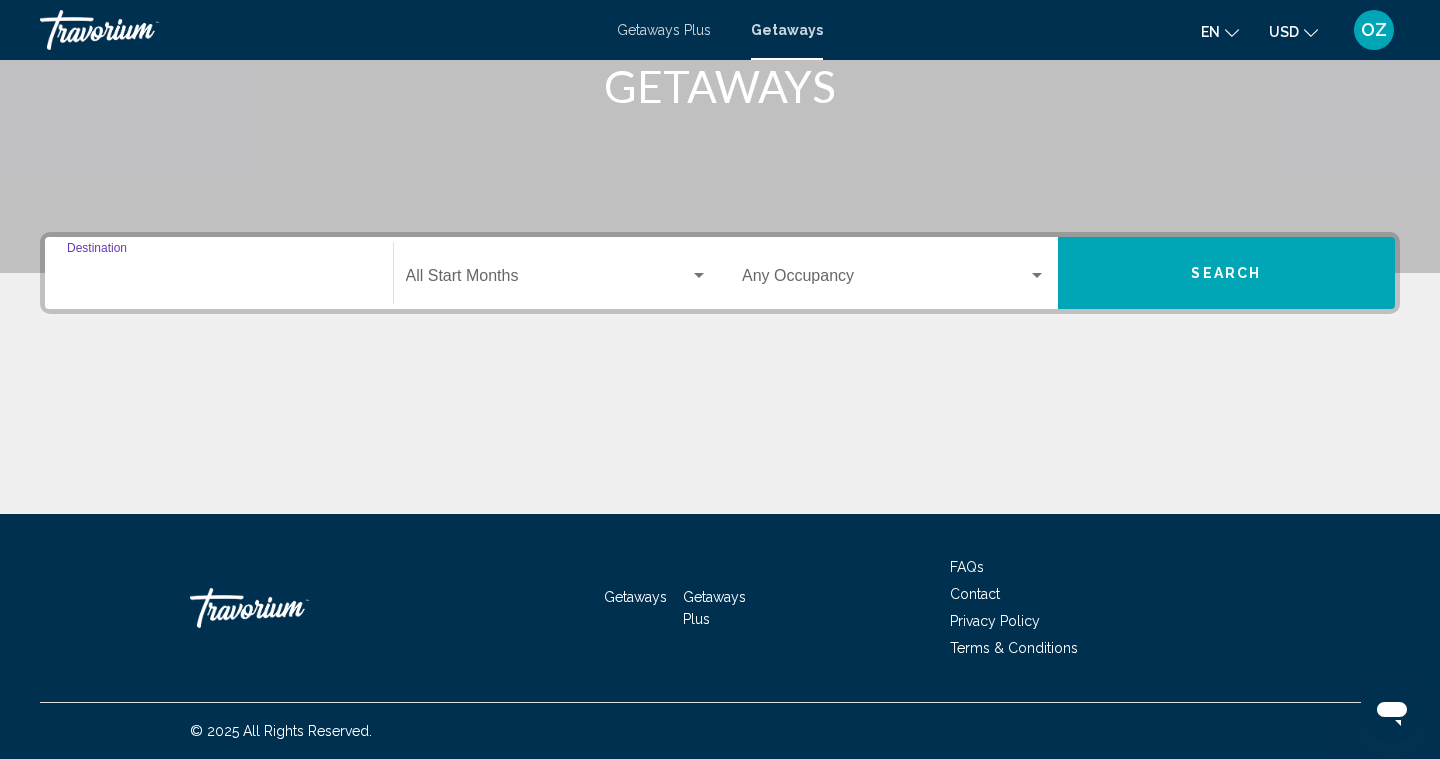 type on "**********" 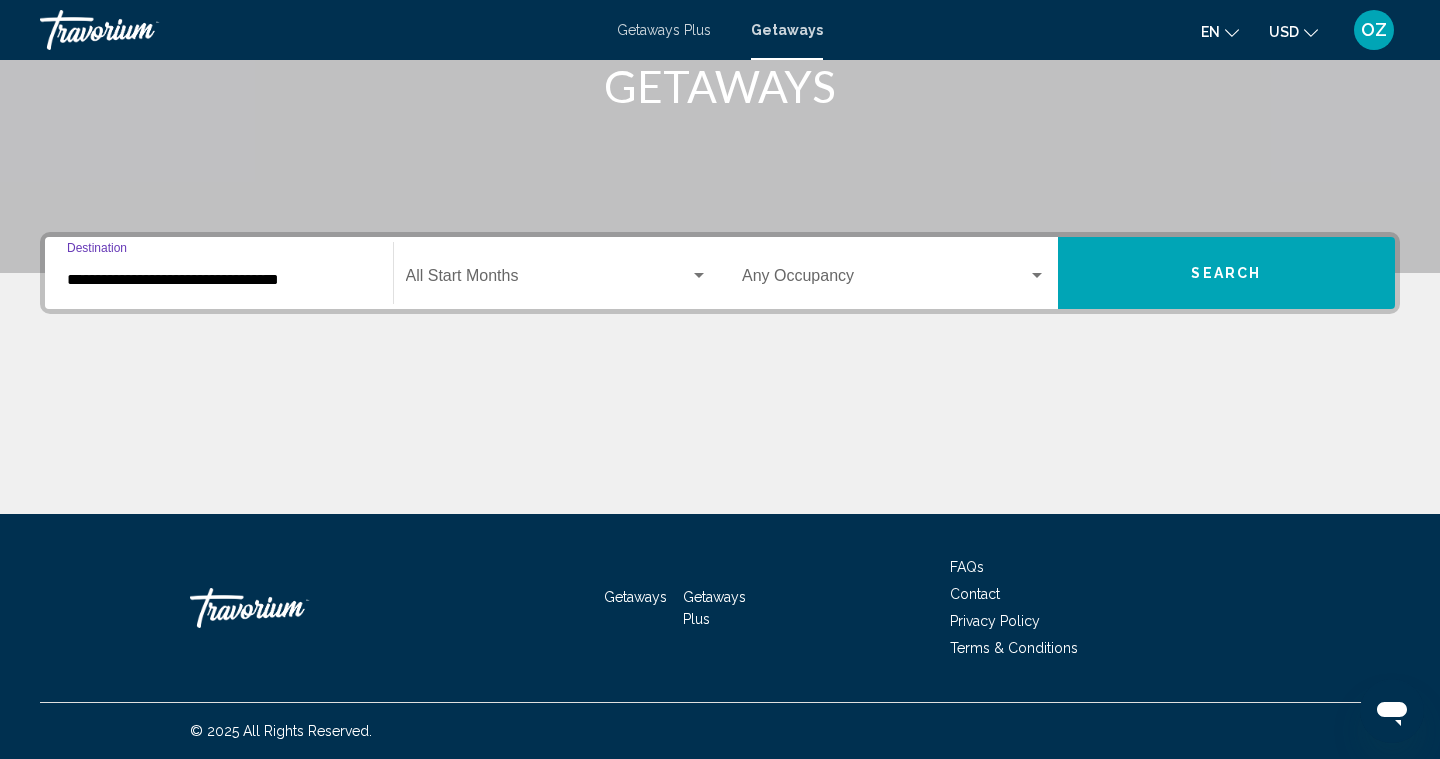 click at bounding box center [699, 276] 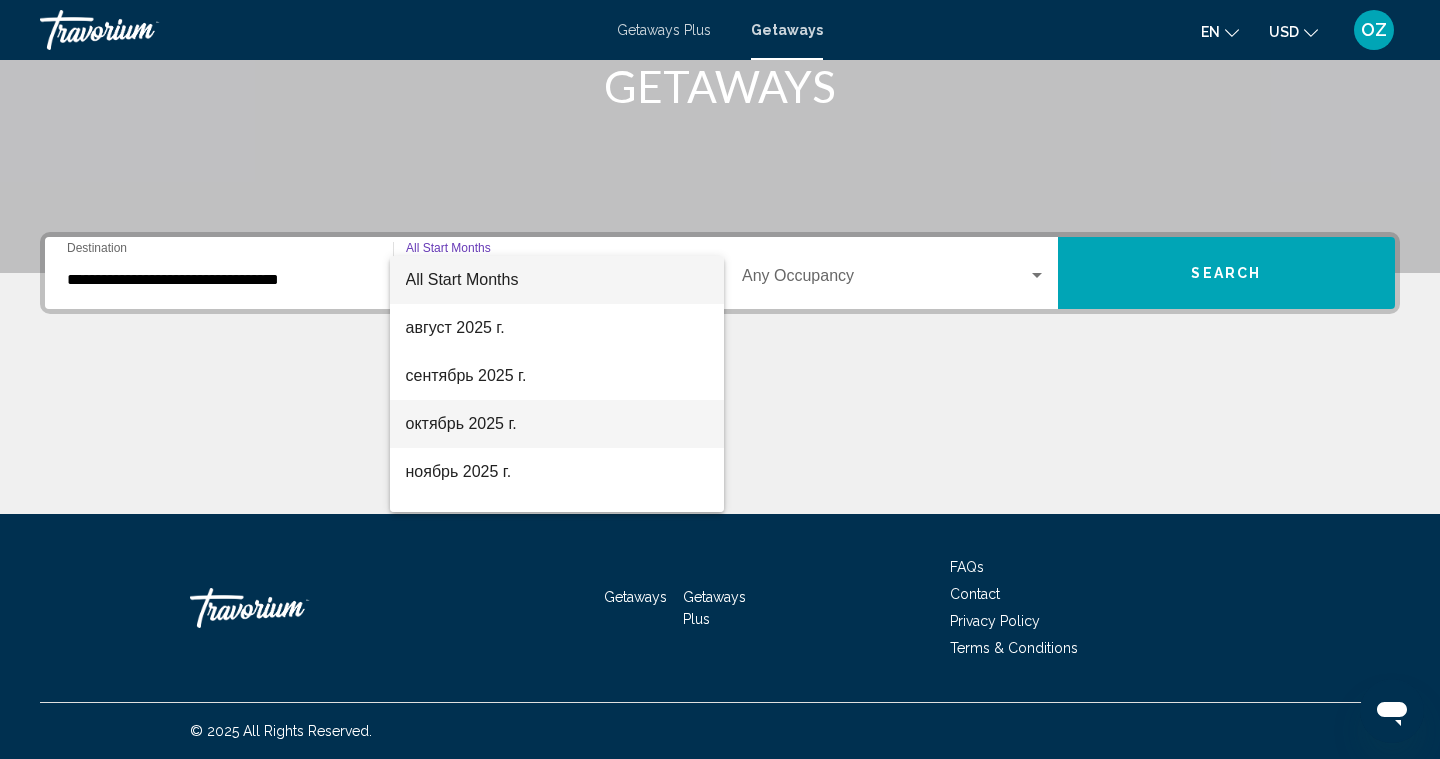 click on "октябрь 2025 г." at bounding box center (557, 424) 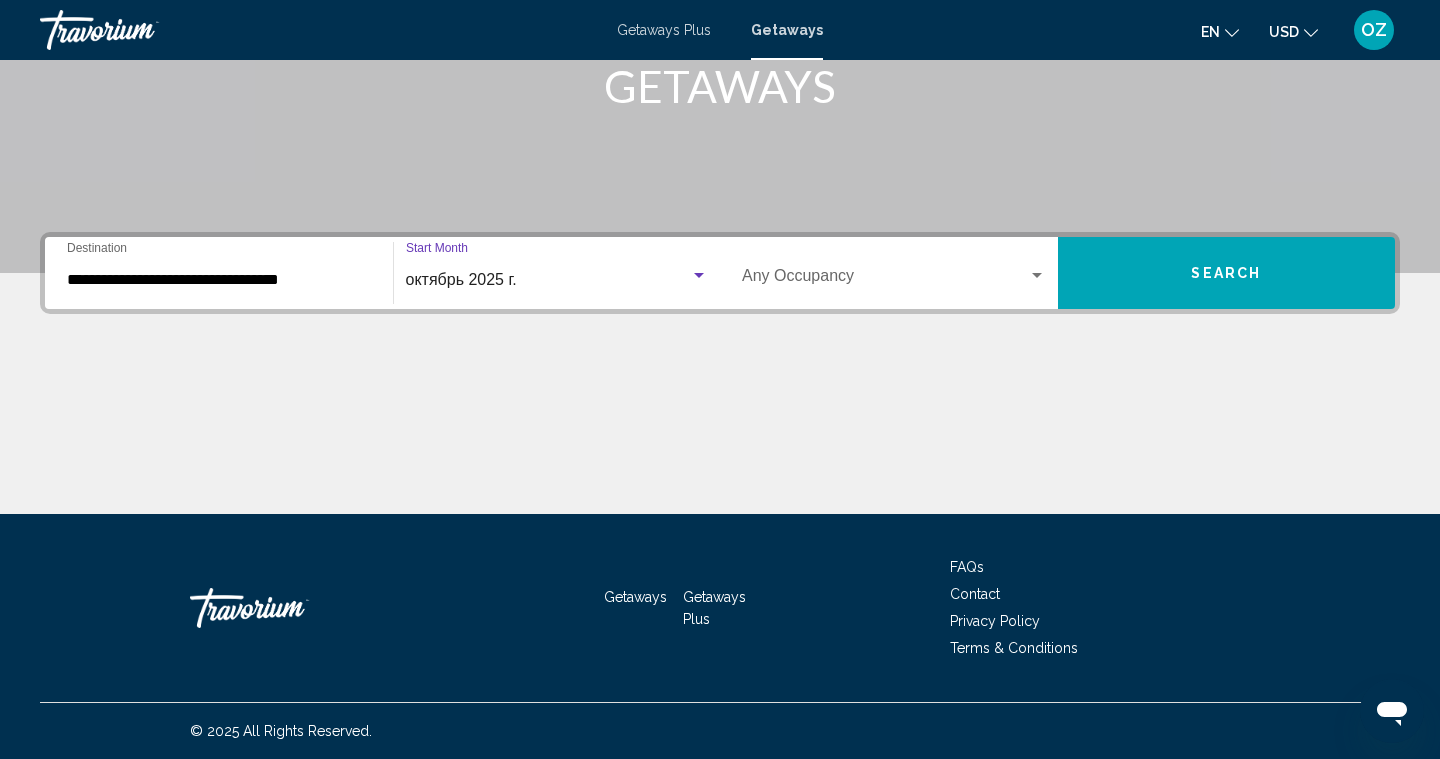 click at bounding box center (885, 280) 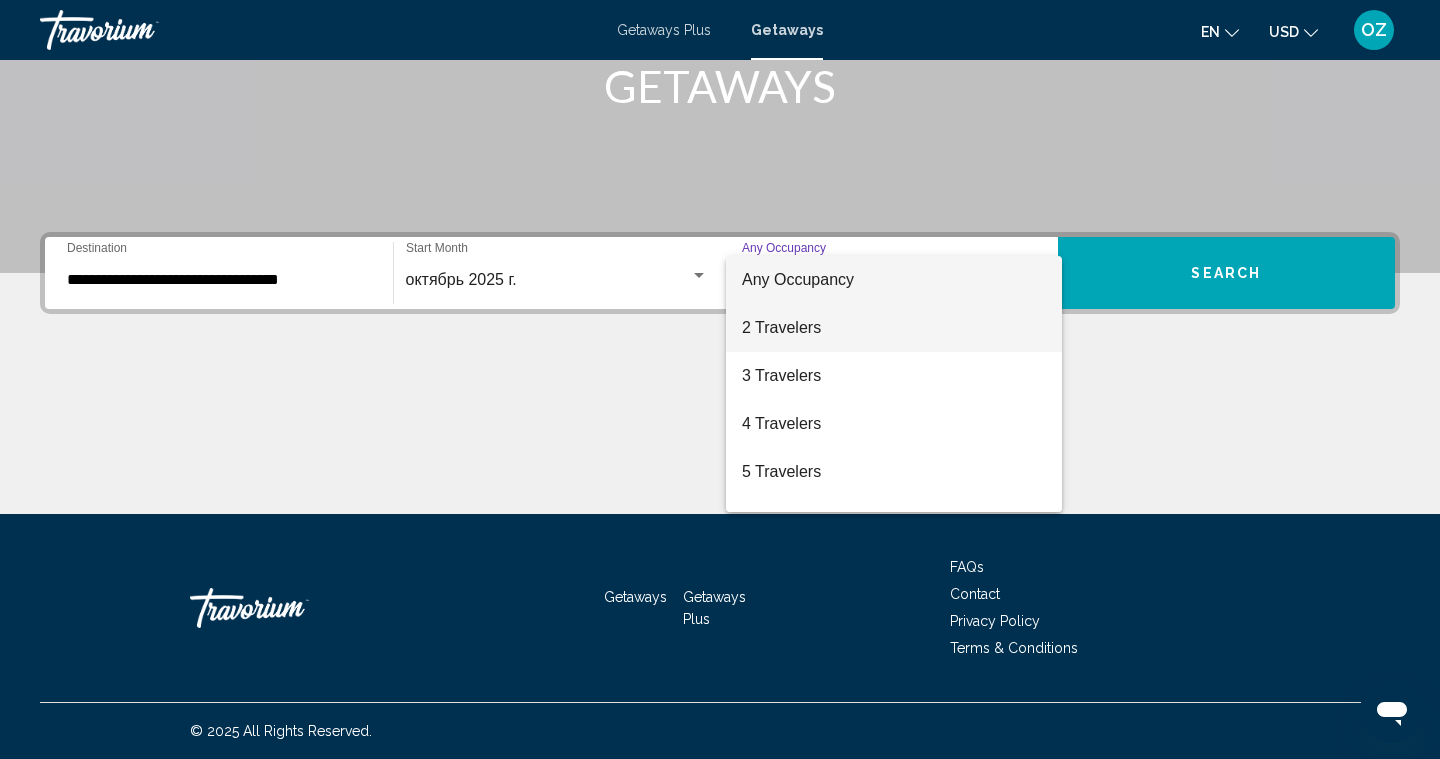 click on "2 Travelers" at bounding box center [894, 328] 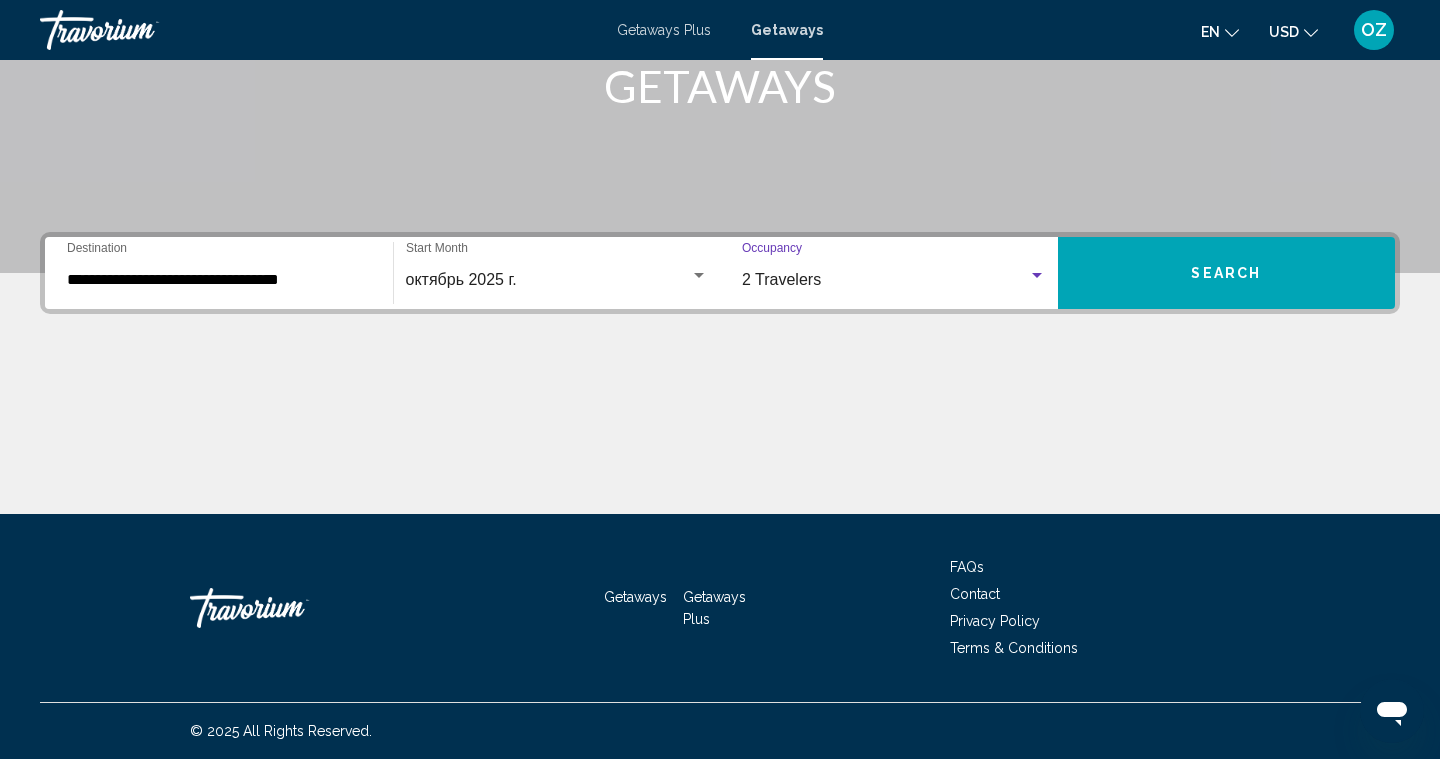 click on "Search" at bounding box center [1226, 274] 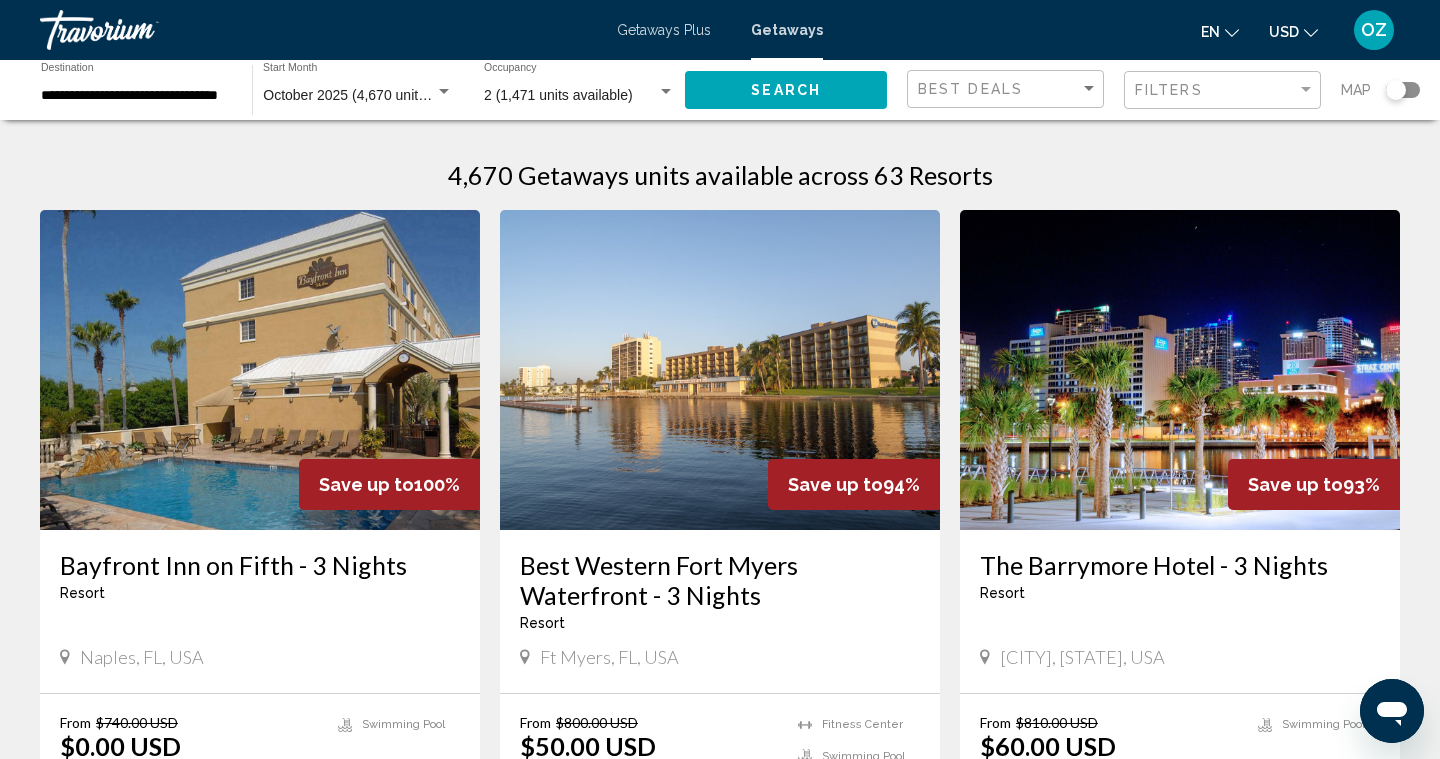 scroll, scrollTop: 0, scrollLeft: 0, axis: both 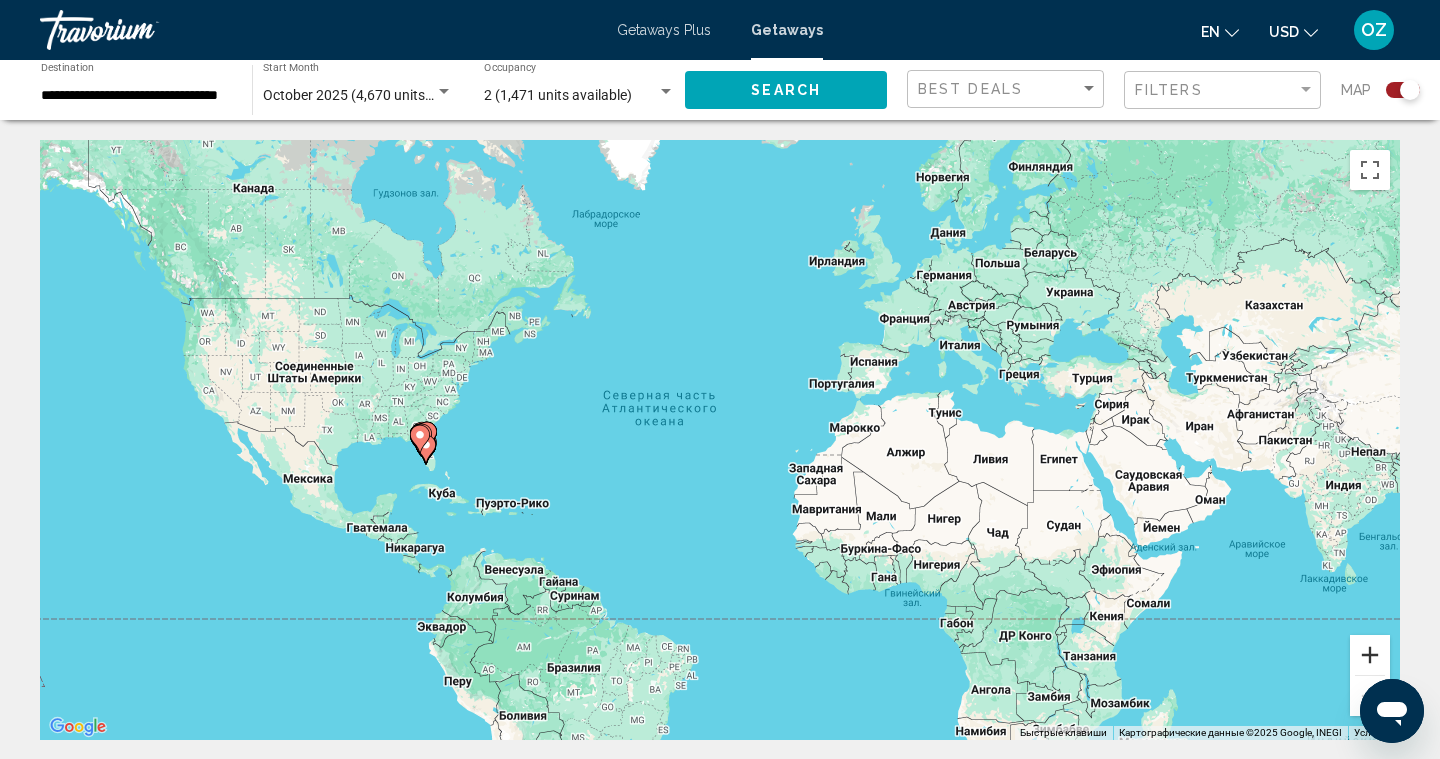 click at bounding box center (1370, 655) 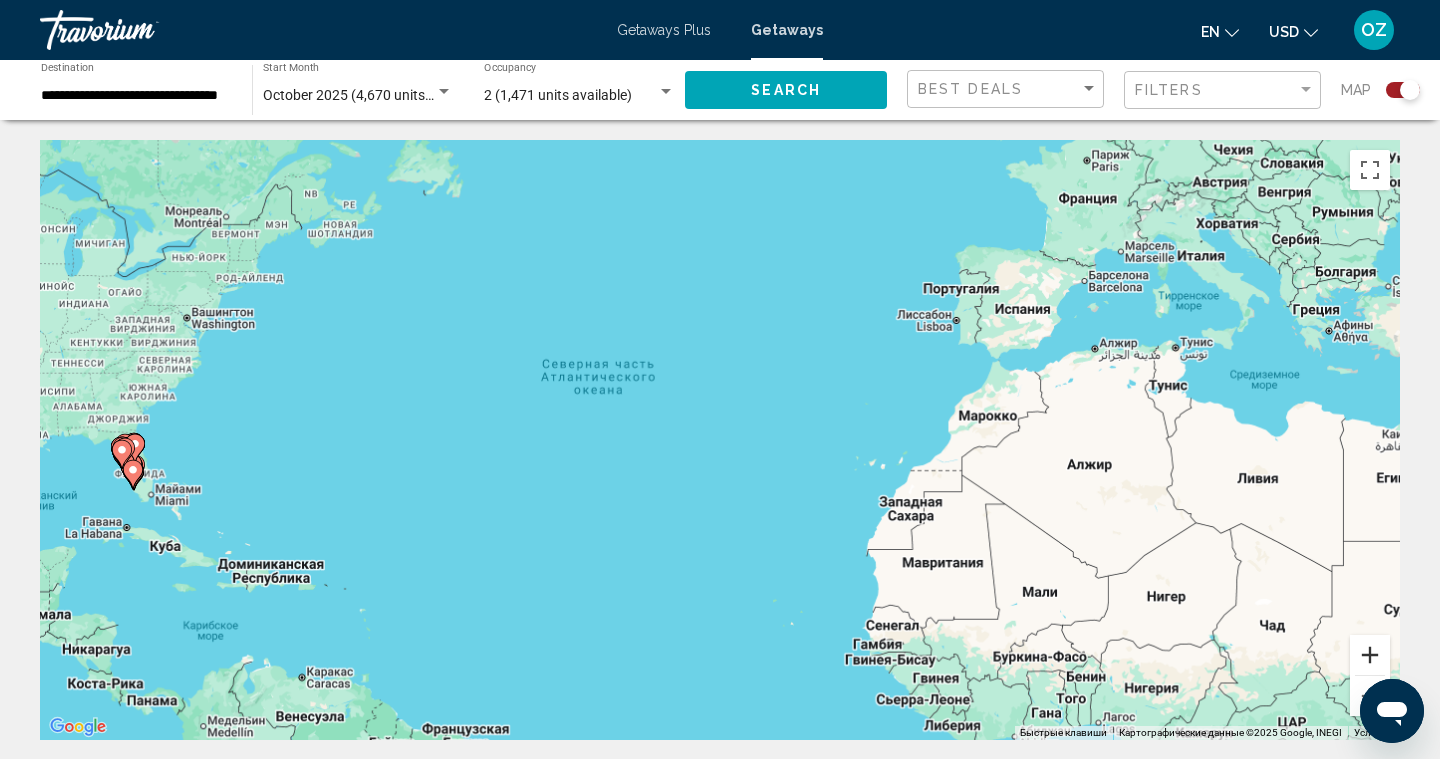 click at bounding box center [1370, 655] 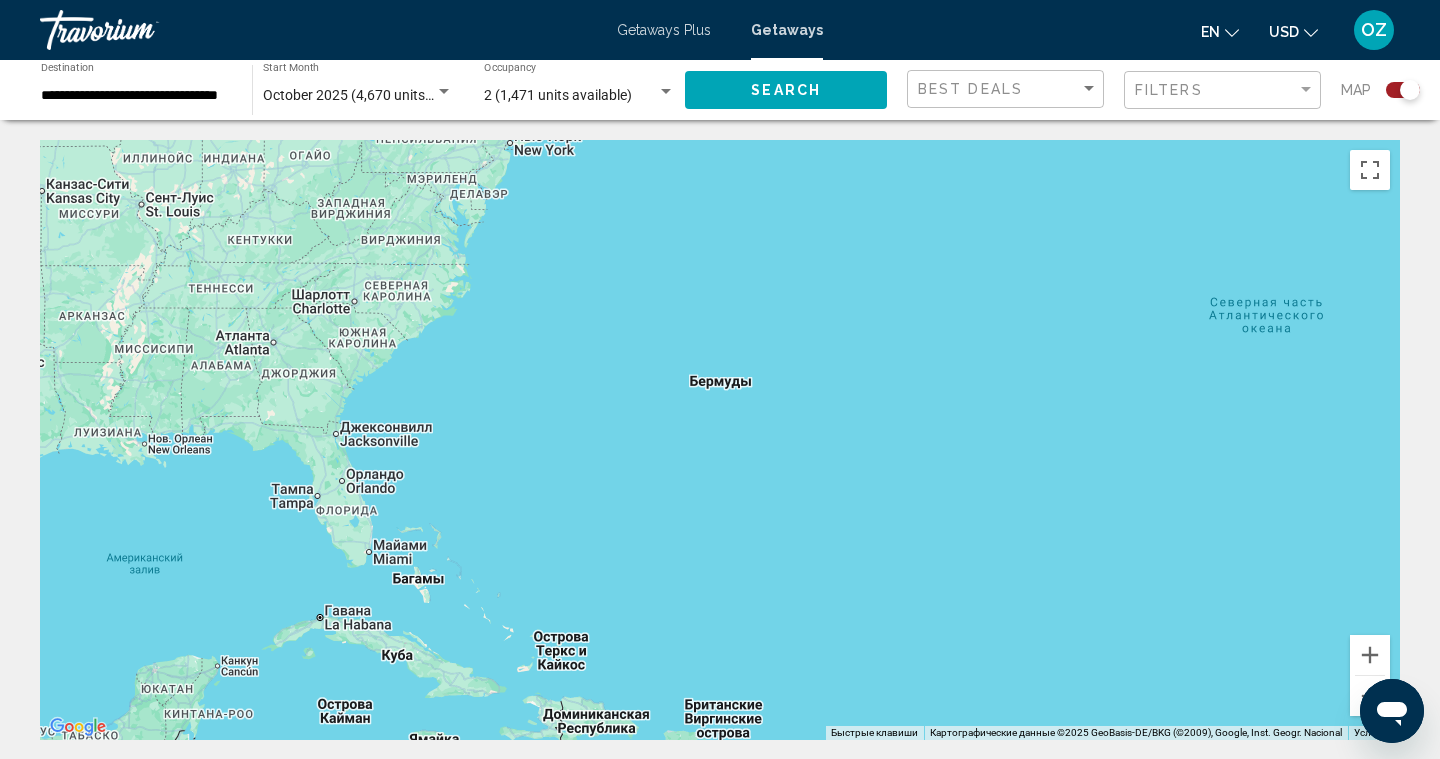 drag, startPoint x: 269, startPoint y: 605, endPoint x: 1067, endPoint y: 608, distance: 798.0056 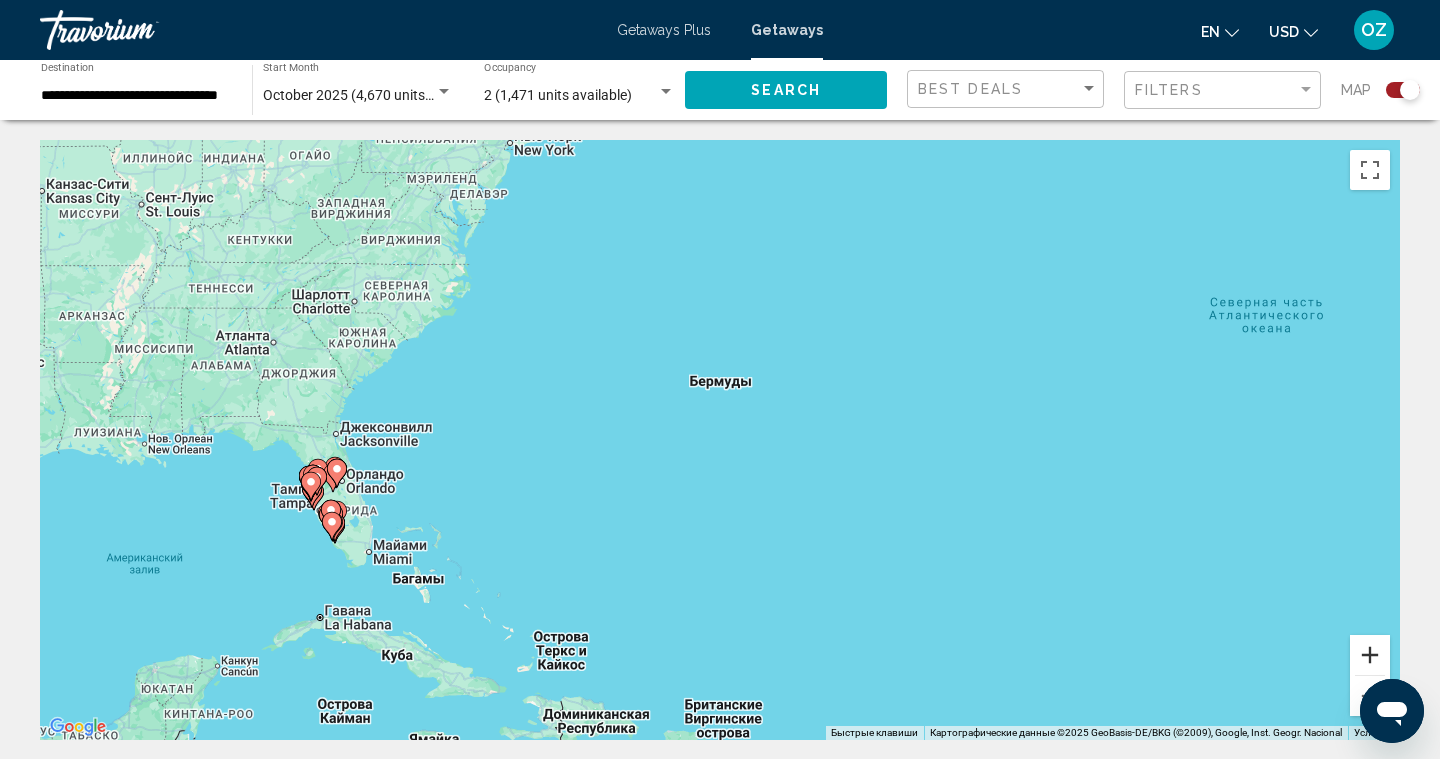 click at bounding box center (1370, 655) 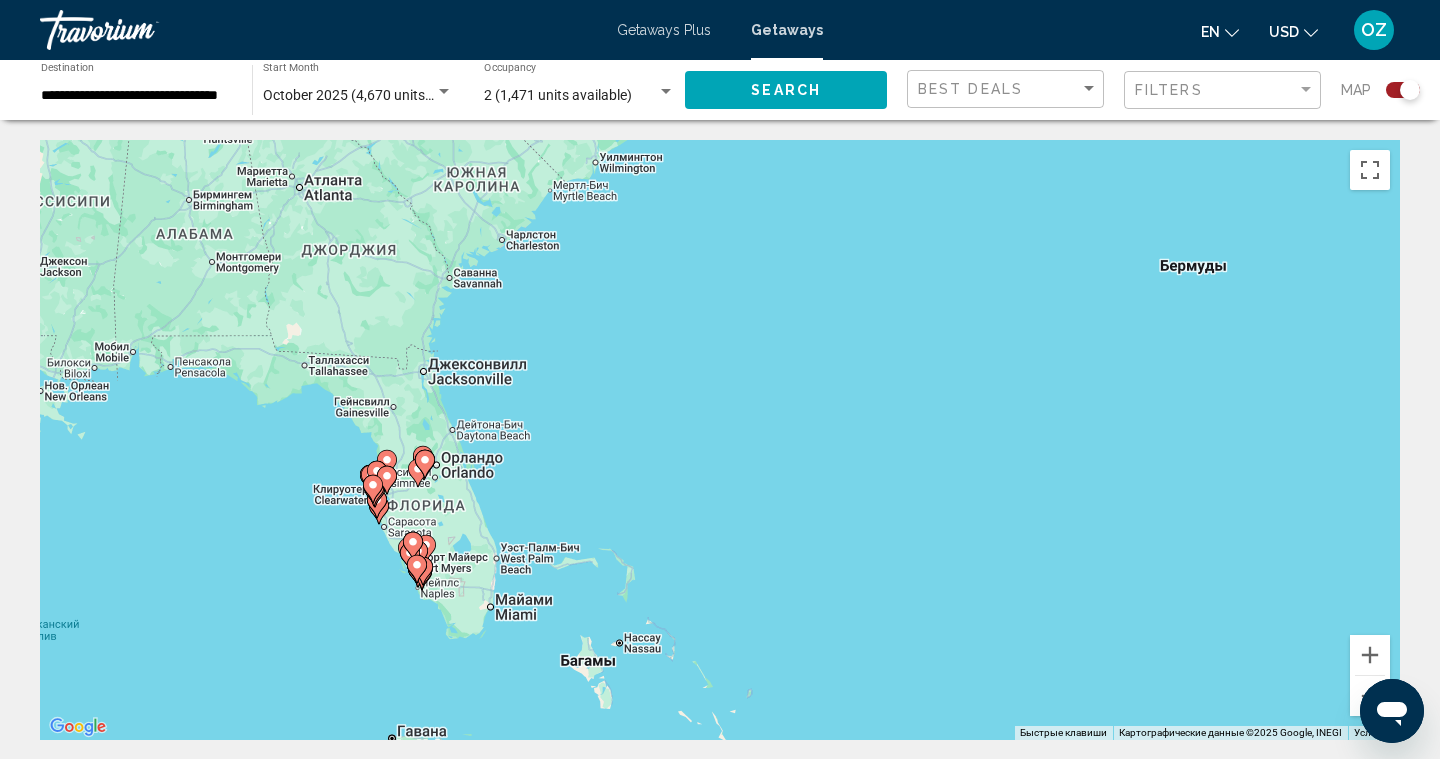 drag, startPoint x: 470, startPoint y: 585, endPoint x: 1038, endPoint y: 507, distance: 573.3306 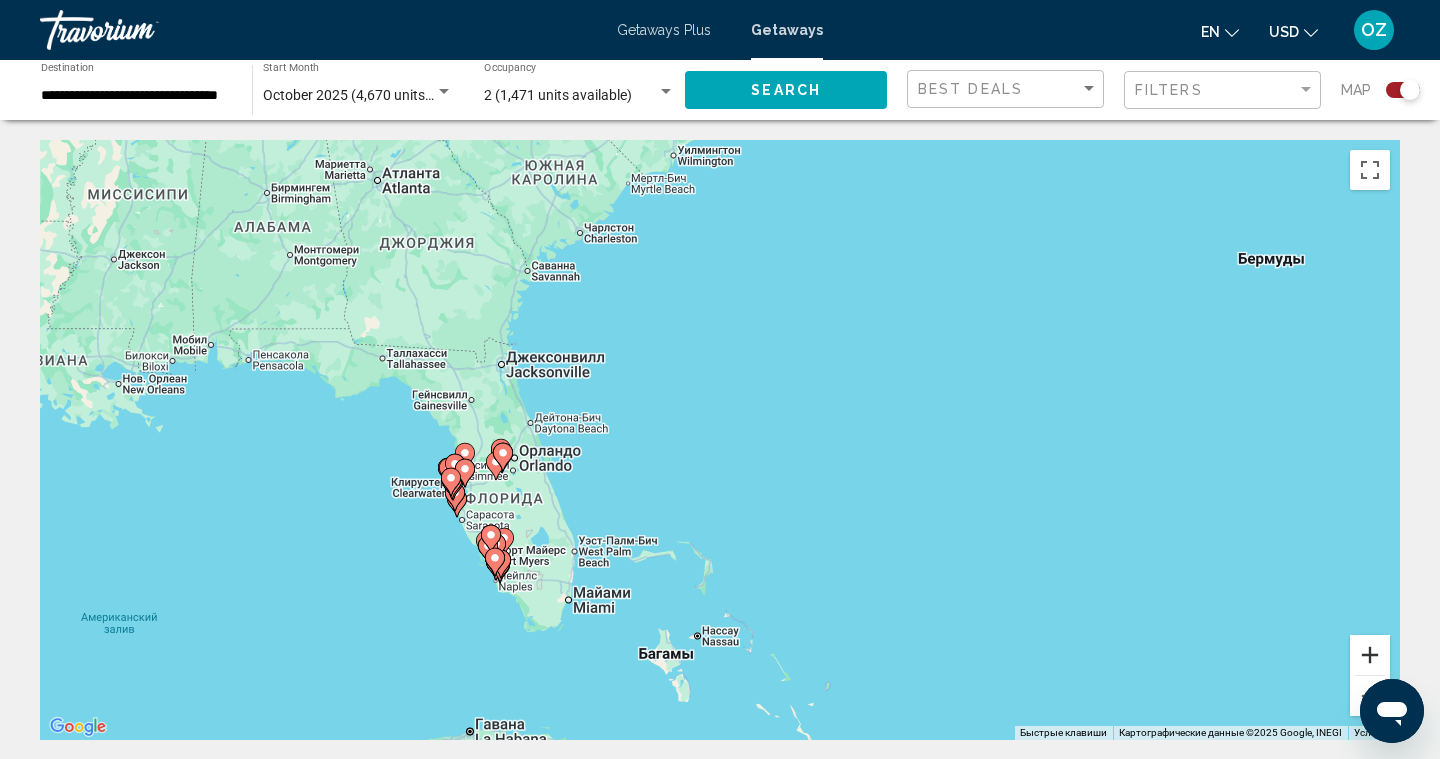 click at bounding box center [1370, 655] 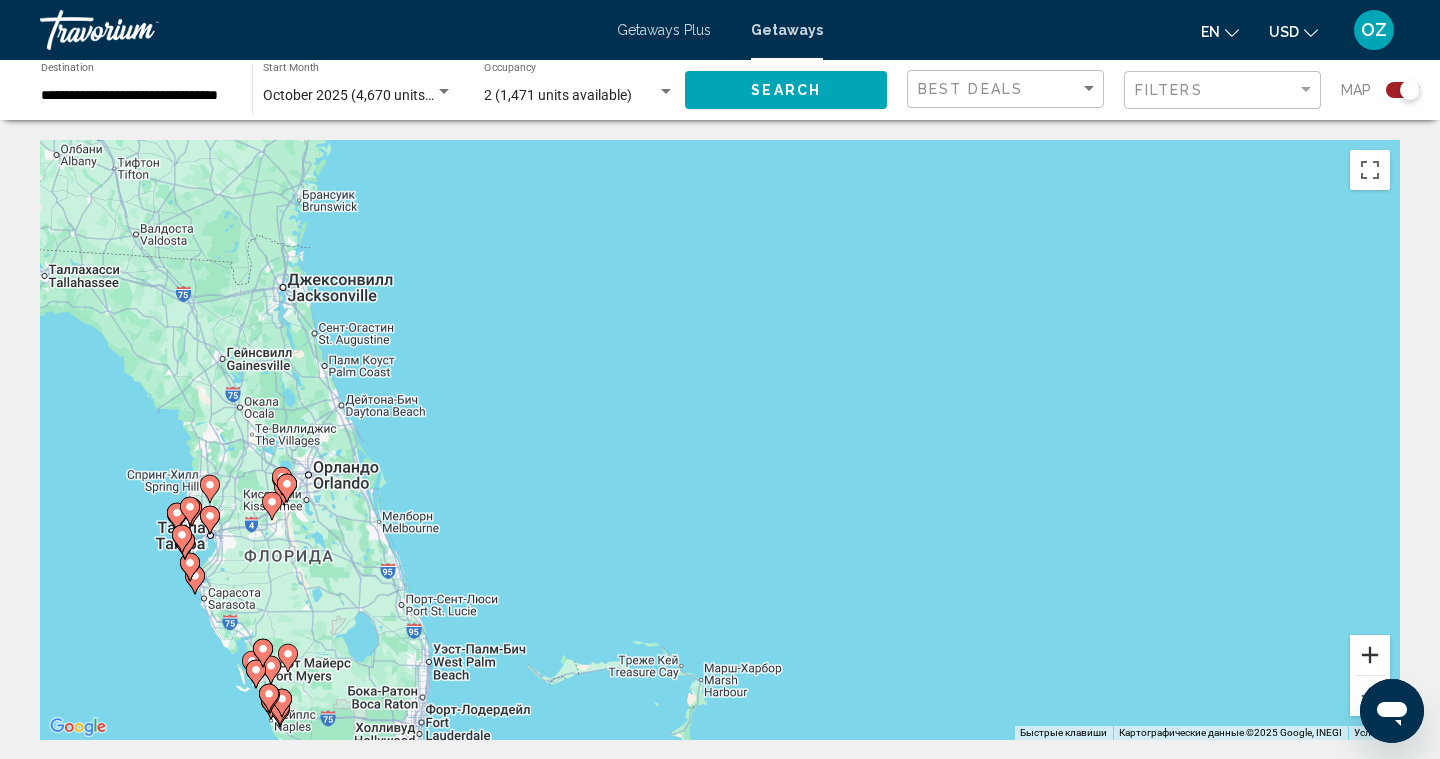 click at bounding box center (1370, 655) 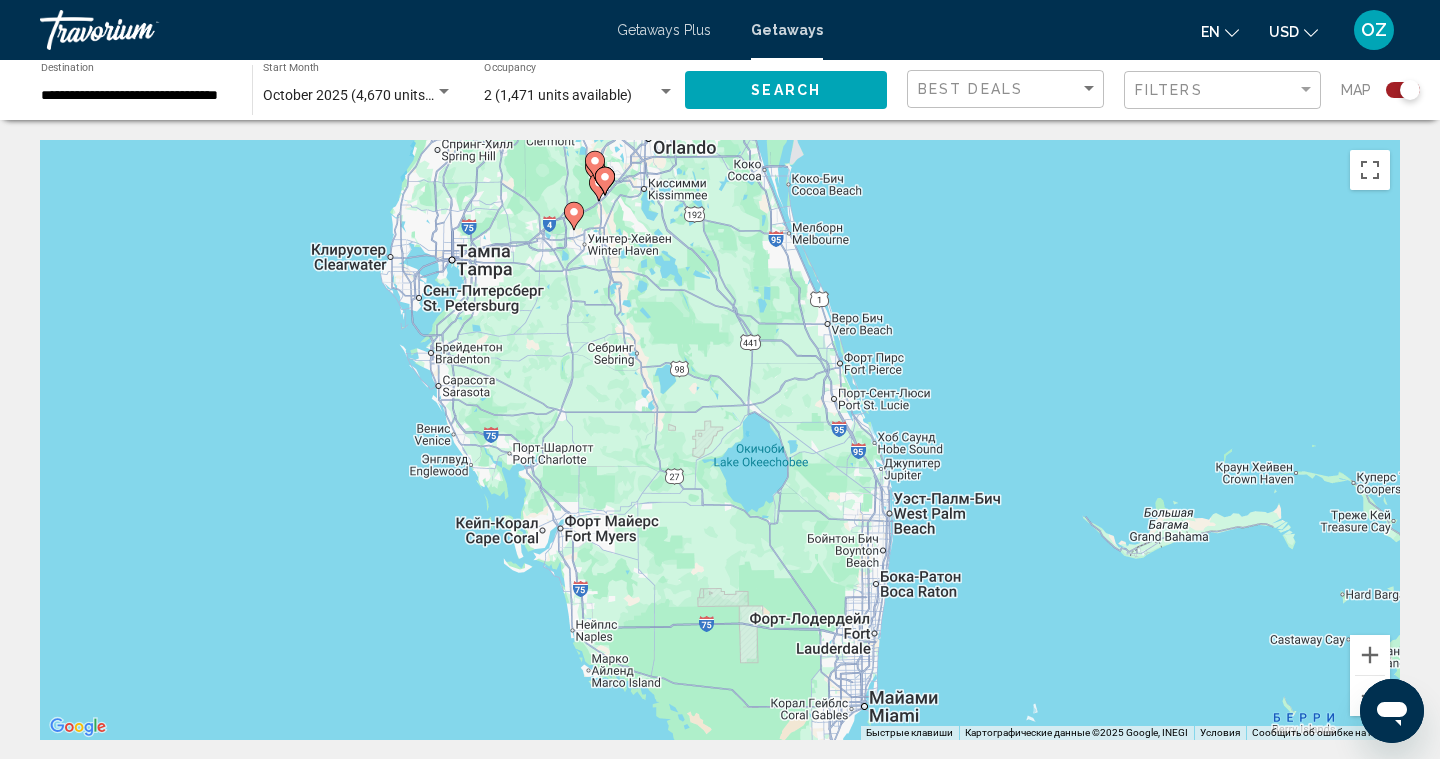drag, startPoint x: 482, startPoint y: 583, endPoint x: 1236, endPoint y: 210, distance: 841.2164 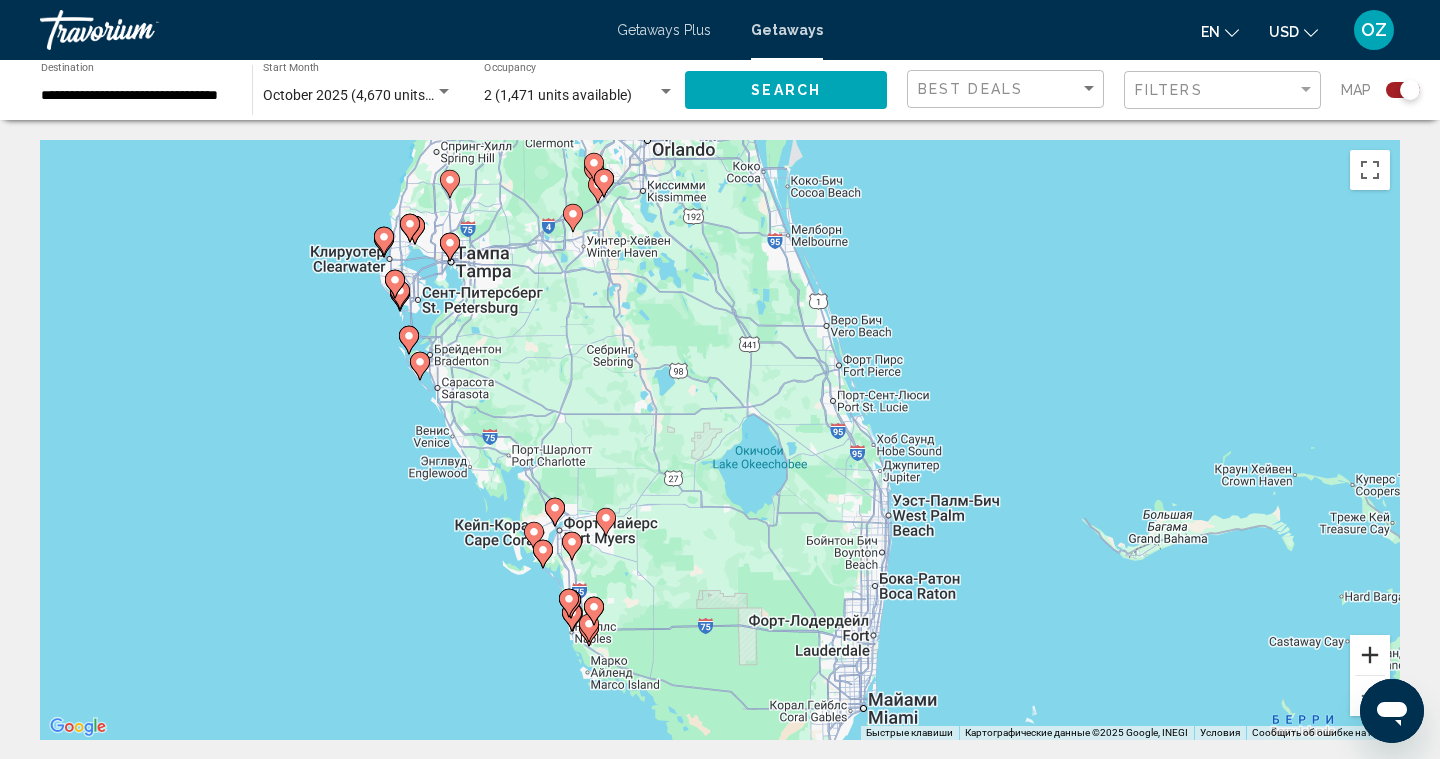 click at bounding box center (1370, 655) 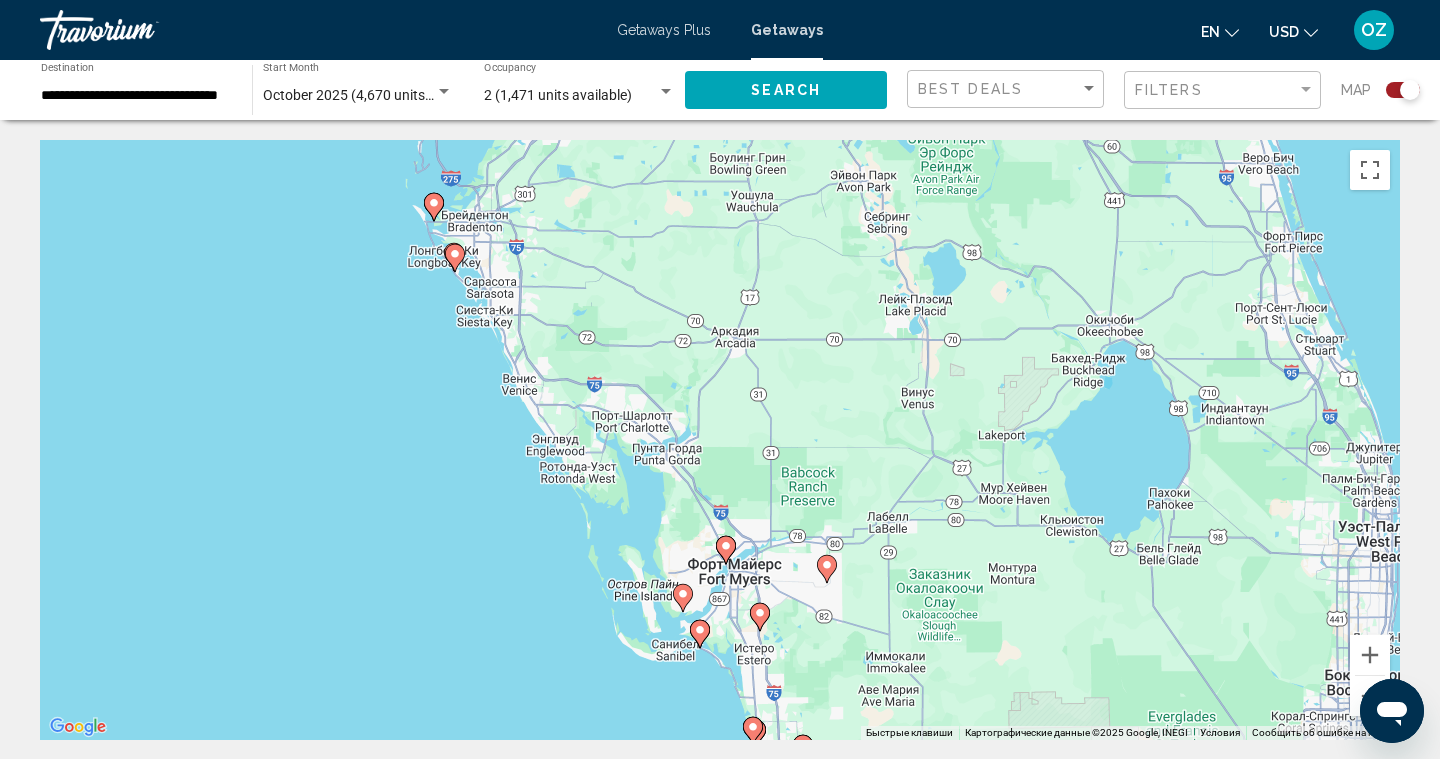 drag, startPoint x: 213, startPoint y: 512, endPoint x: 551, endPoint y: 464, distance: 341.39127 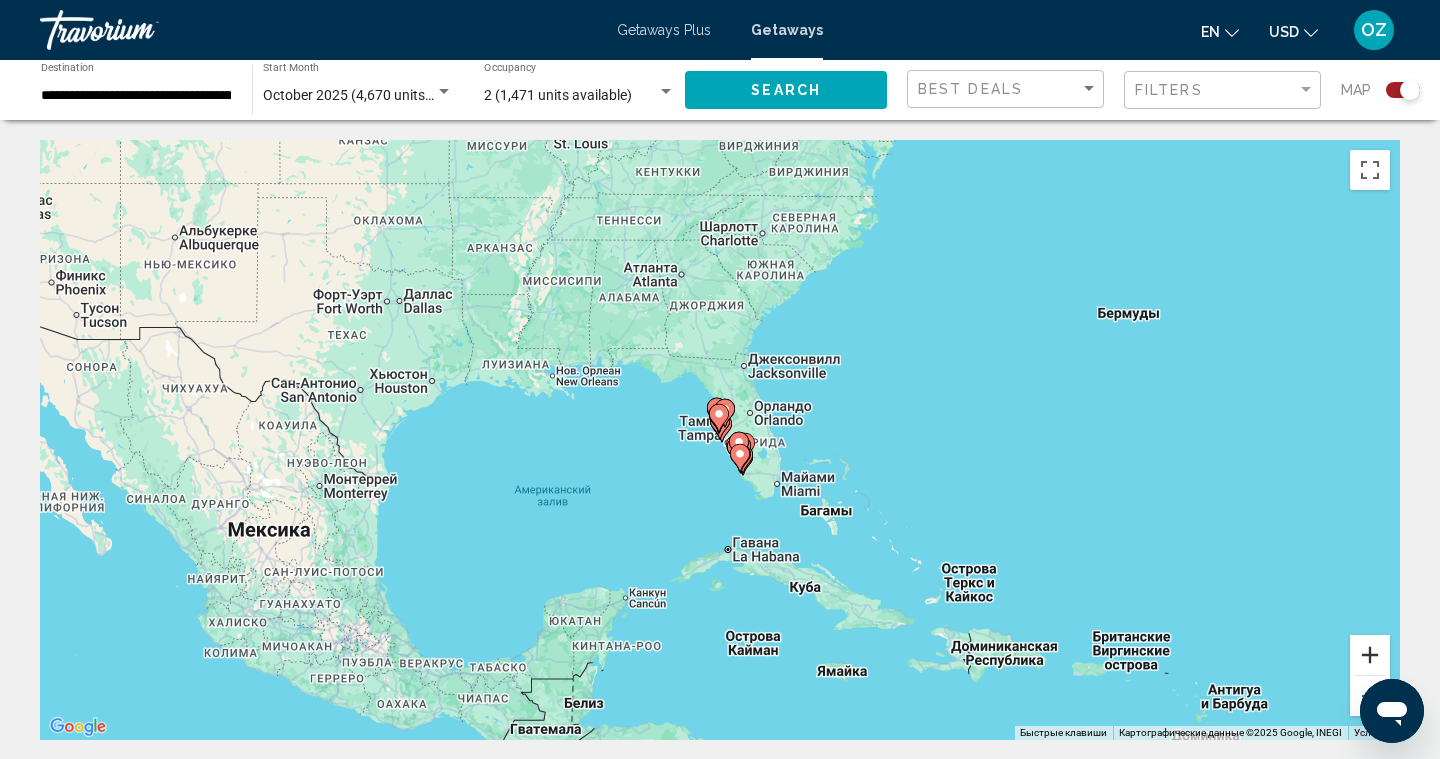click at bounding box center (1370, 655) 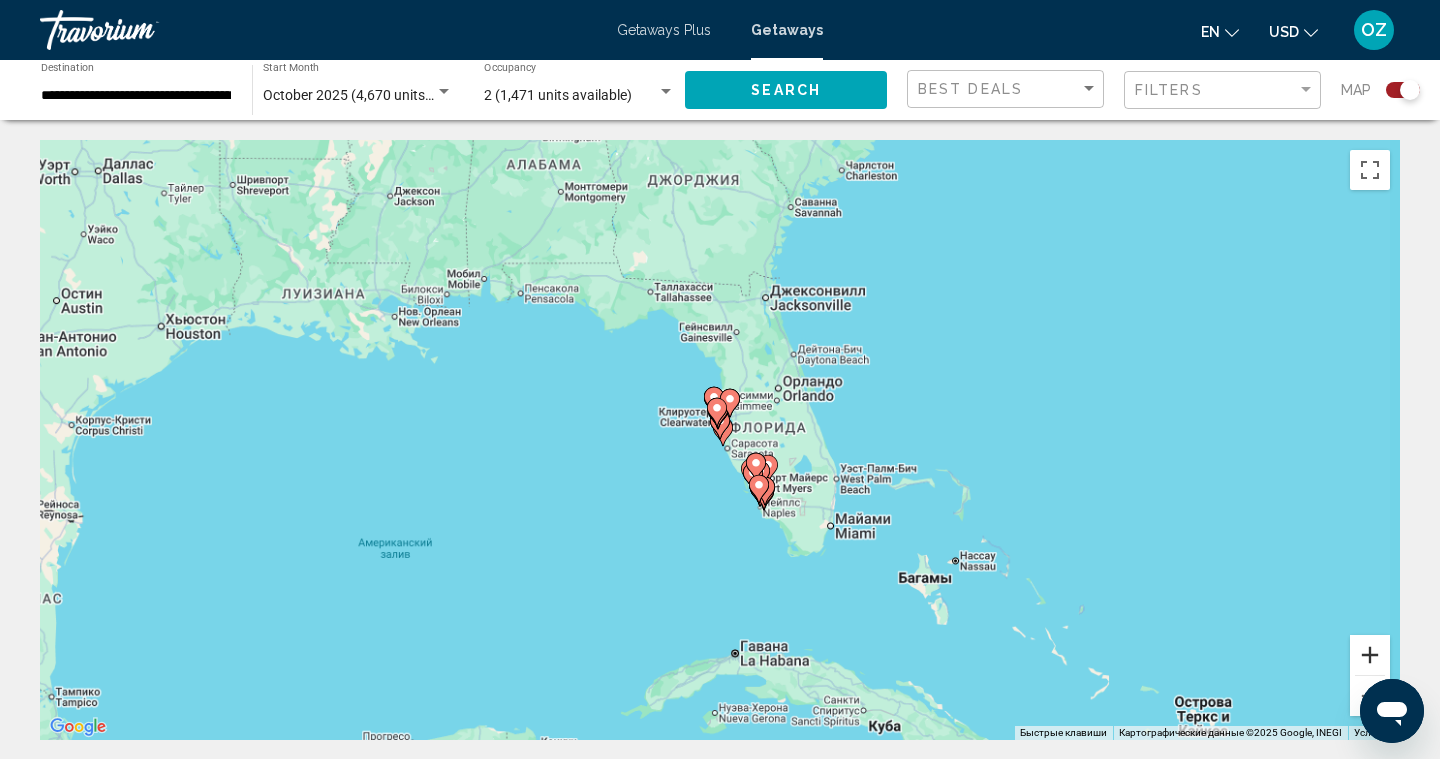 click at bounding box center [1370, 655] 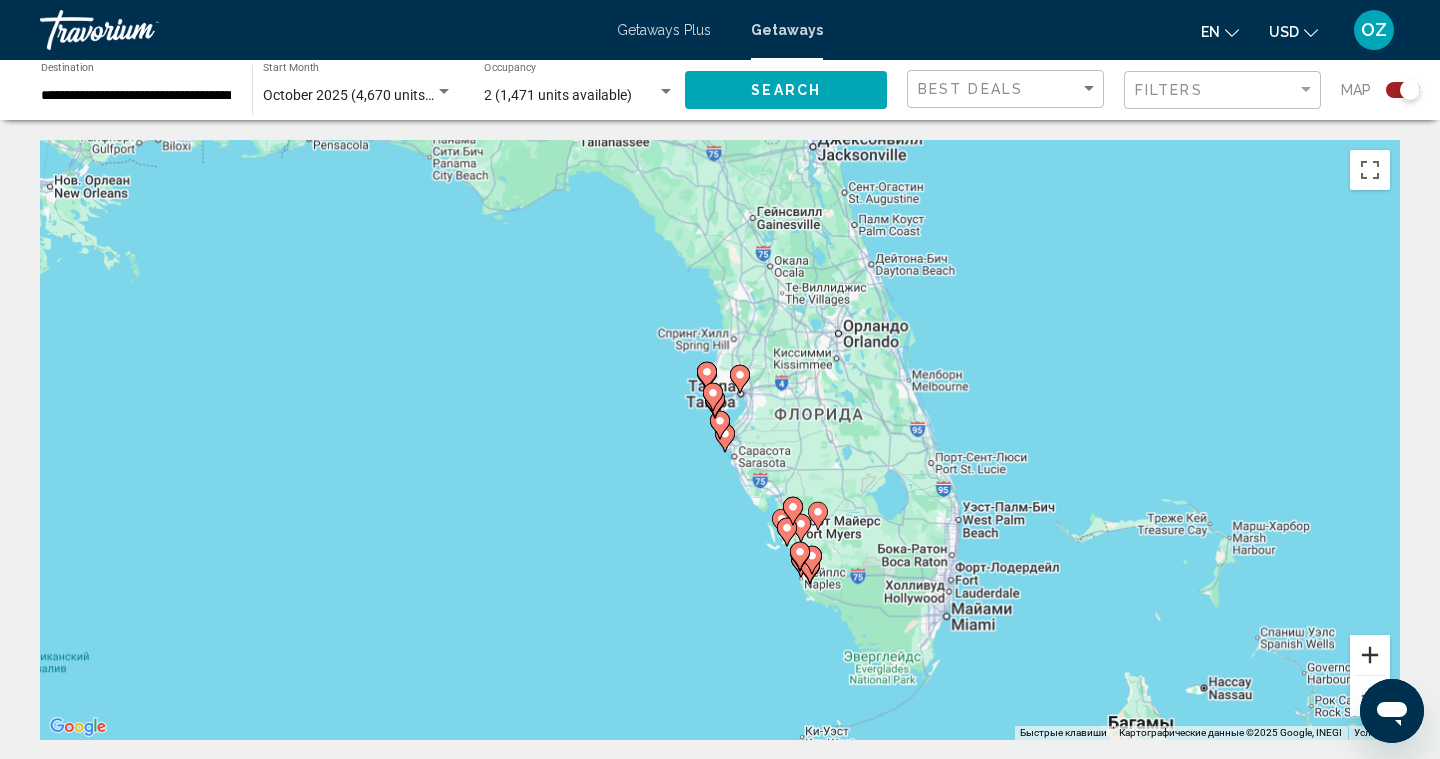 click at bounding box center [1370, 655] 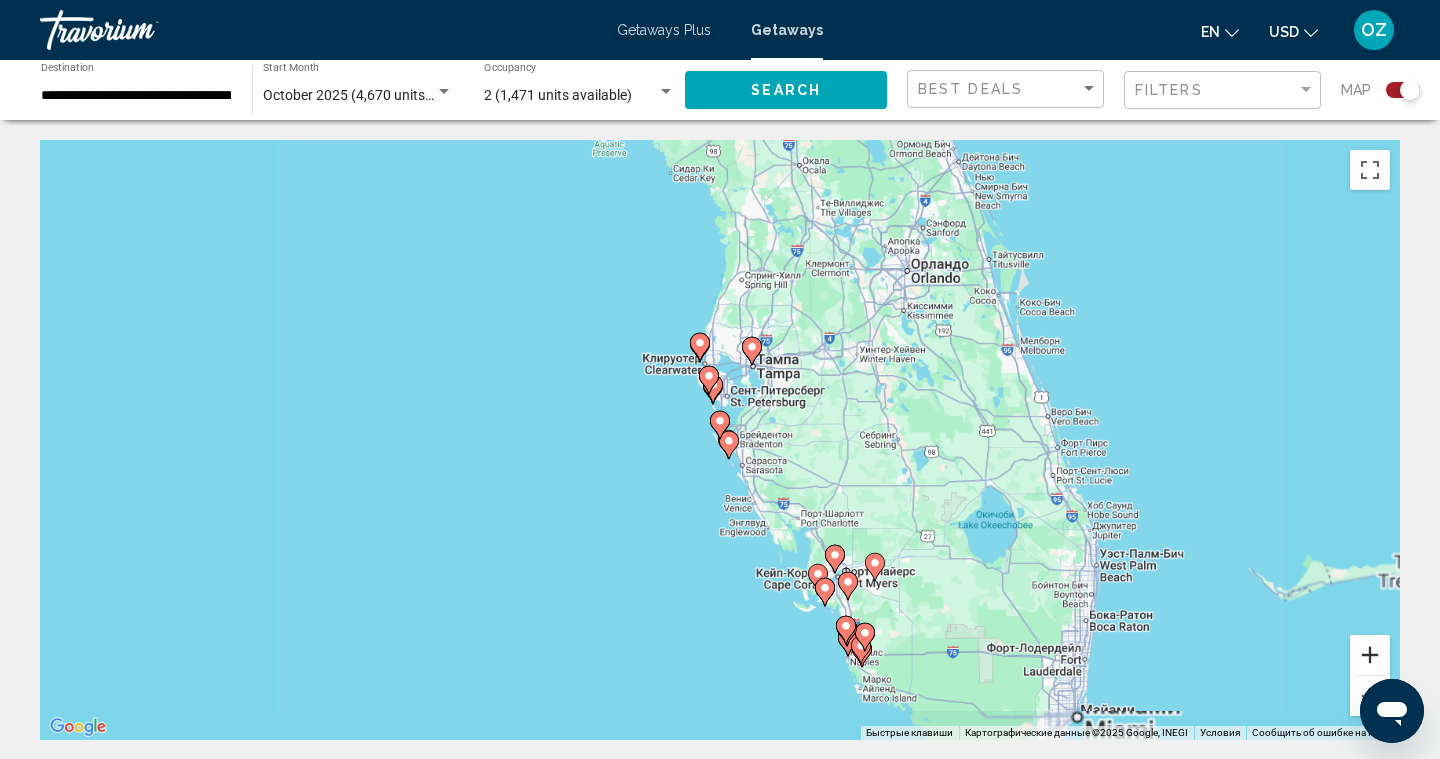 click at bounding box center [1370, 655] 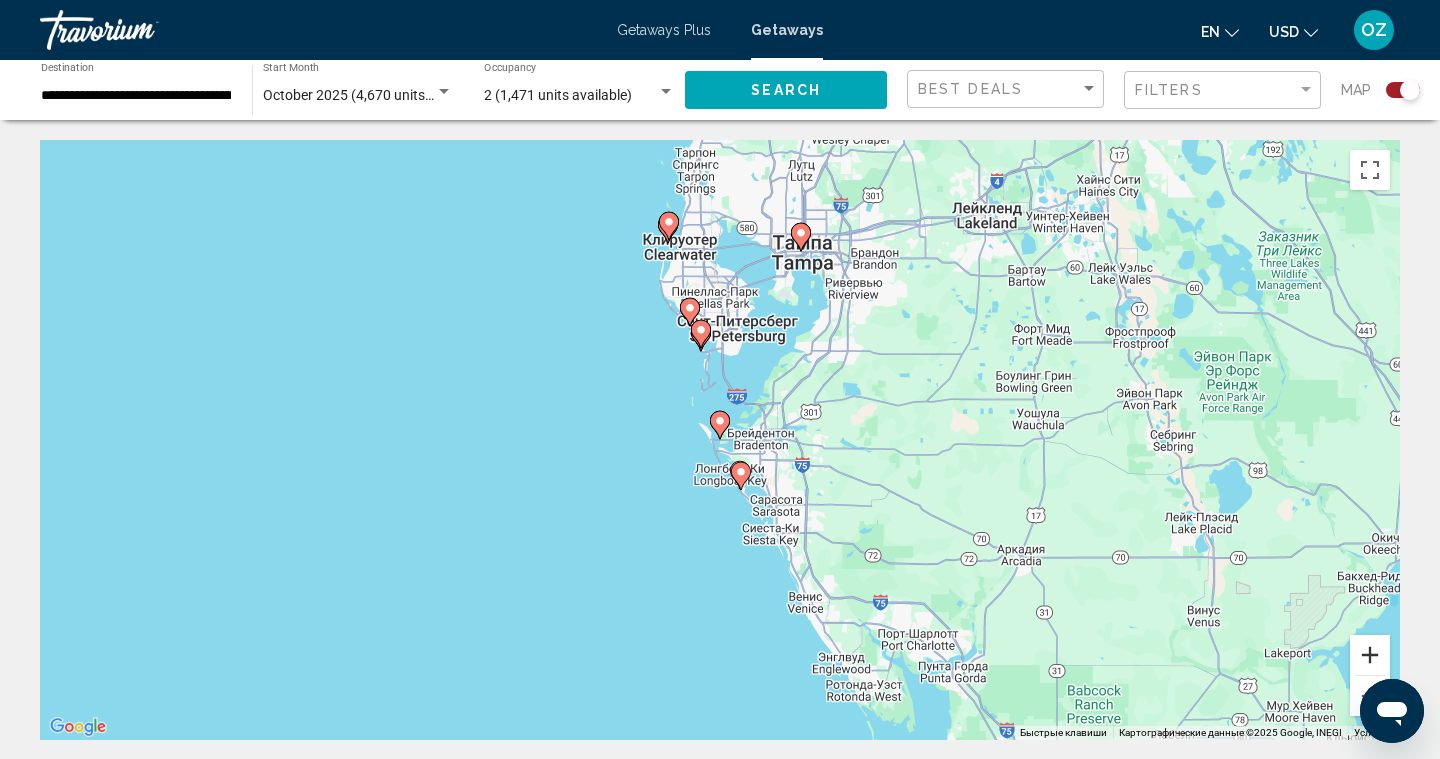 click at bounding box center (1370, 655) 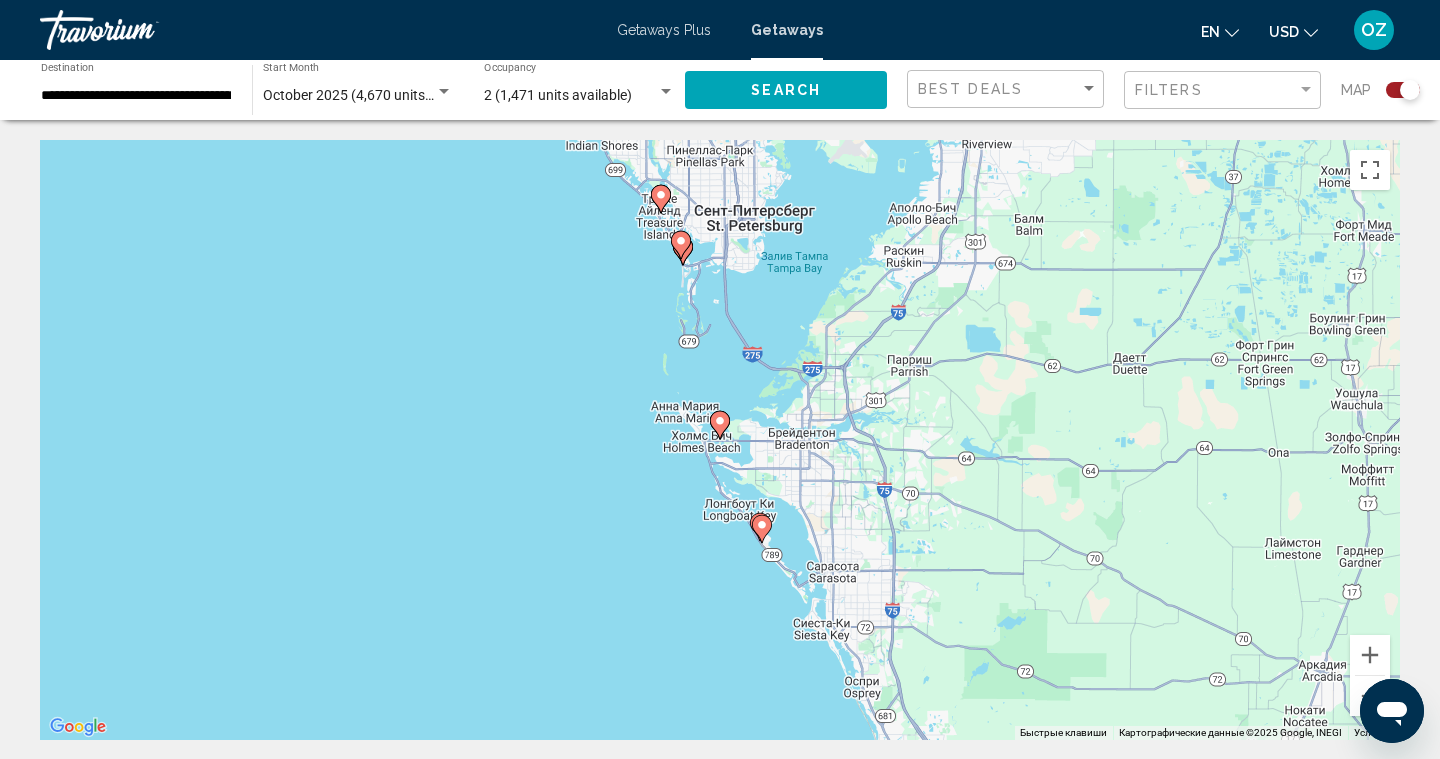 click 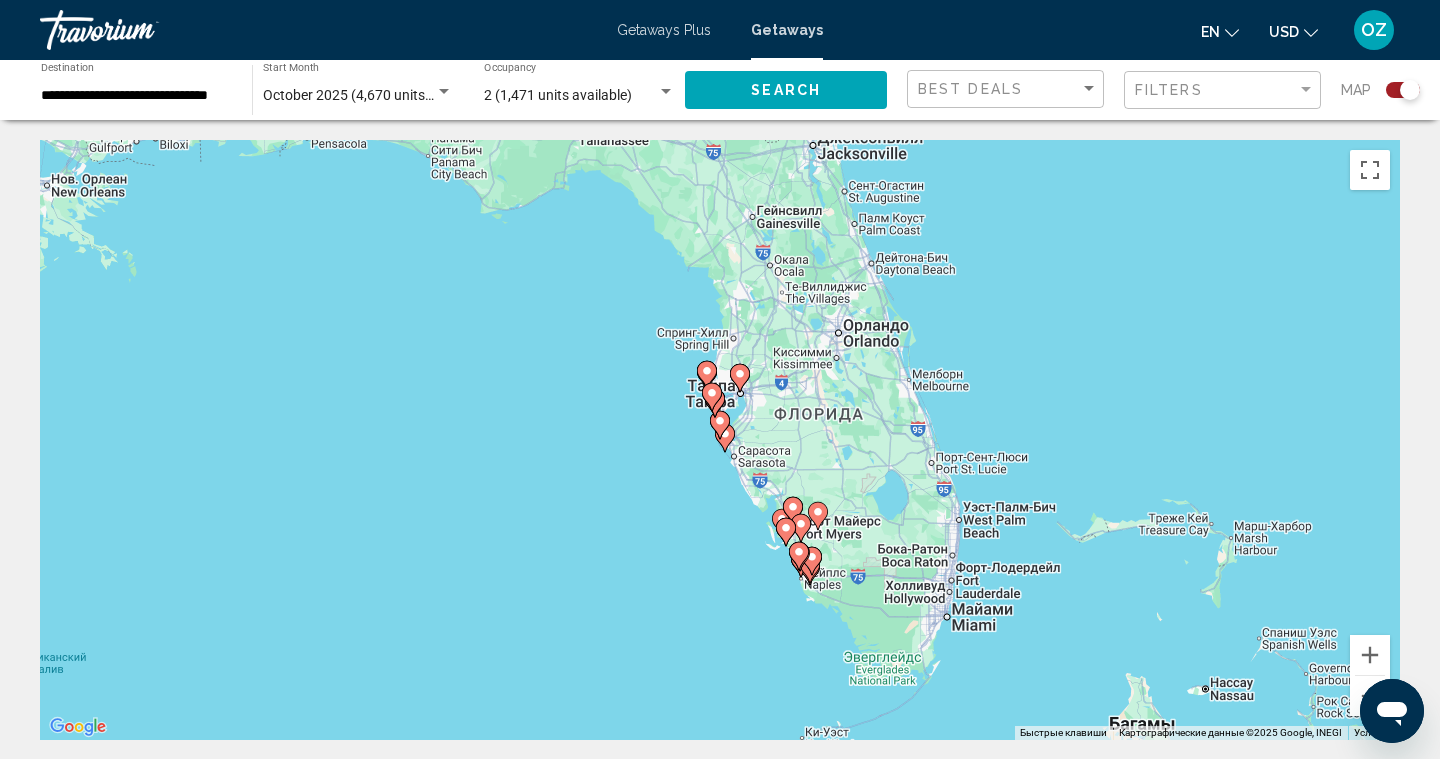 click 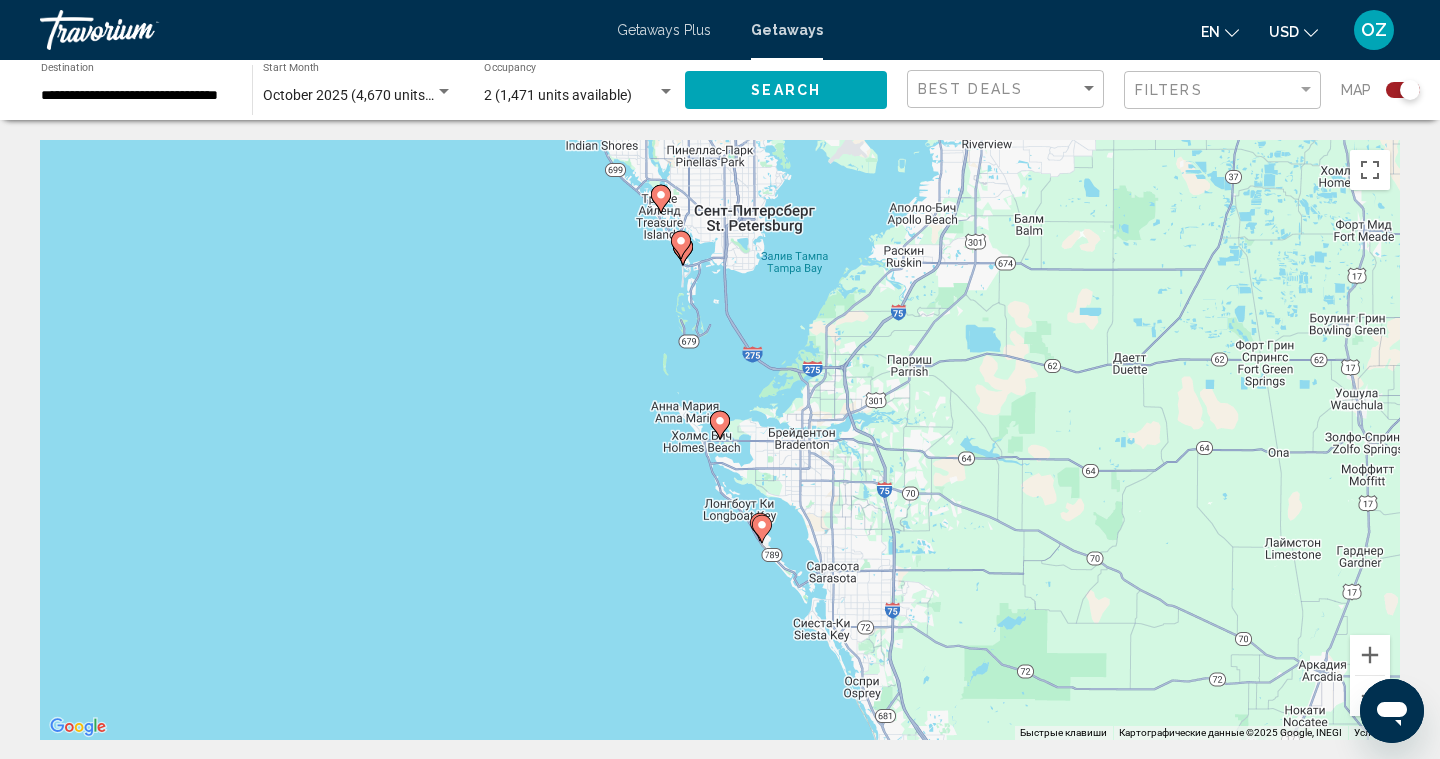 click 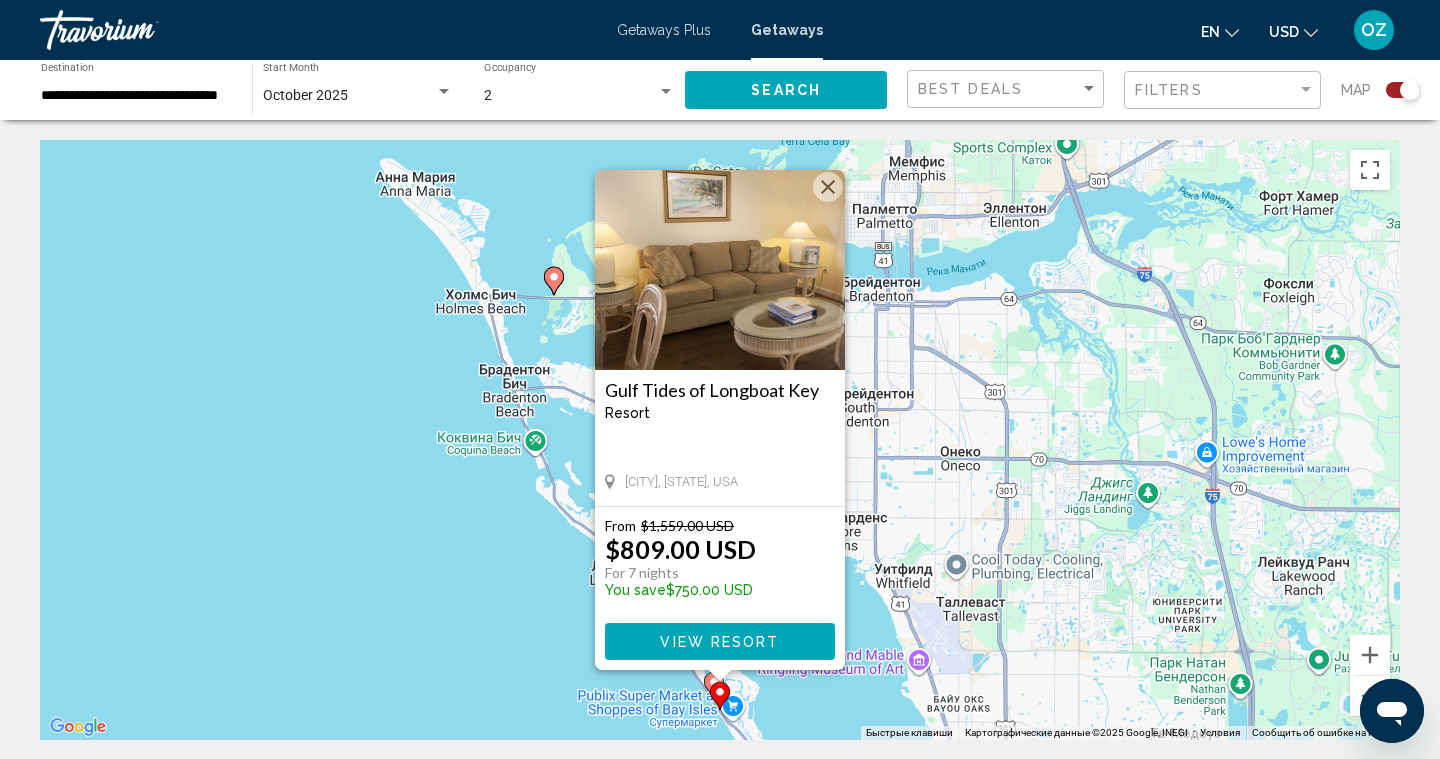 click at bounding box center (828, 187) 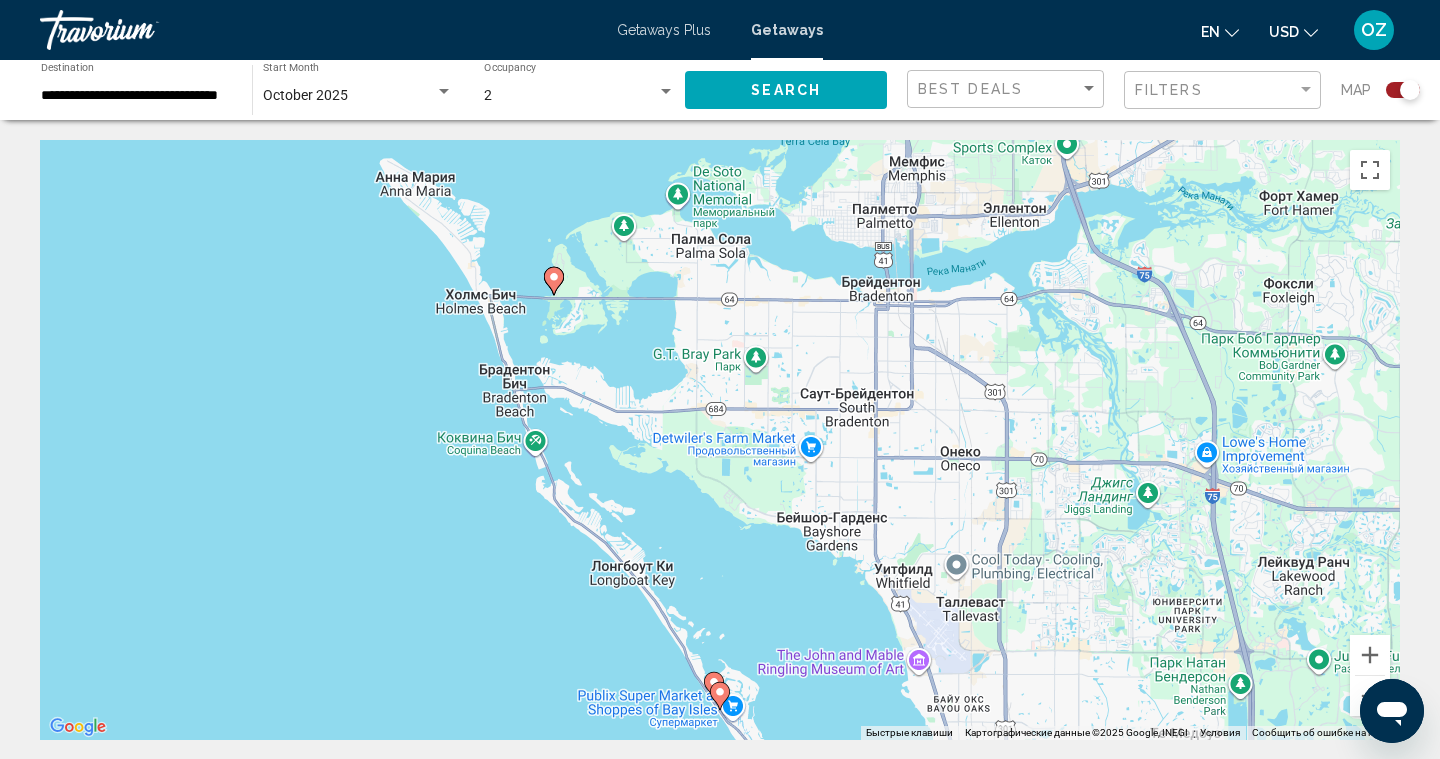 click 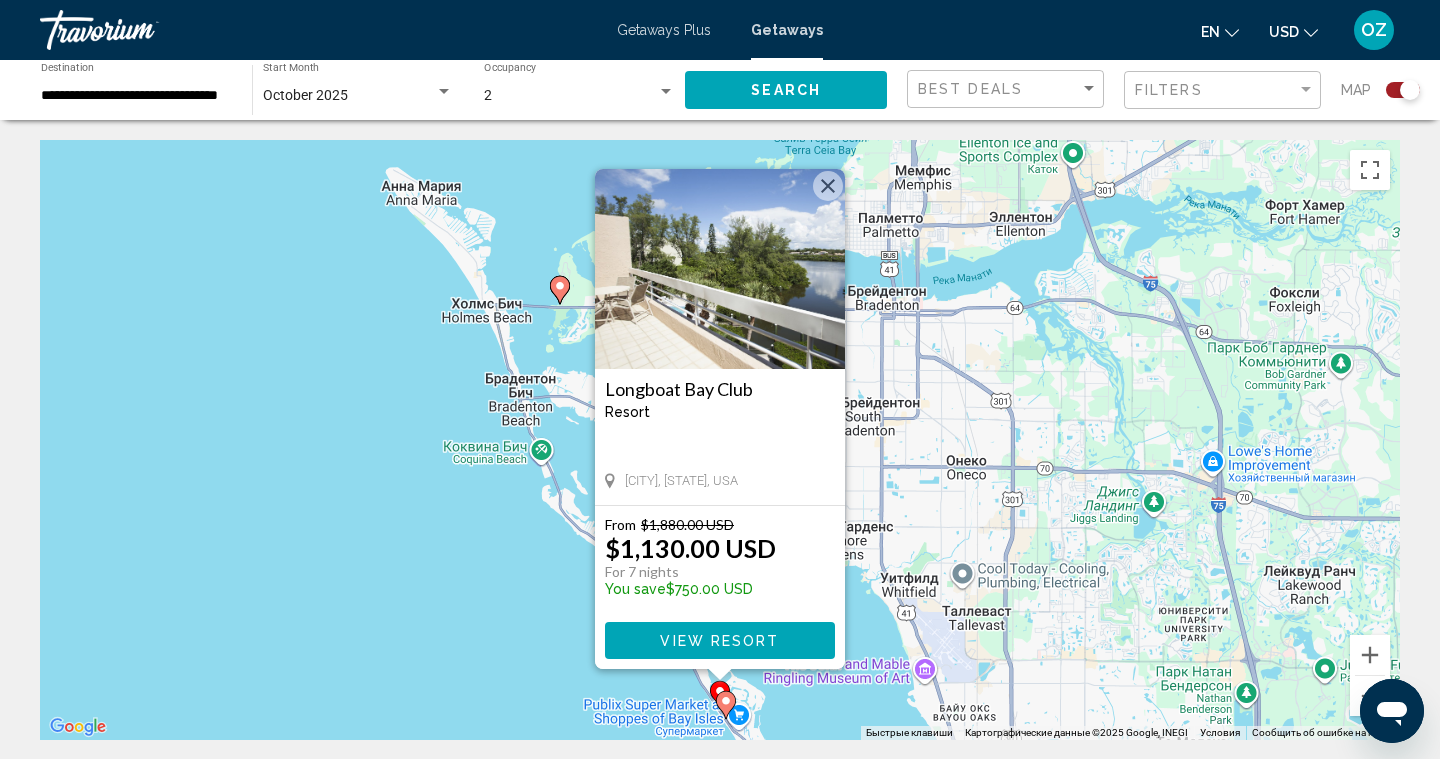 click at bounding box center [828, 186] 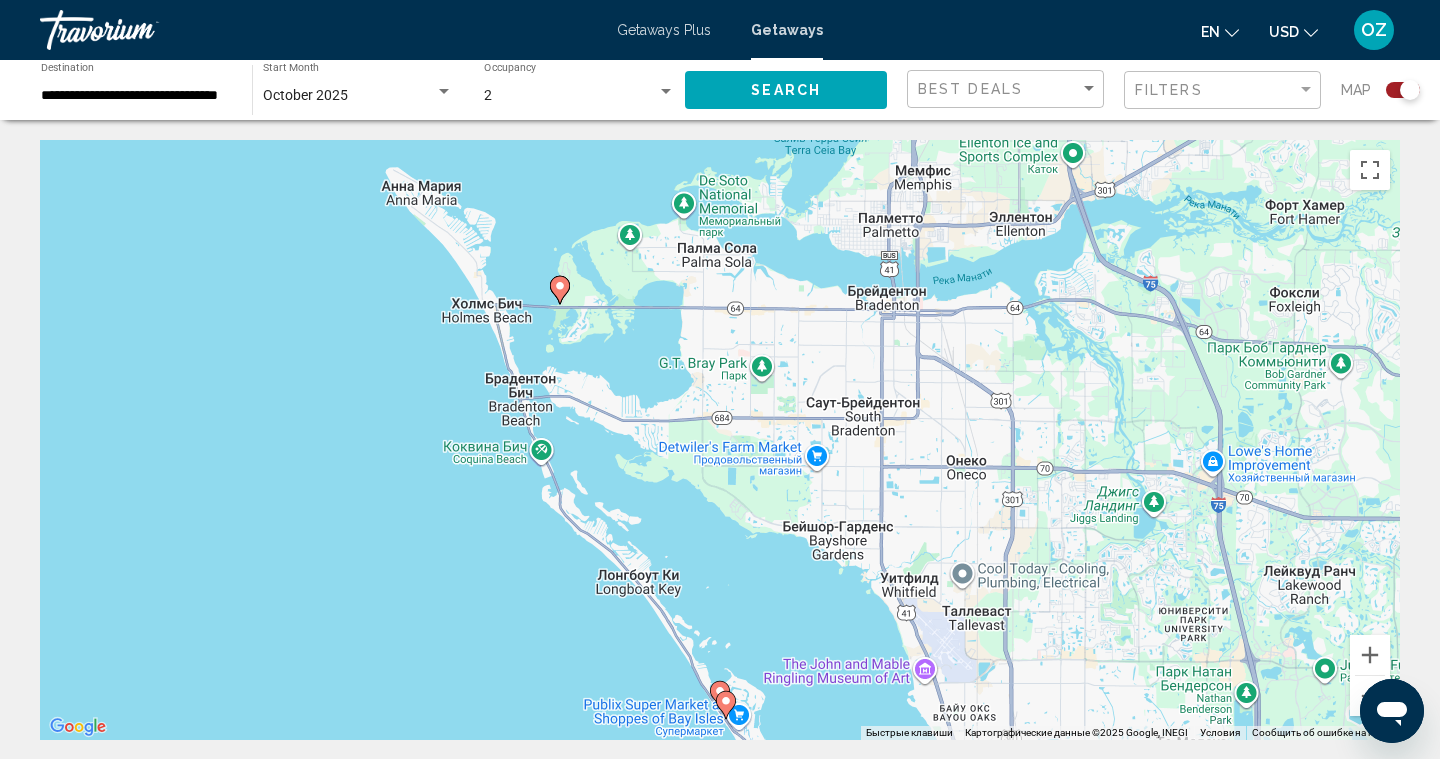 click 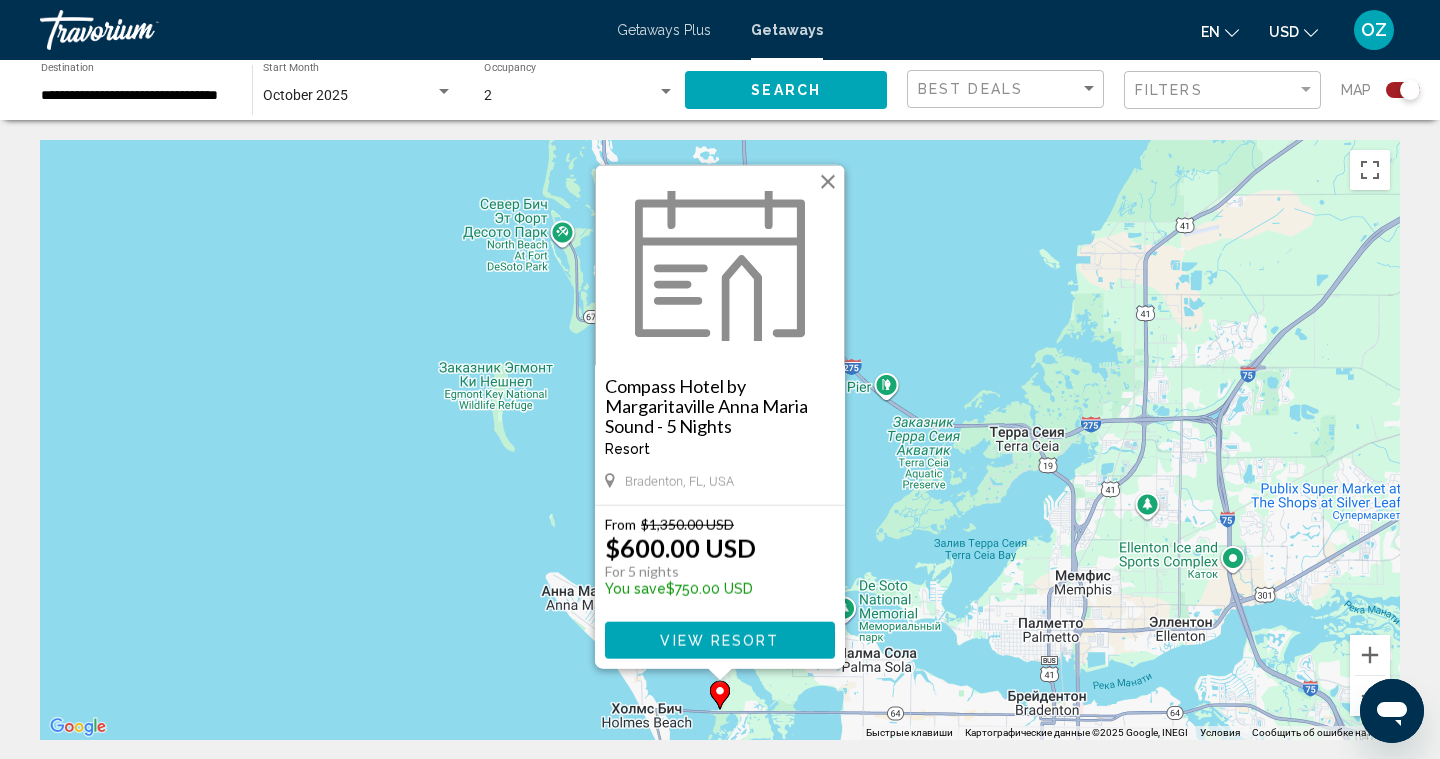 click on "Чтобы активировать перетаскивание с помощью клавиатуры, нажмите Alt + Ввод. После этого перемещайте маркер, используя клавиши со стрелками. Чтобы завершить перетаскивание, нажмите клавишу Ввод. Чтобы отменить действие, нажмите клавишу Esc.  Compass Hotel by Margaritaville Anna Maria Sound - 5 Nights  Resort  -  This is an adults only resort
Bradenton, FL, USA From $1,350.00 USD $600.00 USD For 5 nights You save  $750.00 USD  View Resort" at bounding box center [720, 440] 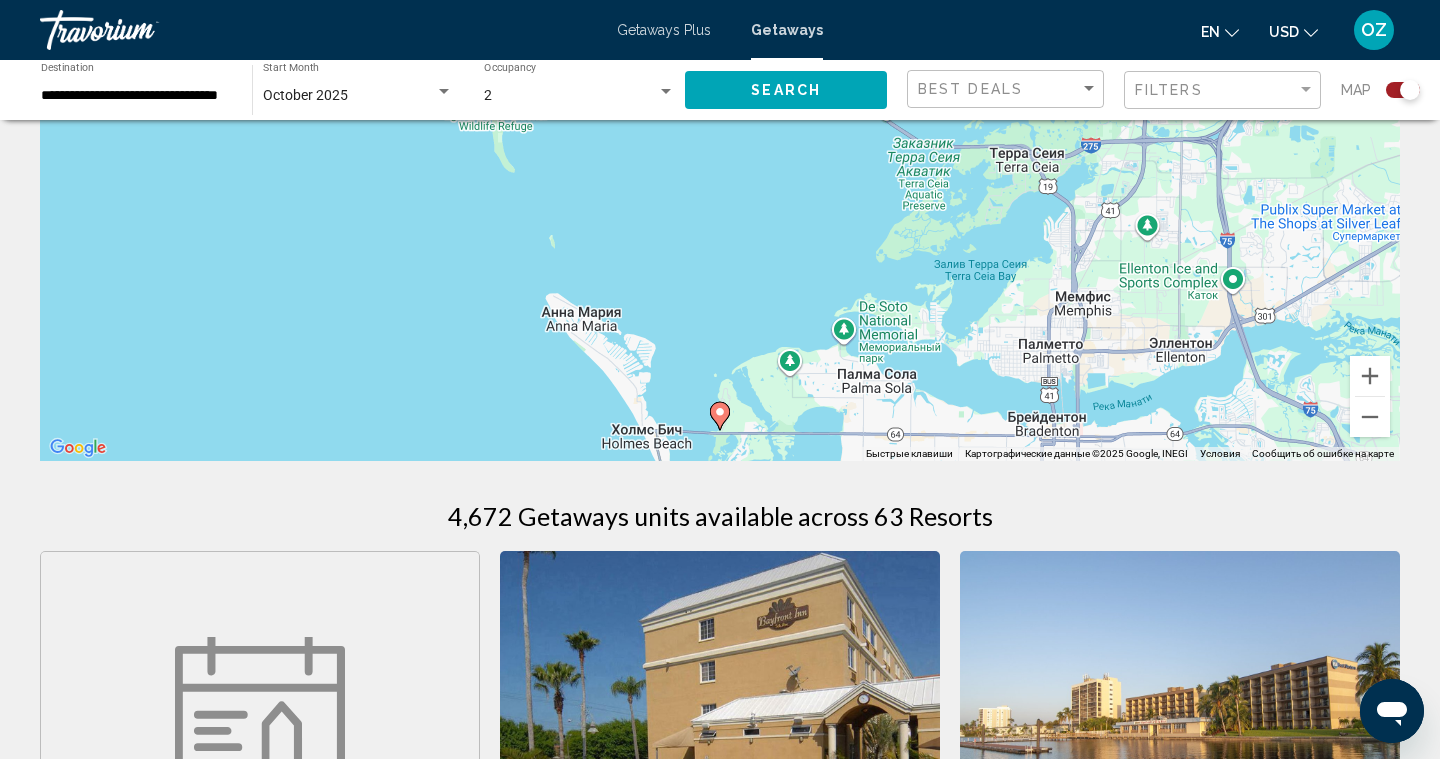 scroll, scrollTop: 326, scrollLeft: 0, axis: vertical 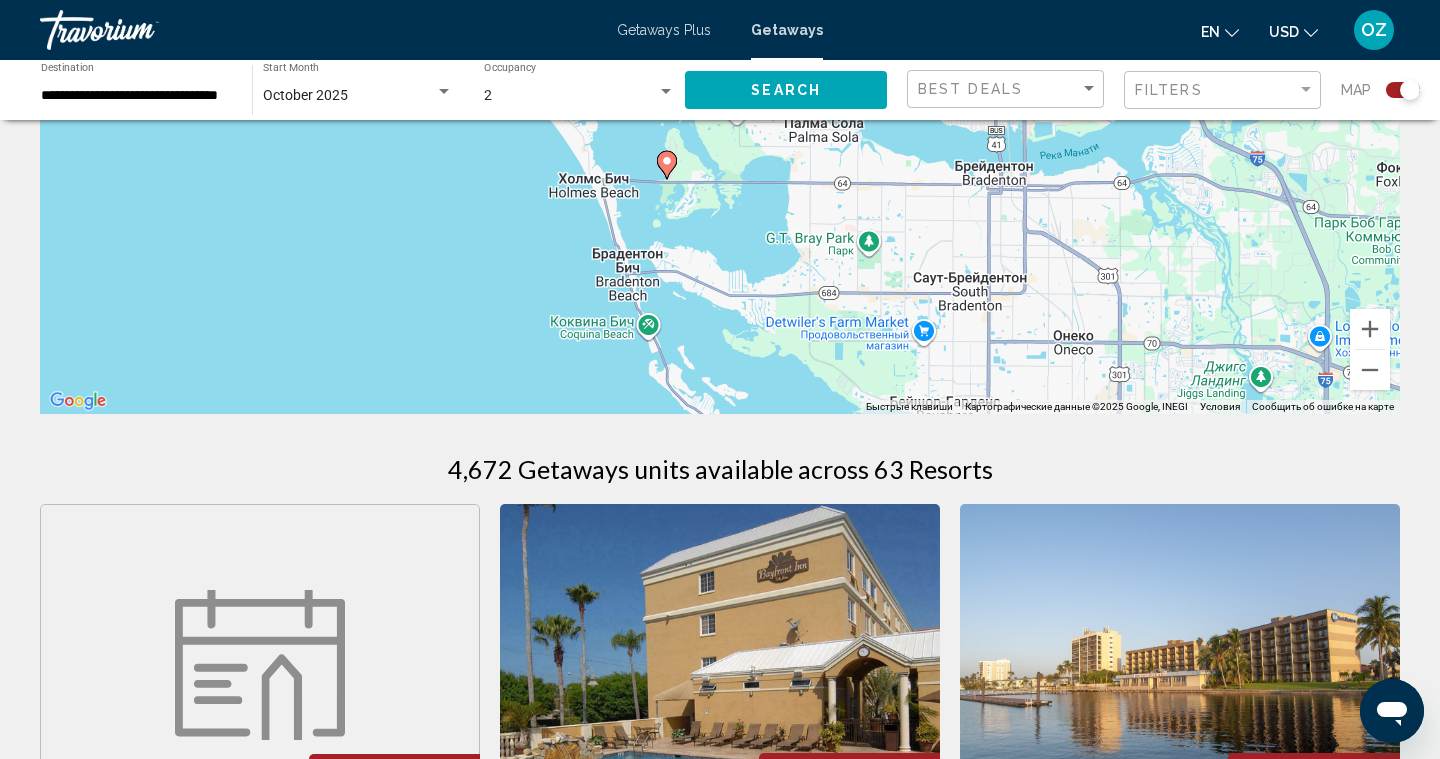 drag, startPoint x: 845, startPoint y: 322, endPoint x: 761, endPoint y: 73, distance: 262.787 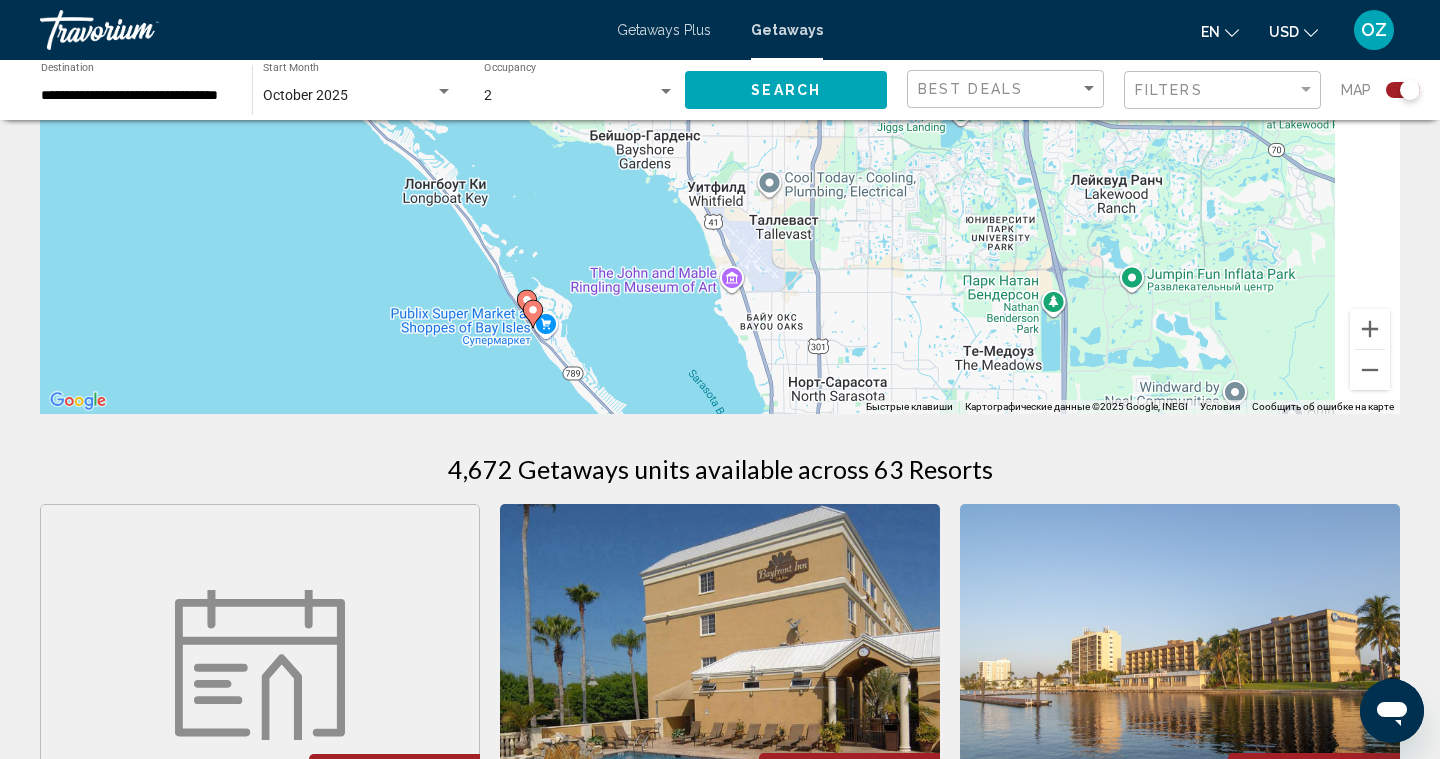 drag, startPoint x: 731, startPoint y: 252, endPoint x: 457, endPoint y: 29, distance: 353.2775 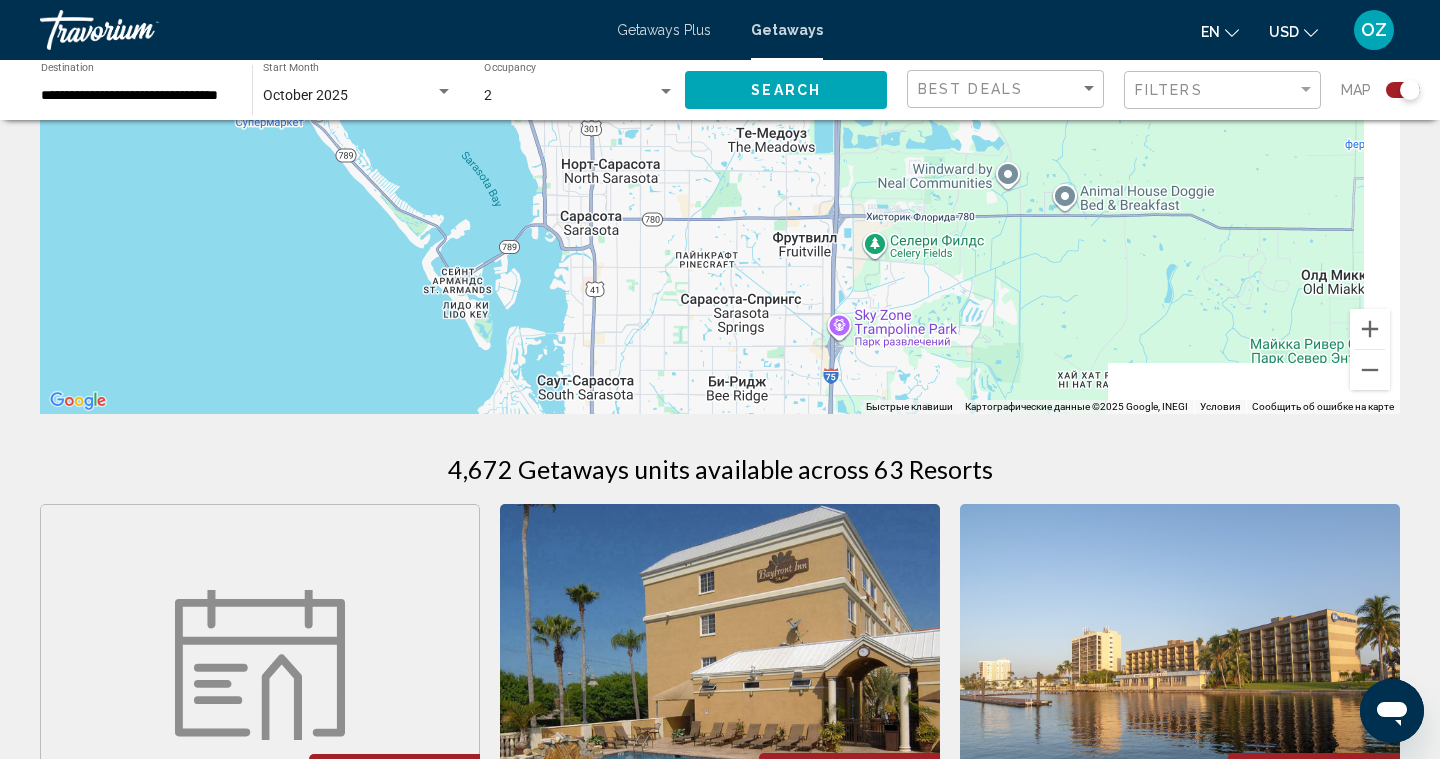 drag, startPoint x: 618, startPoint y: 293, endPoint x: 381, endPoint y: 71, distance: 324.7353 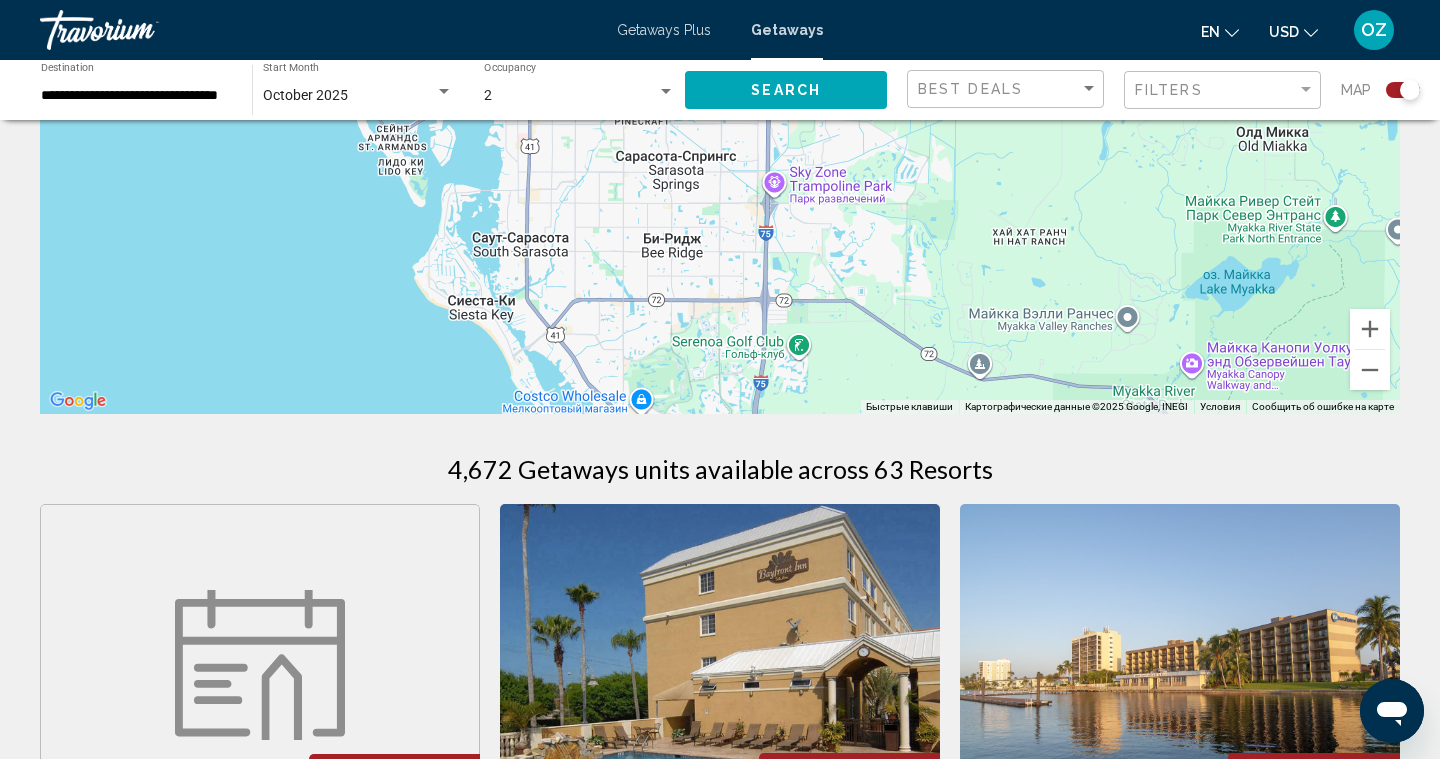 drag, startPoint x: 517, startPoint y: 319, endPoint x: 434, endPoint y: 56, distance: 275.78616 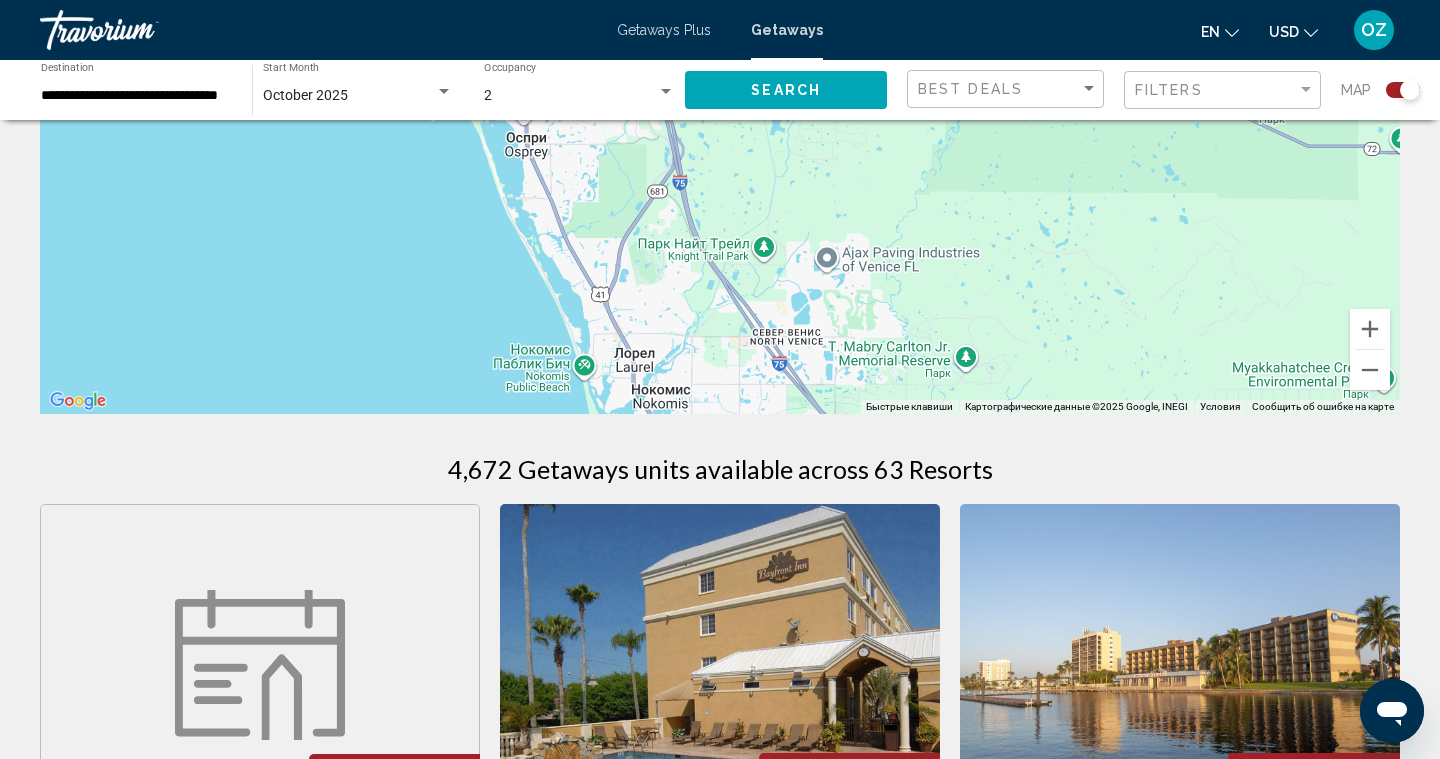 drag, startPoint x: 603, startPoint y: 306, endPoint x: 529, endPoint y: 111, distance: 208.56894 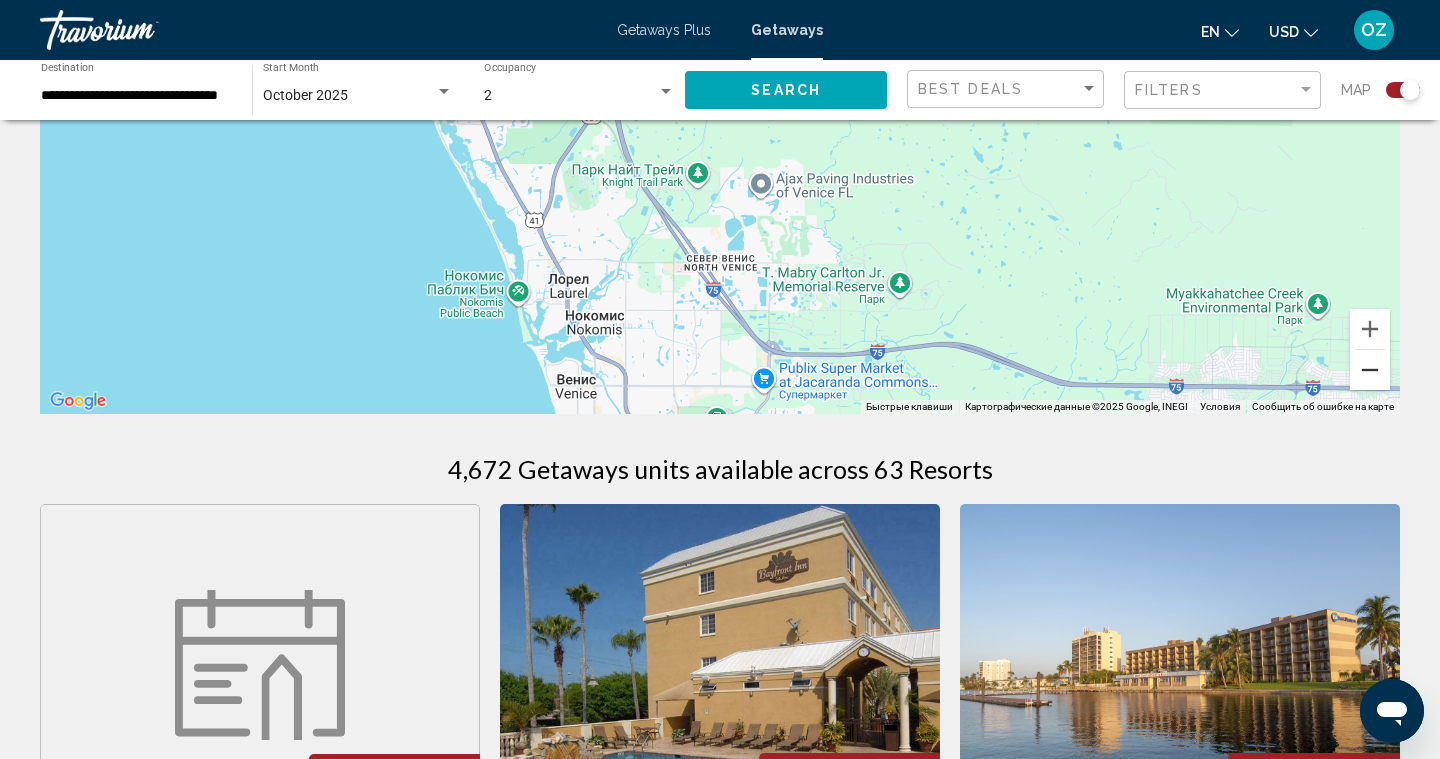 click at bounding box center [1370, 370] 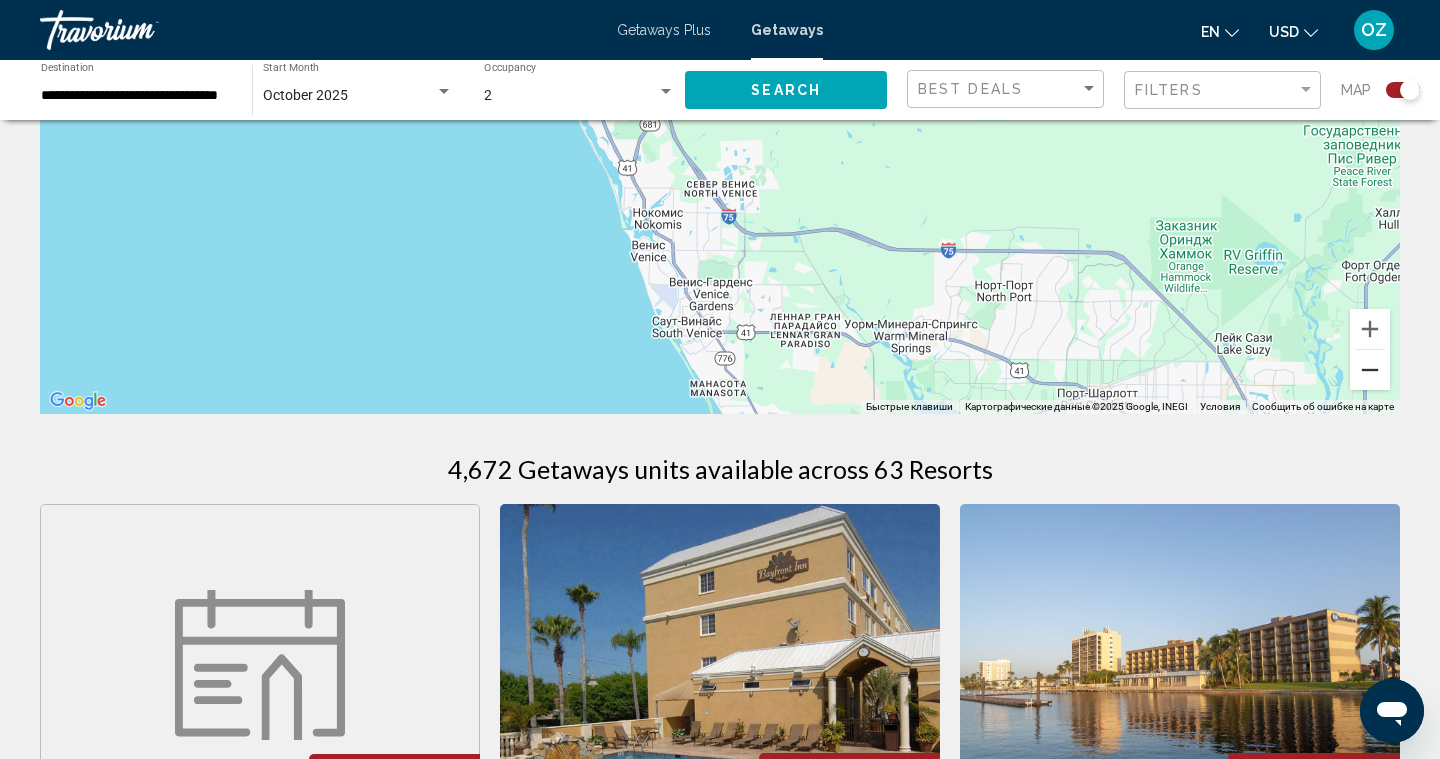 click at bounding box center (1370, 370) 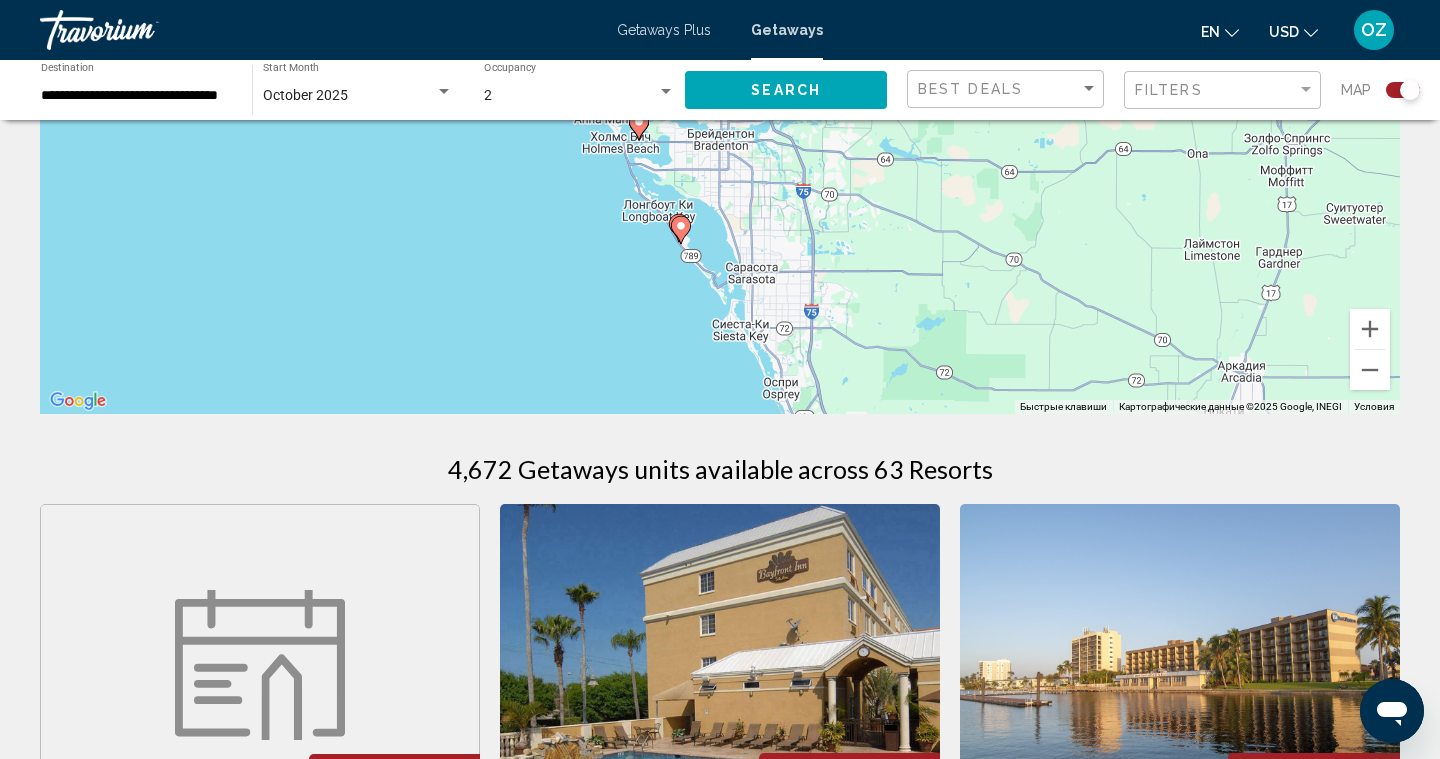 drag, startPoint x: 827, startPoint y: 290, endPoint x: 957, endPoint y: 579, distance: 316.89273 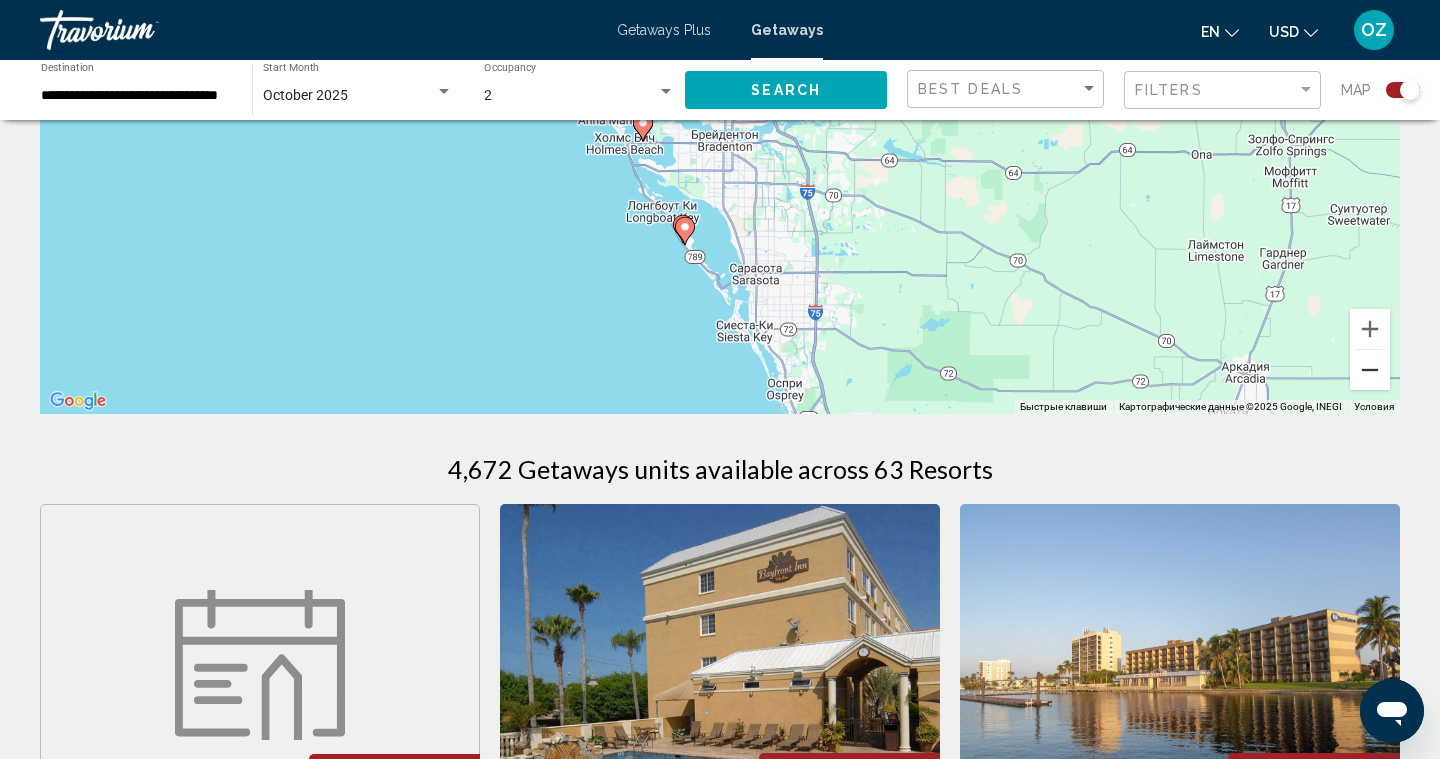 click at bounding box center [1370, 370] 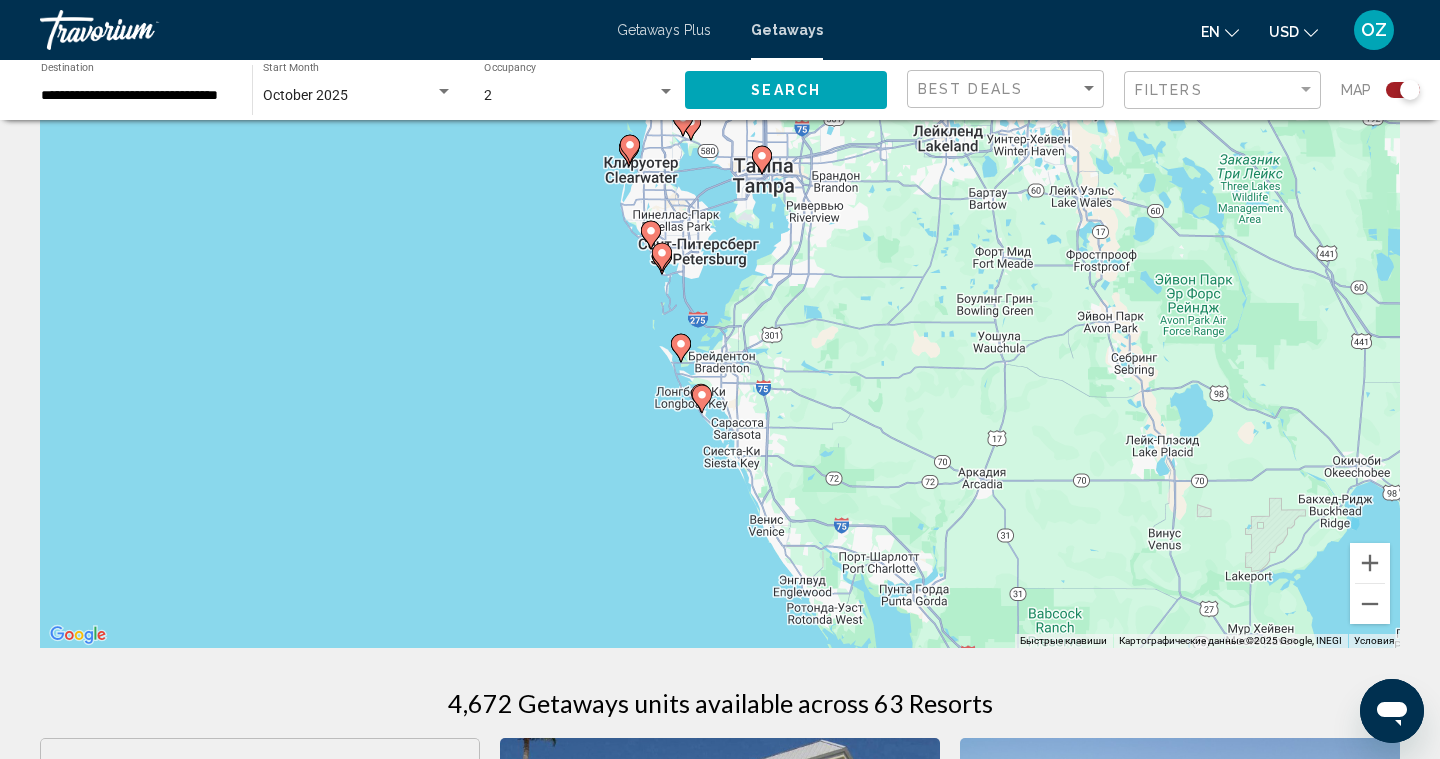 scroll, scrollTop: 57, scrollLeft: 0, axis: vertical 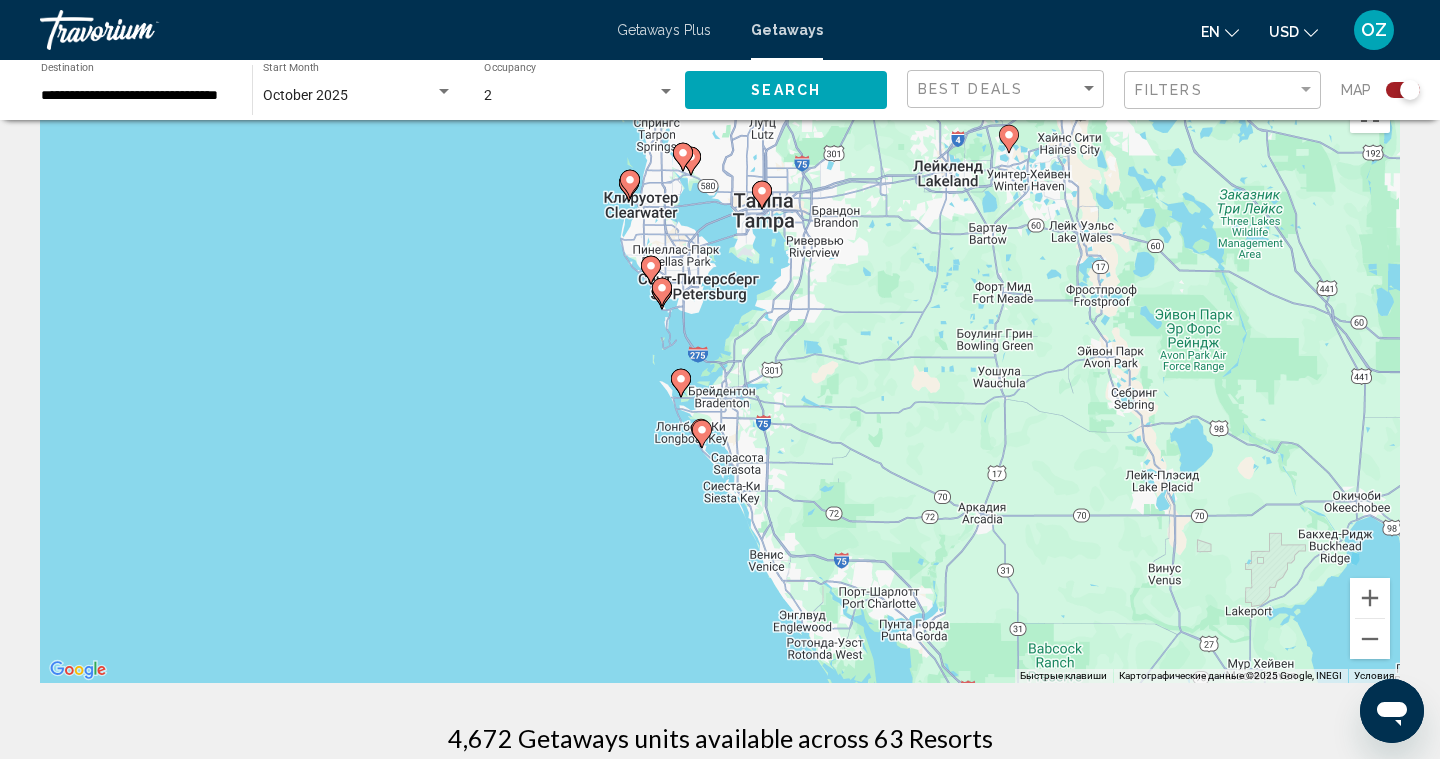 click 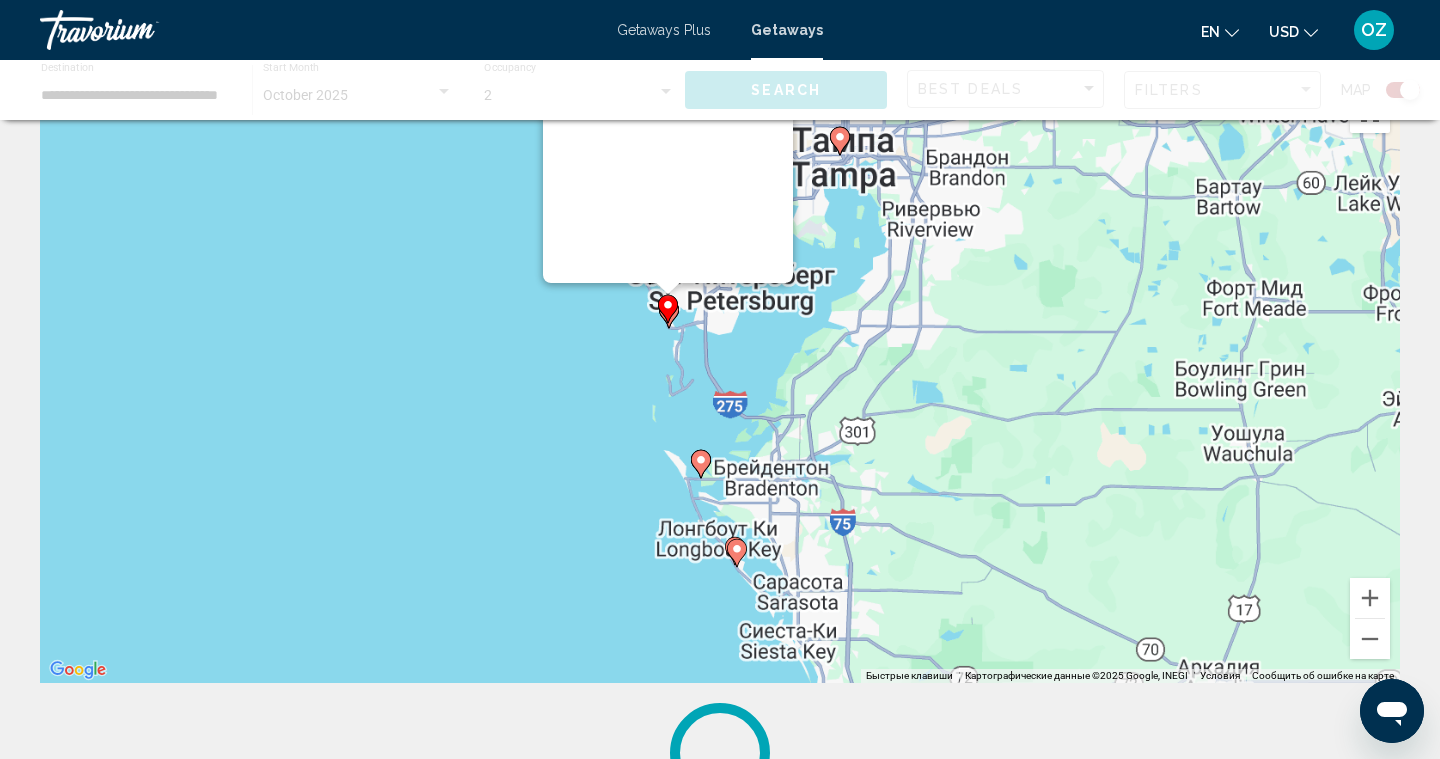 scroll, scrollTop: 0, scrollLeft: 0, axis: both 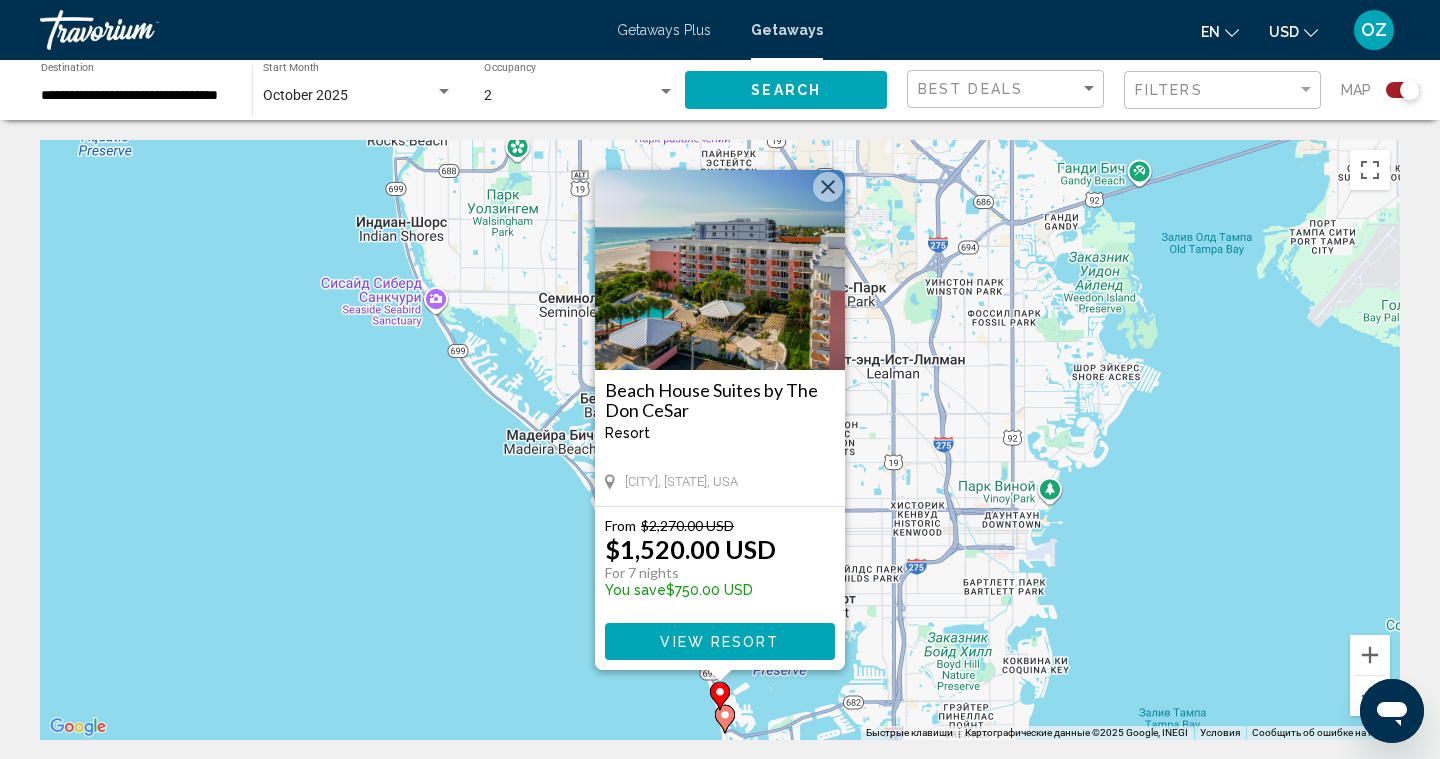 click at bounding box center (828, 187) 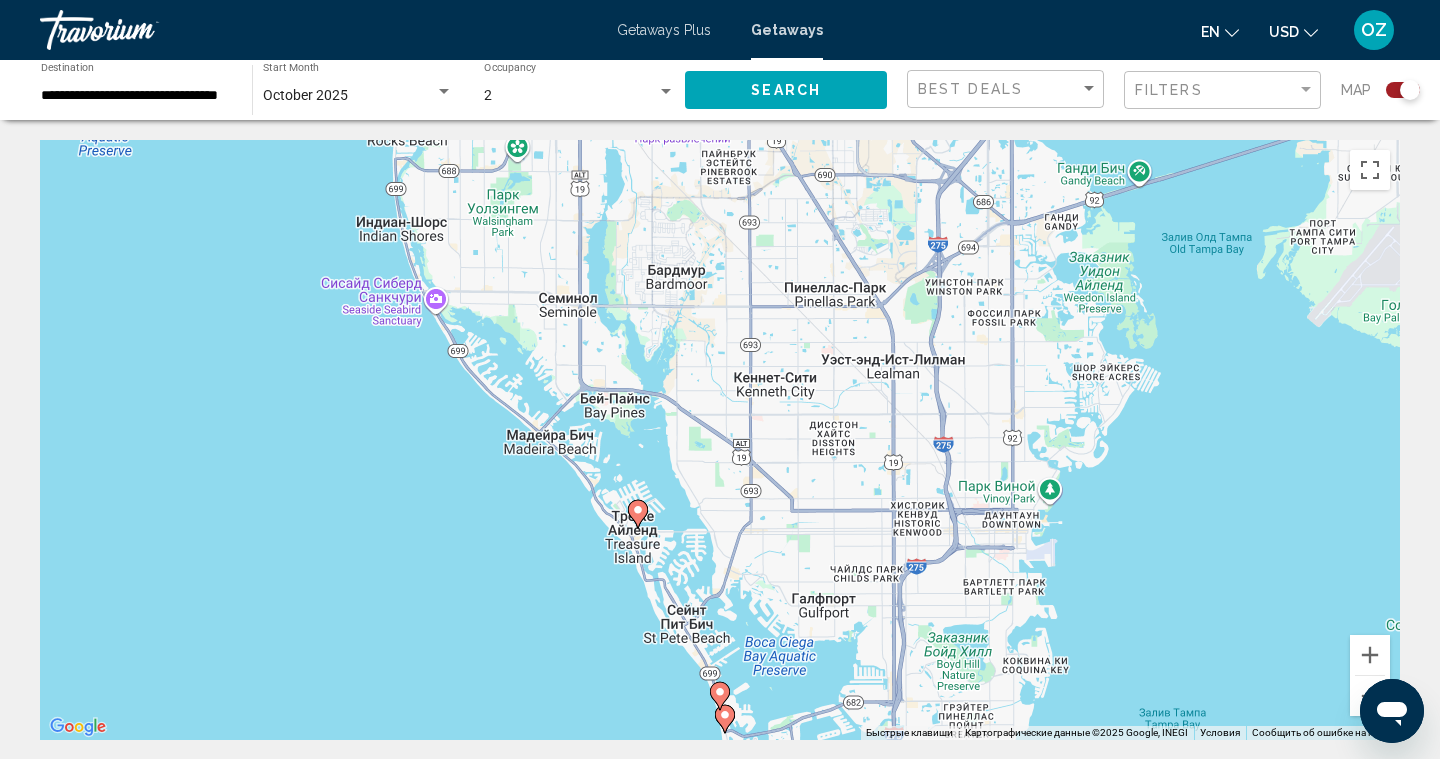 click 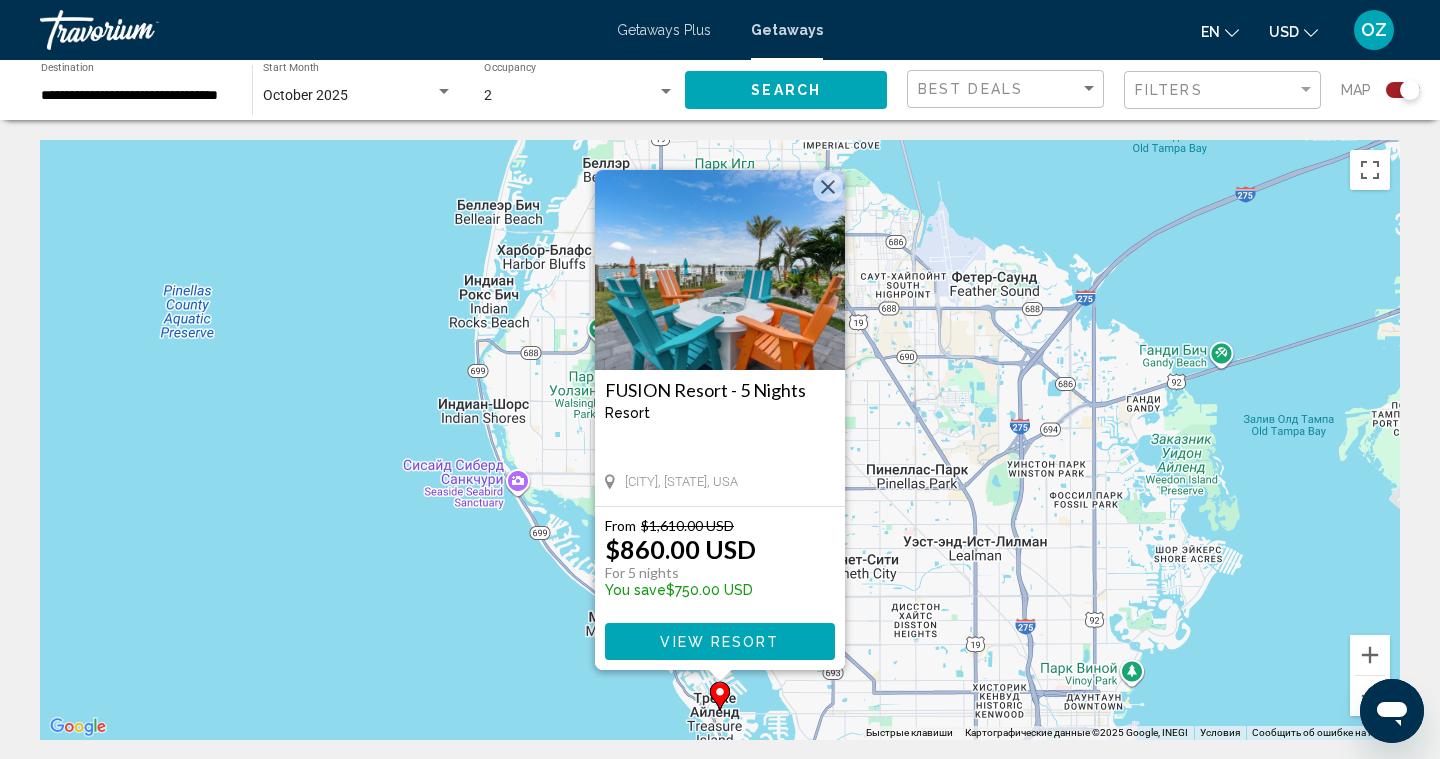 click at bounding box center [828, 187] 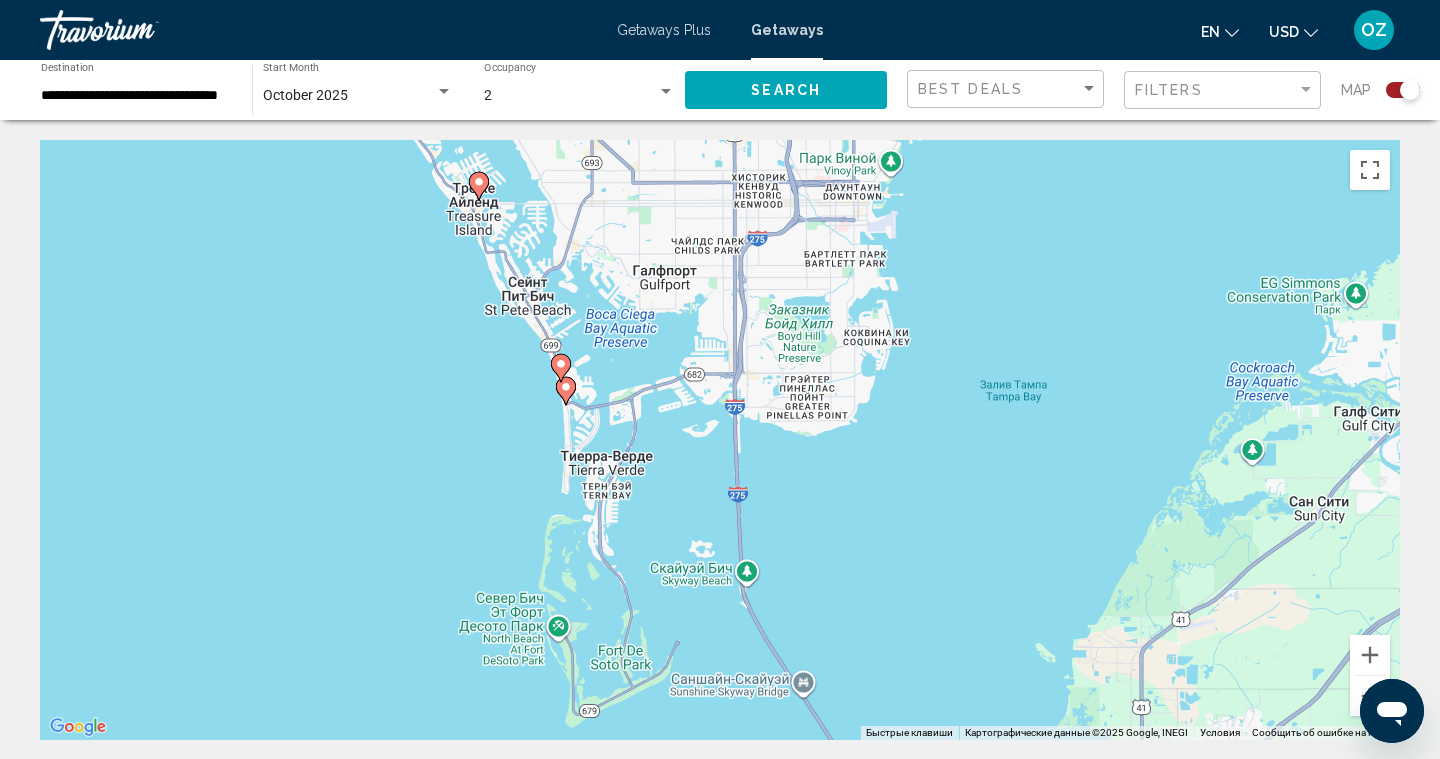 drag, startPoint x: 748, startPoint y: 634, endPoint x: 507, endPoint y: 121, distance: 566.7892 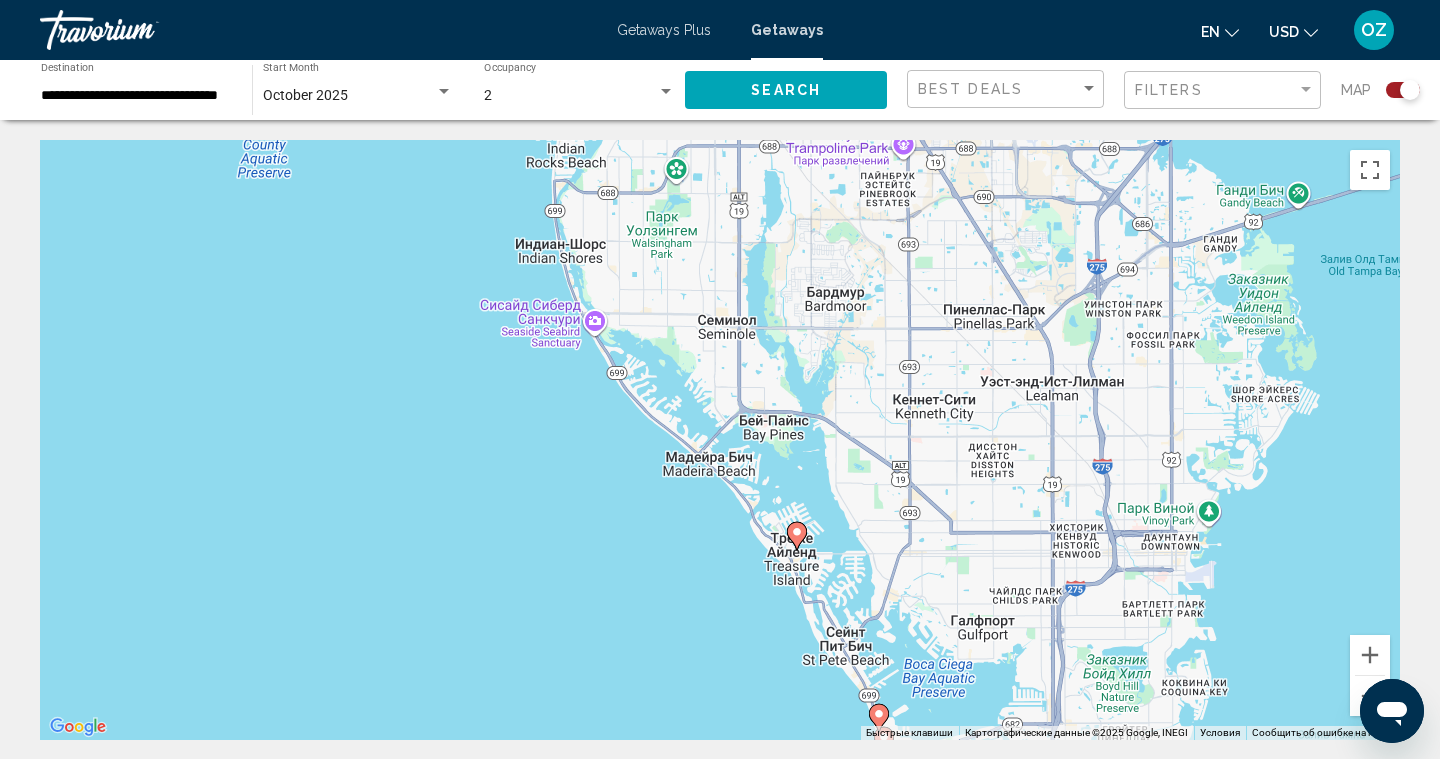 drag, startPoint x: 541, startPoint y: 440, endPoint x: 861, endPoint y: 794, distance: 477.19598 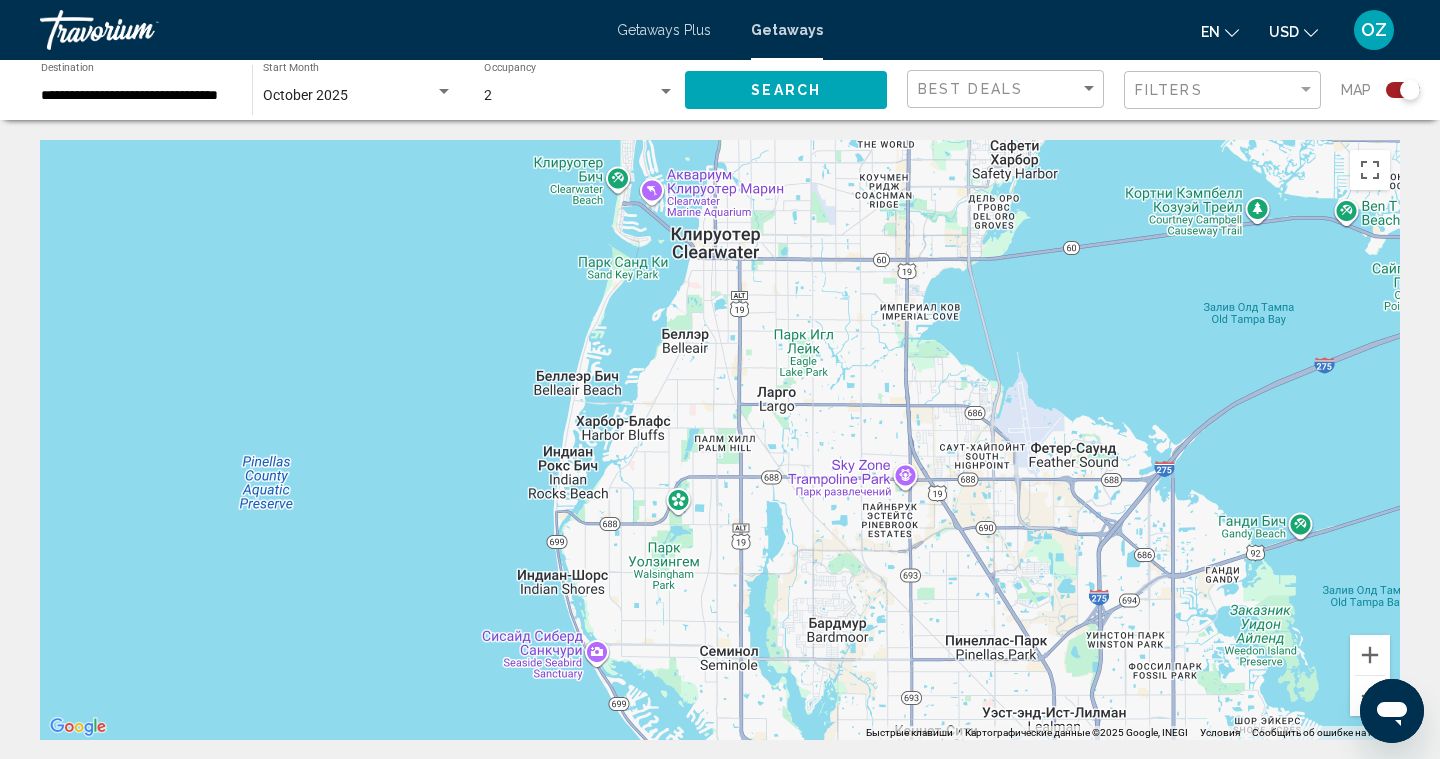 drag, startPoint x: 655, startPoint y: 461, endPoint x: 655, endPoint y: 794, distance: 333 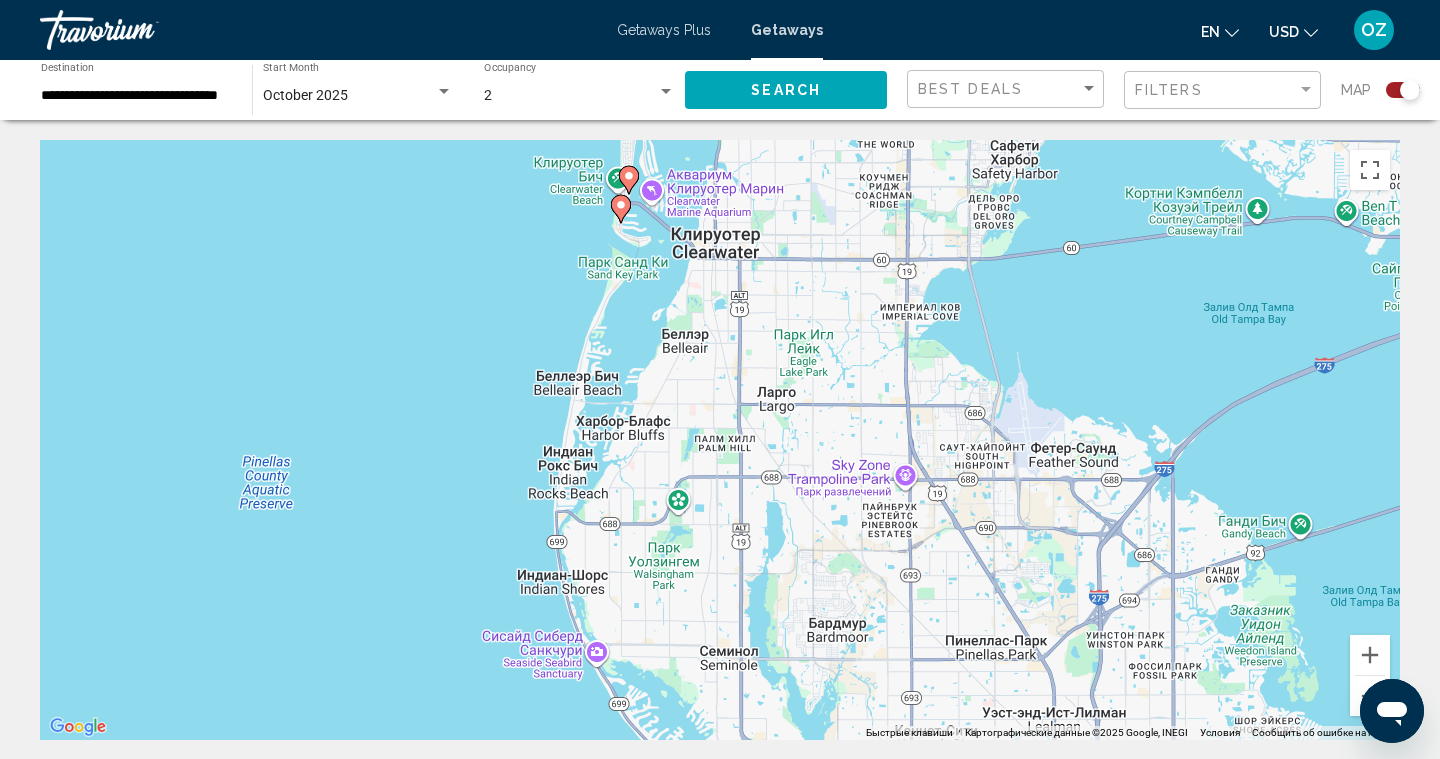 scroll, scrollTop: 39, scrollLeft: 0, axis: vertical 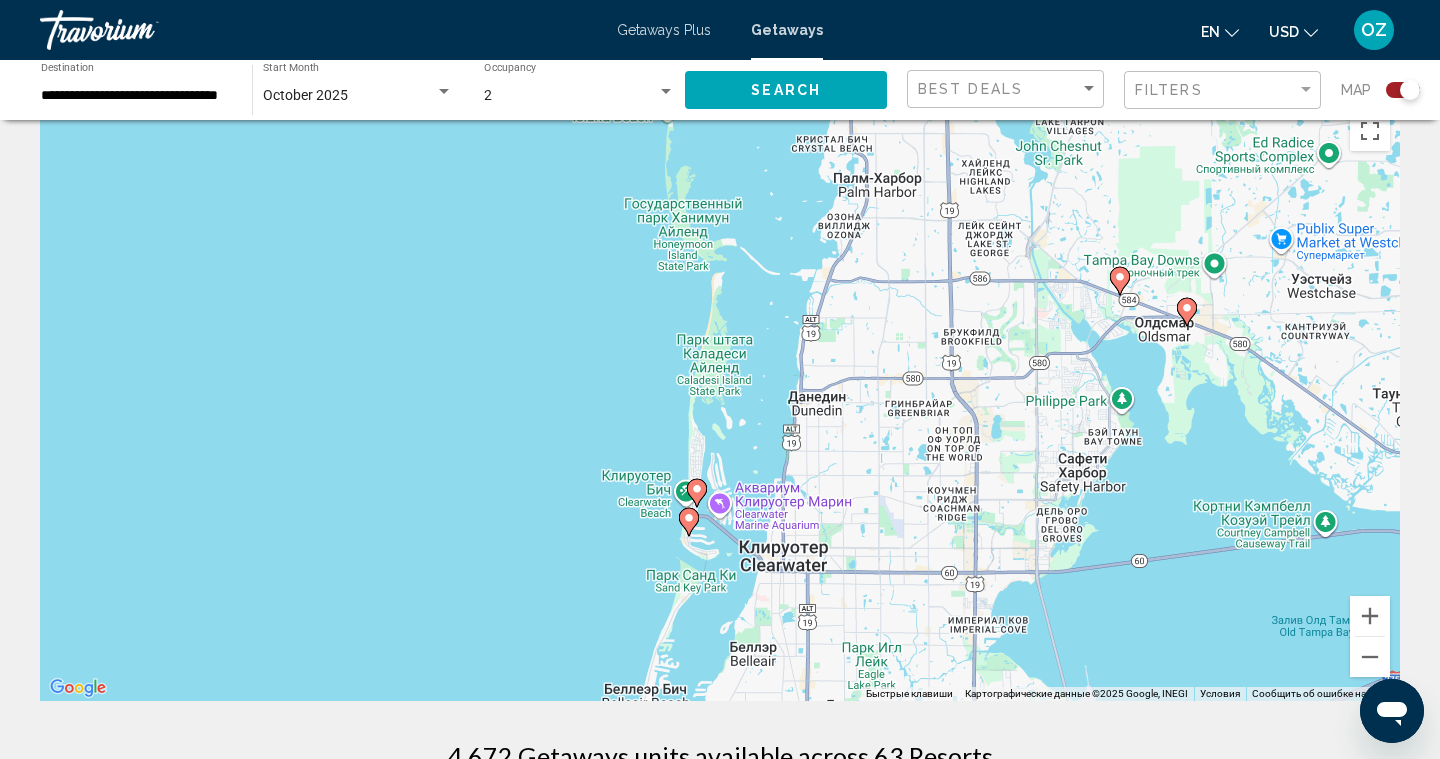 drag, startPoint x: 614, startPoint y: 316, endPoint x: 679, endPoint y: 674, distance: 363.853 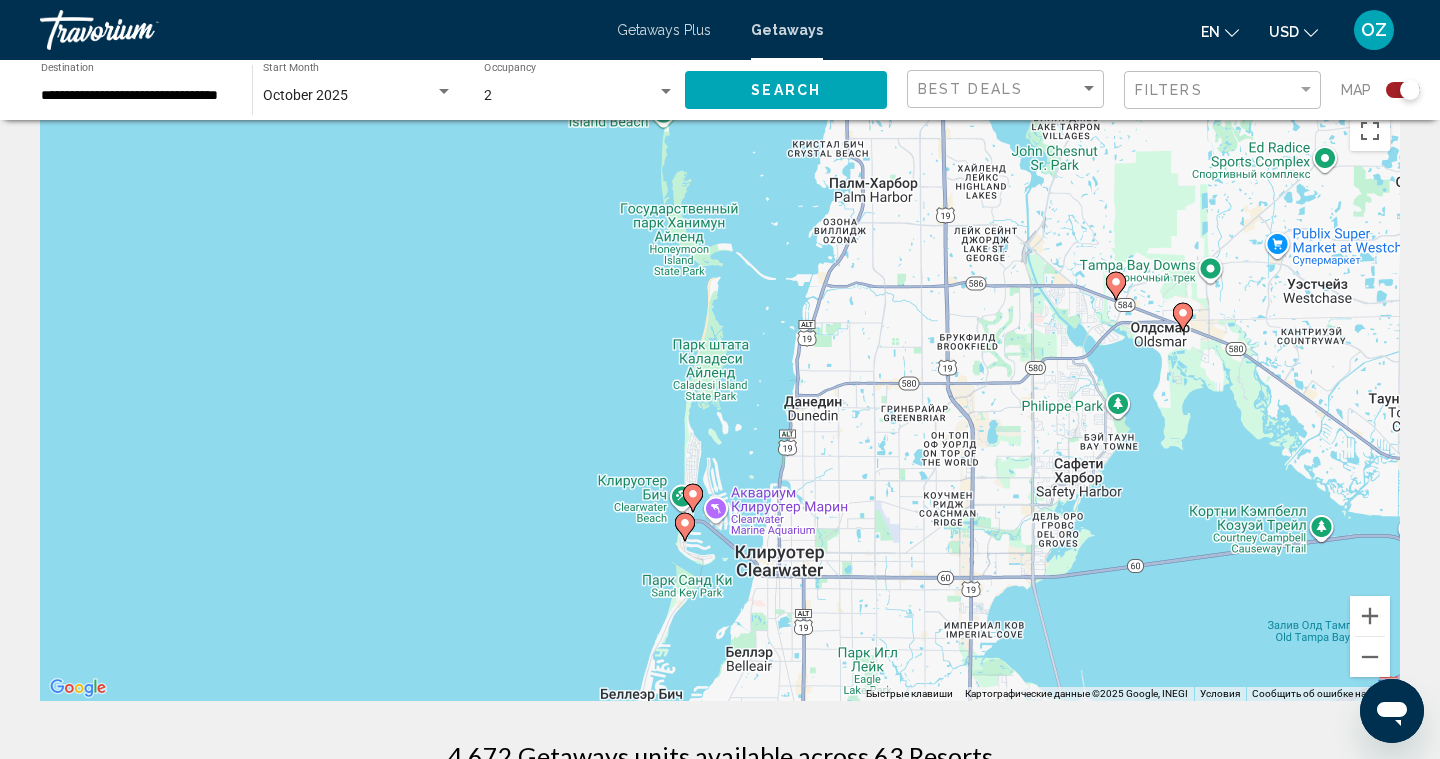 click 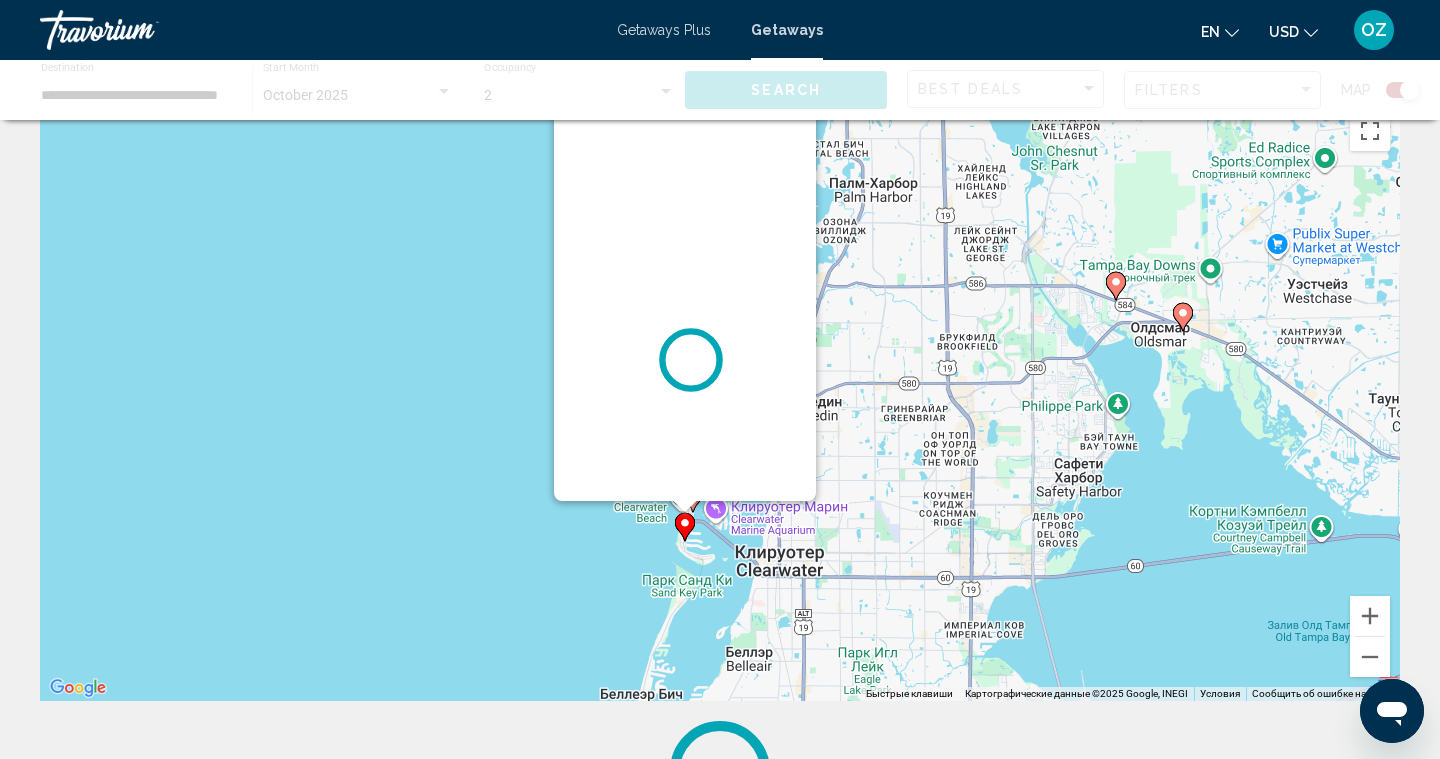 scroll, scrollTop: 0, scrollLeft: 0, axis: both 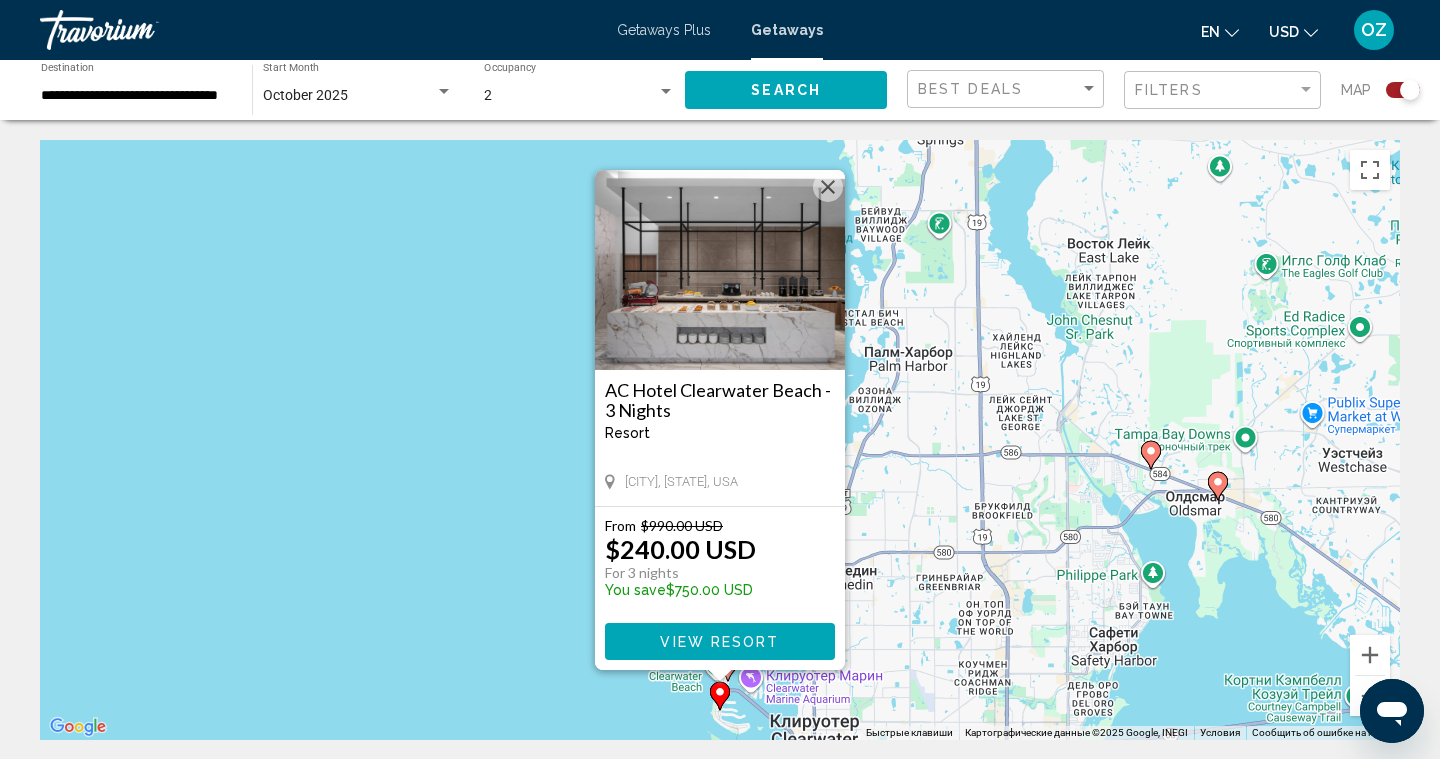 click at bounding box center (828, 187) 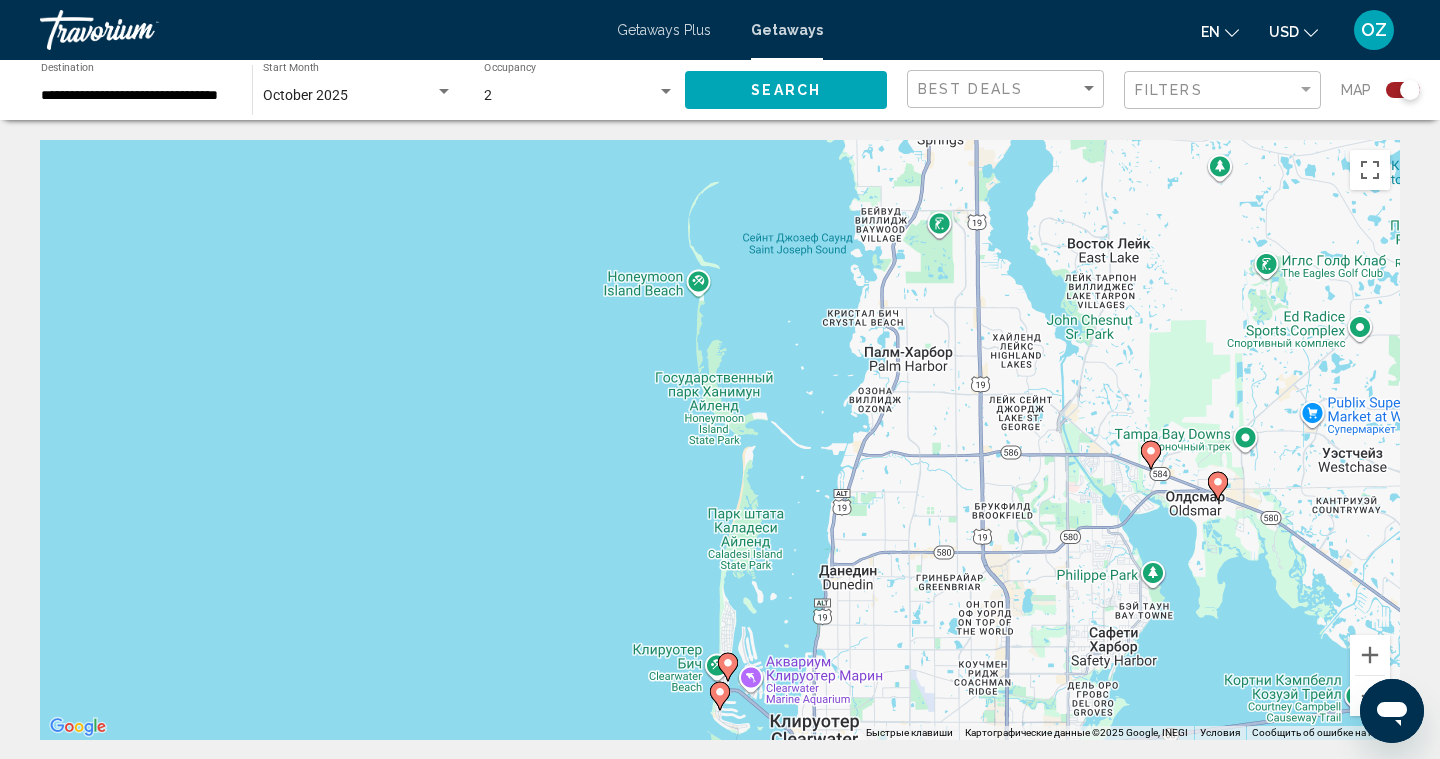 click 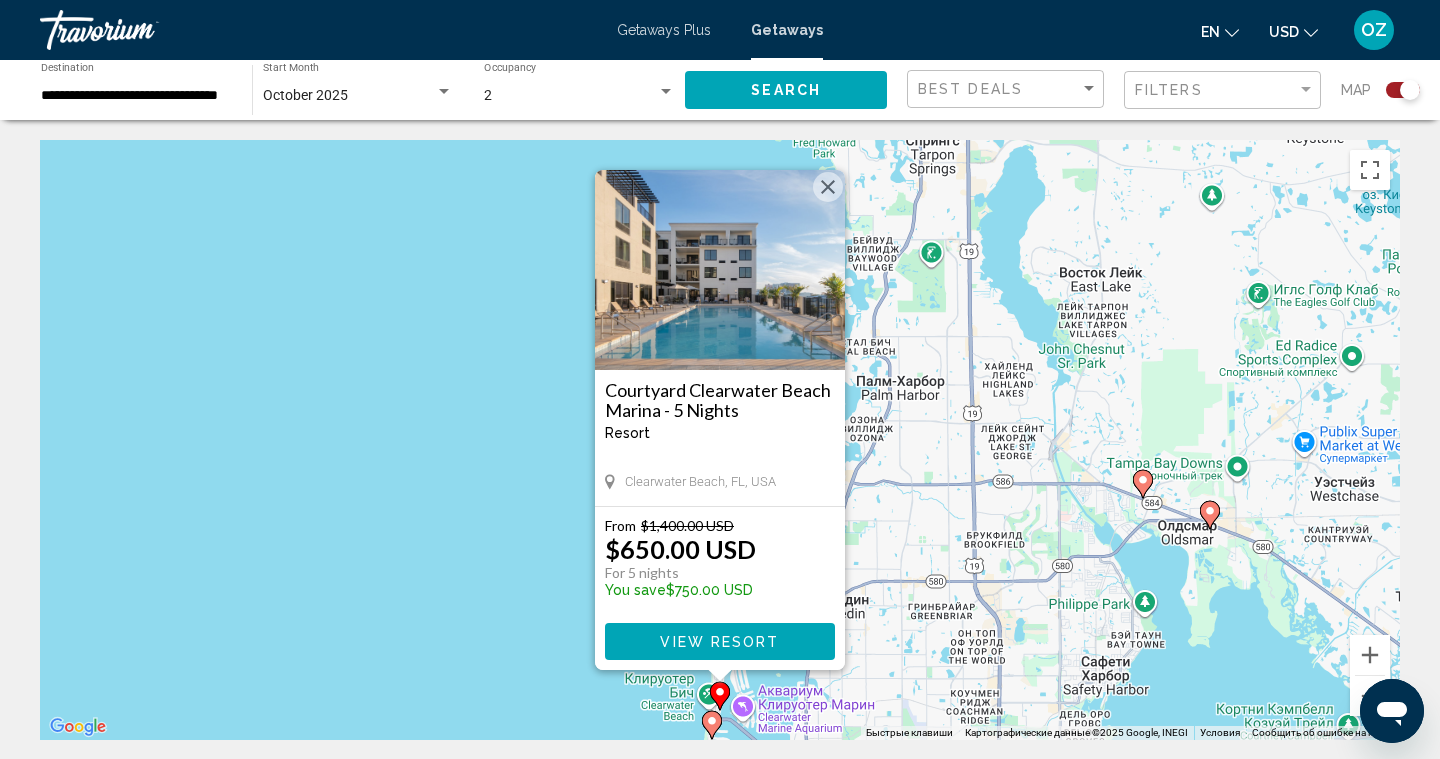 click at bounding box center (828, 187) 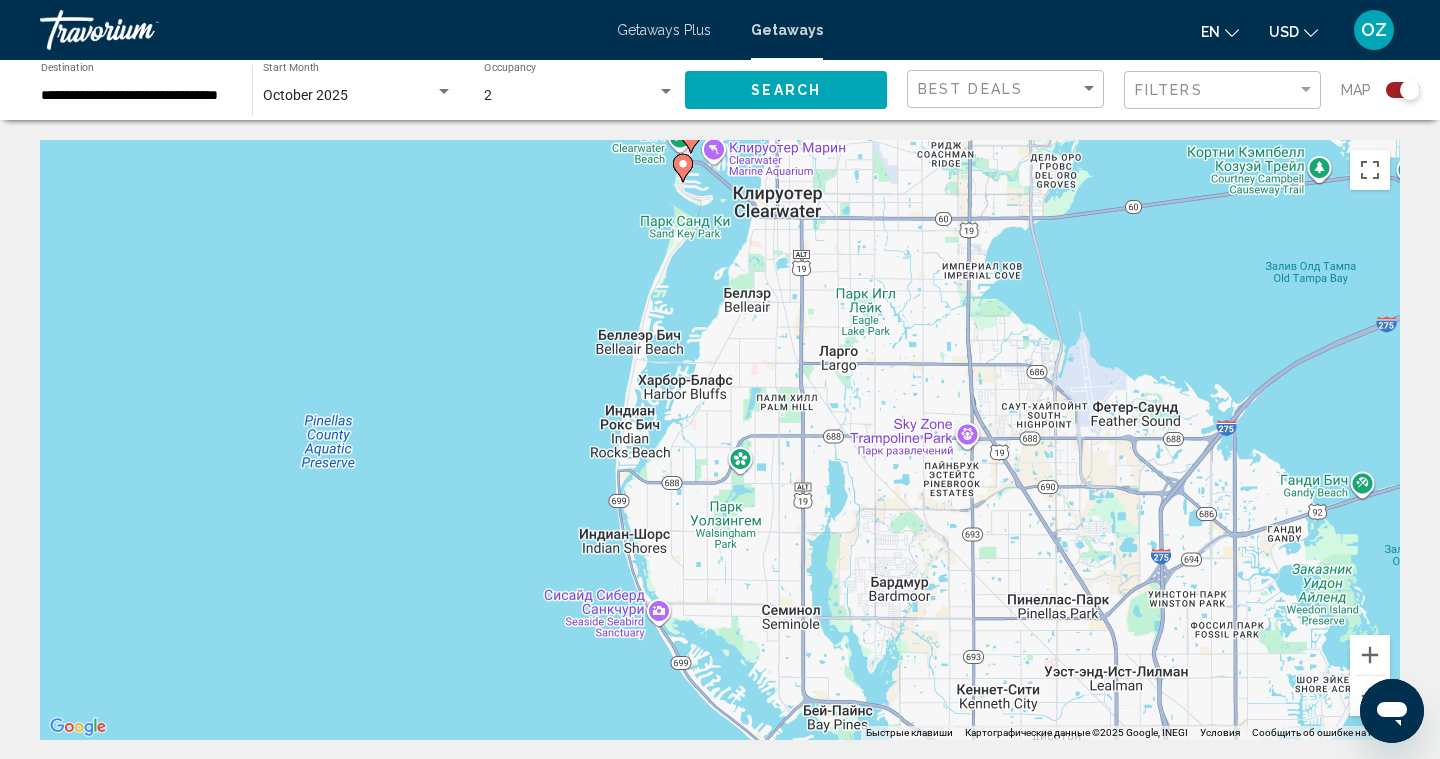 drag, startPoint x: 783, startPoint y: 575, endPoint x: 754, endPoint y: 13, distance: 562.74774 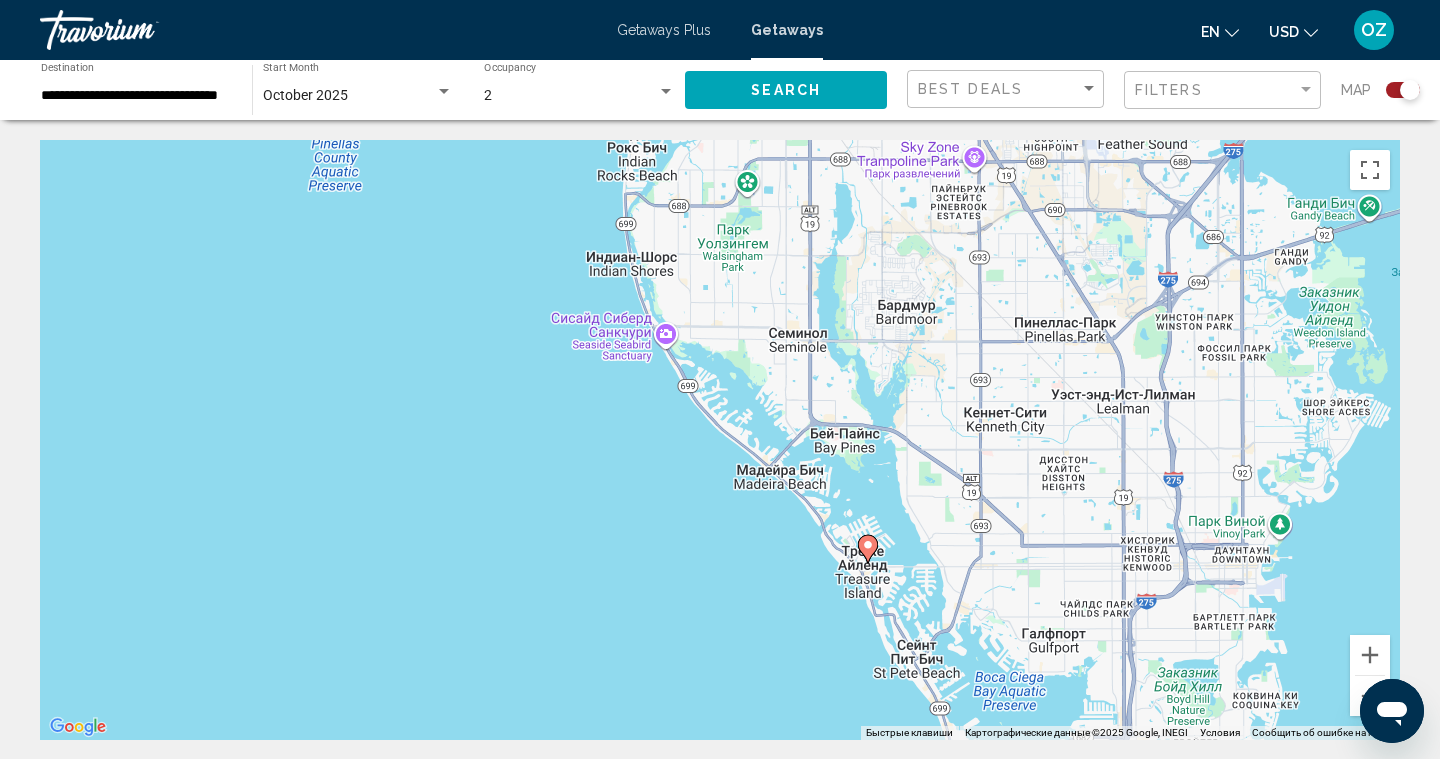 drag, startPoint x: 667, startPoint y: 500, endPoint x: 674, endPoint y: 220, distance: 280.0875 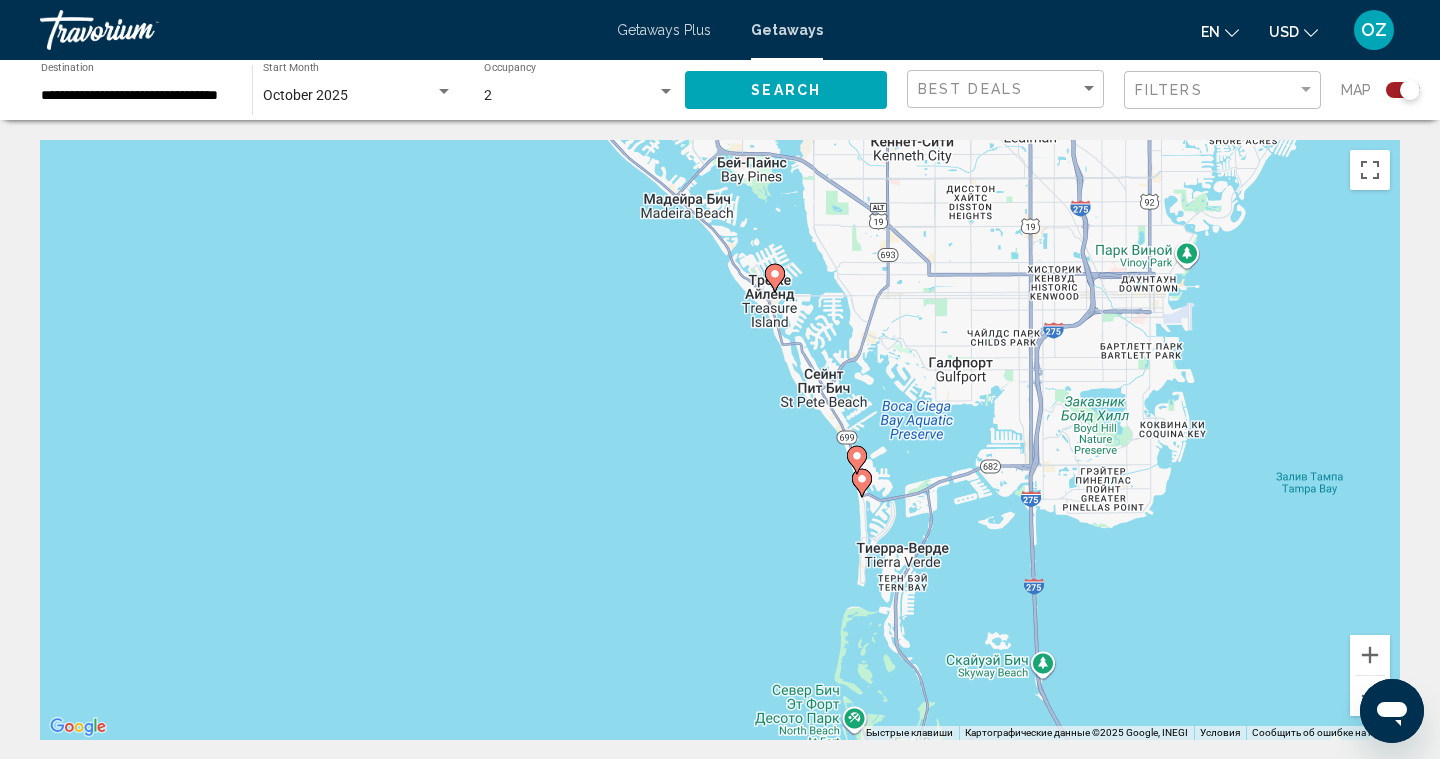 drag, startPoint x: 732, startPoint y: 609, endPoint x: 639, endPoint y: 334, distance: 290.29984 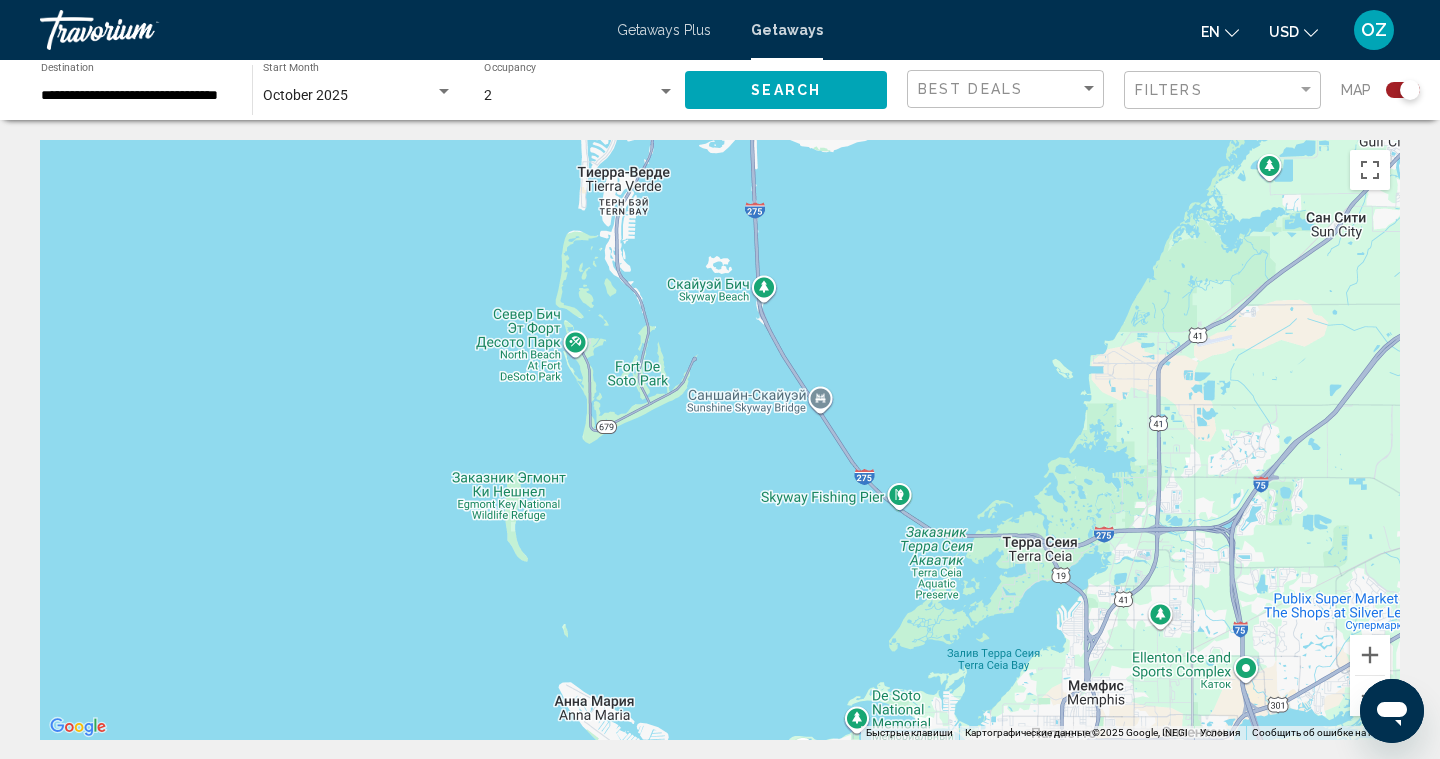 drag, startPoint x: 750, startPoint y: 441, endPoint x: 471, endPoint y: 62, distance: 470.61874 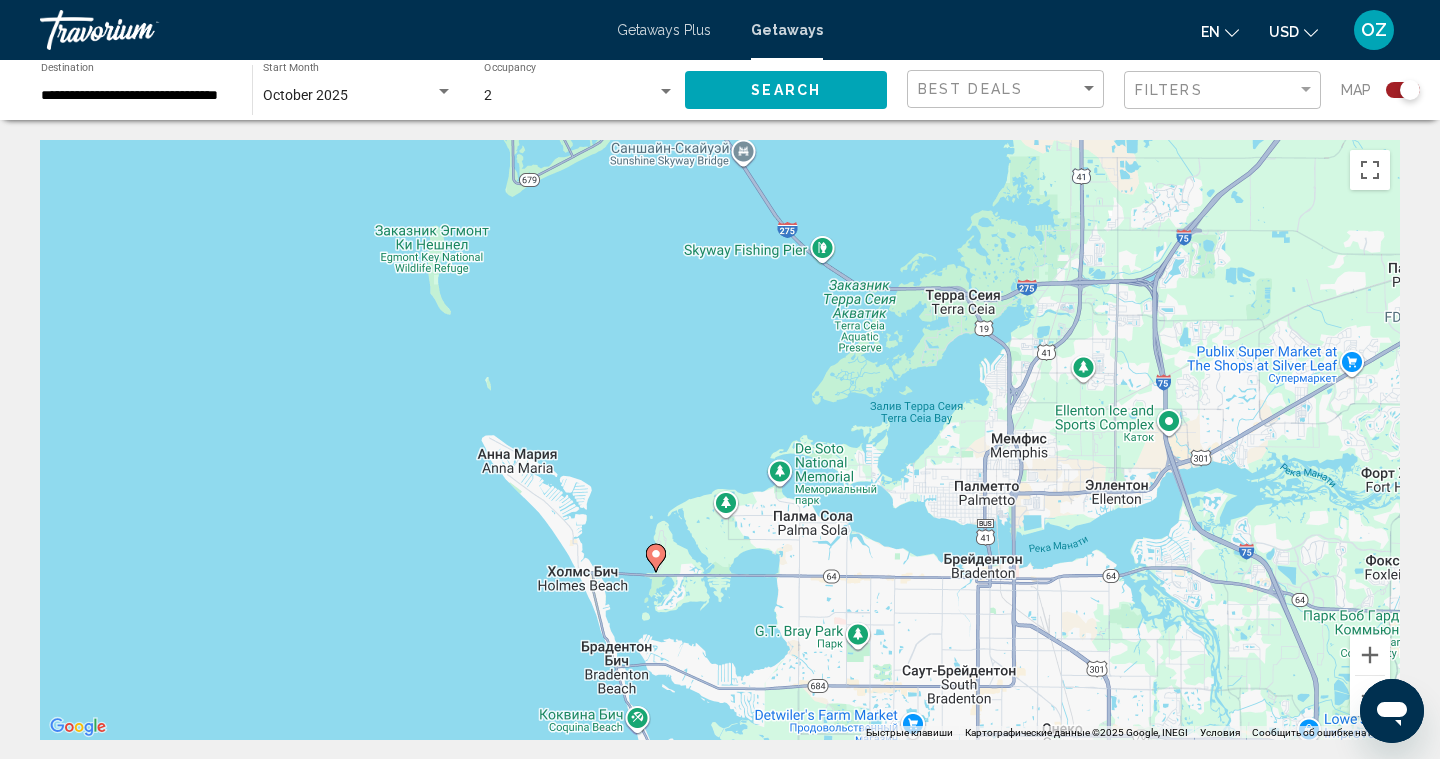 drag, startPoint x: 638, startPoint y: 491, endPoint x: 560, endPoint y: 236, distance: 266.66272 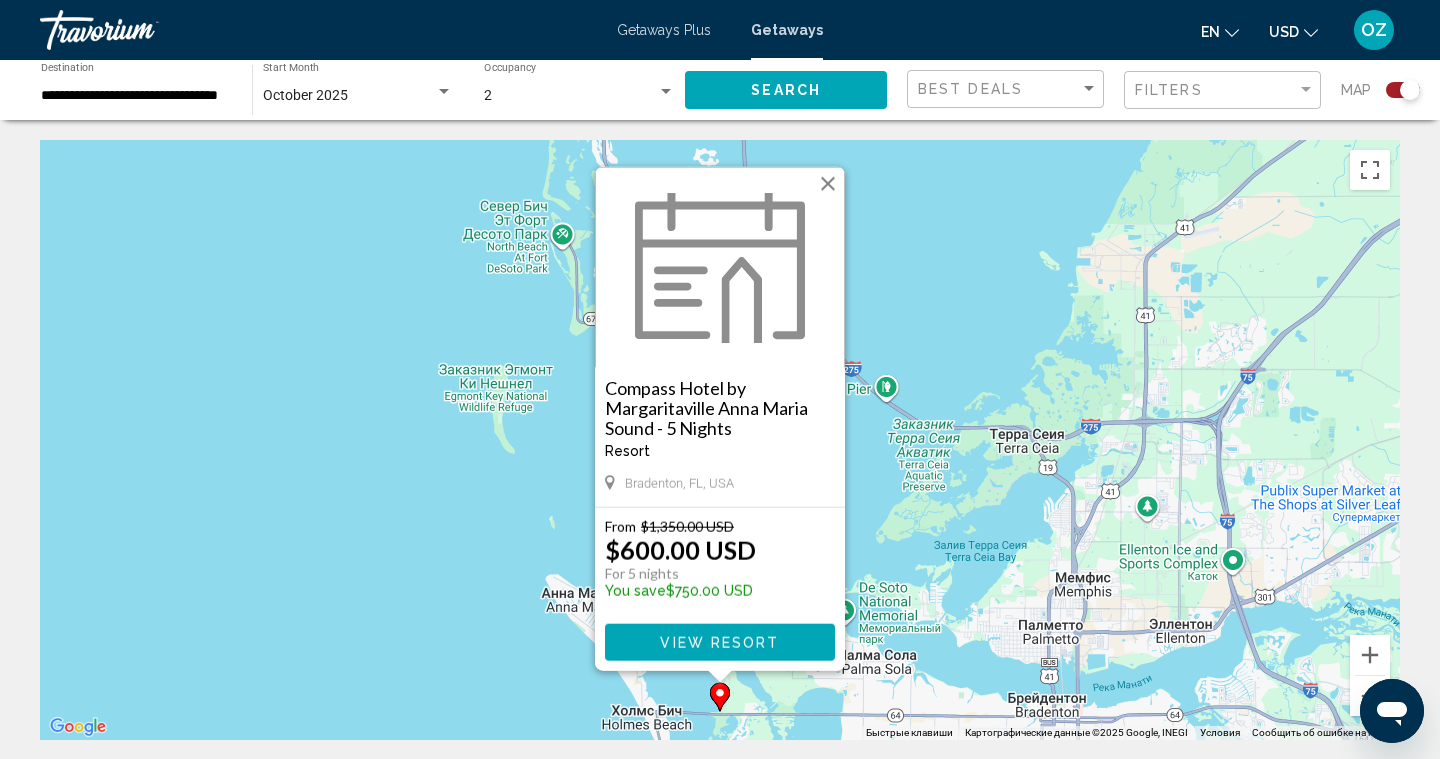 click on "Чтобы активировать перетаскивание с помощью клавиатуры, нажмите Alt + Ввод. После этого перемещайте маркер, используя клавиши со стрелками. Чтобы завершить перетаскивание, нажмите клавишу Ввод. Чтобы отменить действие, нажмите клавишу Esc.  Compass Hotel by Margaritaville Anna Maria Sound - 5 Nights  Resort  -  This is an adults only resort
Bradenton, FL, USA From $1,350.00 USD $600.00 USD For 5 nights You save  $750.00 USD  View Resort" at bounding box center [720, 440] 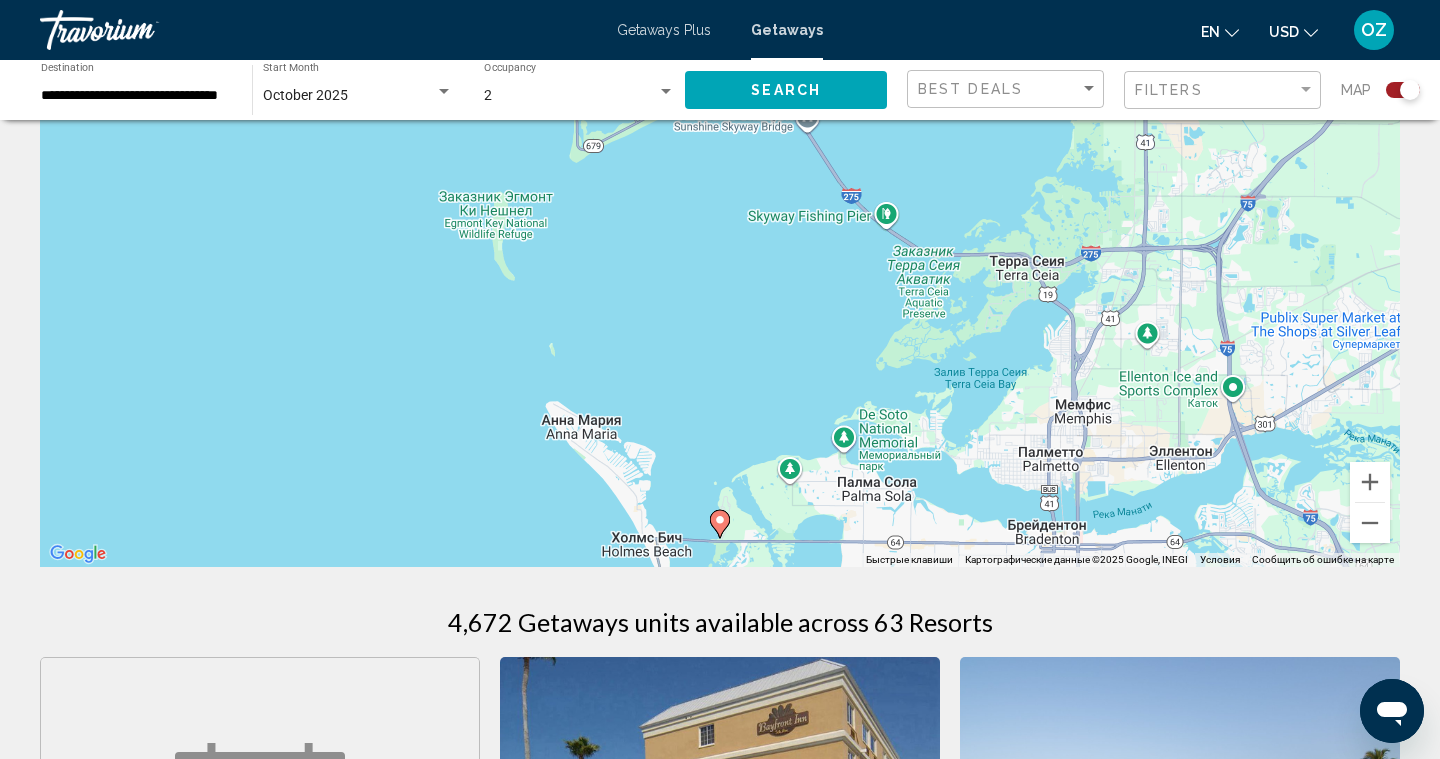 scroll, scrollTop: 211, scrollLeft: 0, axis: vertical 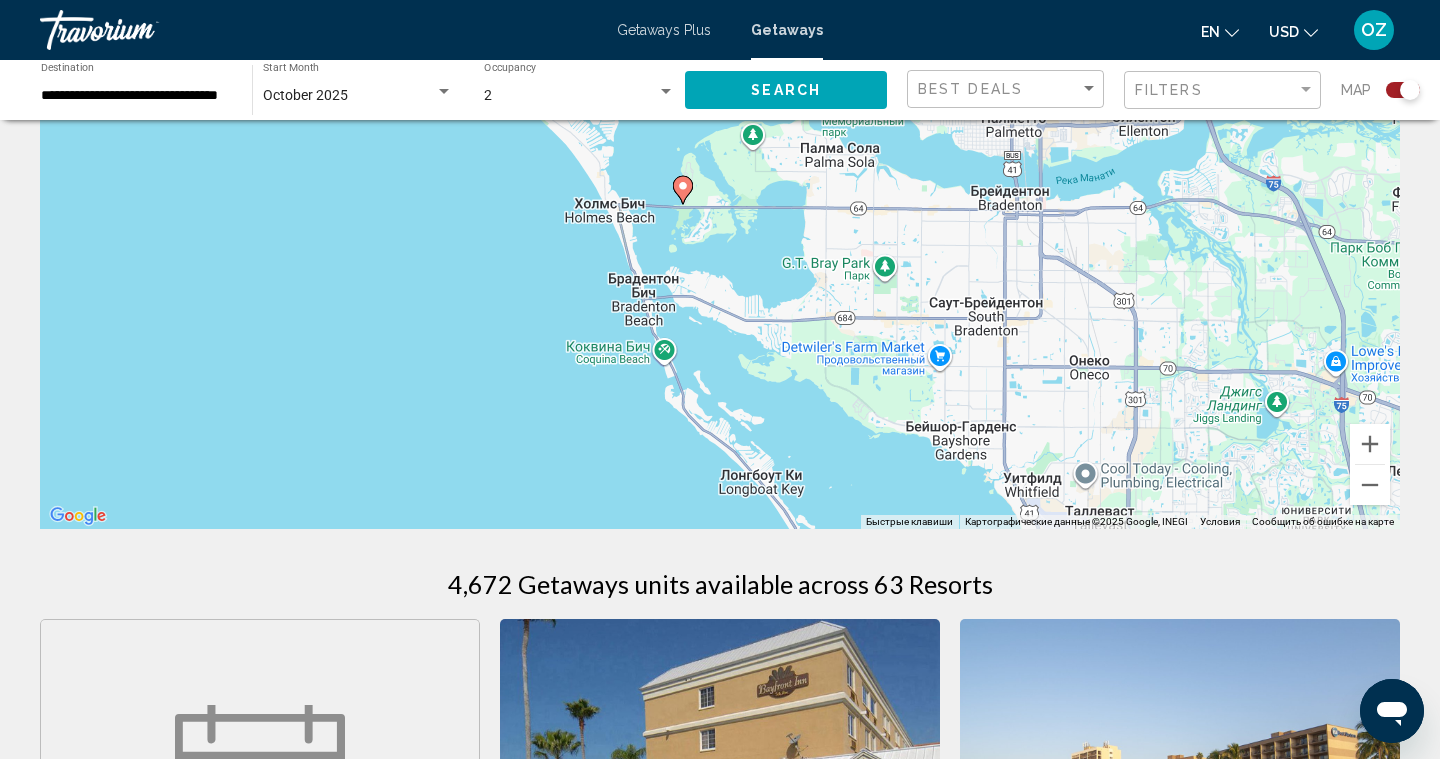 drag, startPoint x: 780, startPoint y: 459, endPoint x: 743, endPoint y: 157, distance: 304.25812 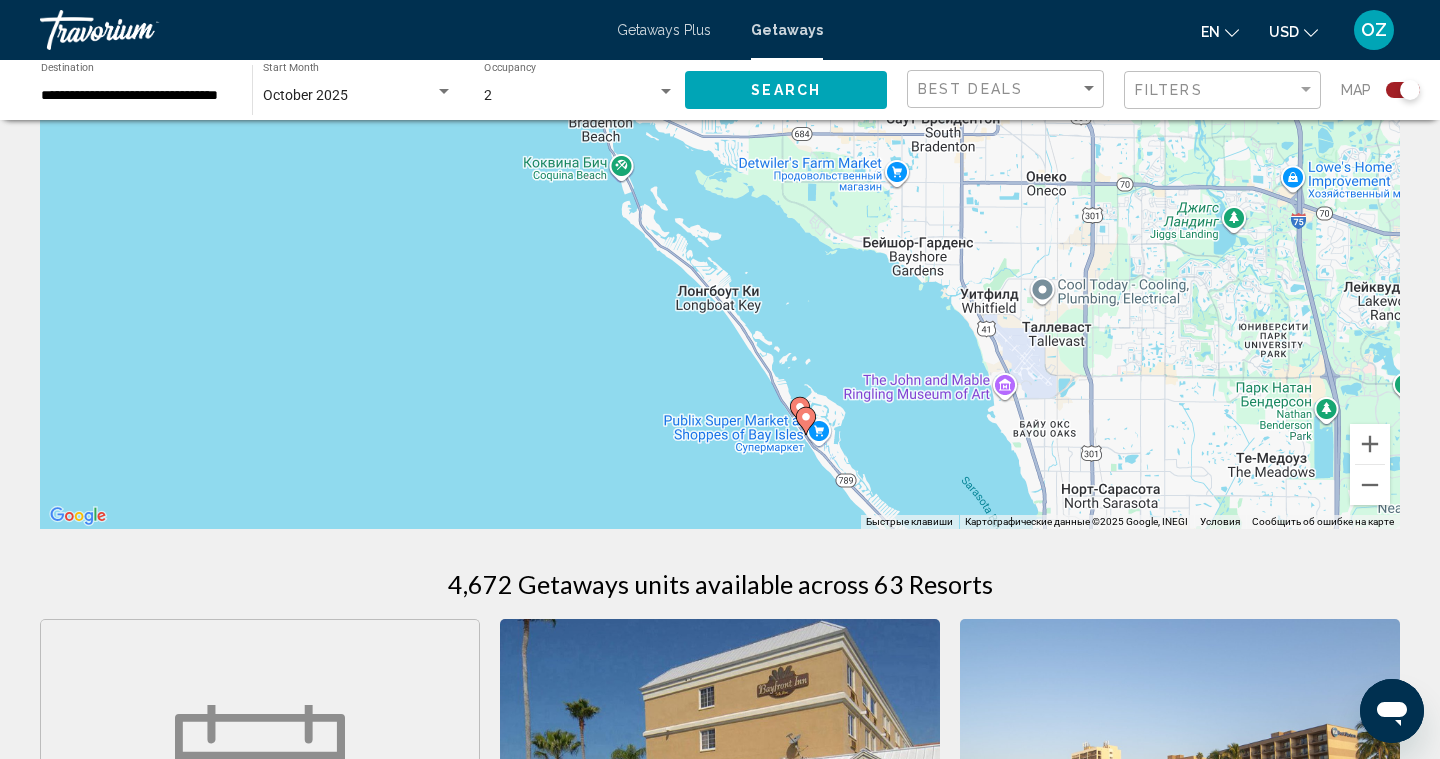 drag, startPoint x: 803, startPoint y: 350, endPoint x: 760, endPoint y: 168, distance: 187.0107 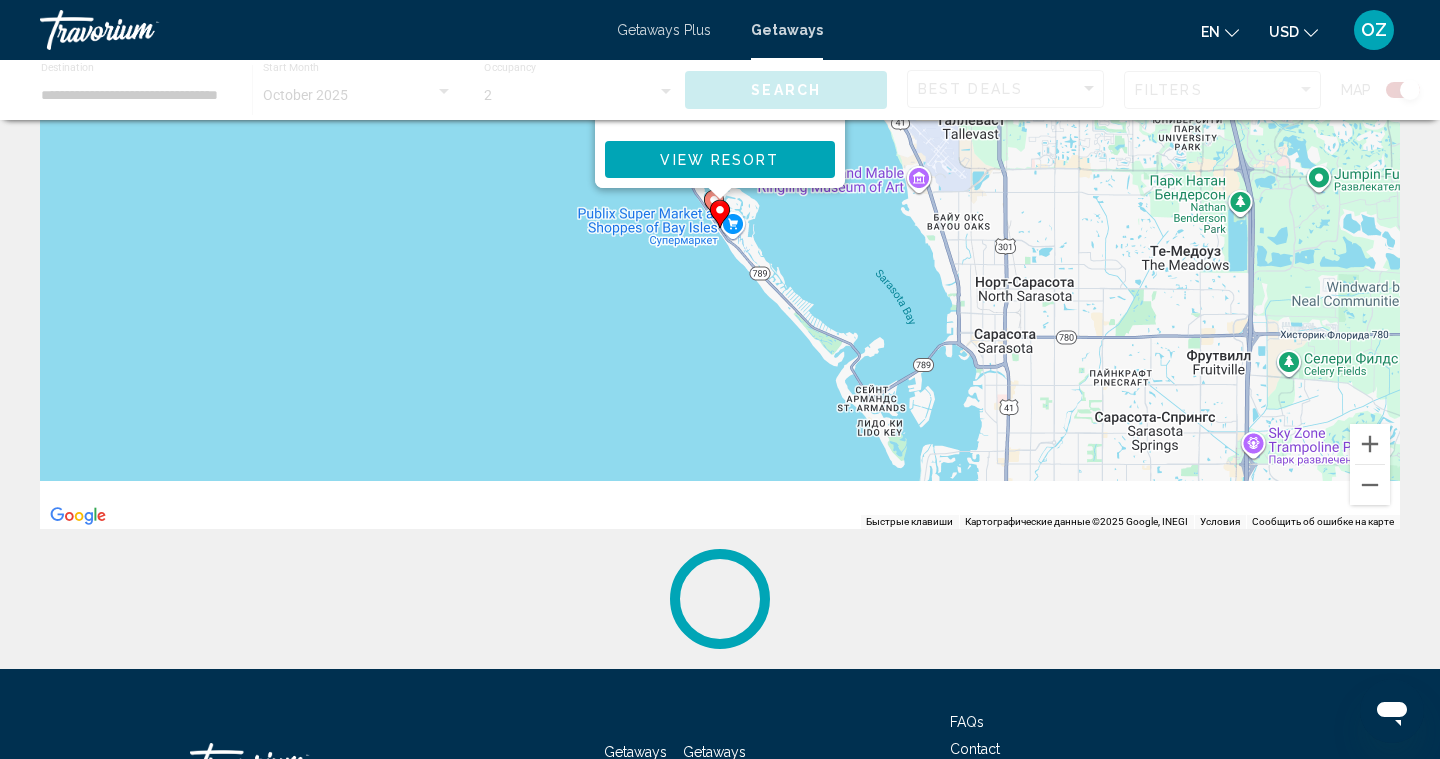 scroll, scrollTop: 0, scrollLeft: 0, axis: both 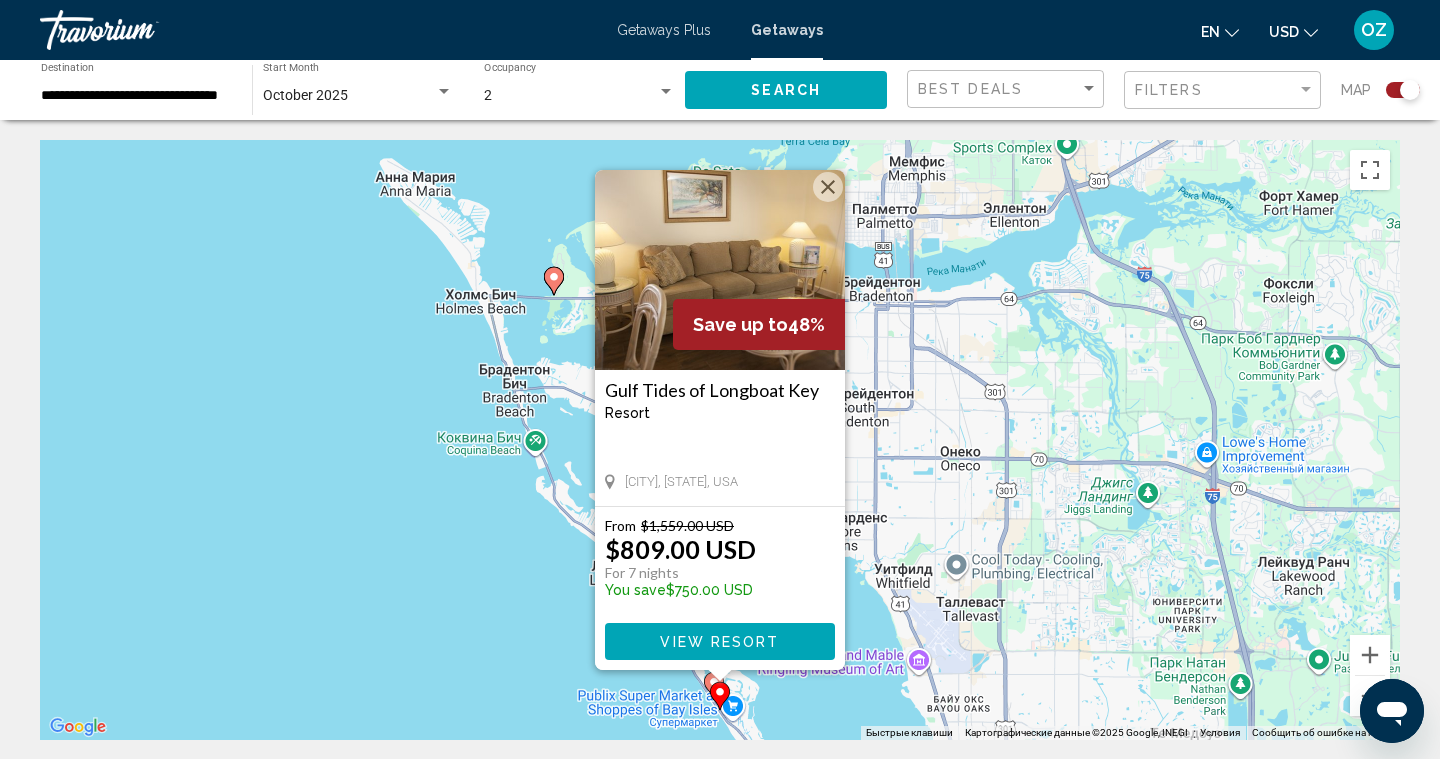 click at bounding box center (828, 187) 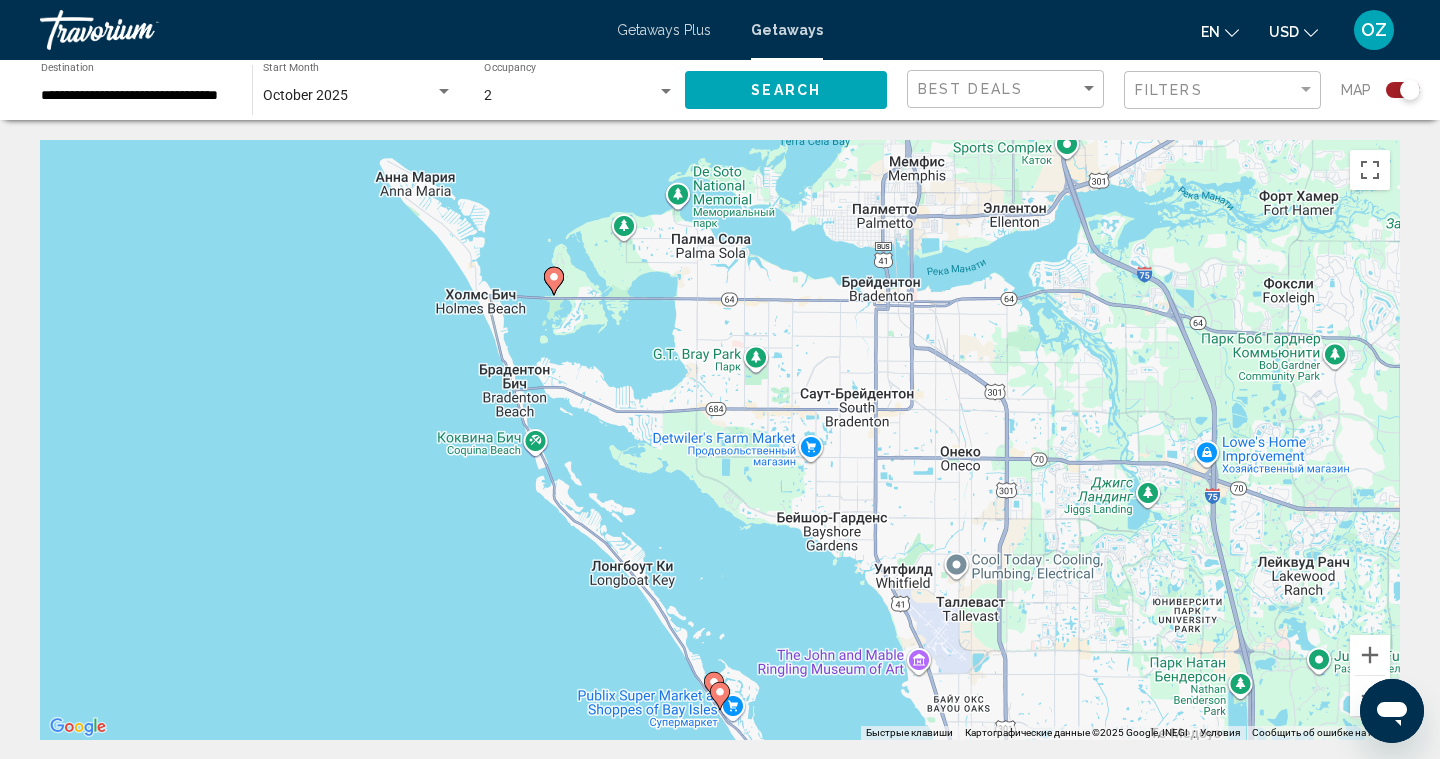 click 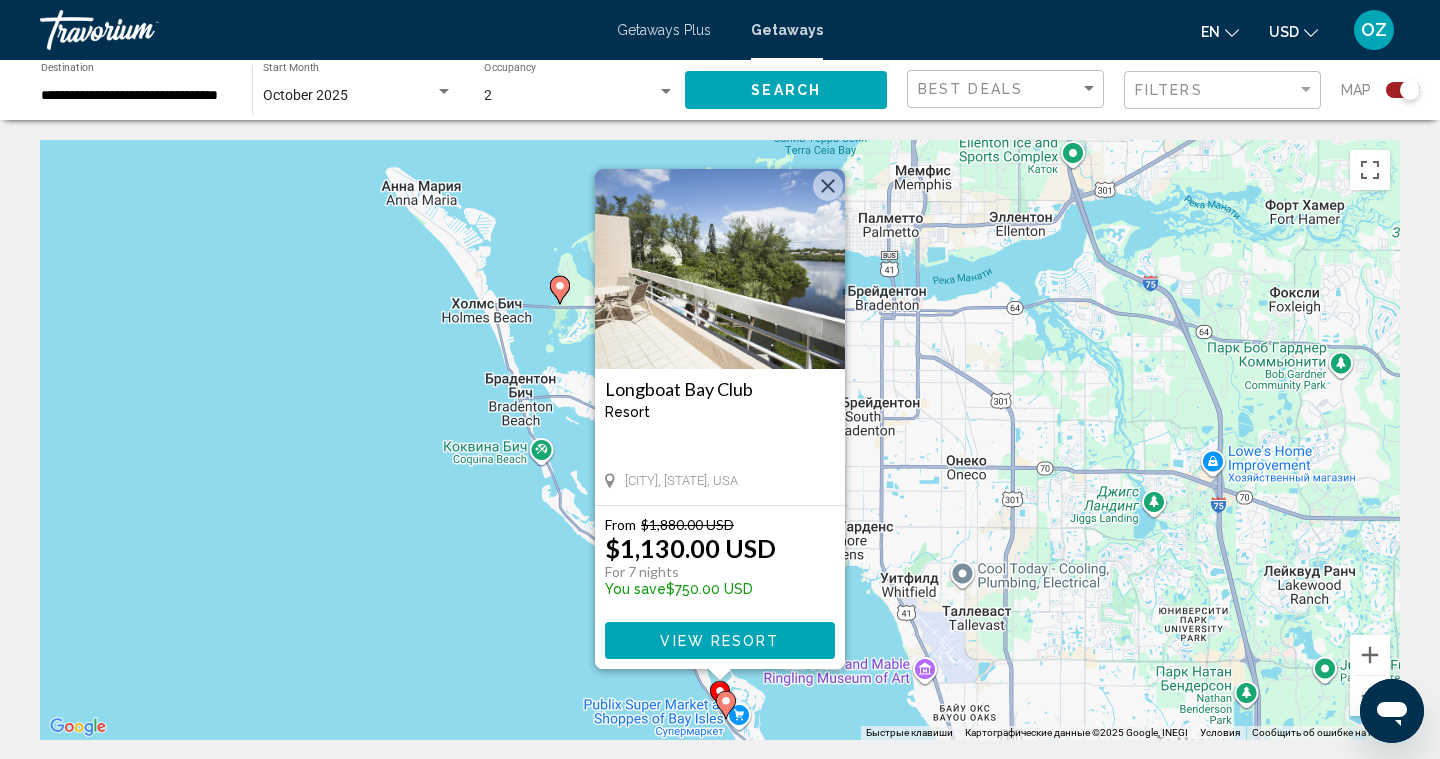 click at bounding box center [828, 186] 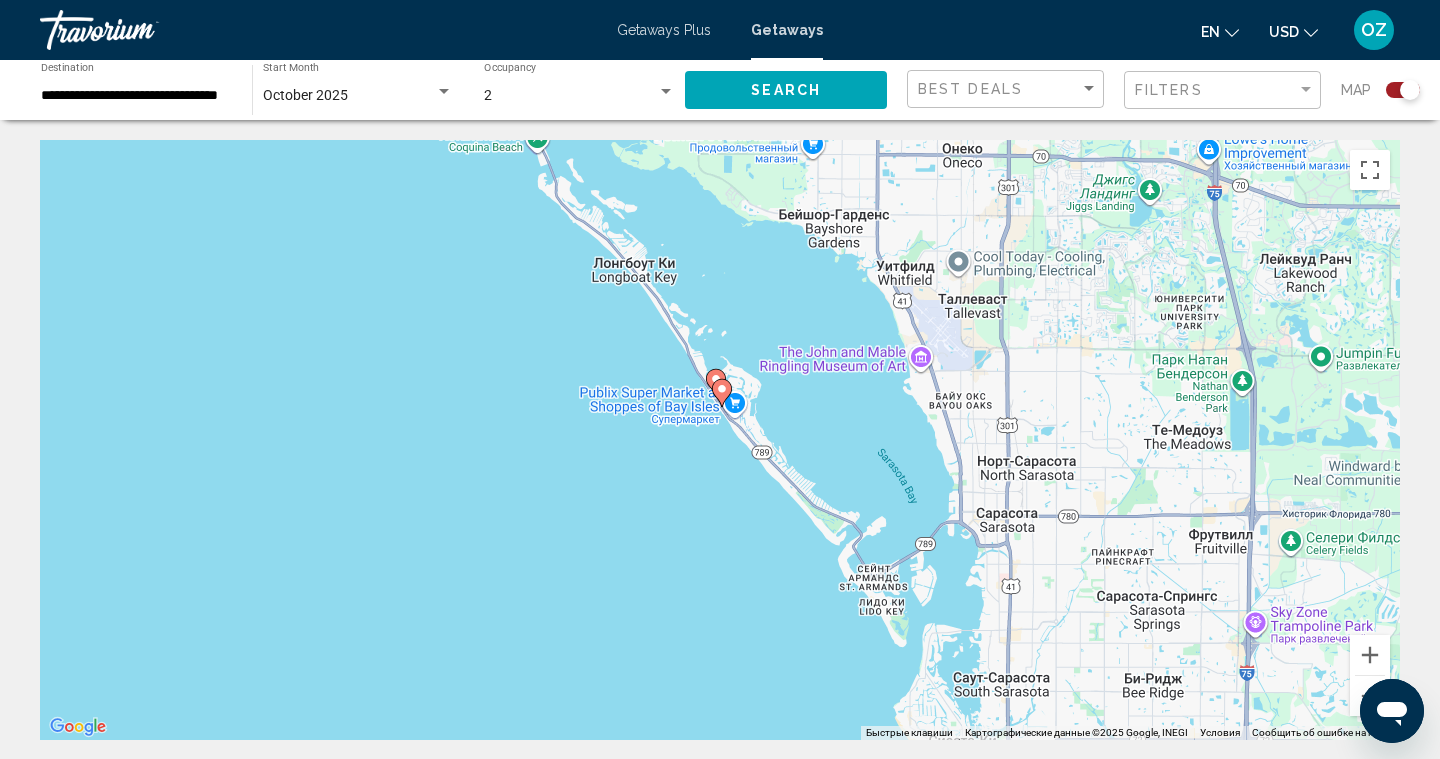 drag, startPoint x: 774, startPoint y: 644, endPoint x: 734, endPoint y: 229, distance: 416.92325 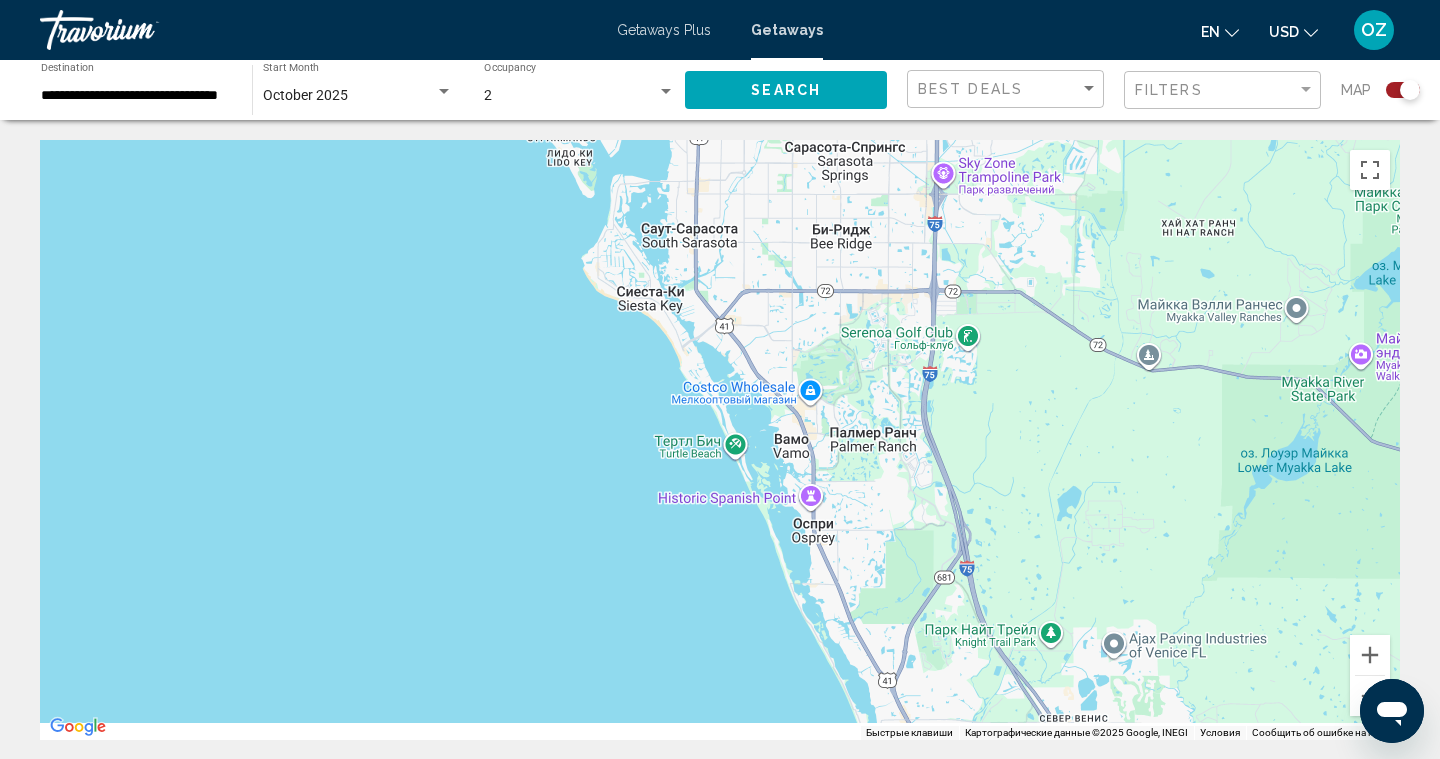 drag, startPoint x: 749, startPoint y: 543, endPoint x: 458, endPoint y: 177, distance: 467.58636 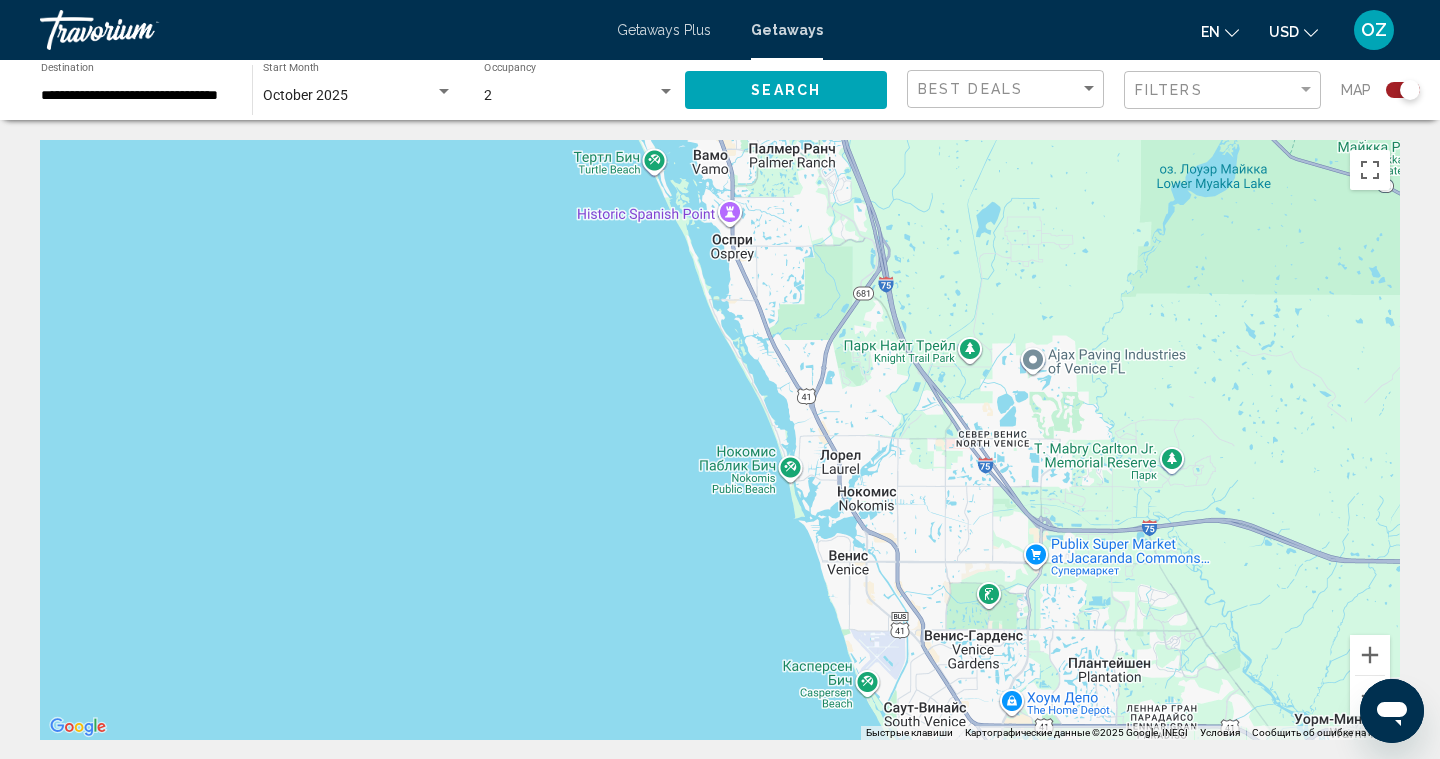 drag, startPoint x: 527, startPoint y: 555, endPoint x: 506, endPoint y: 154, distance: 401.5495 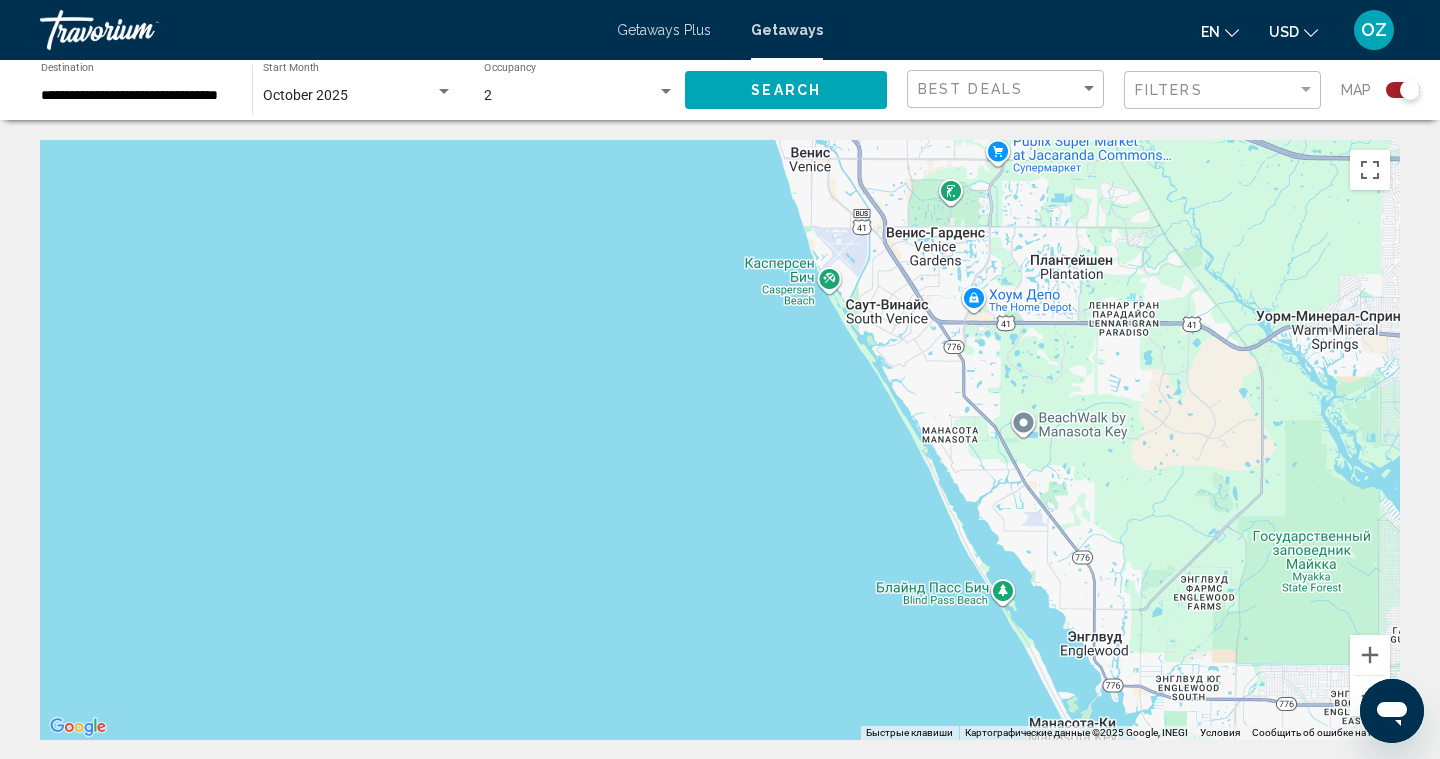 drag, startPoint x: 727, startPoint y: 531, endPoint x: 533, endPoint y: 240, distance: 349.73846 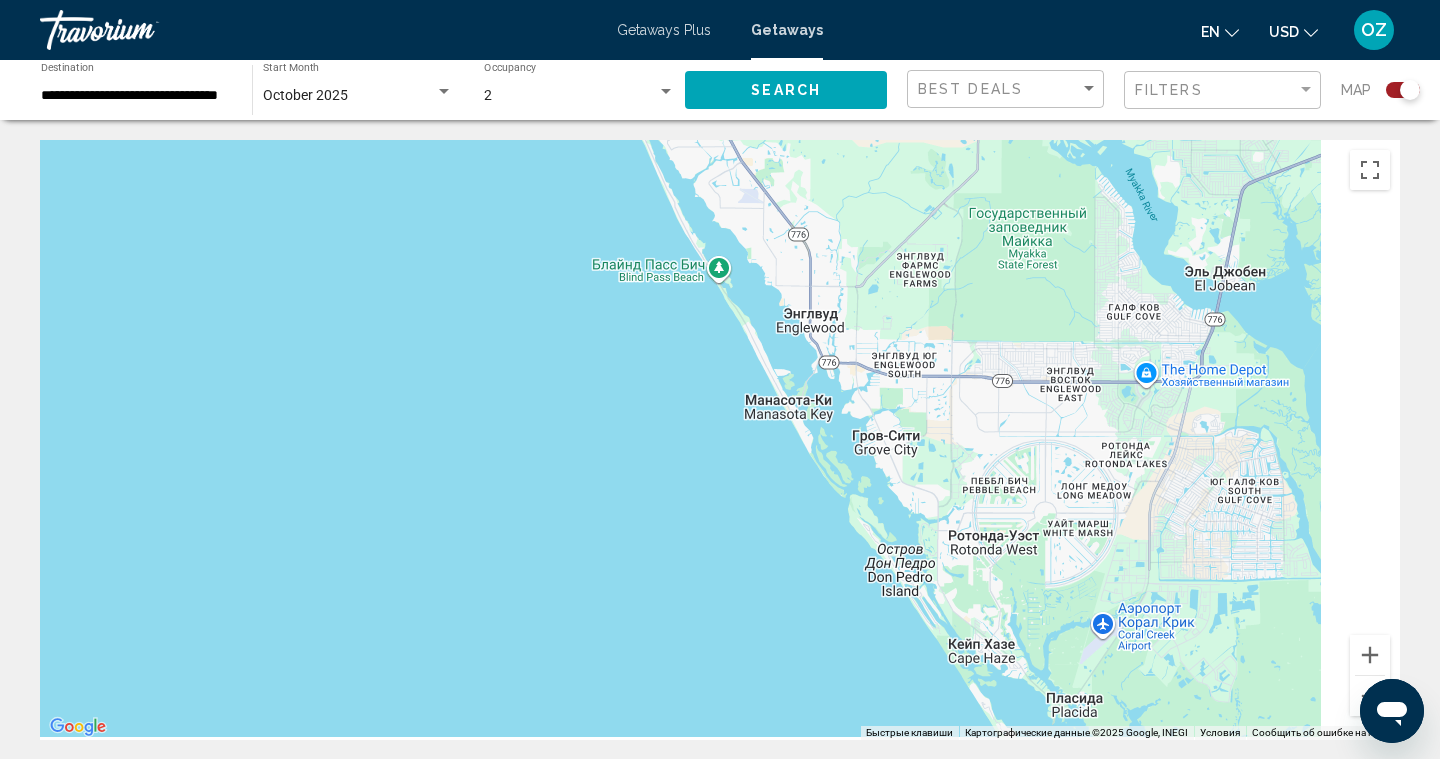 drag, startPoint x: 674, startPoint y: 505, endPoint x: 436, endPoint y: 264, distance: 338.7108 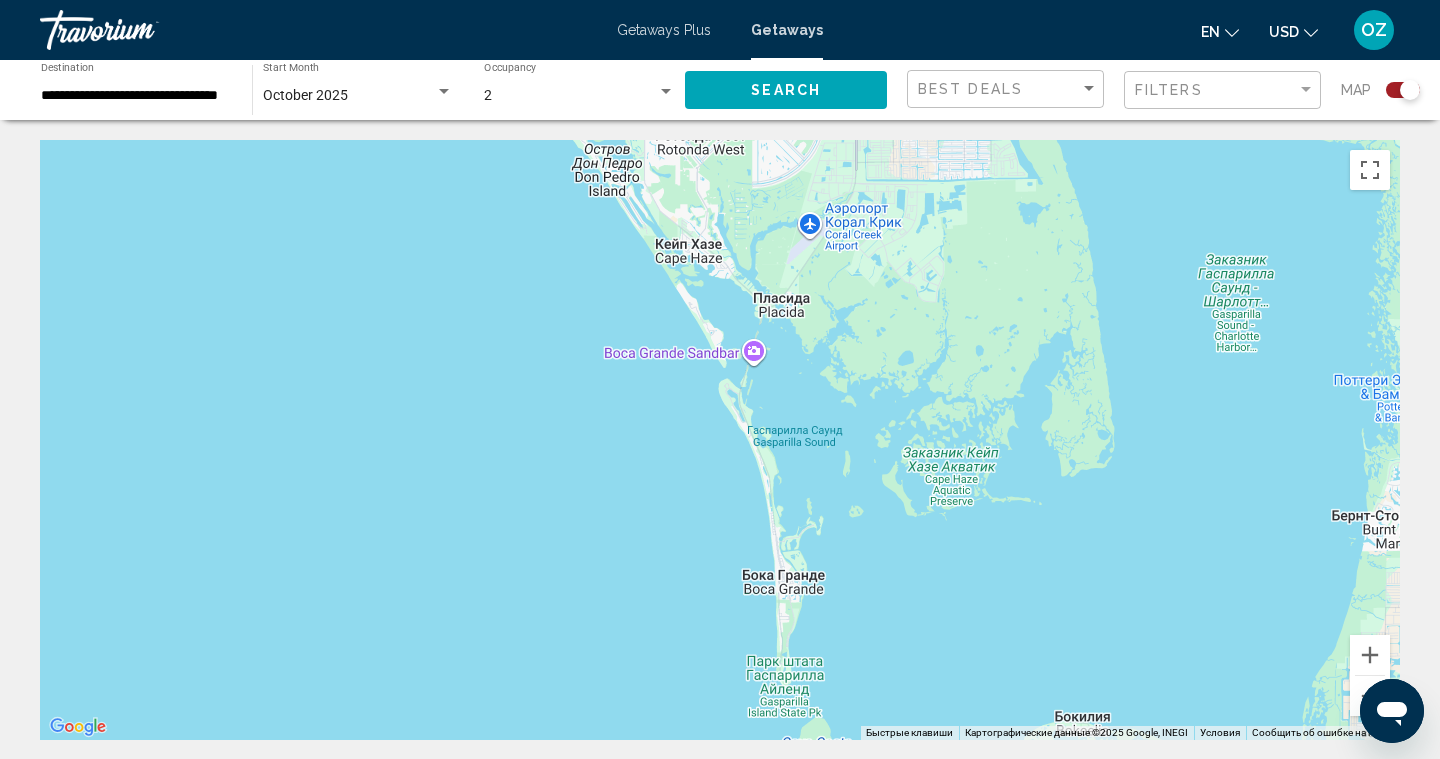 drag, startPoint x: 583, startPoint y: 529, endPoint x: 386, endPoint y: 167, distance: 412.13226 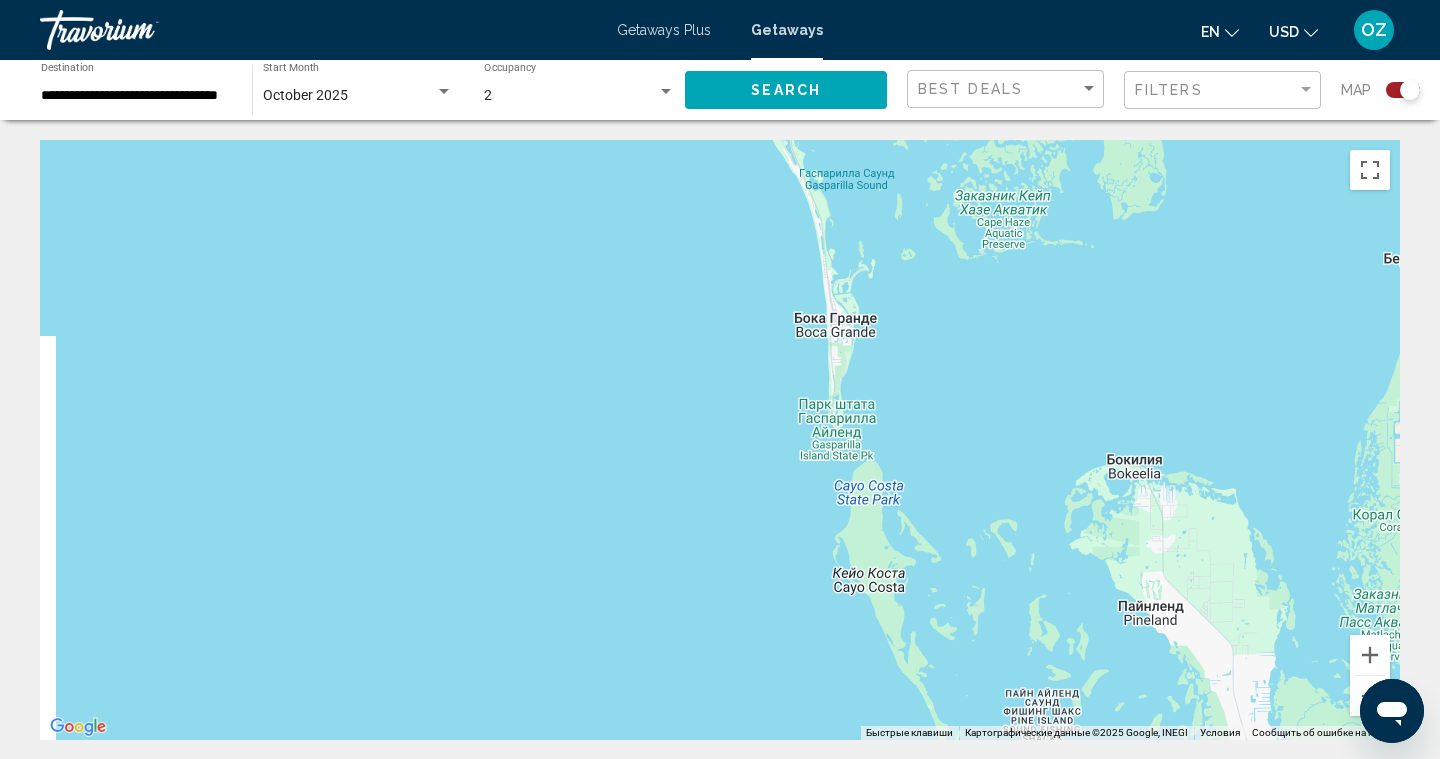 drag, startPoint x: 553, startPoint y: 522, endPoint x: 614, endPoint y: 253, distance: 275.82965 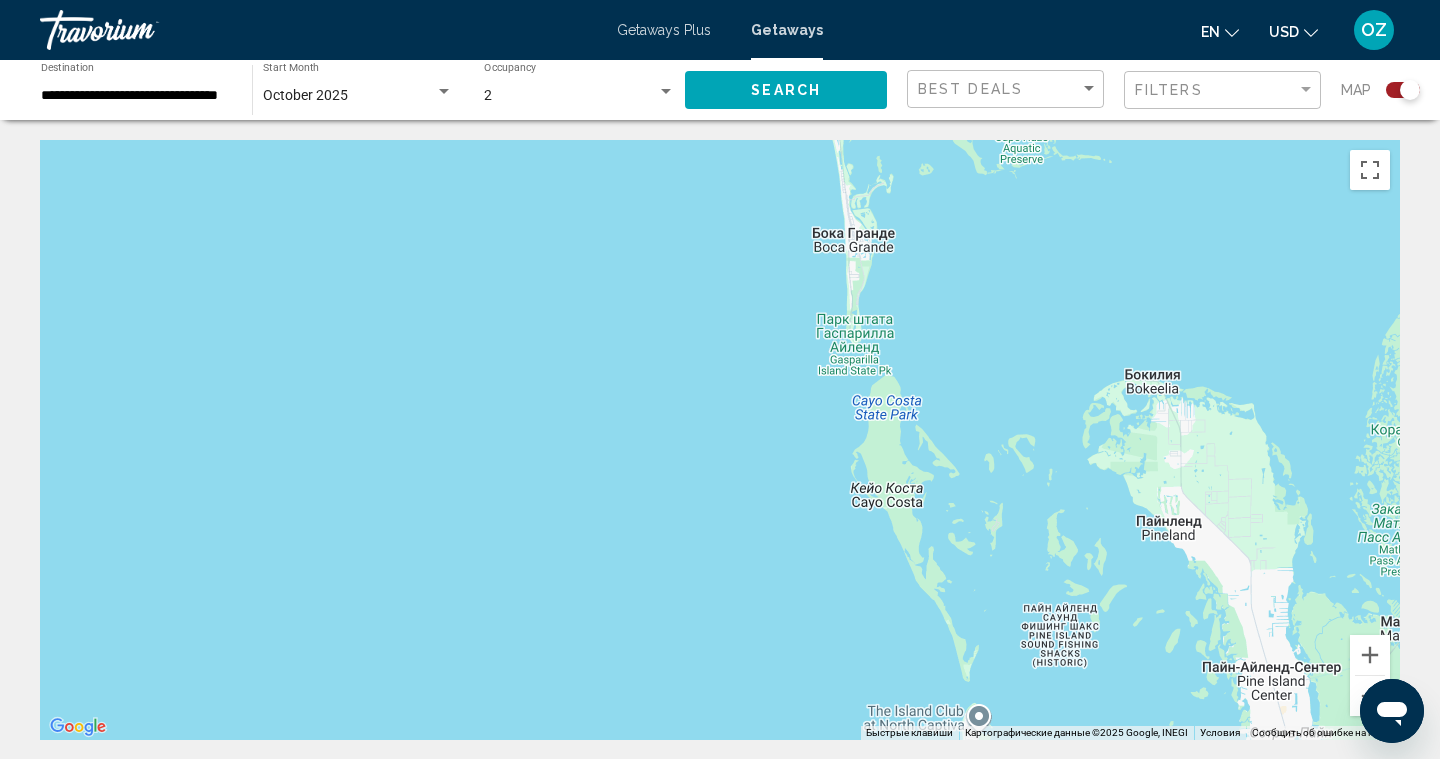 drag, startPoint x: 634, startPoint y: 127, endPoint x: 636, endPoint y: 108, distance: 19.104973 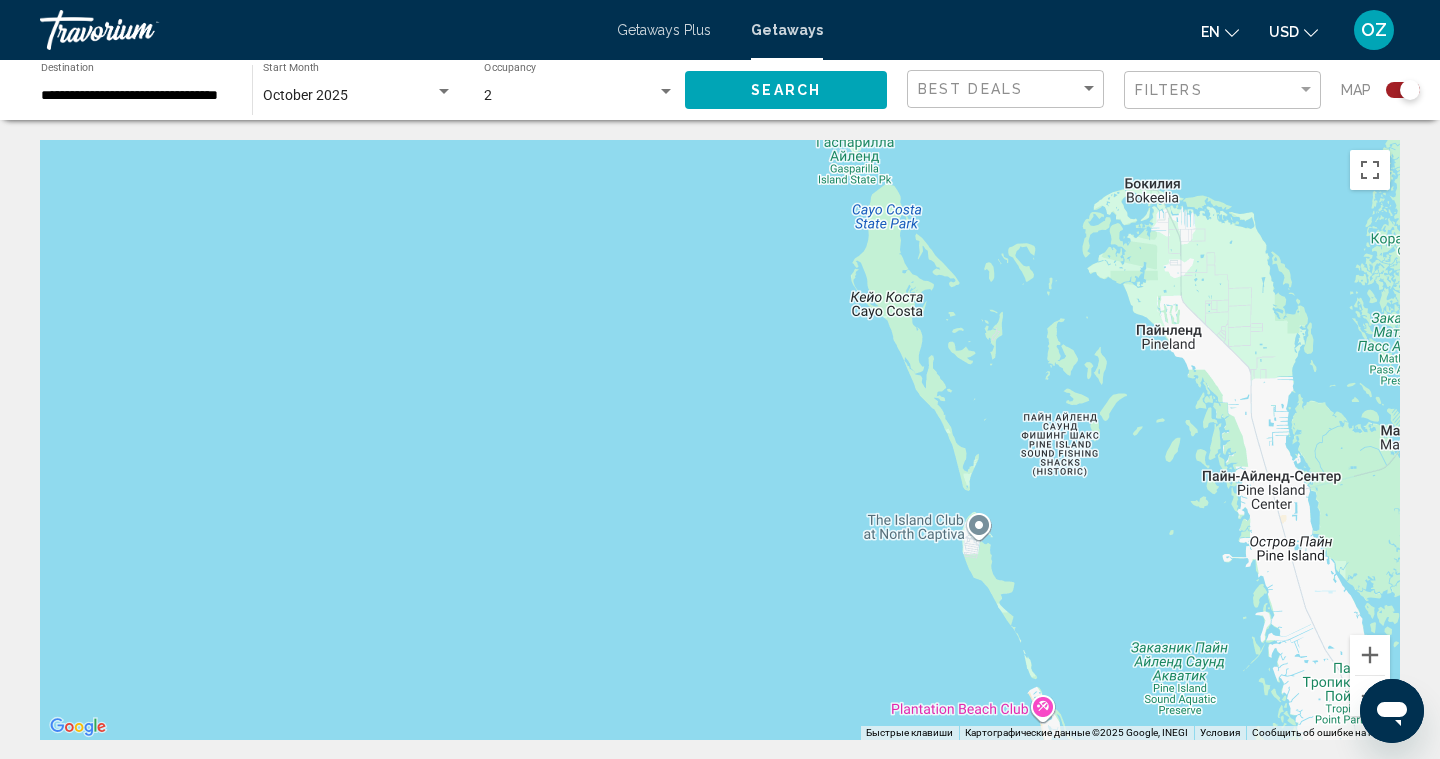 drag, startPoint x: 758, startPoint y: 471, endPoint x: 758, endPoint y: 279, distance: 192 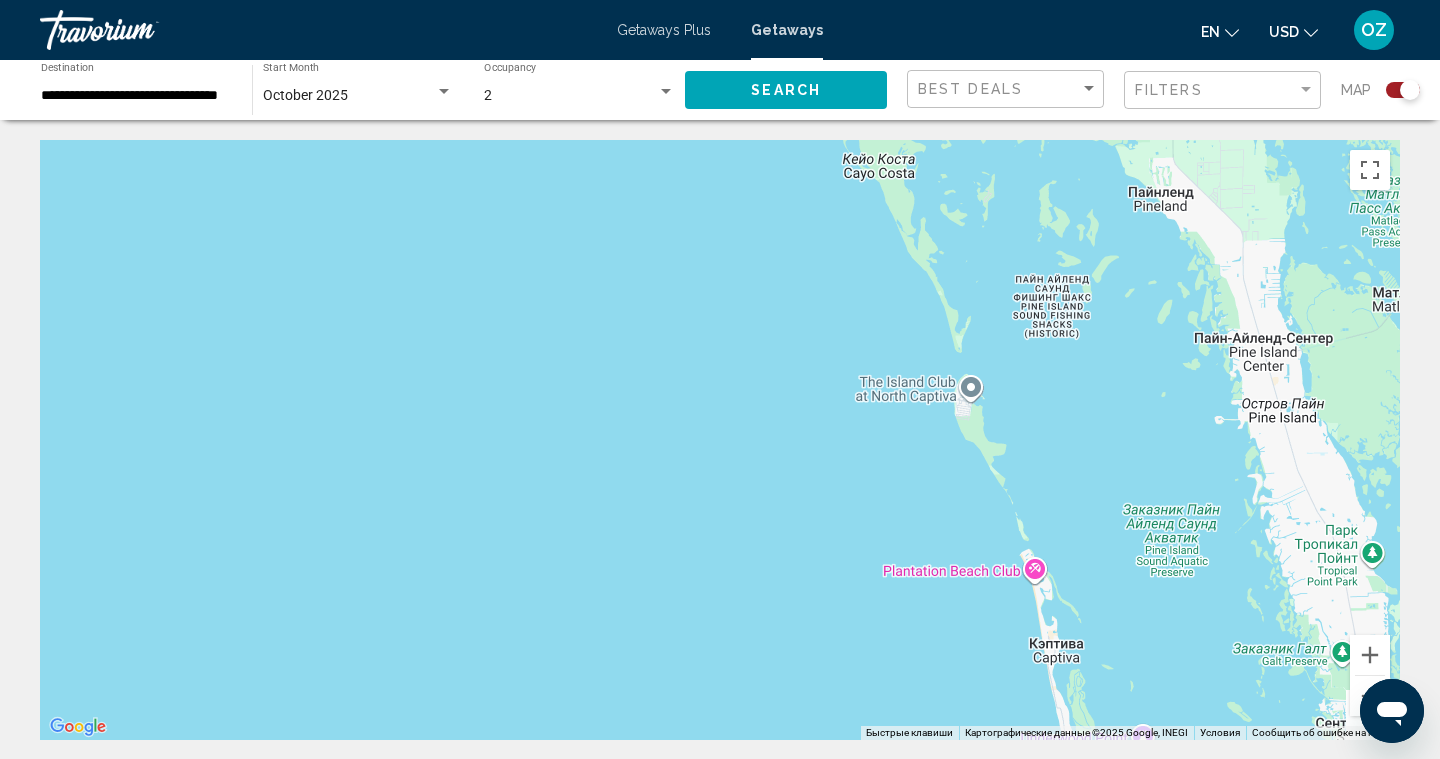 drag, startPoint x: 754, startPoint y: 369, endPoint x: 746, endPoint y: 229, distance: 140.22838 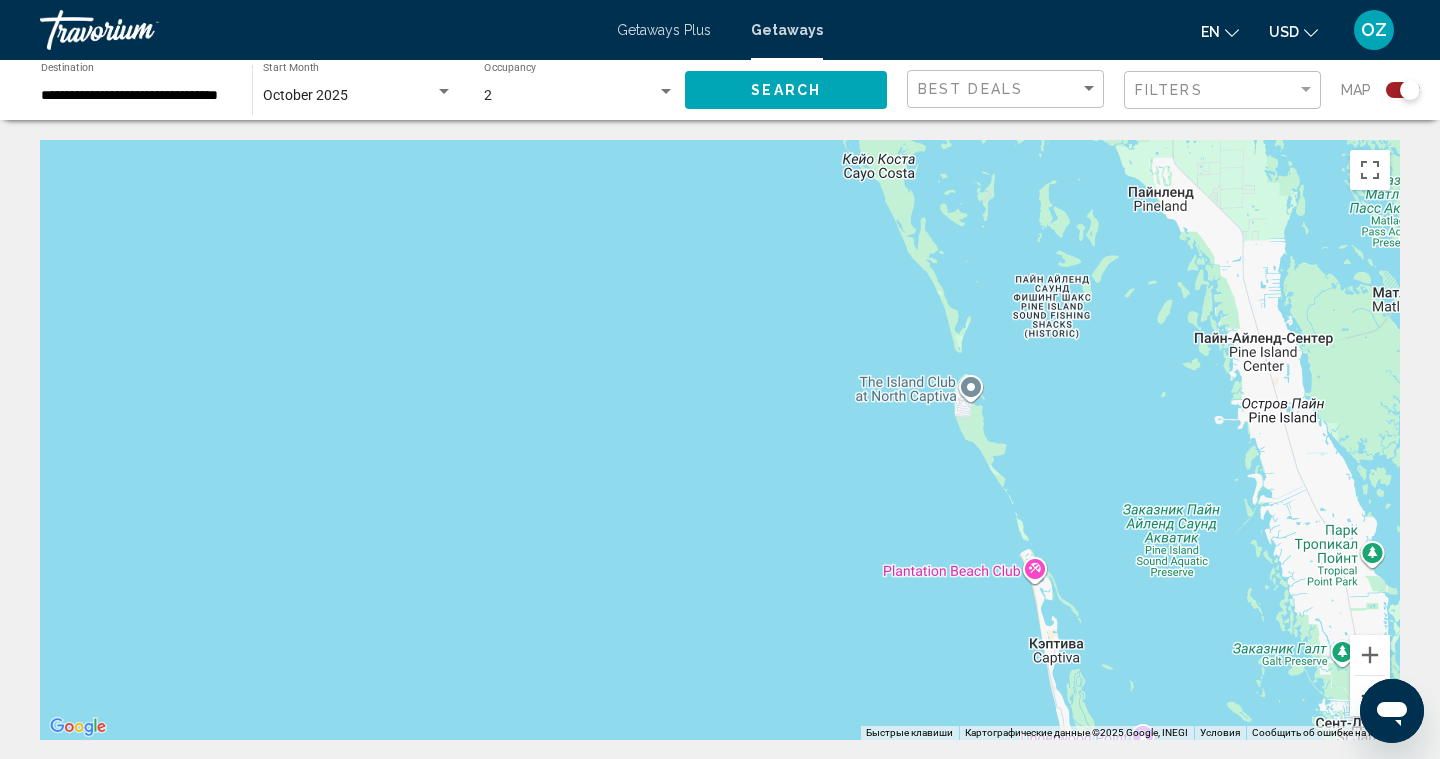 click at bounding box center (1370, 696) 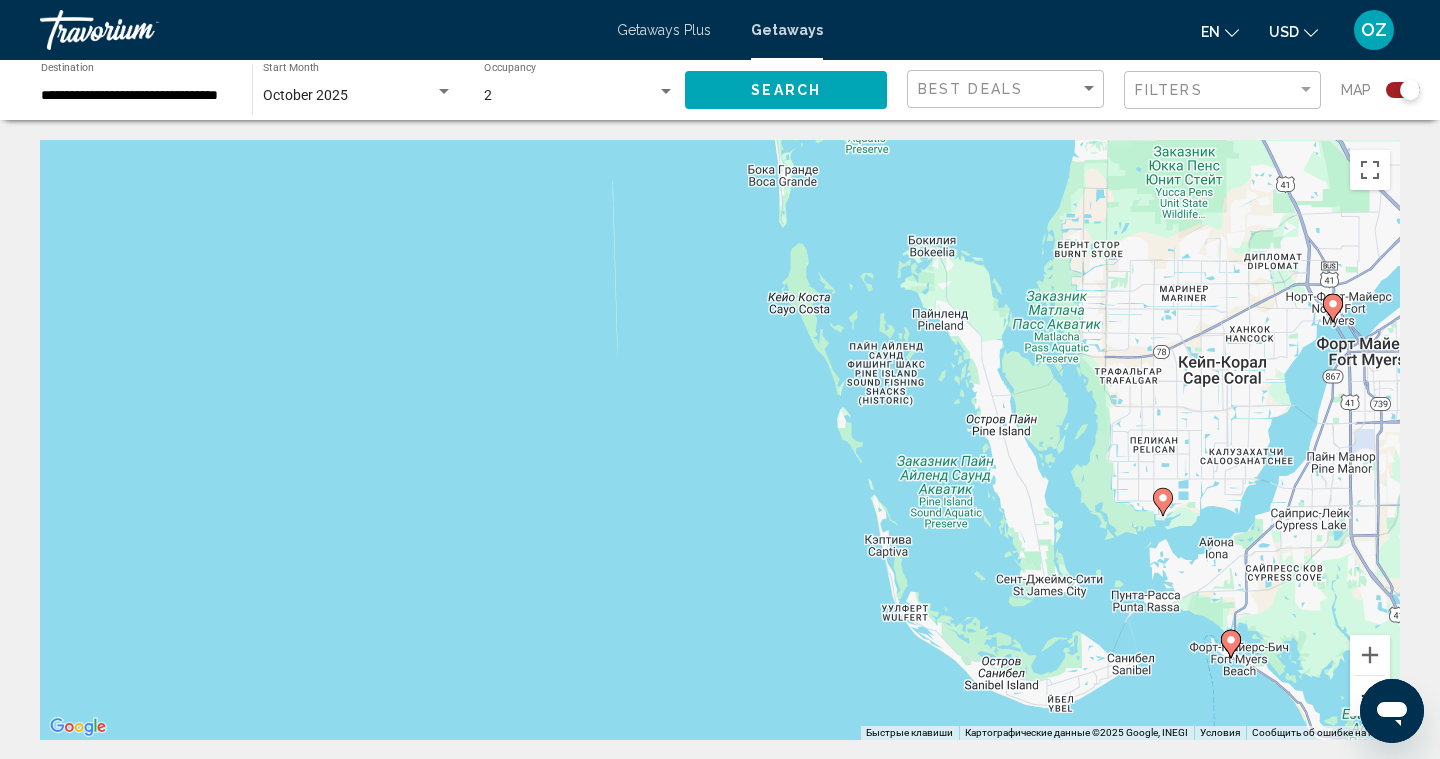 click at bounding box center (1370, 696) 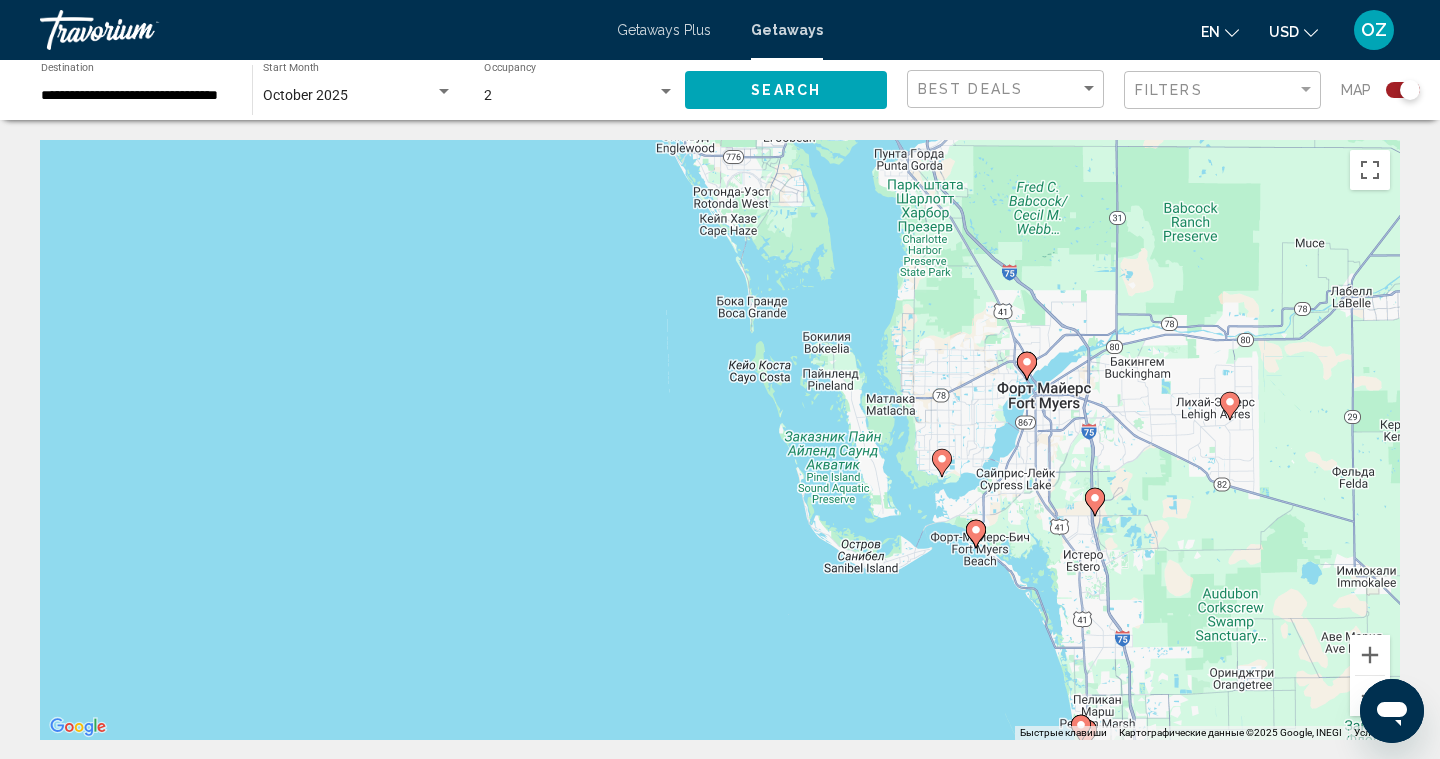 click 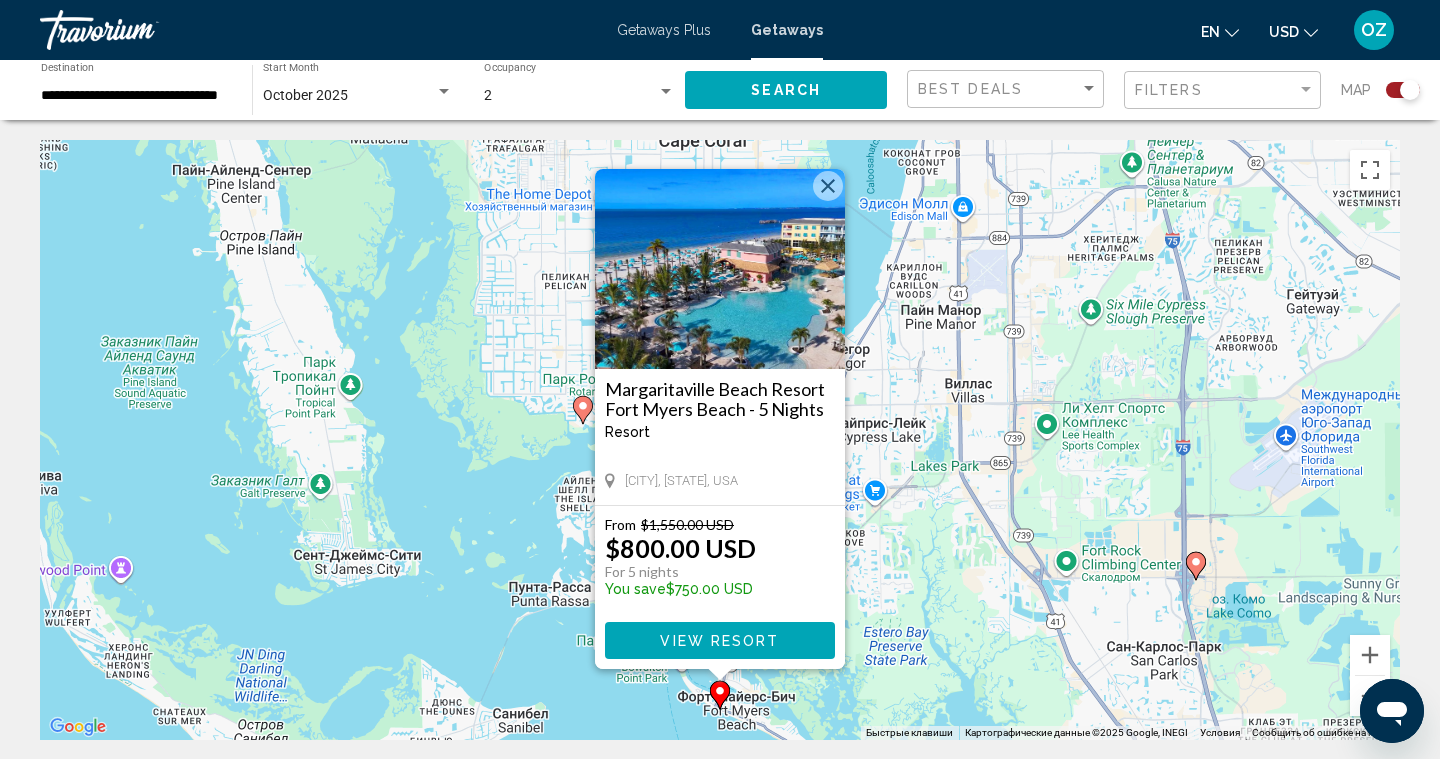 click at bounding box center [828, 186] 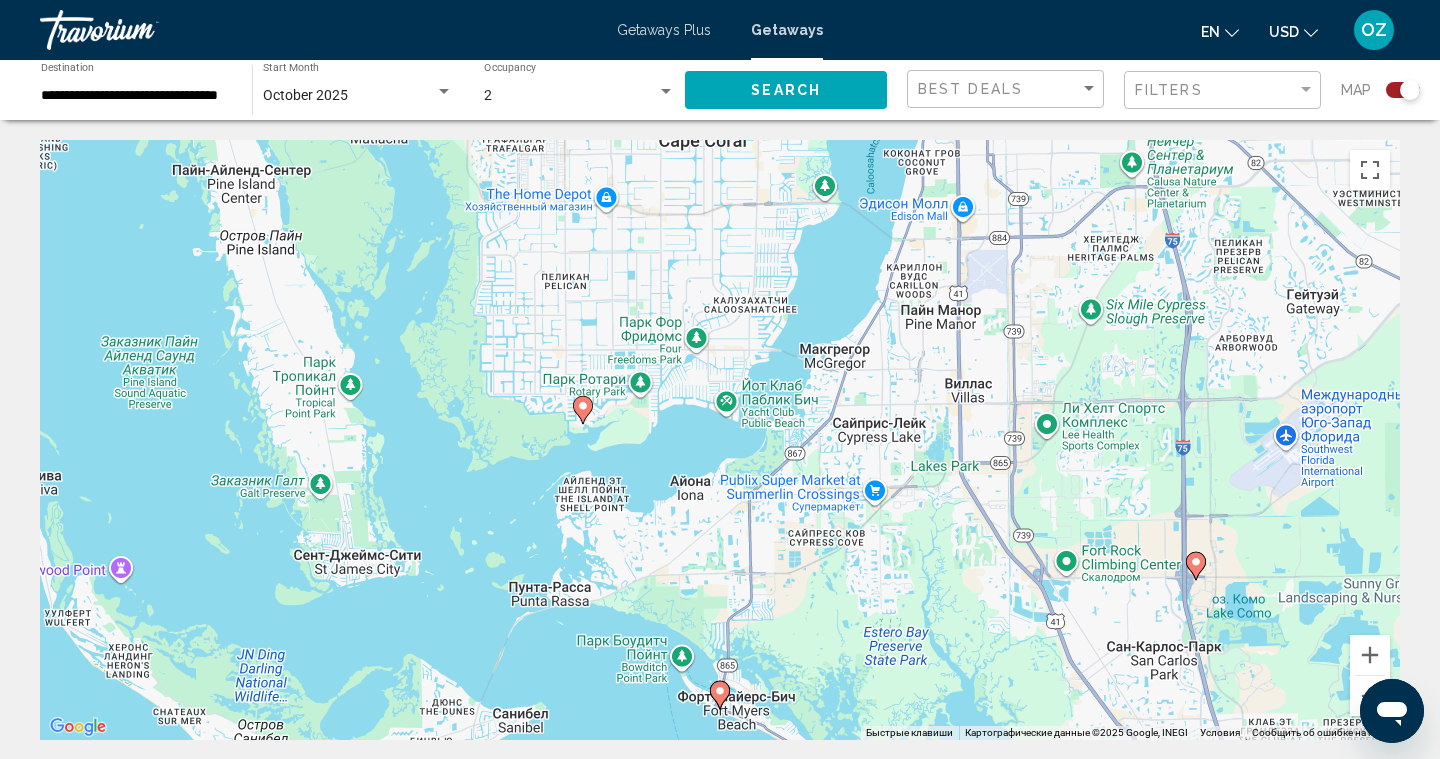 click 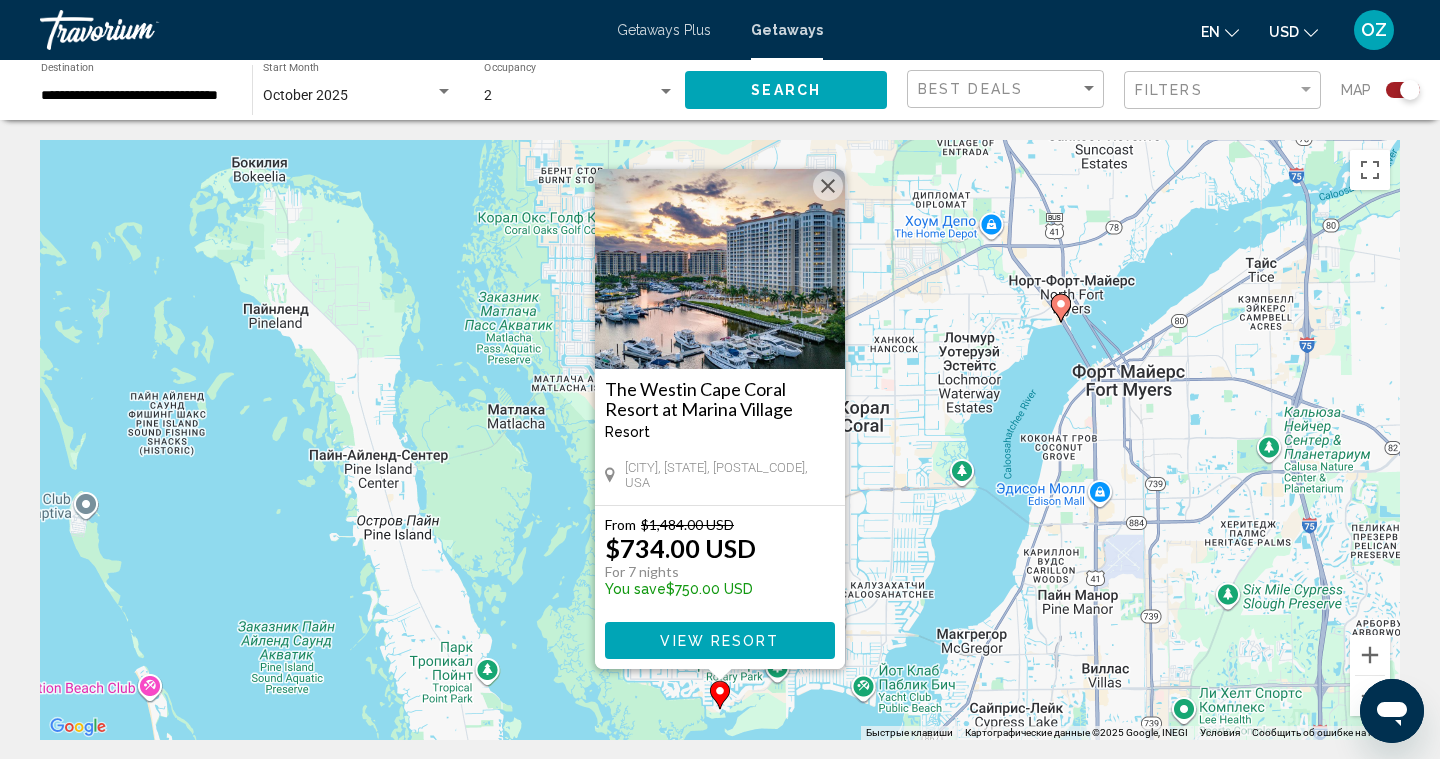 click on "Чтобы активировать перетаскивание с помощью клавиатуры, нажмите Alt + Ввод. После этого перемещайте маркер, используя клавиши со стрелками. Чтобы завершить перетаскивание, нажмите клавишу Ввод. Чтобы отменить действие, нажмите клавишу Esc.  The Westin Cape Coral Resort at Marina Village  Resort  -  This is an adults only resort
Cape Coral, FL, 339148054, USA From $1,484.00 USD $734.00 USD For 7 nights You save  $750.00 USD  View Resort" at bounding box center (720, 440) 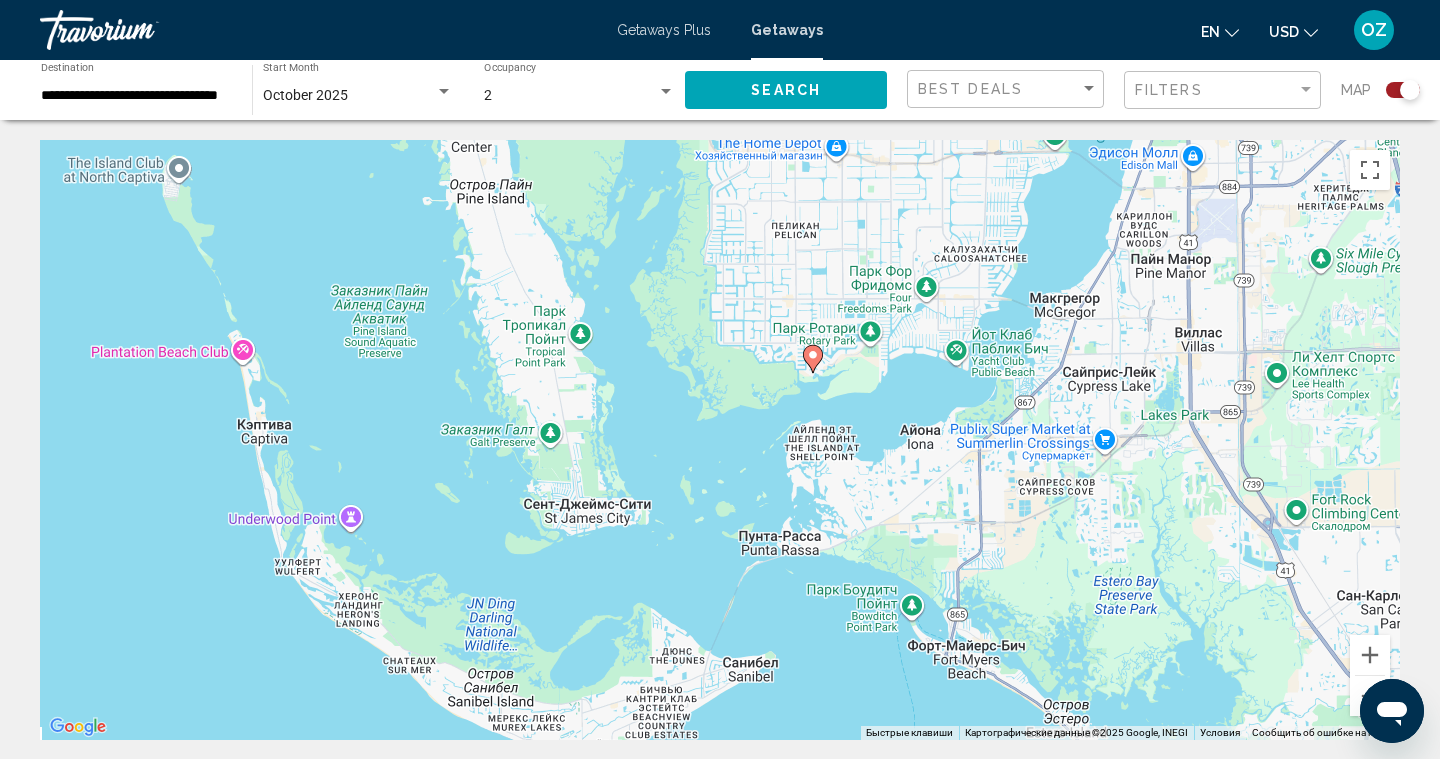 drag, startPoint x: 666, startPoint y: 580, endPoint x: 761, endPoint y: 199, distance: 392.66525 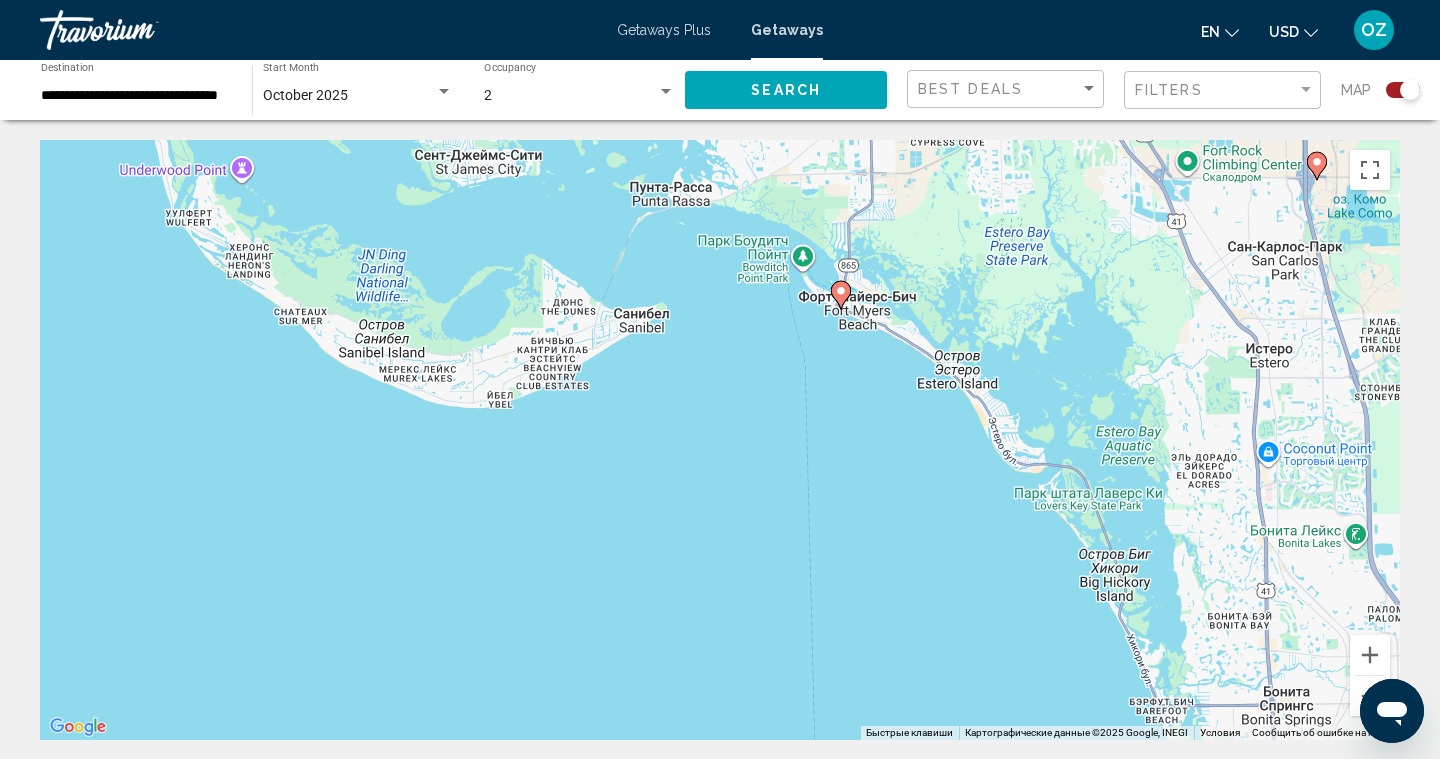 drag, startPoint x: 835, startPoint y: 641, endPoint x: 685, endPoint y: 303, distance: 369.78912 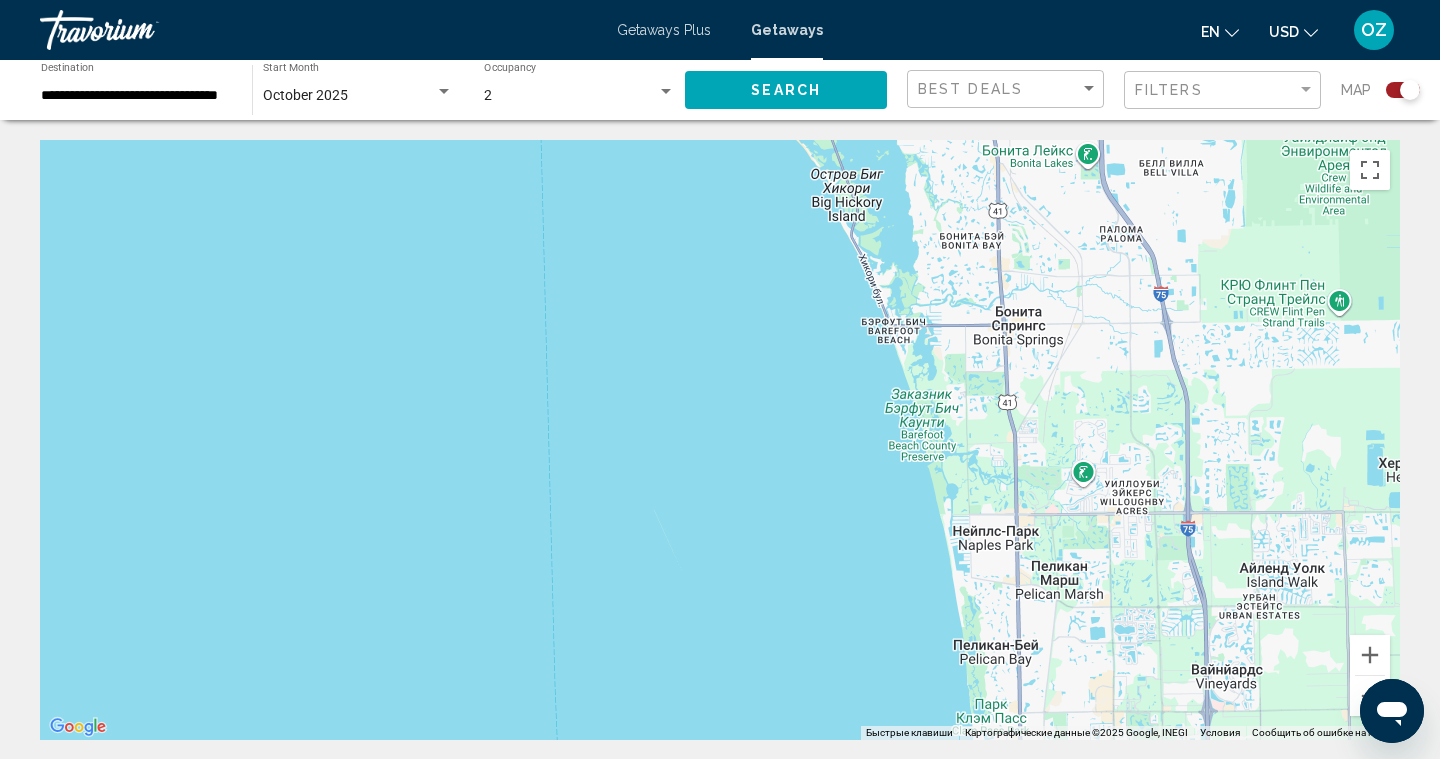 drag, startPoint x: 815, startPoint y: 504, endPoint x: 610, endPoint y: 219, distance: 351.0698 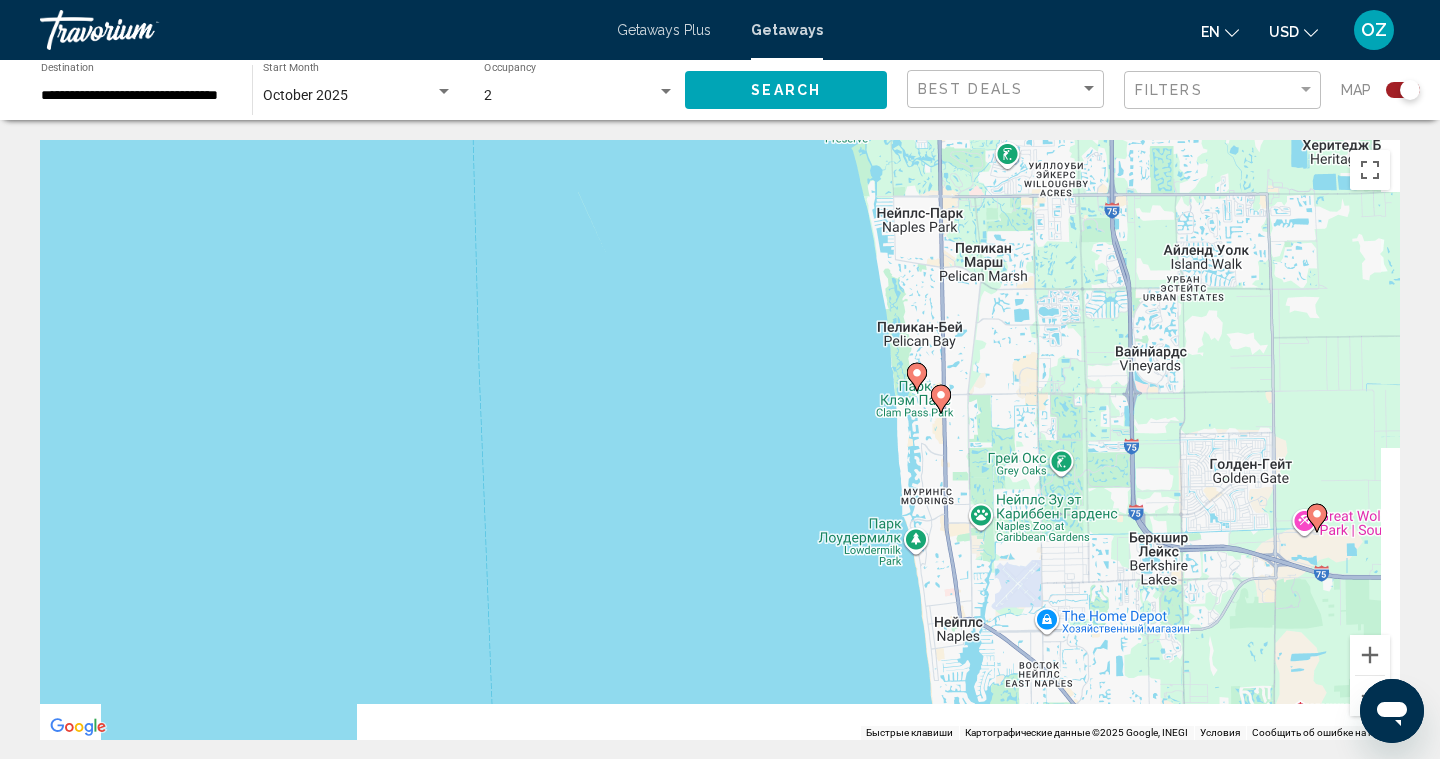 drag, startPoint x: 1046, startPoint y: 525, endPoint x: 970, endPoint y: 205, distance: 328.9012 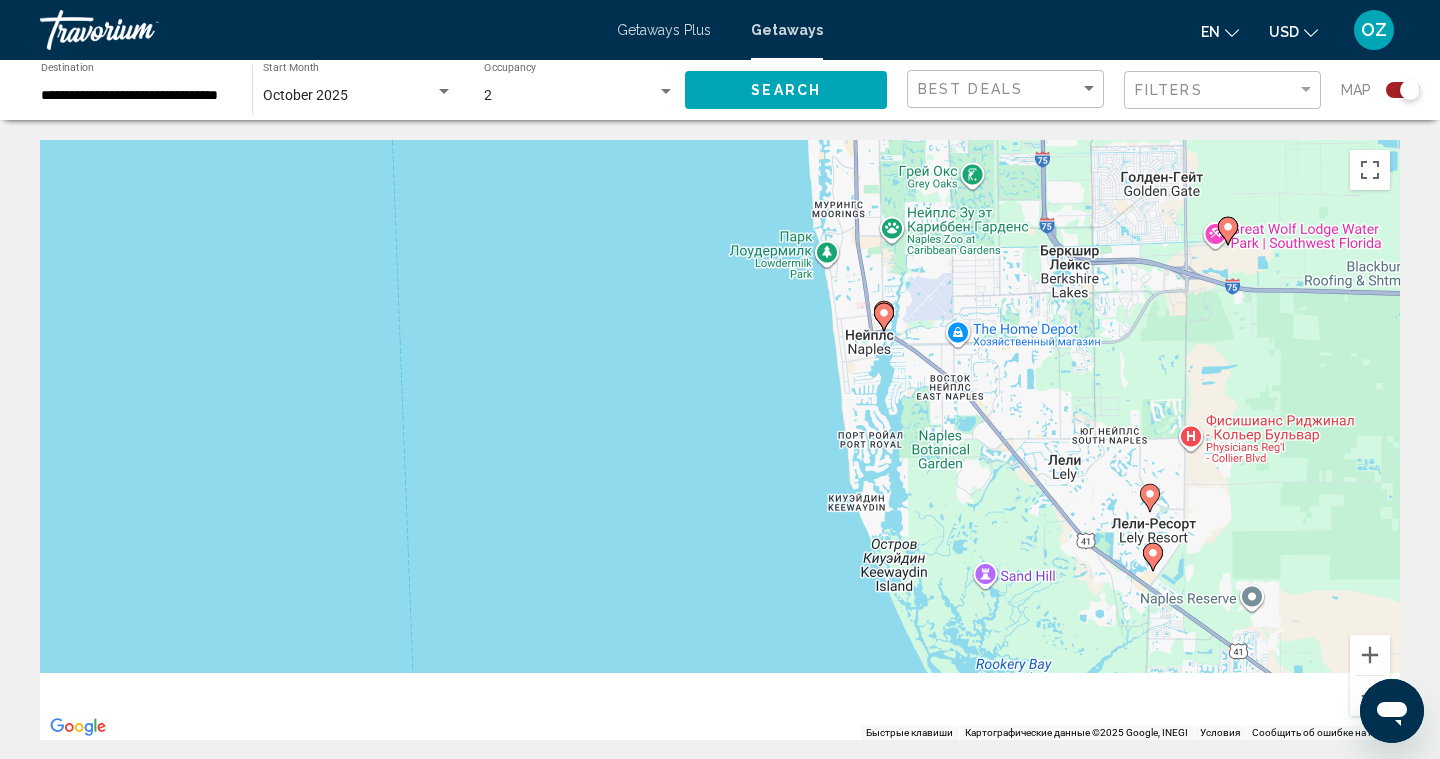 drag, startPoint x: 937, startPoint y: 529, endPoint x: 845, endPoint y: 232, distance: 310.92282 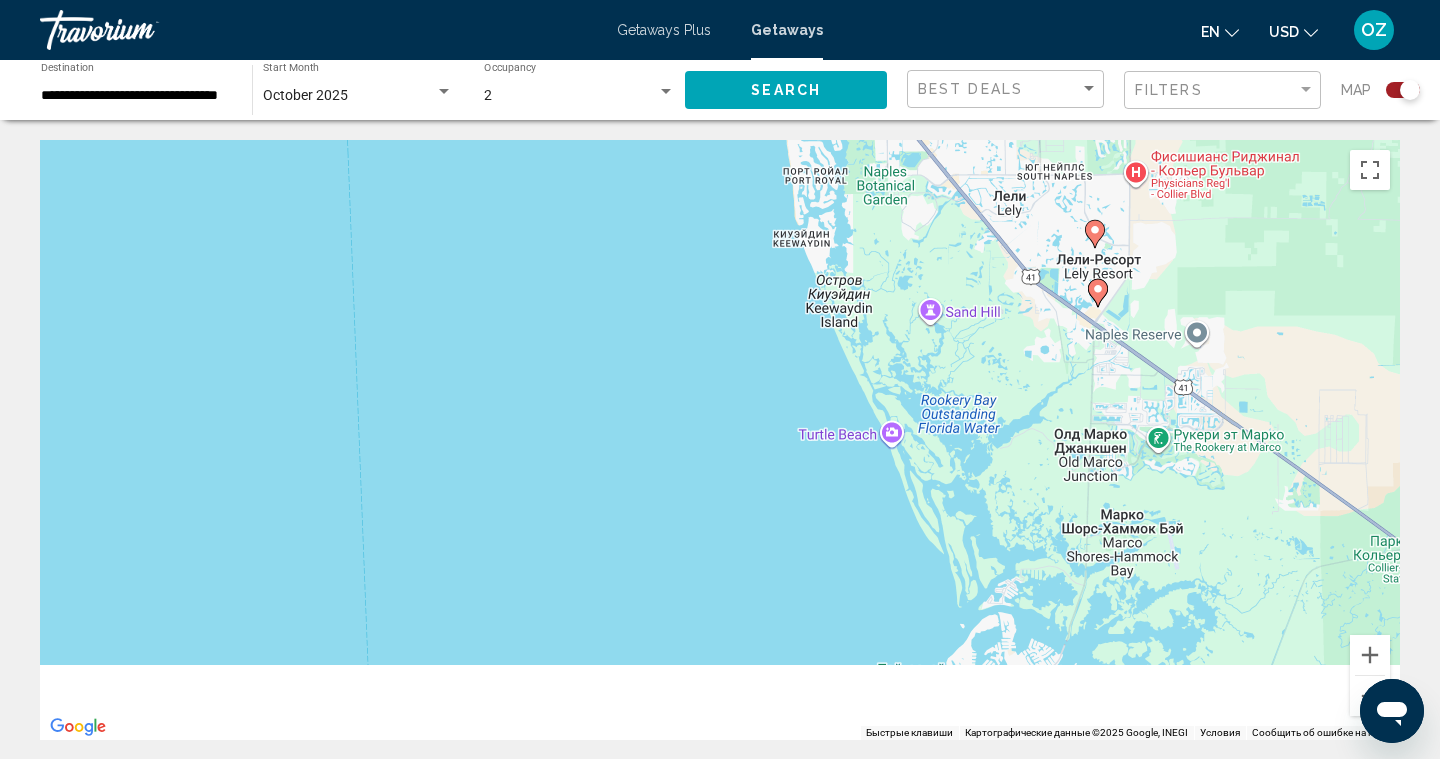 drag, startPoint x: 924, startPoint y: 363, endPoint x: 841, endPoint y: 36, distance: 337.36923 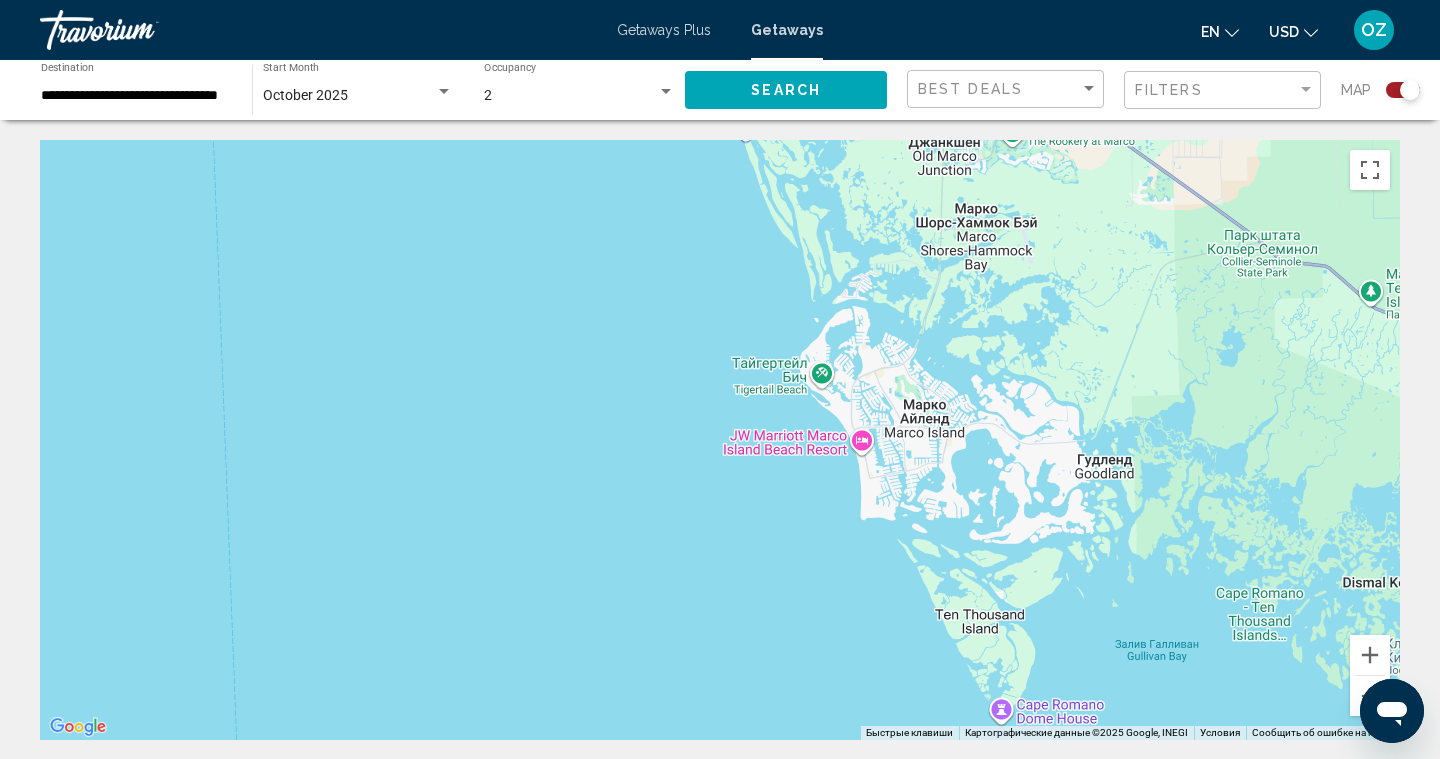 drag, startPoint x: 826, startPoint y: 471, endPoint x: 711, endPoint y: 229, distance: 267.9347 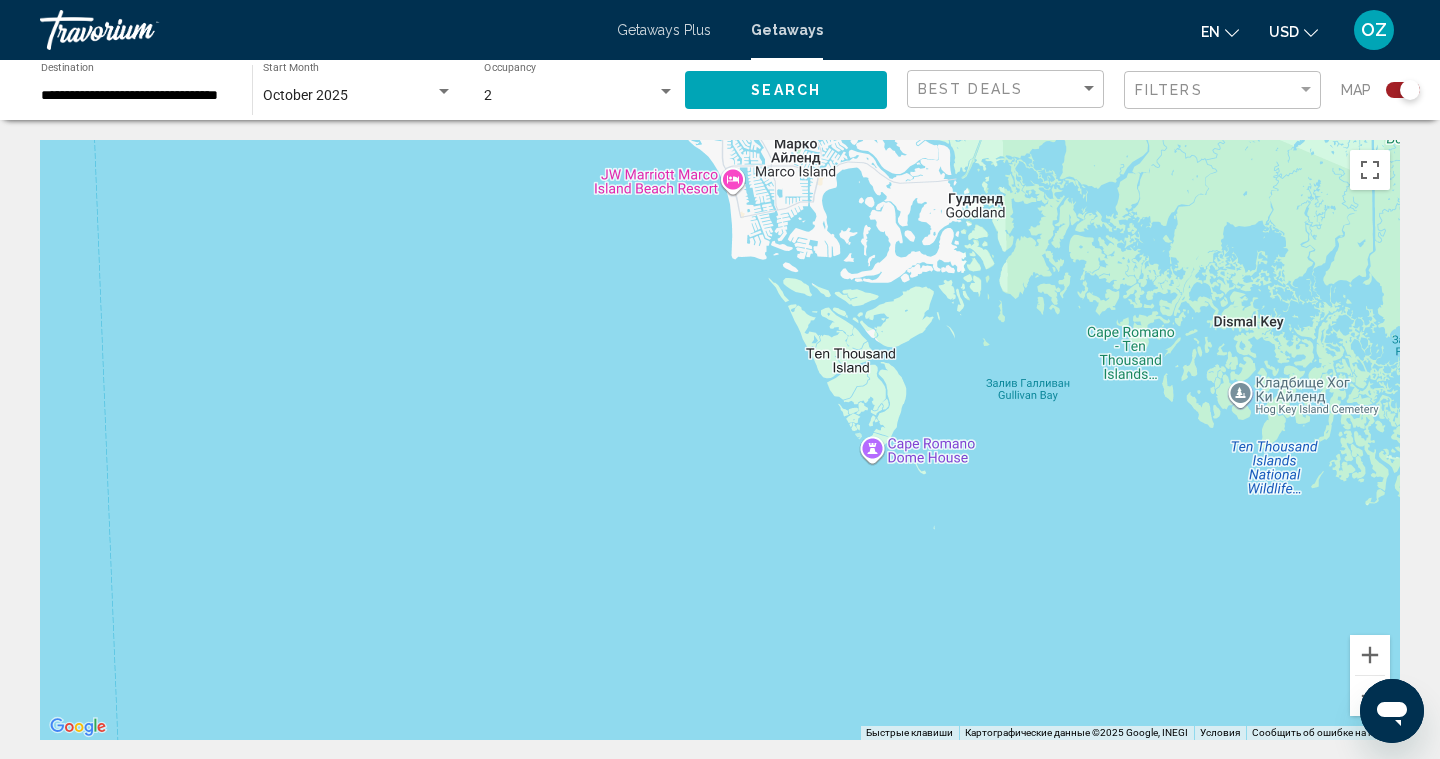drag, startPoint x: 744, startPoint y: 553, endPoint x: 615, endPoint y: 284, distance: 298.33203 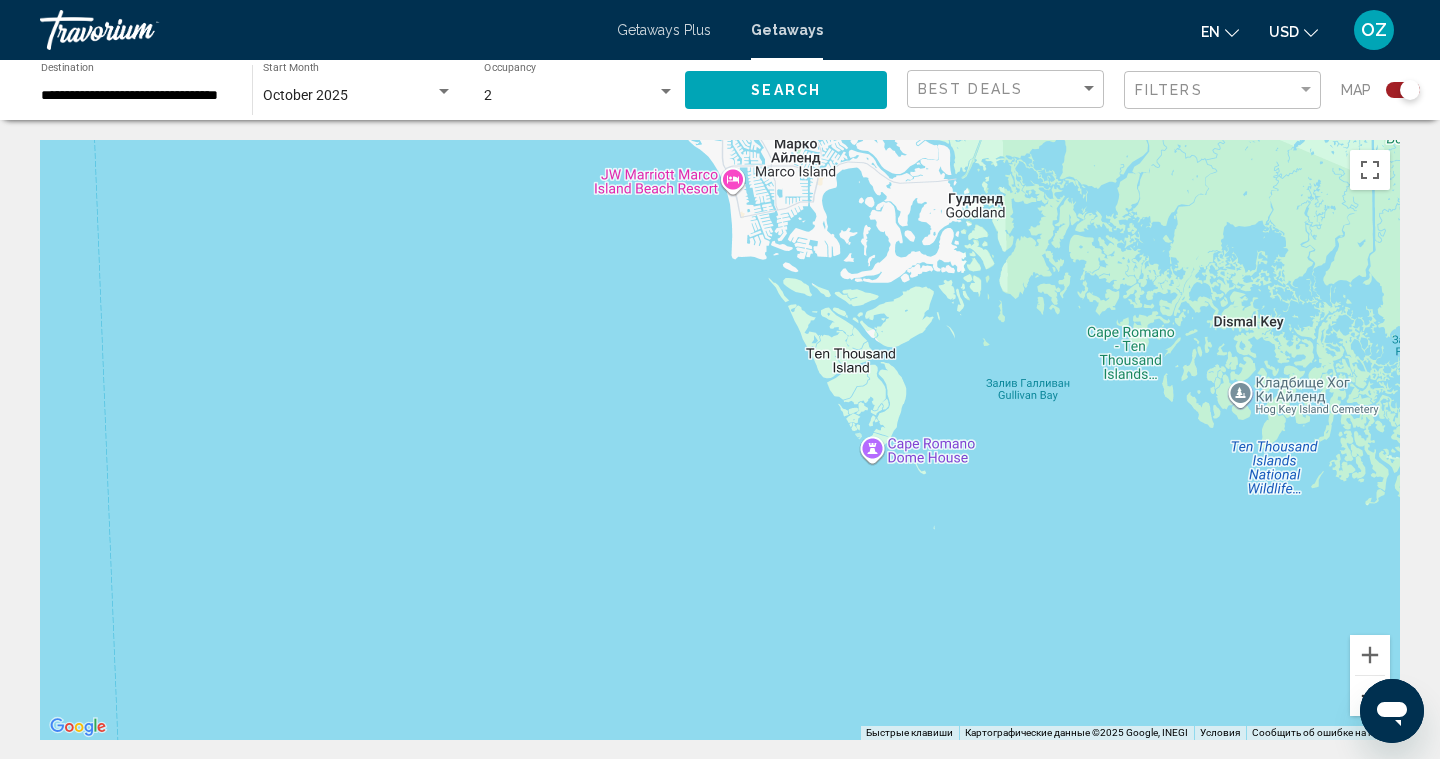 click at bounding box center [1370, 696] 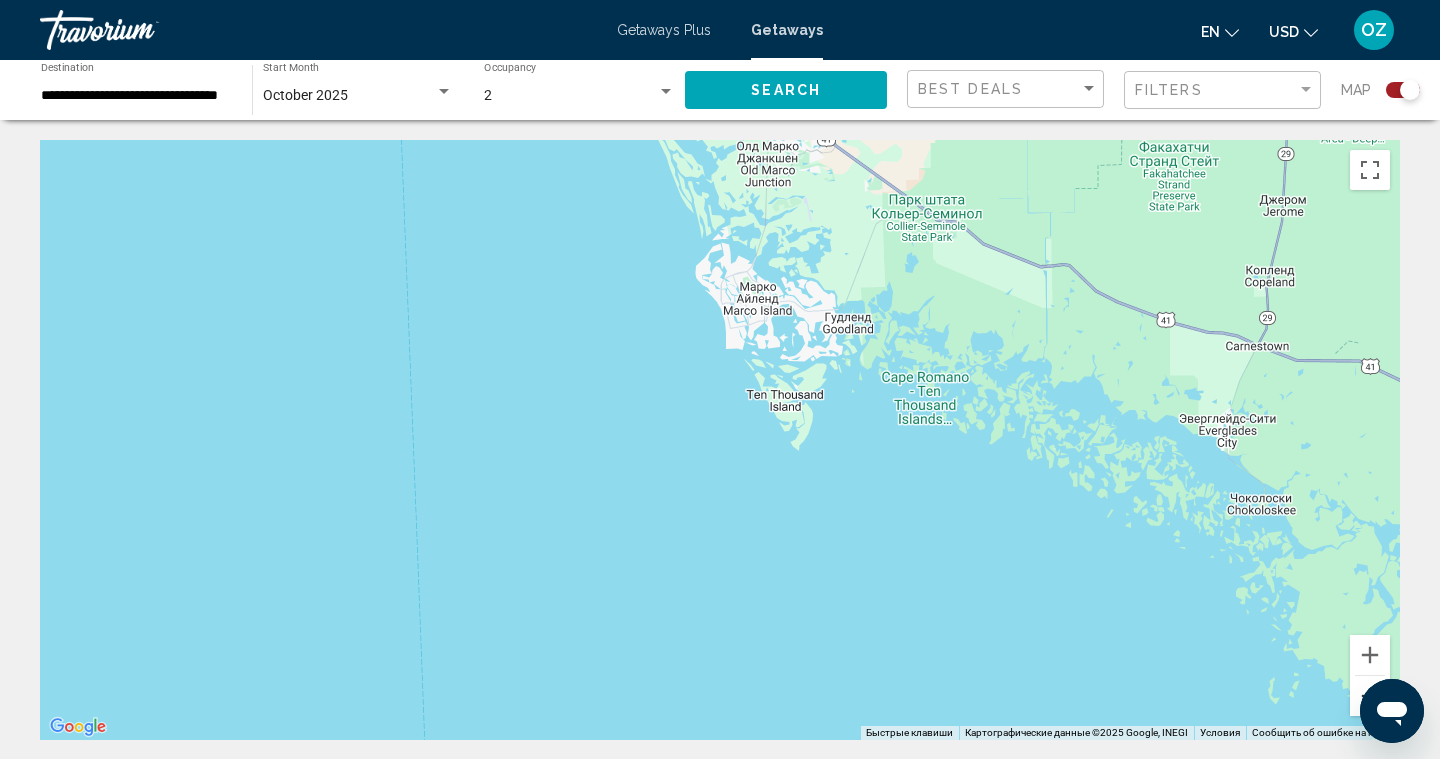 click at bounding box center (1370, 696) 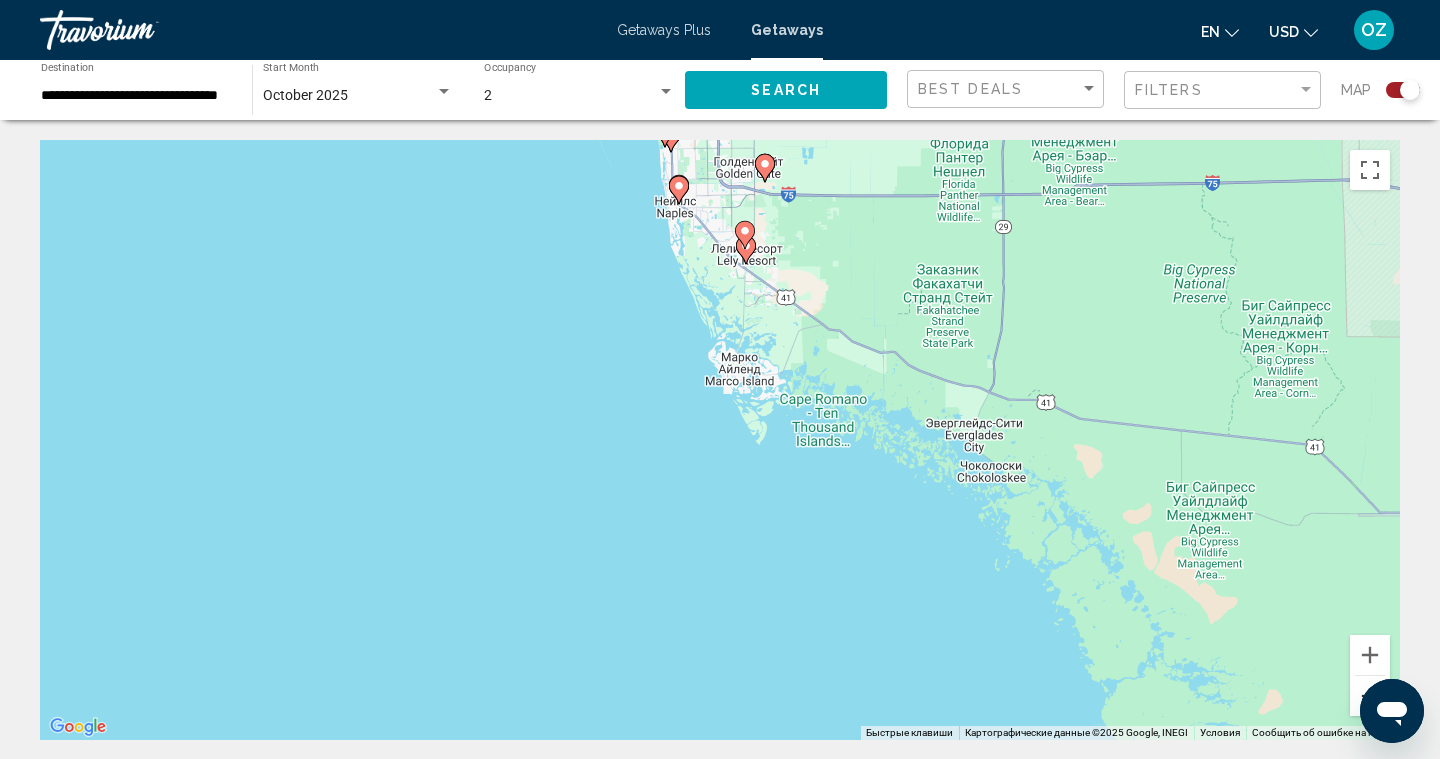 click at bounding box center [1370, 696] 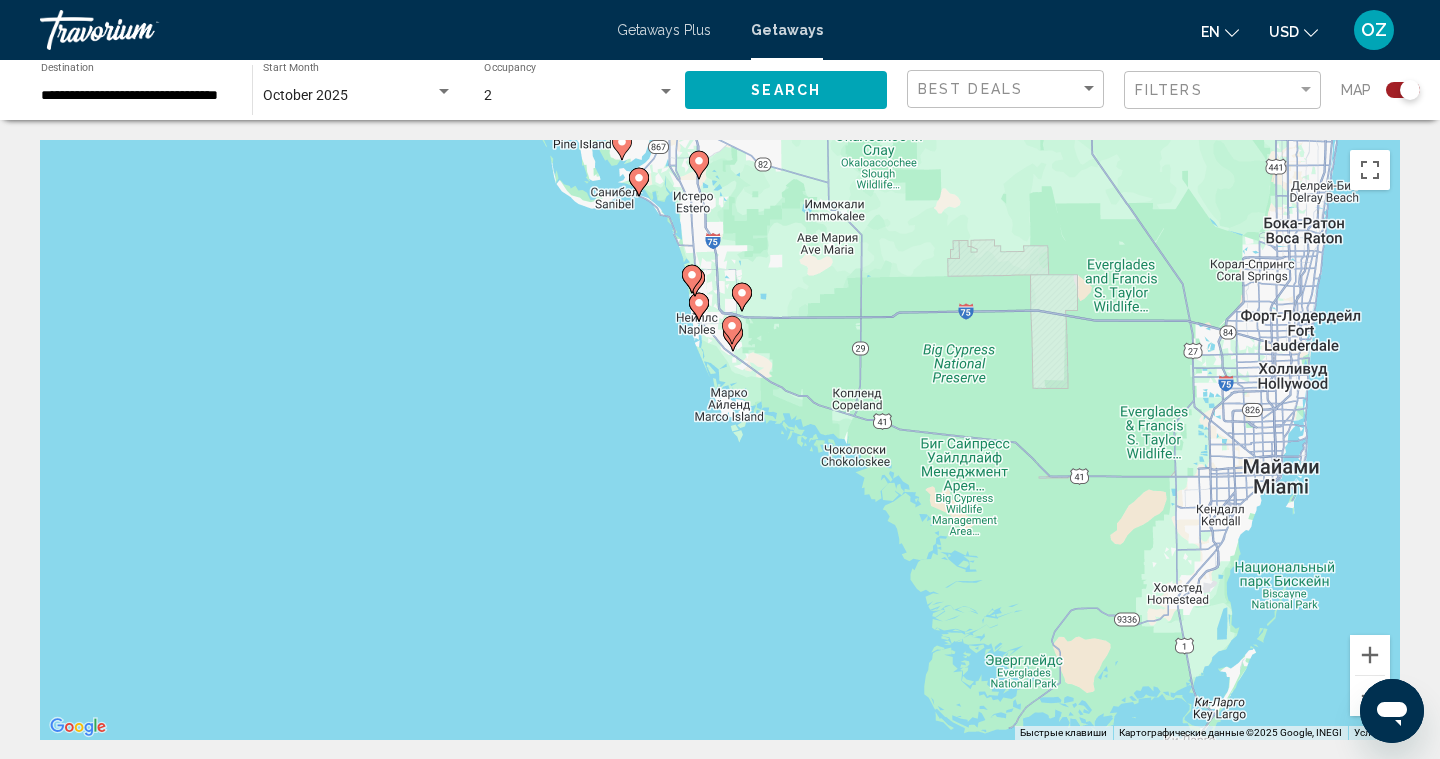 click 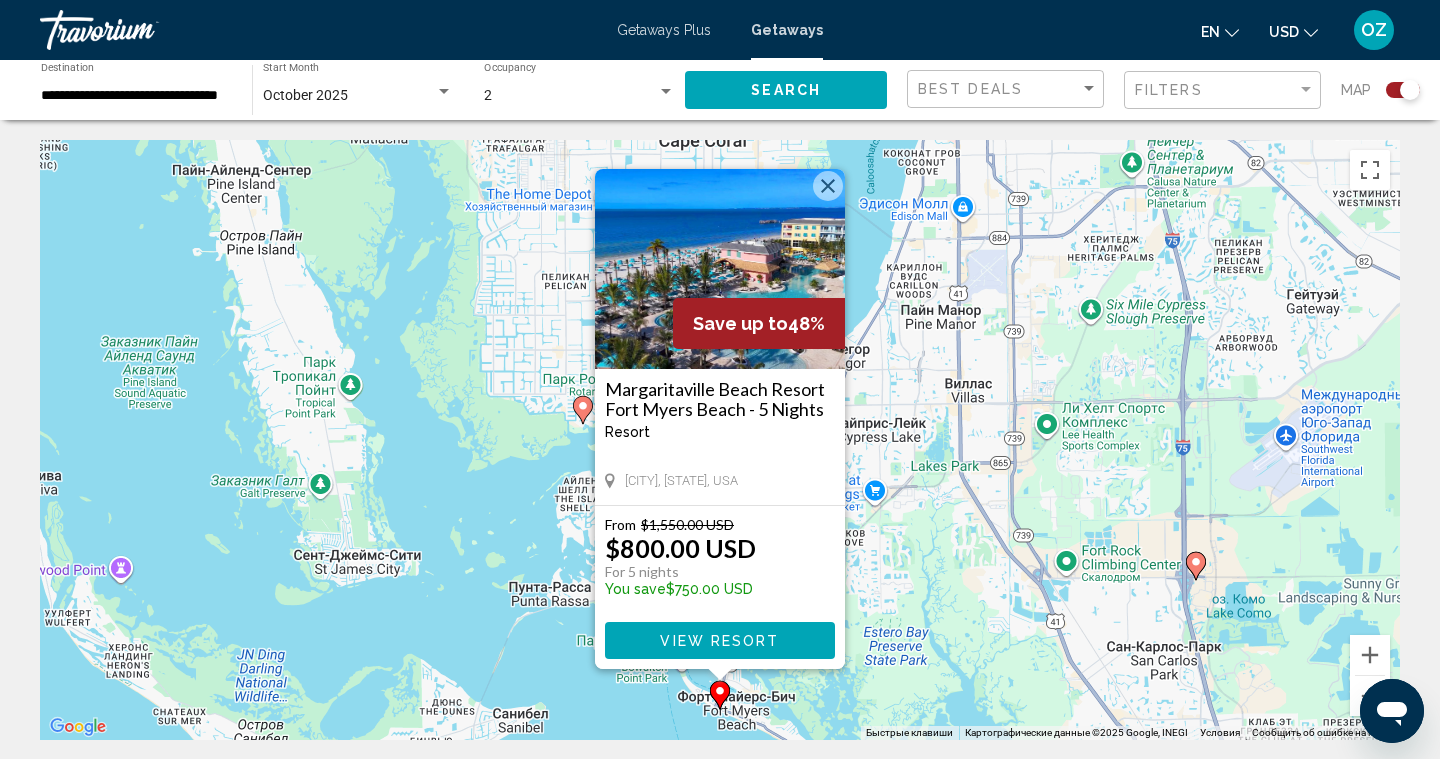 click at bounding box center [828, 186] 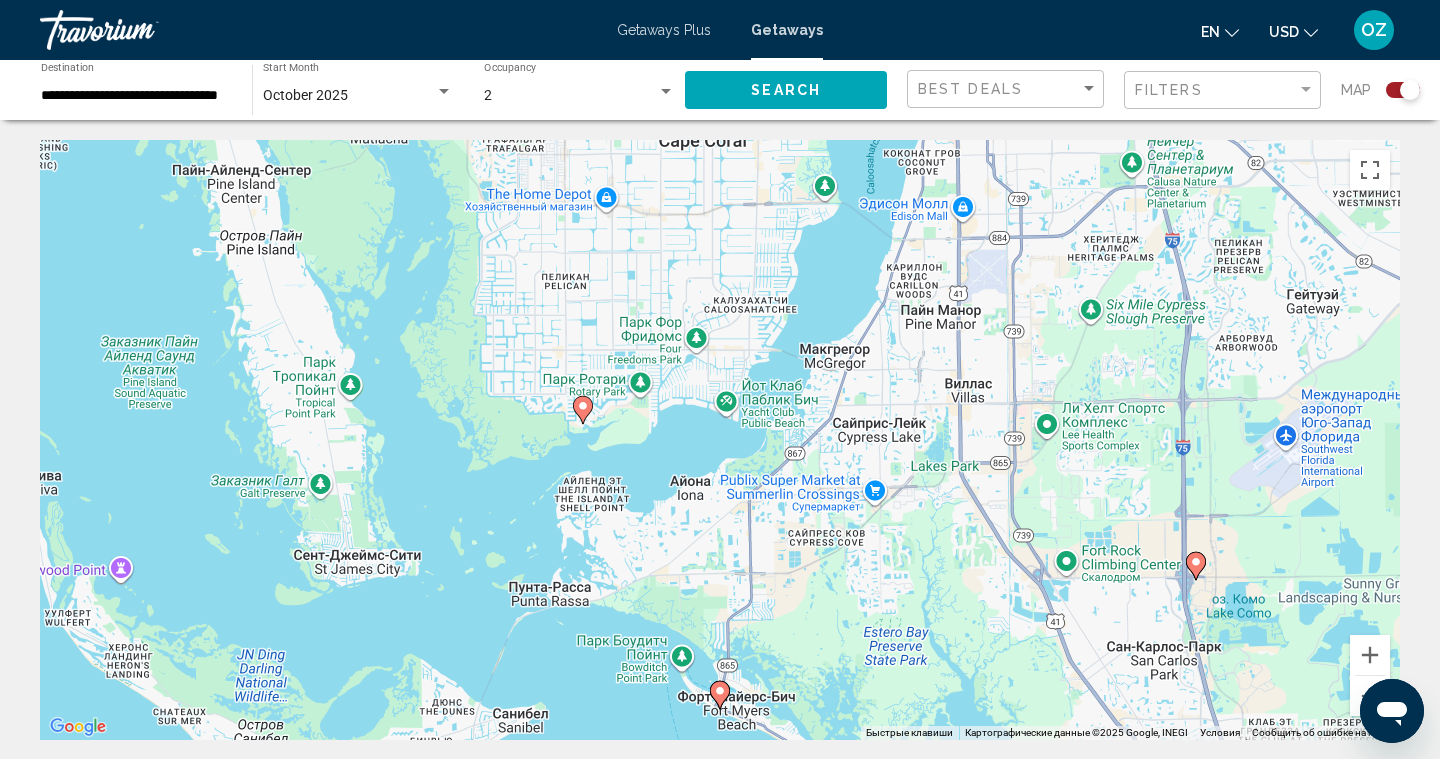 click 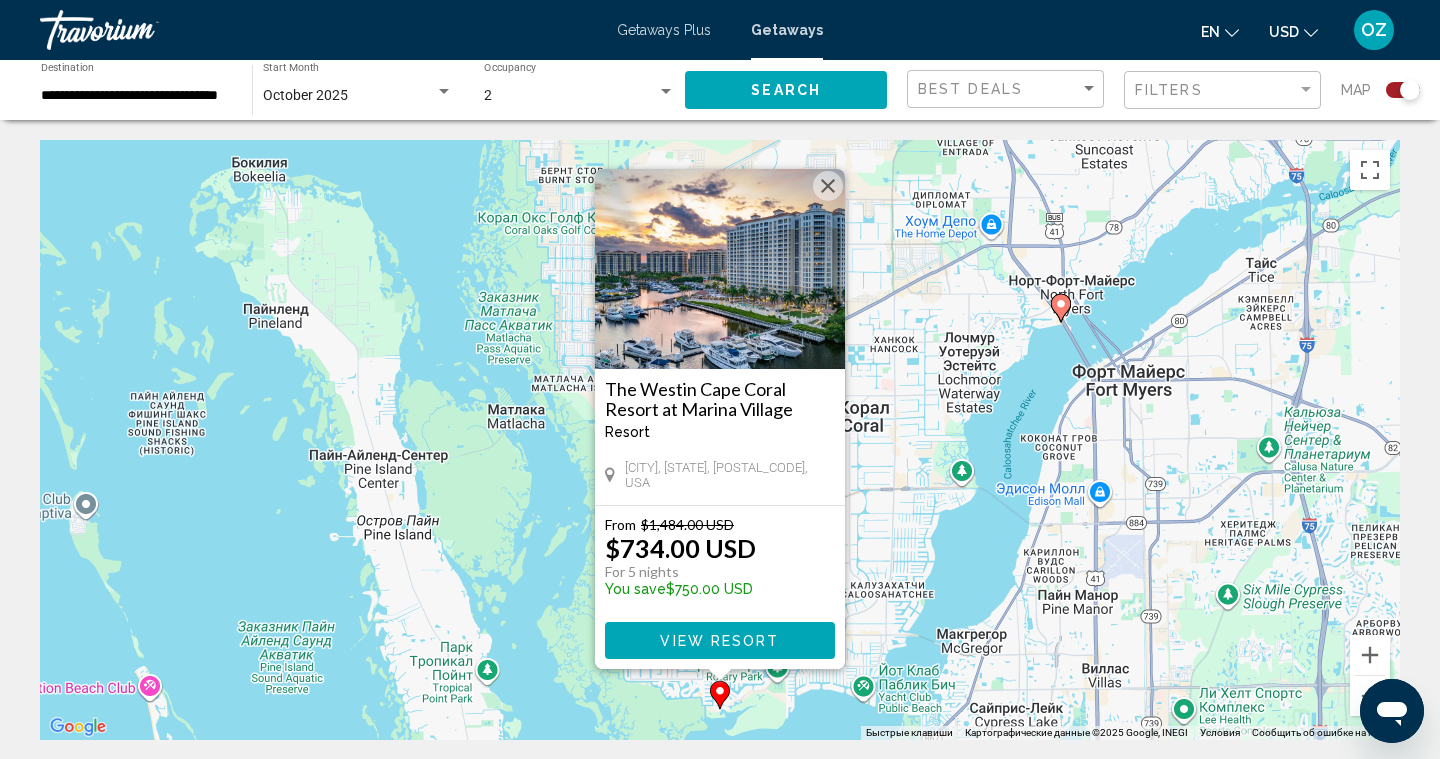 click at bounding box center (828, 186) 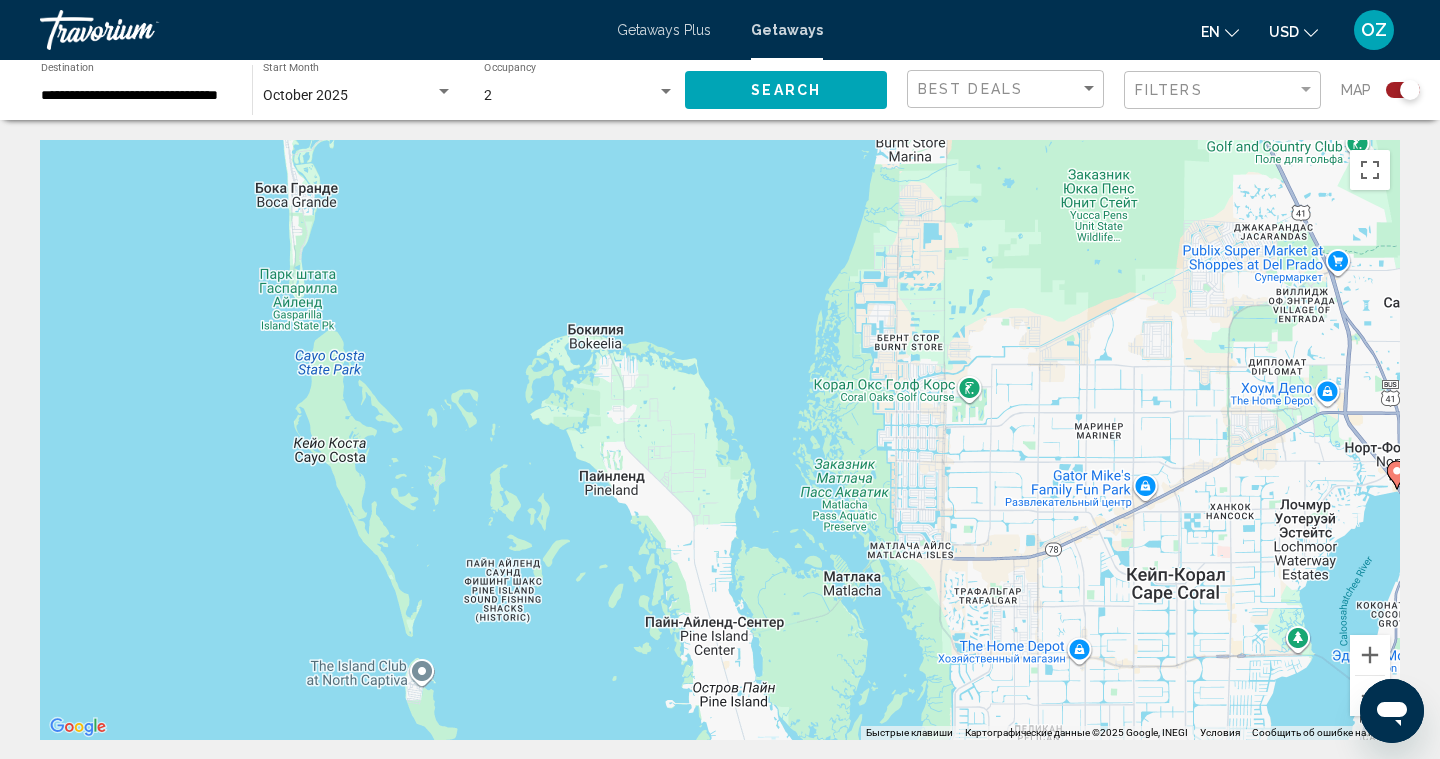 drag, startPoint x: 549, startPoint y: 630, endPoint x: 885, endPoint y: 794, distance: 373.8877 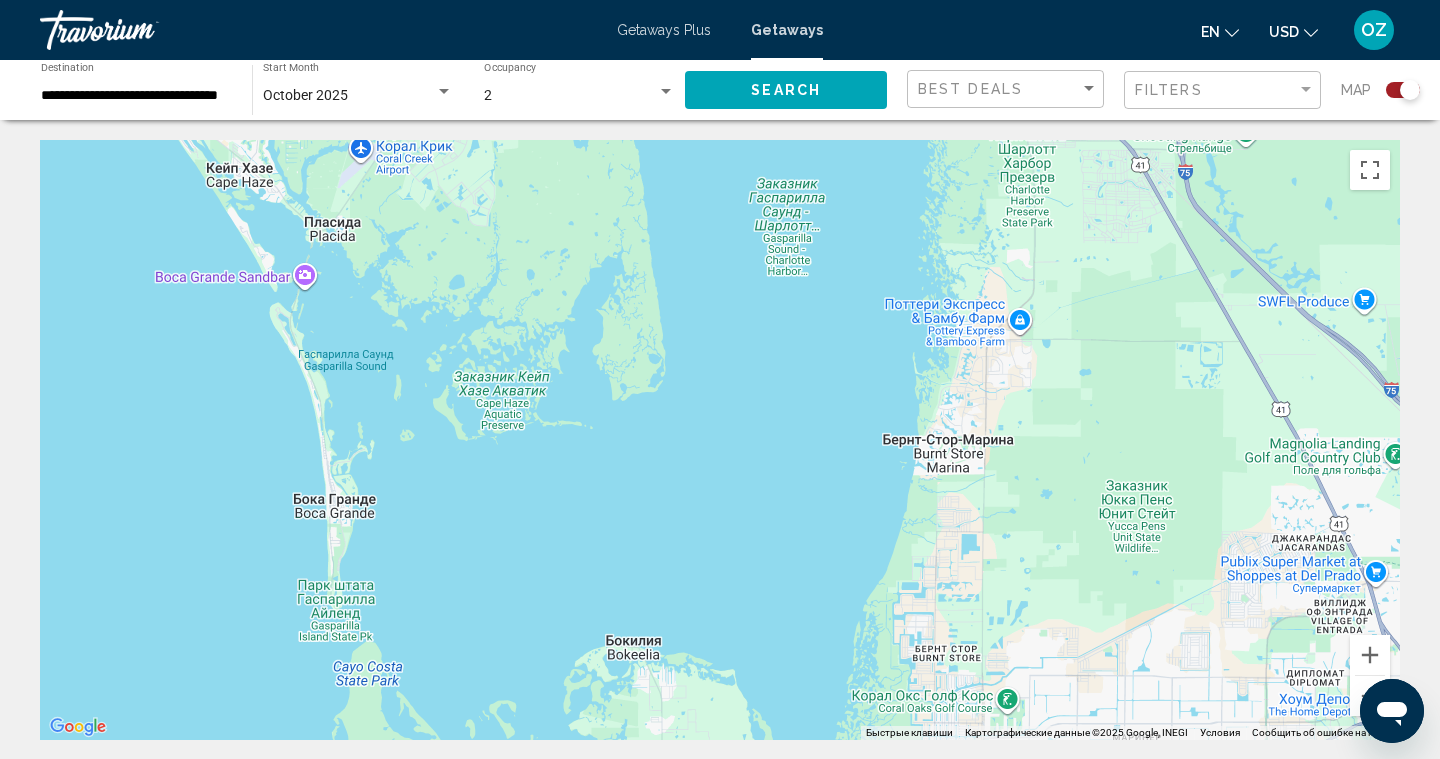 drag, startPoint x: 790, startPoint y: 481, endPoint x: 852, endPoint y: 794, distance: 319.08148 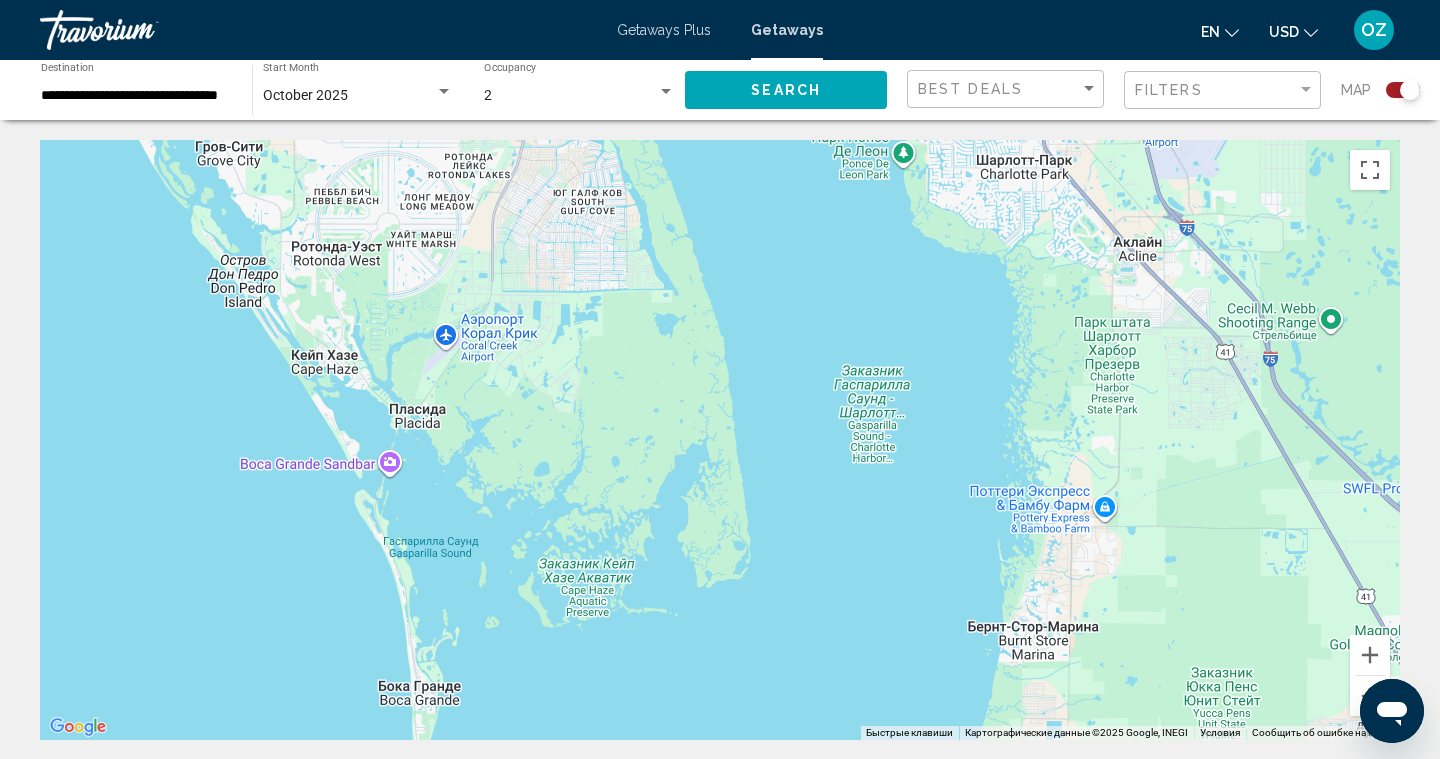 drag, startPoint x: 632, startPoint y: 544, endPoint x: 722, endPoint y: 794, distance: 265.7066 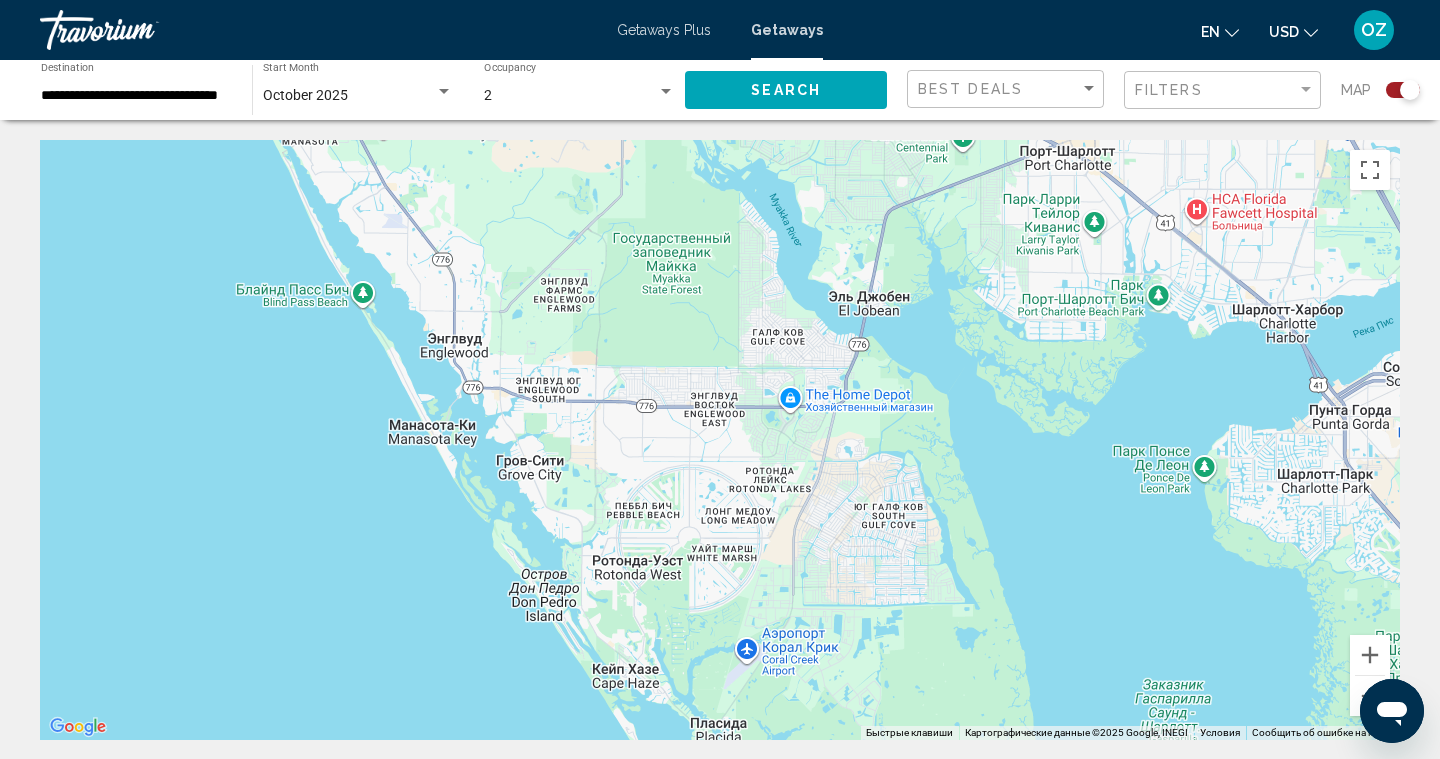 drag, startPoint x: 413, startPoint y: 538, endPoint x: 669, endPoint y: 794, distance: 362.03867 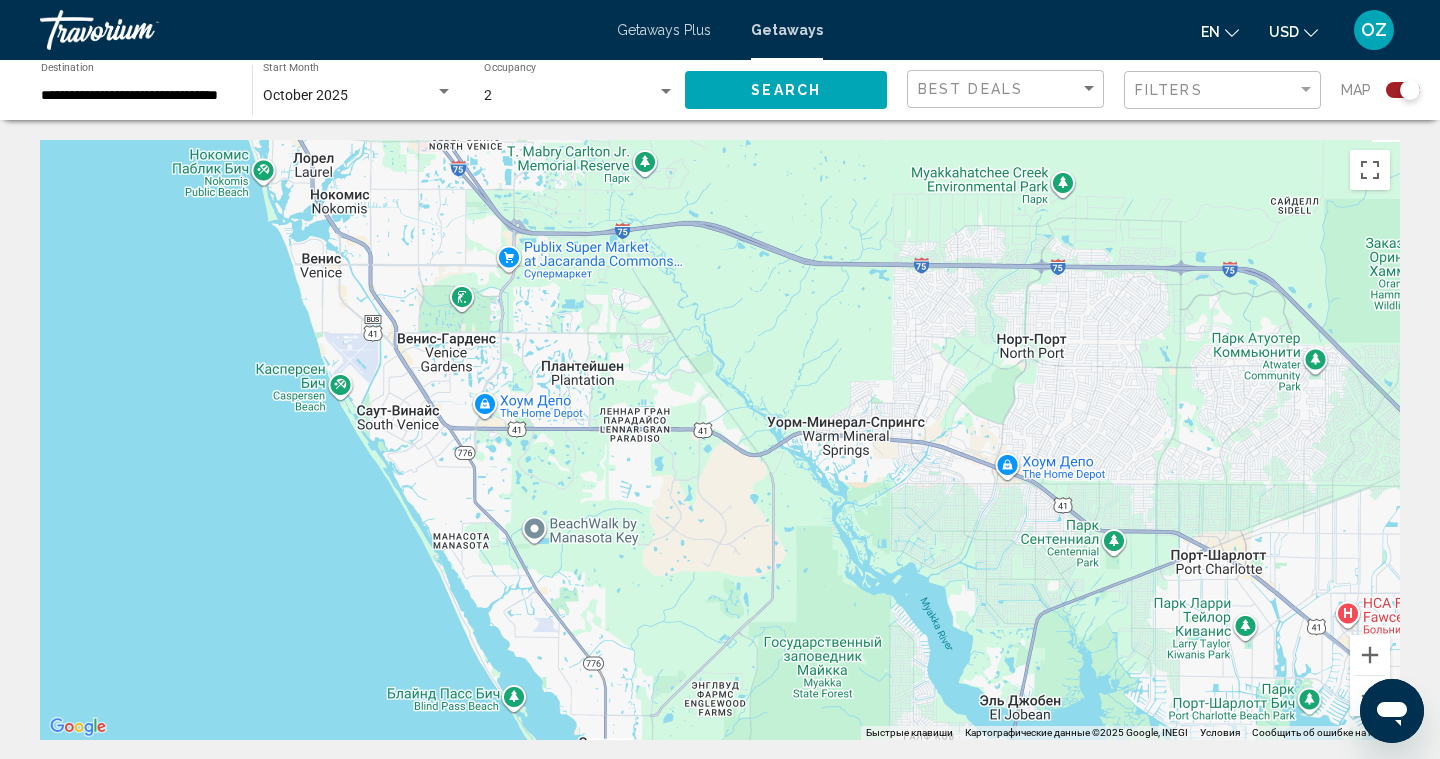 drag, startPoint x: 391, startPoint y: 388, endPoint x: 557, endPoint y: 794, distance: 438.62512 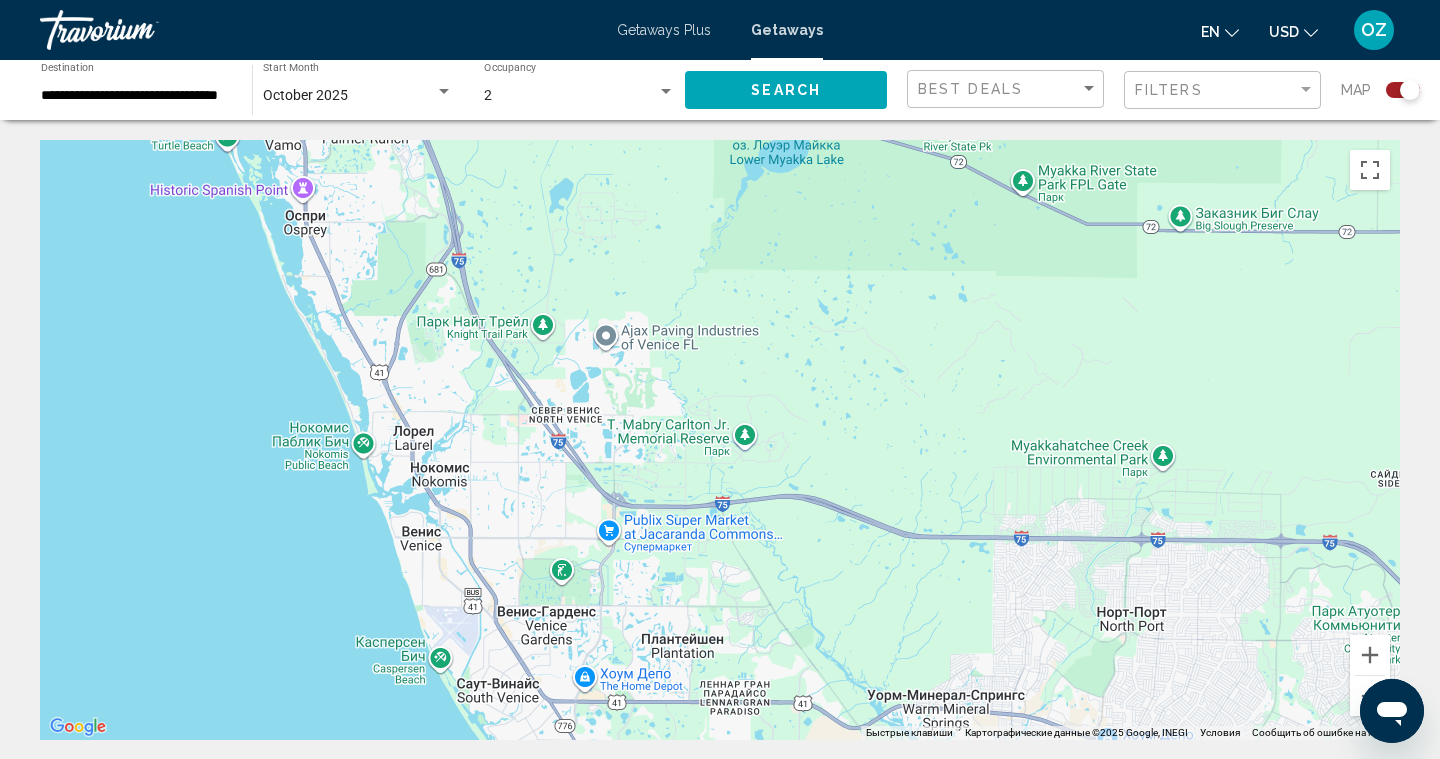 drag, startPoint x: 447, startPoint y: 493, endPoint x: 513, endPoint y: 794, distance: 308.15094 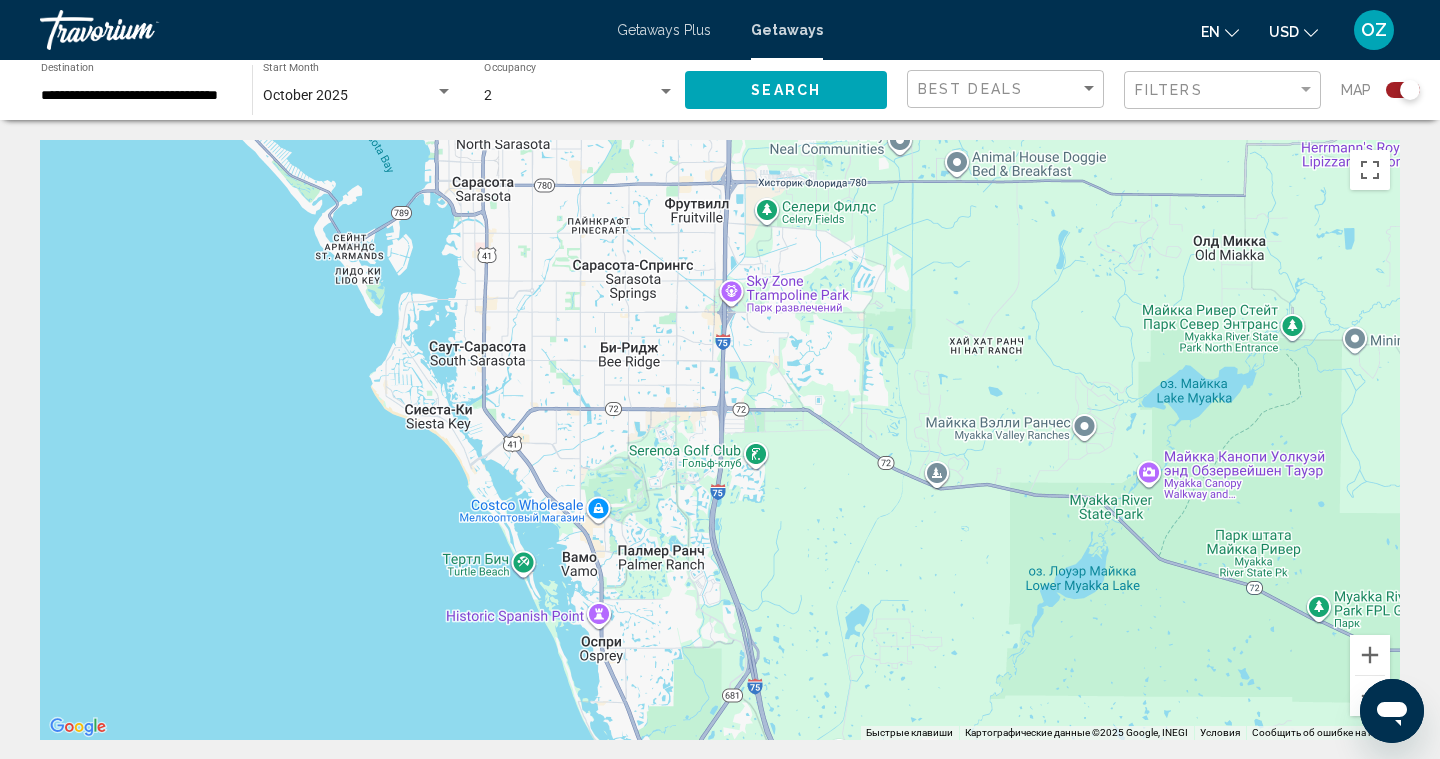 drag, startPoint x: 305, startPoint y: 386, endPoint x: 565, endPoint y: 794, distance: 483.8016 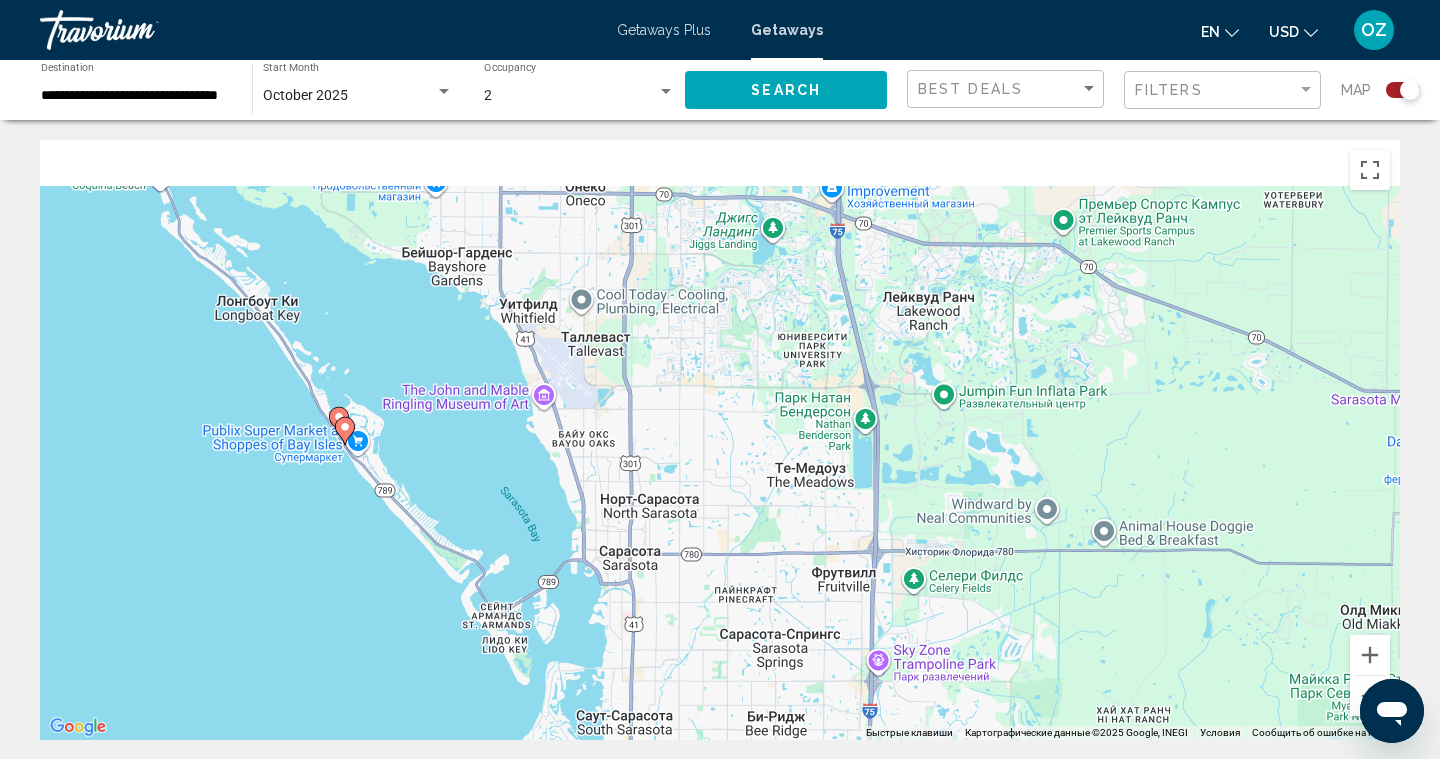 drag, startPoint x: 400, startPoint y: 423, endPoint x: 482, endPoint y: 789, distance: 375.07333 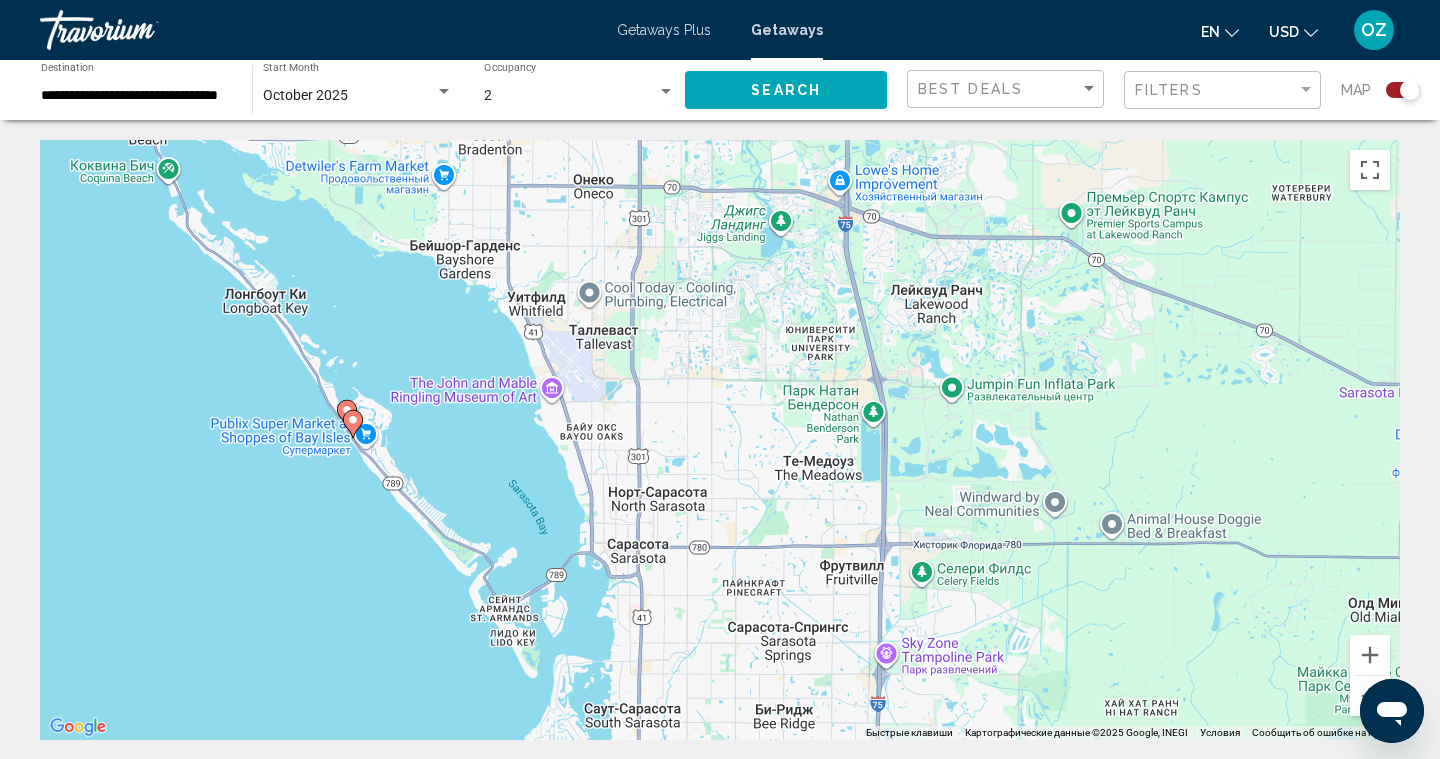 click 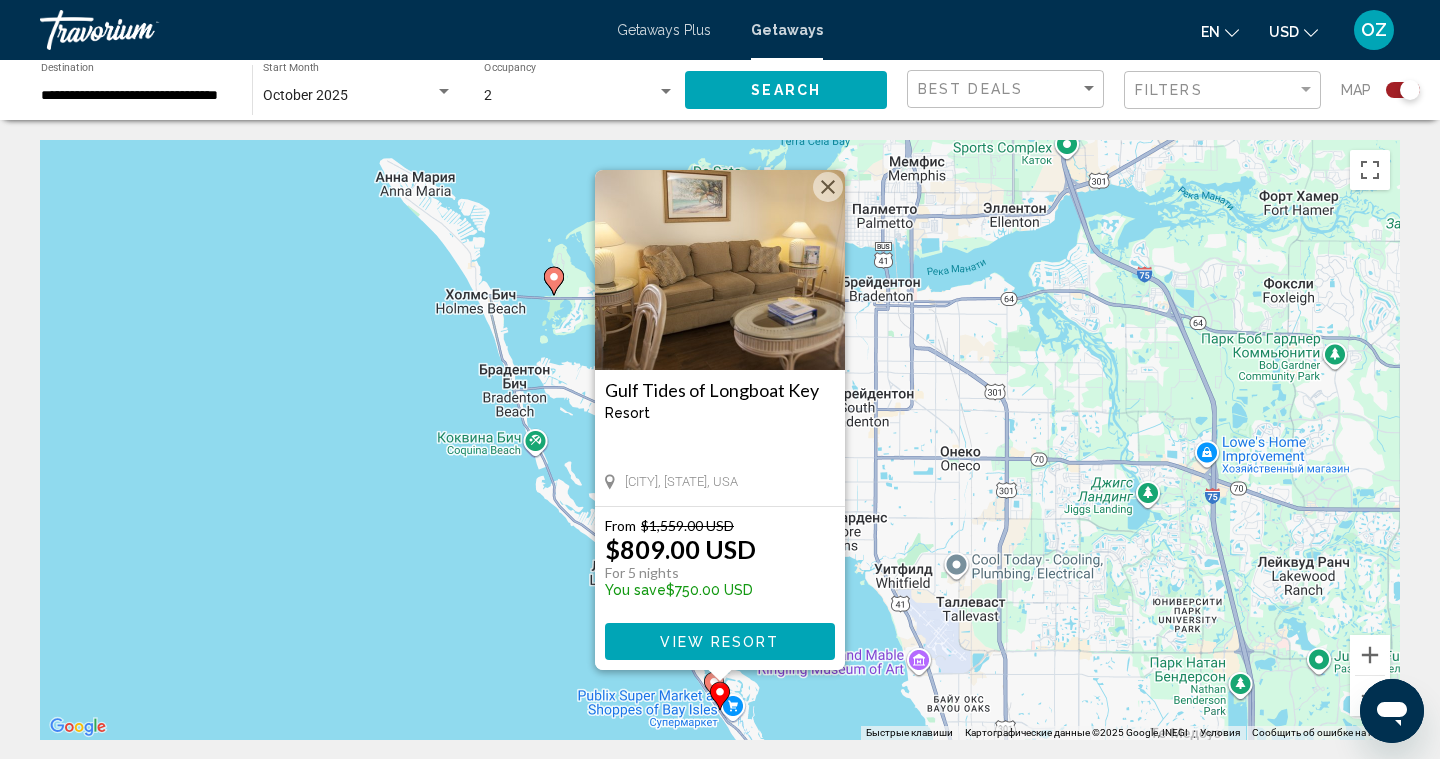 click at bounding box center (828, 187) 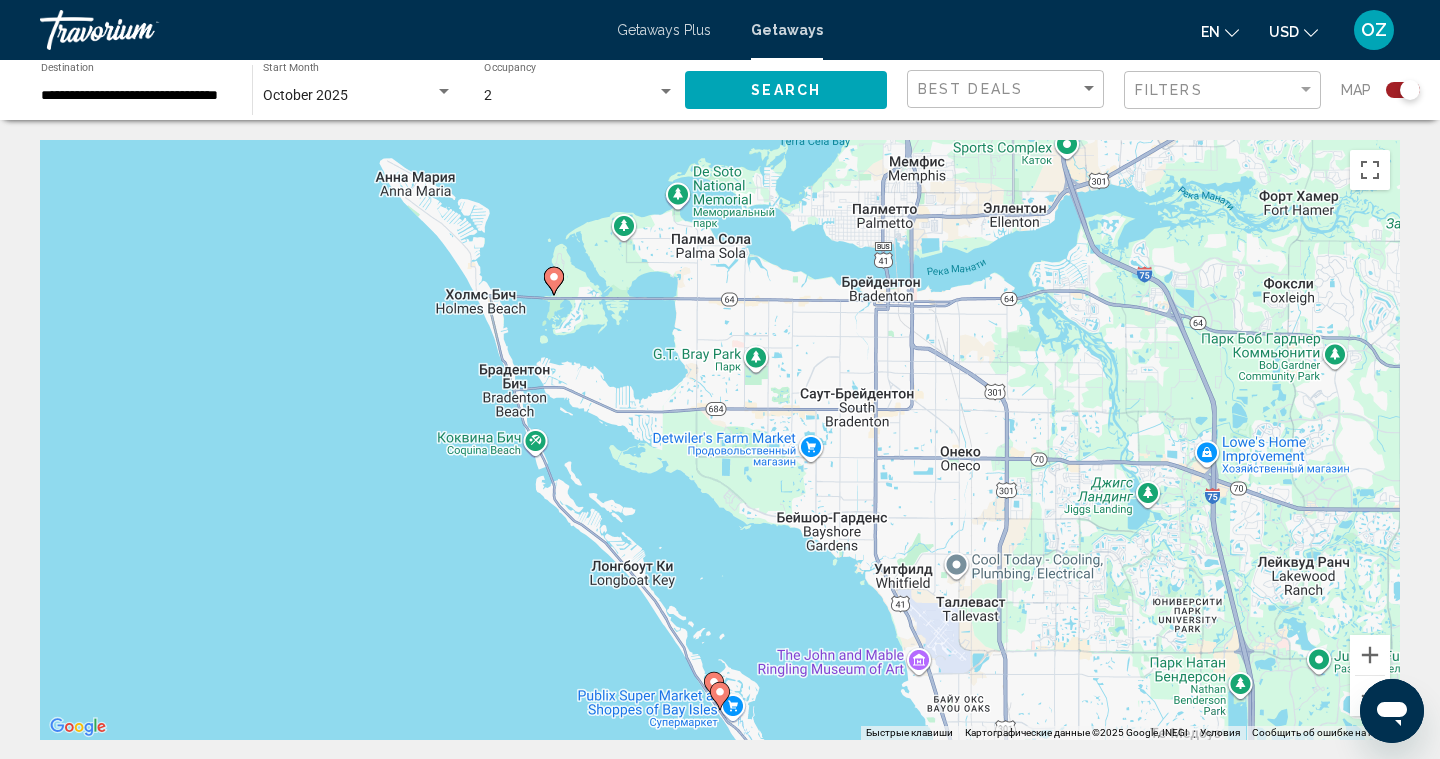 click 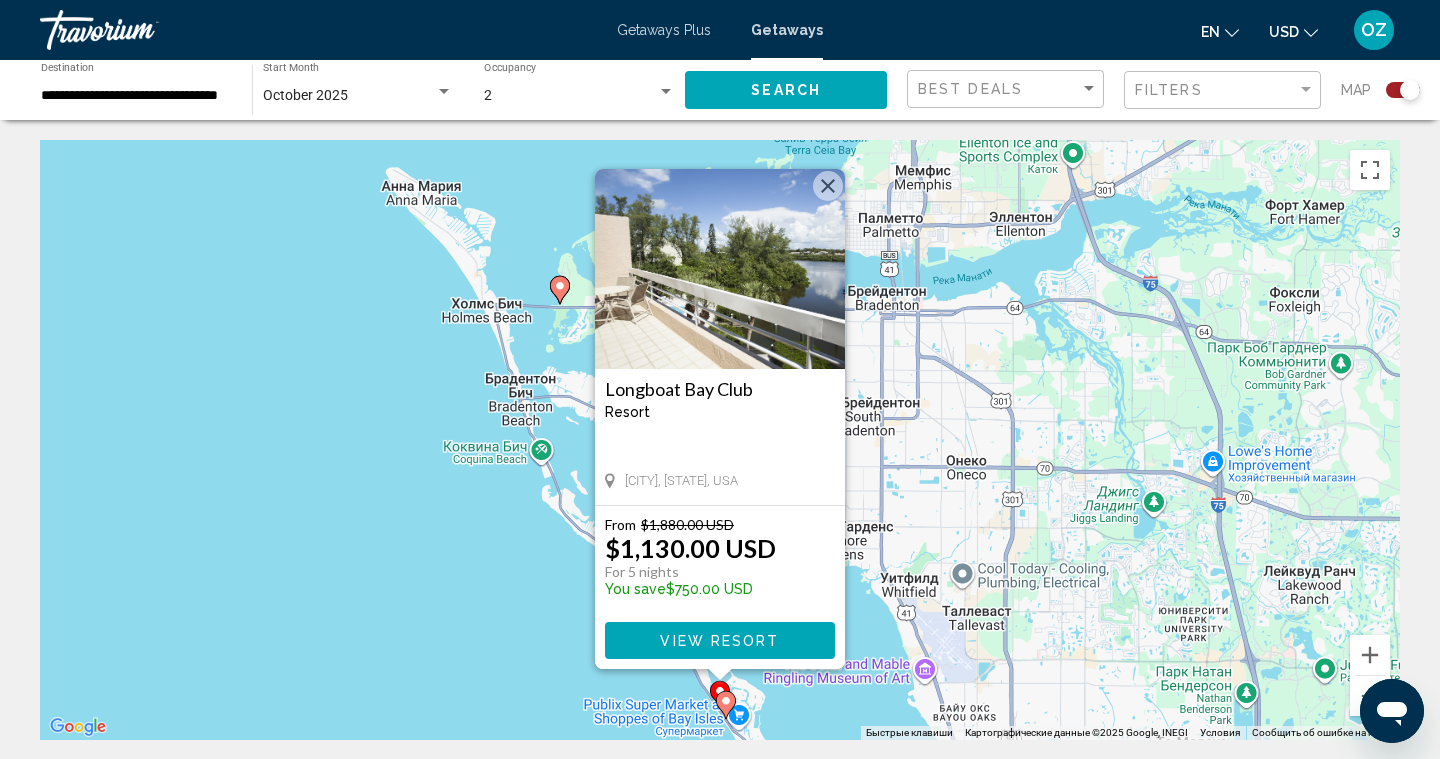 click at bounding box center [828, 186] 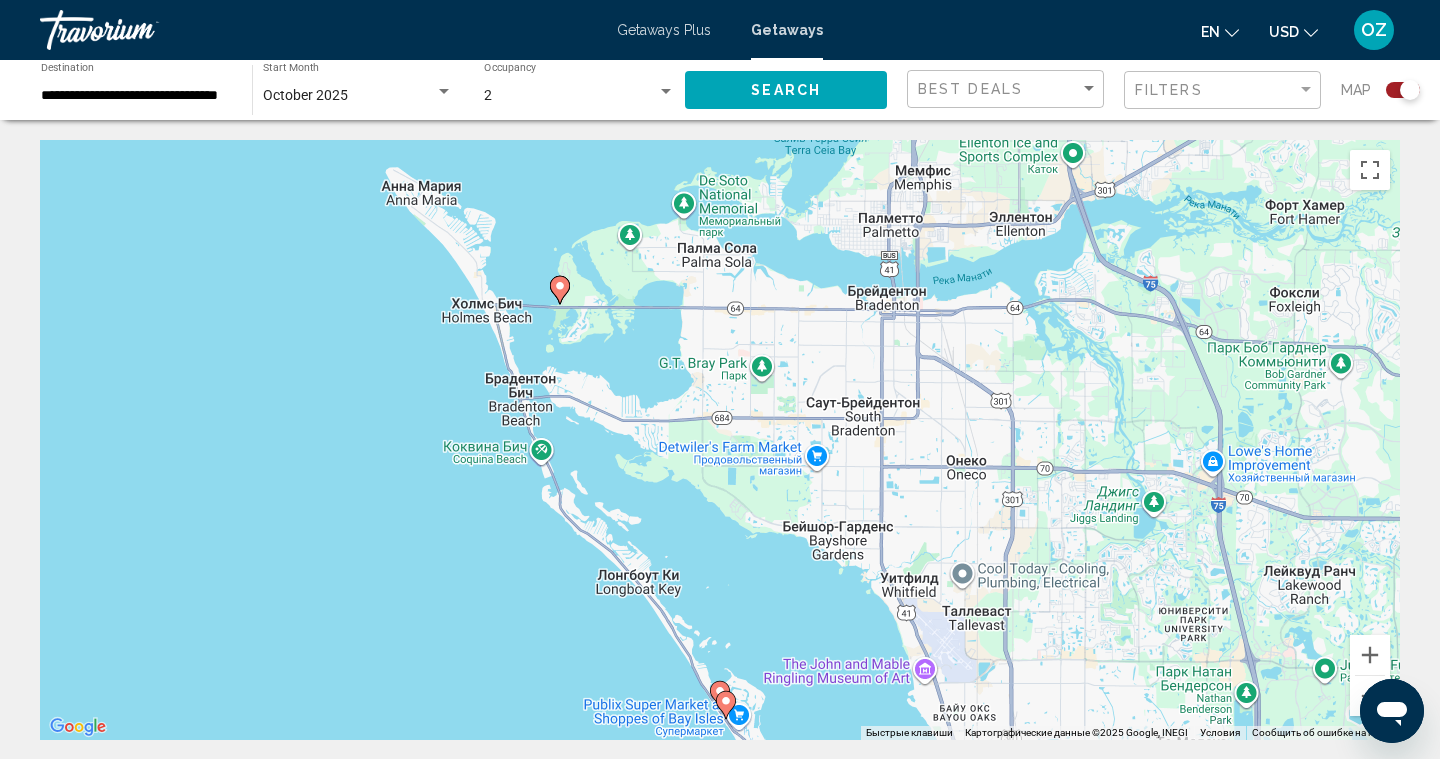 click 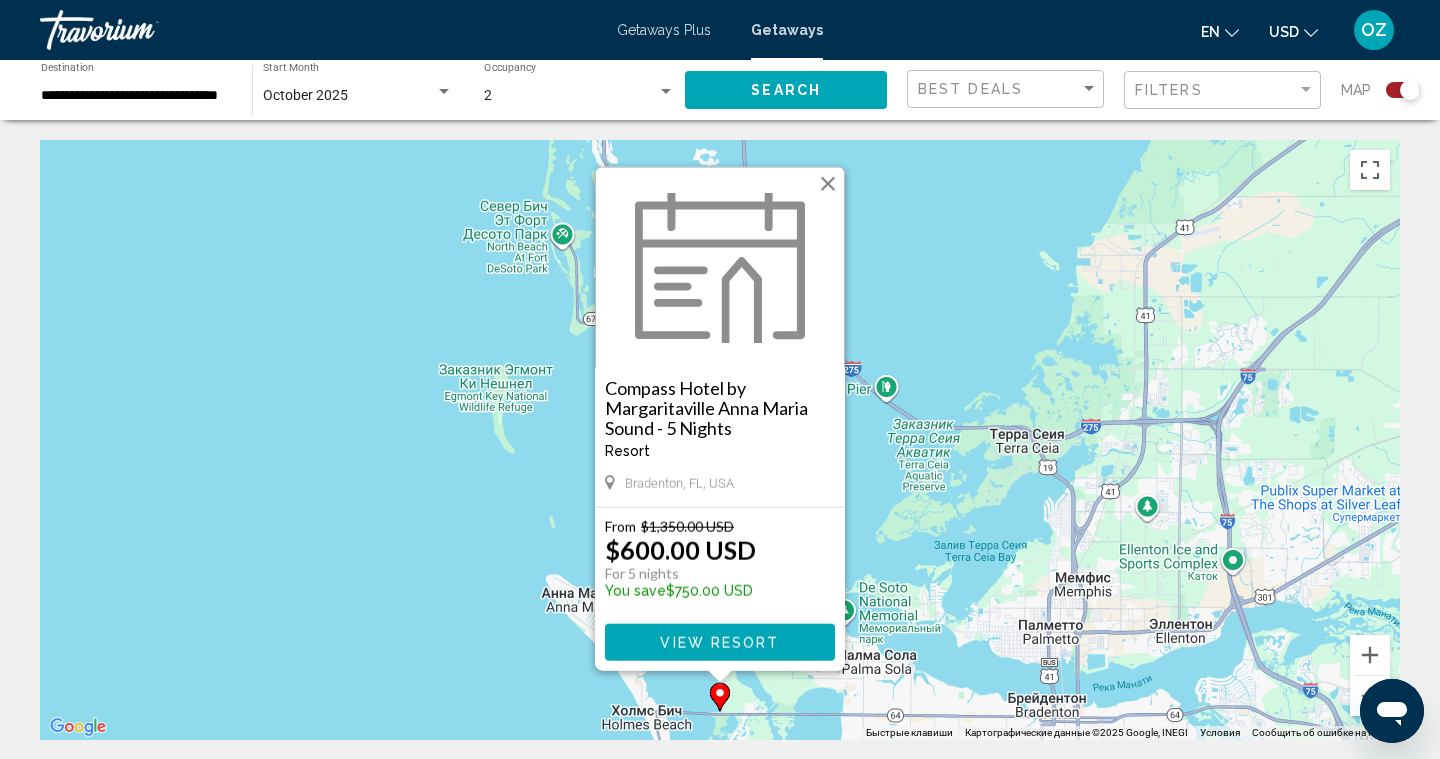 click at bounding box center [828, 184] 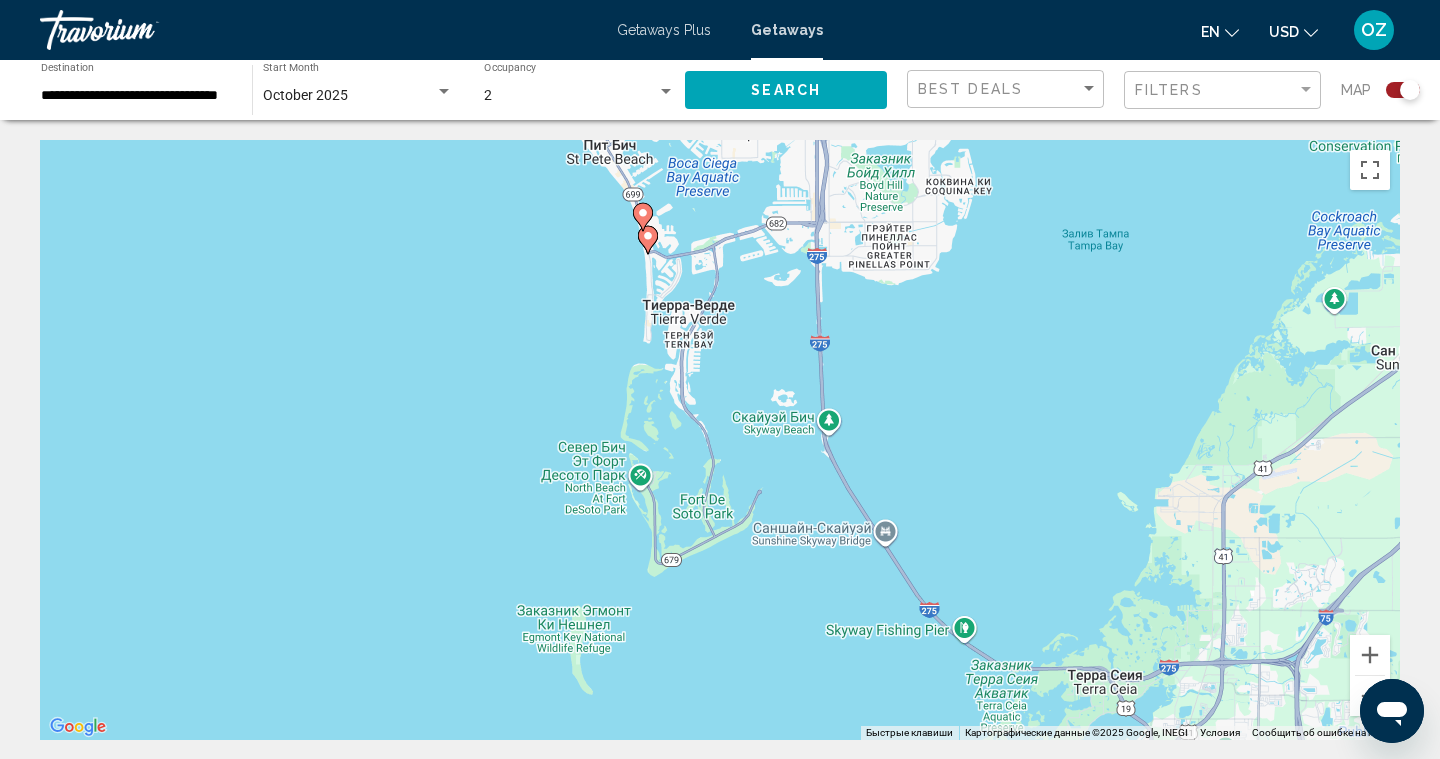 drag, startPoint x: 644, startPoint y: 553, endPoint x: 726, endPoint y: 794, distance: 254.56827 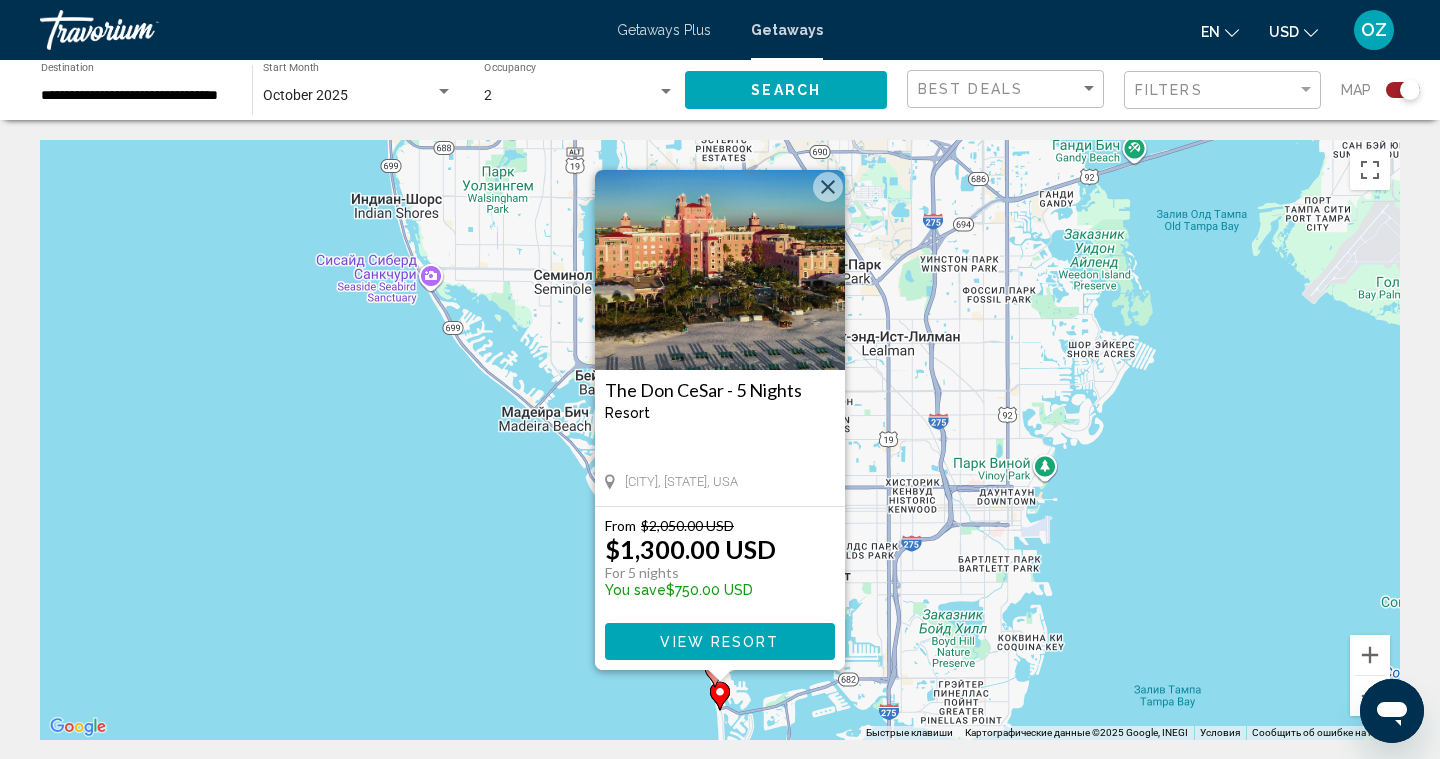 click at bounding box center (828, 187) 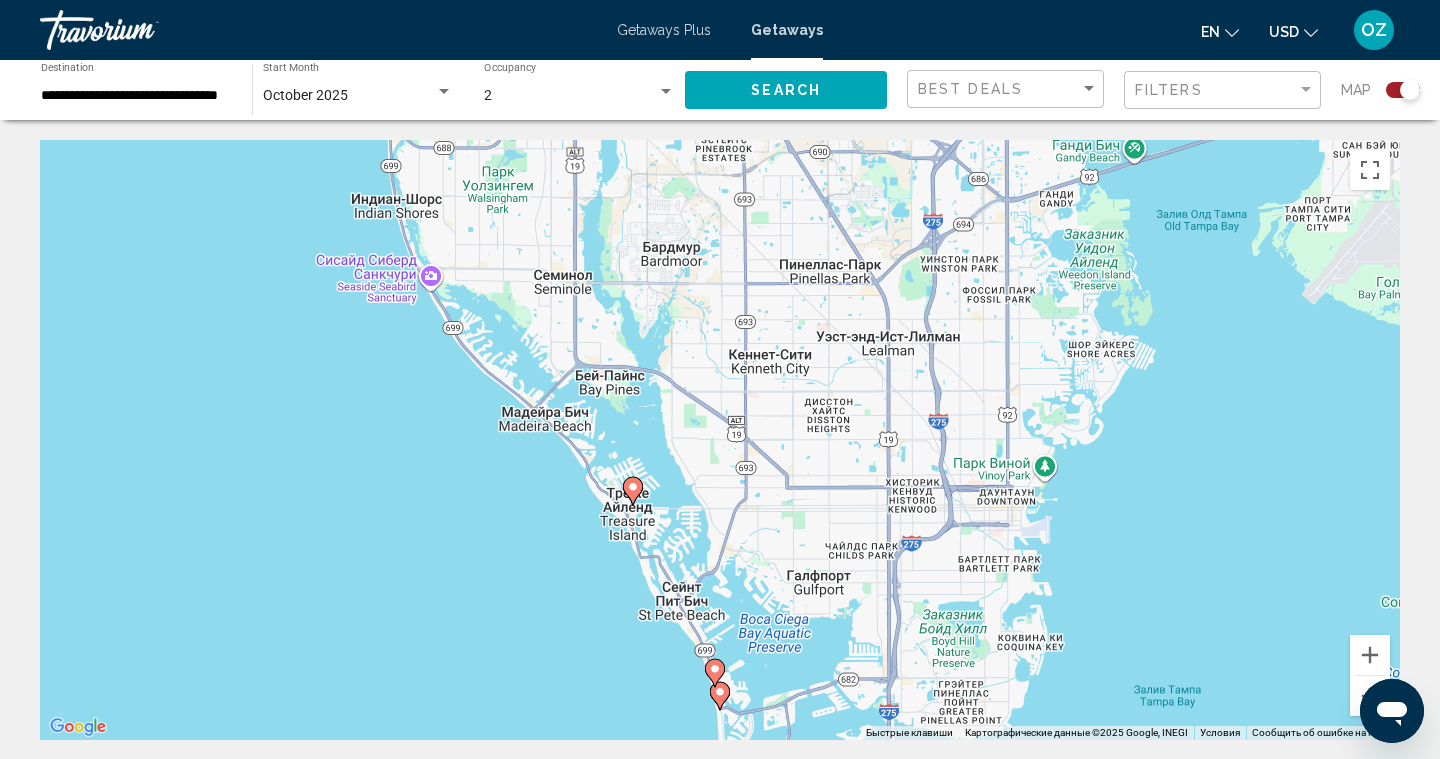 click 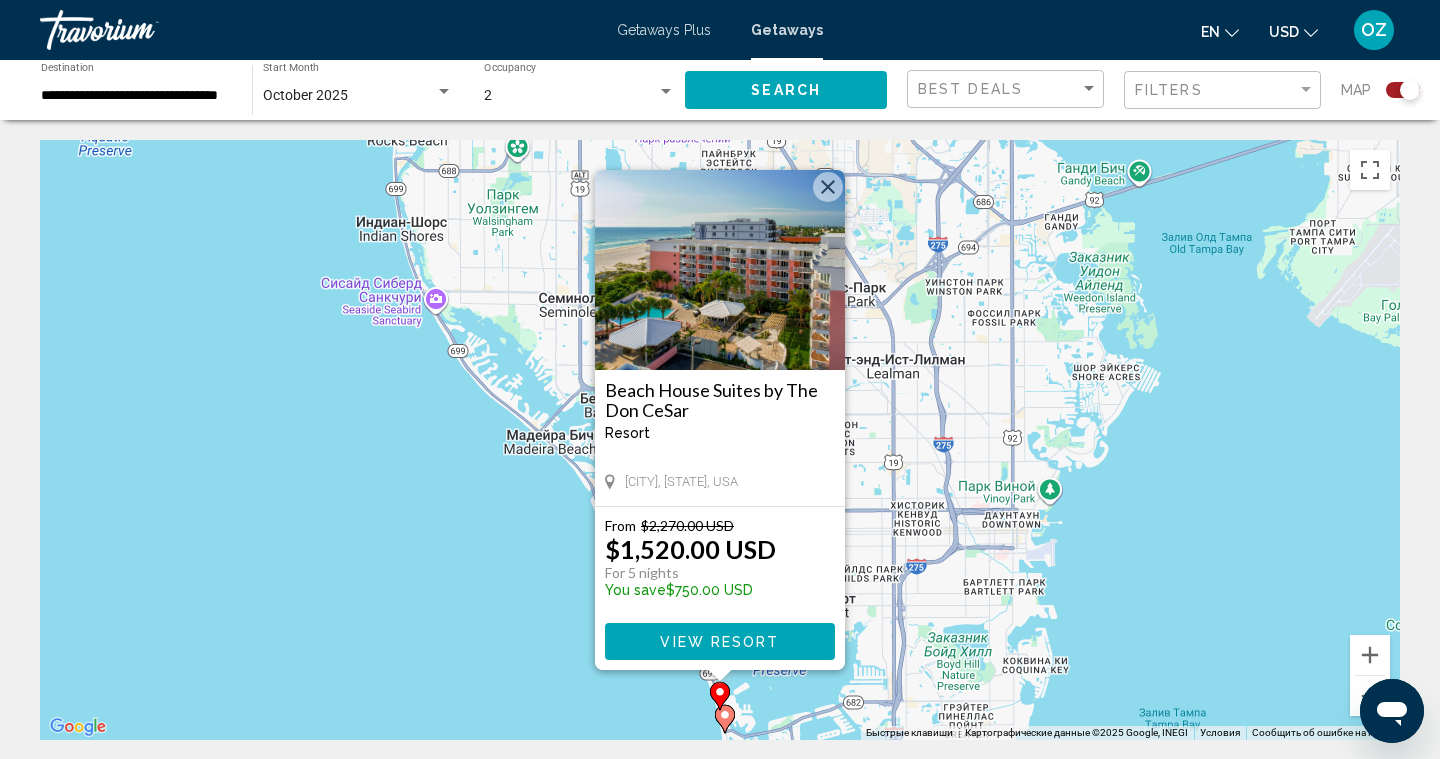 click at bounding box center (828, 187) 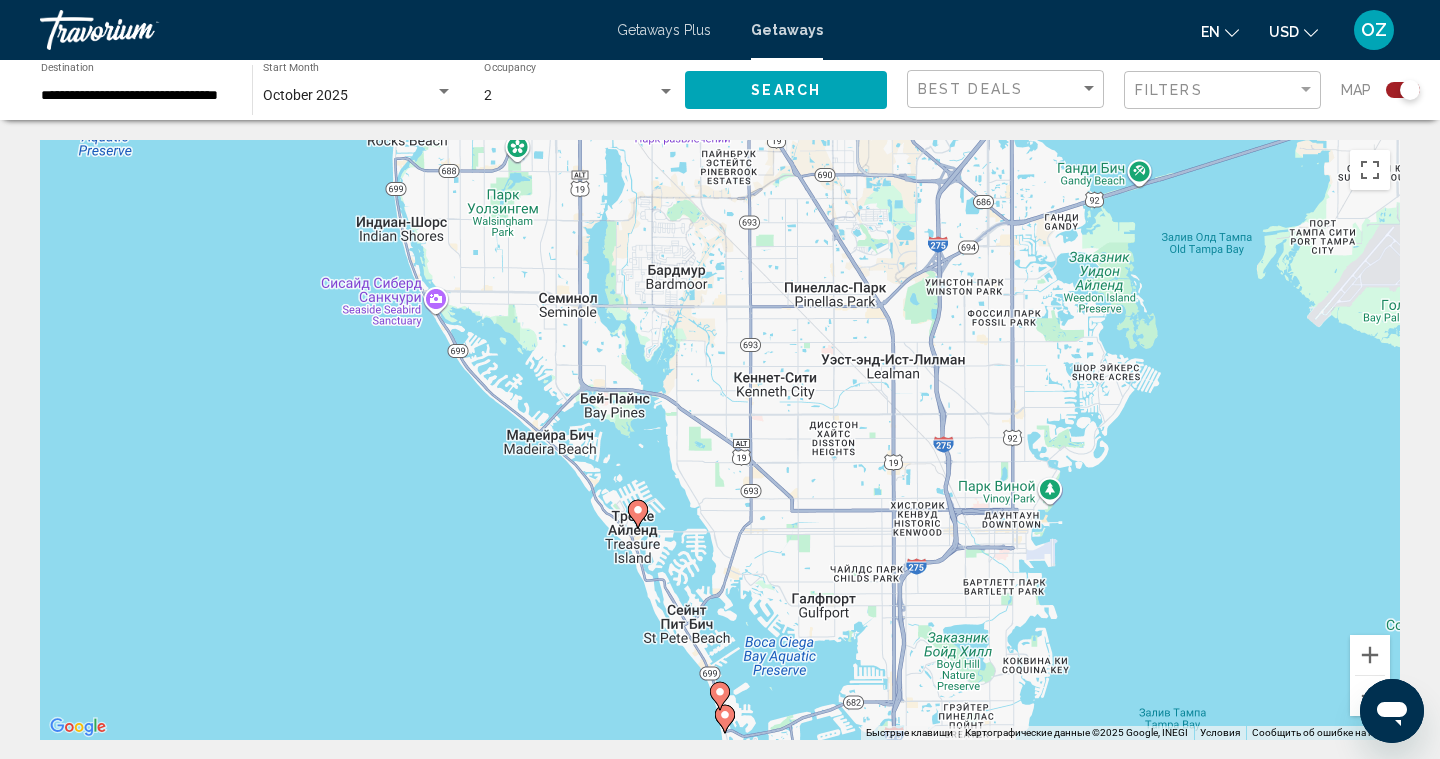 click 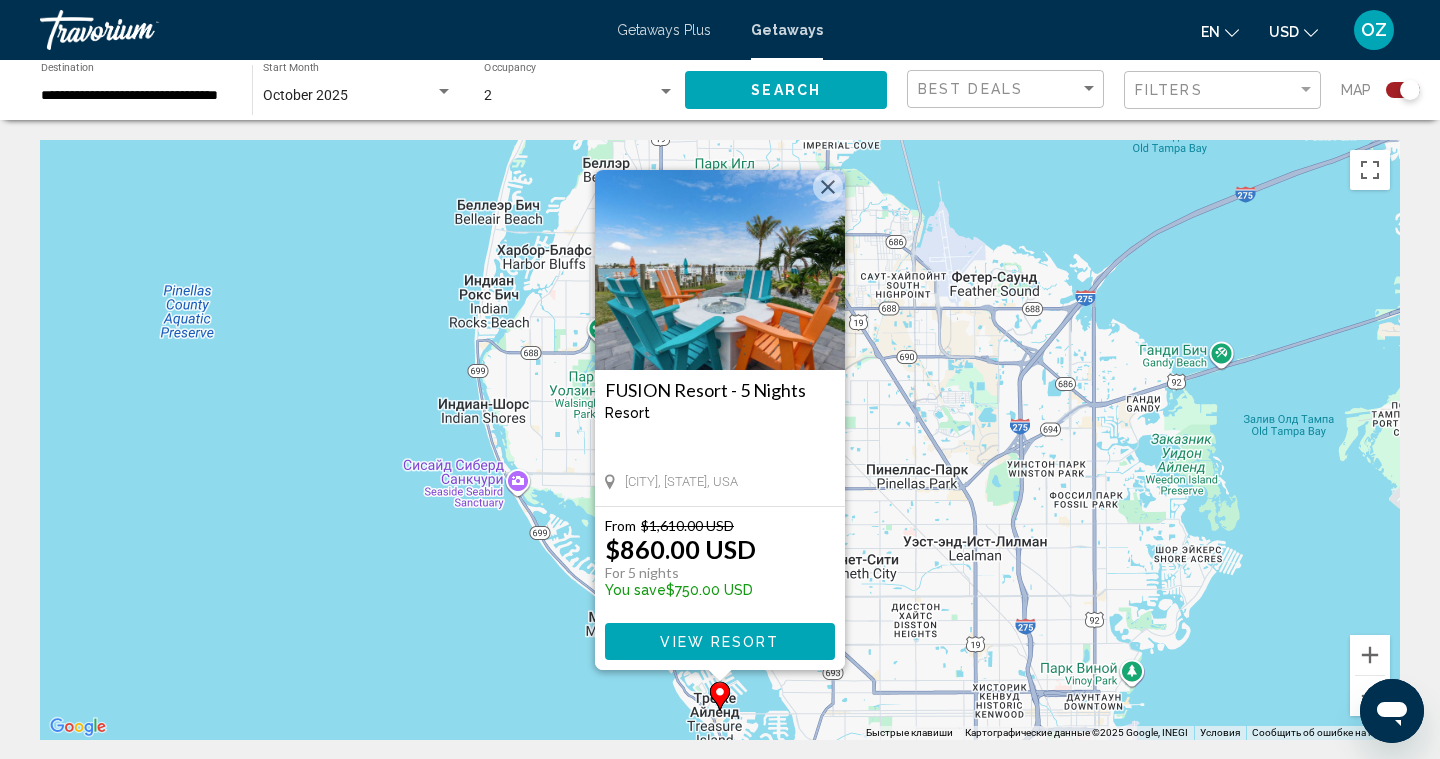 click at bounding box center [828, 187] 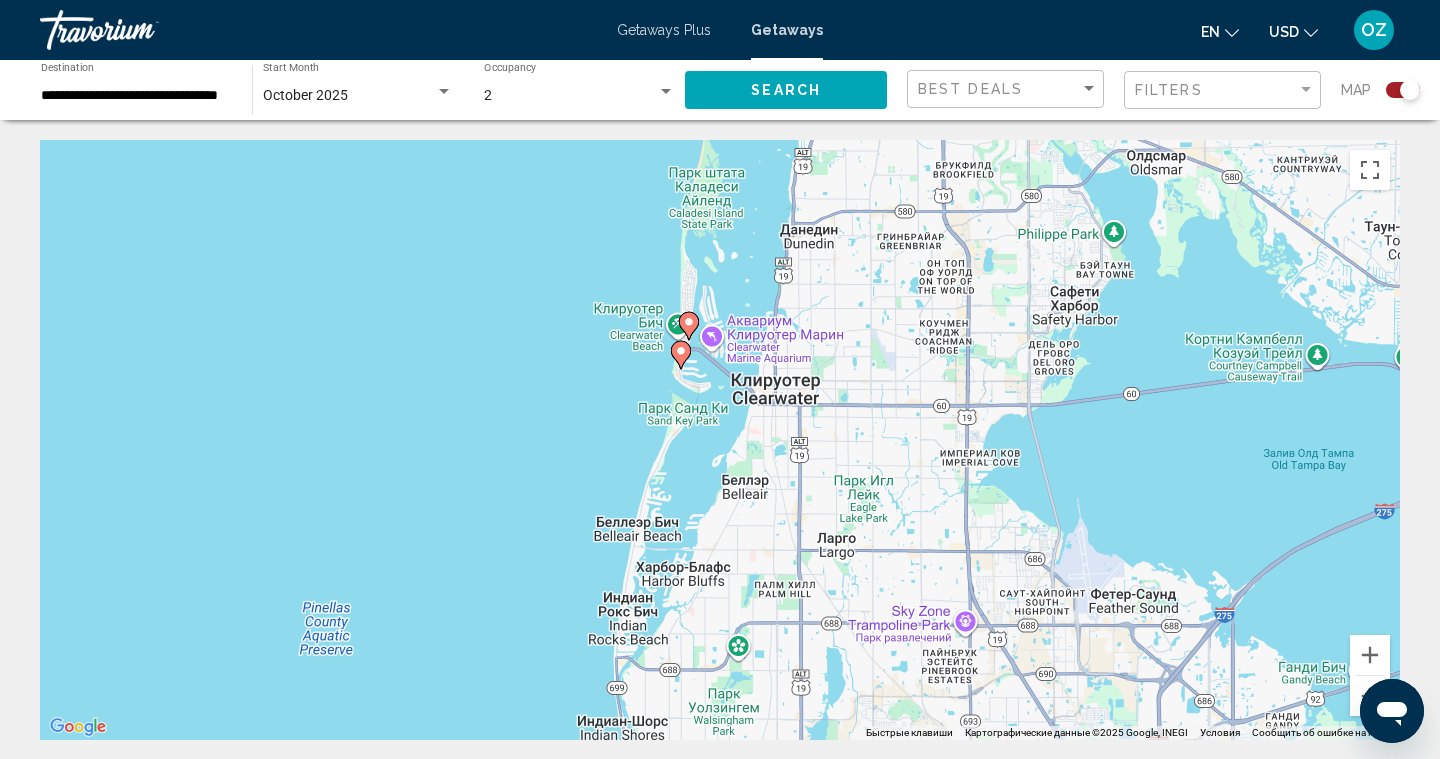 drag, startPoint x: 602, startPoint y: 429, endPoint x: 744, endPoint y: 746, distance: 347.3514 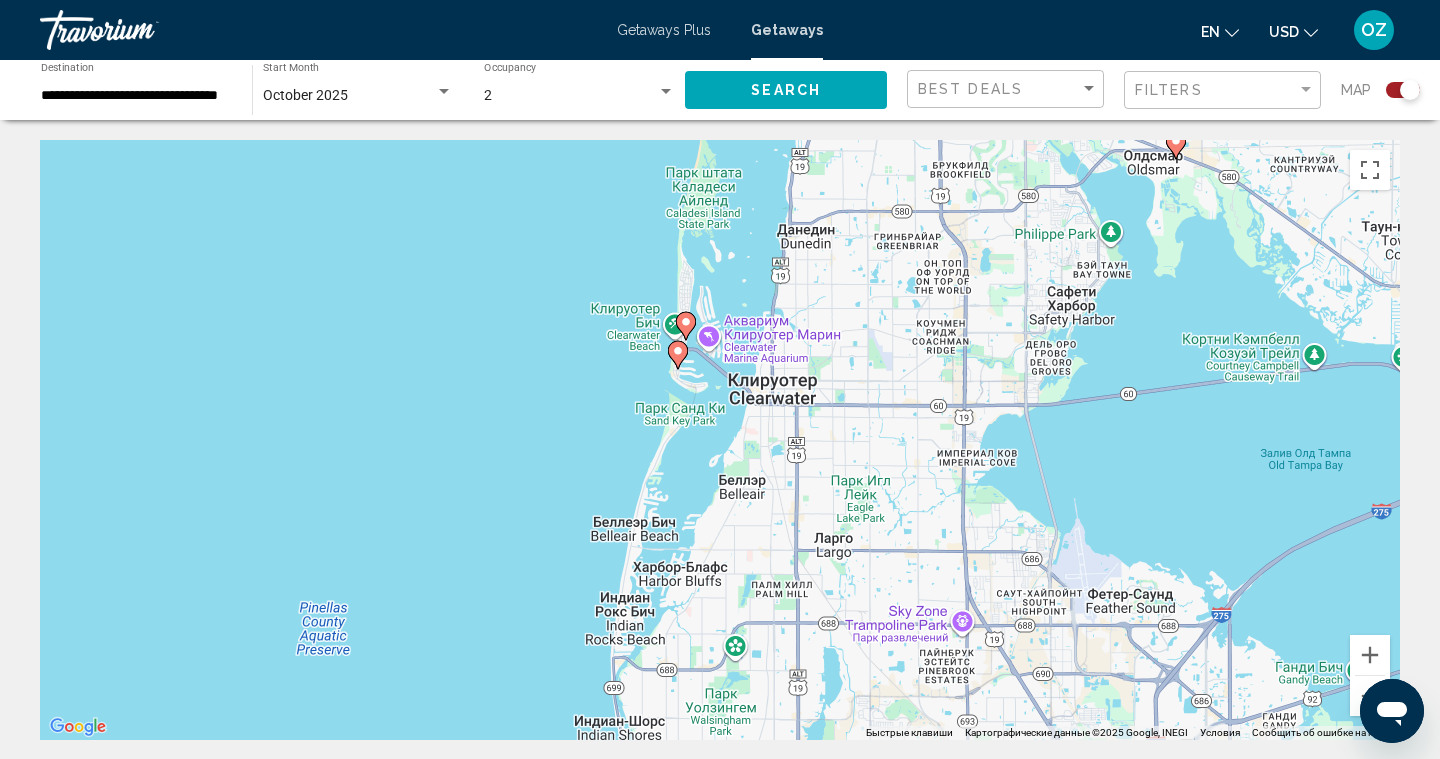 click 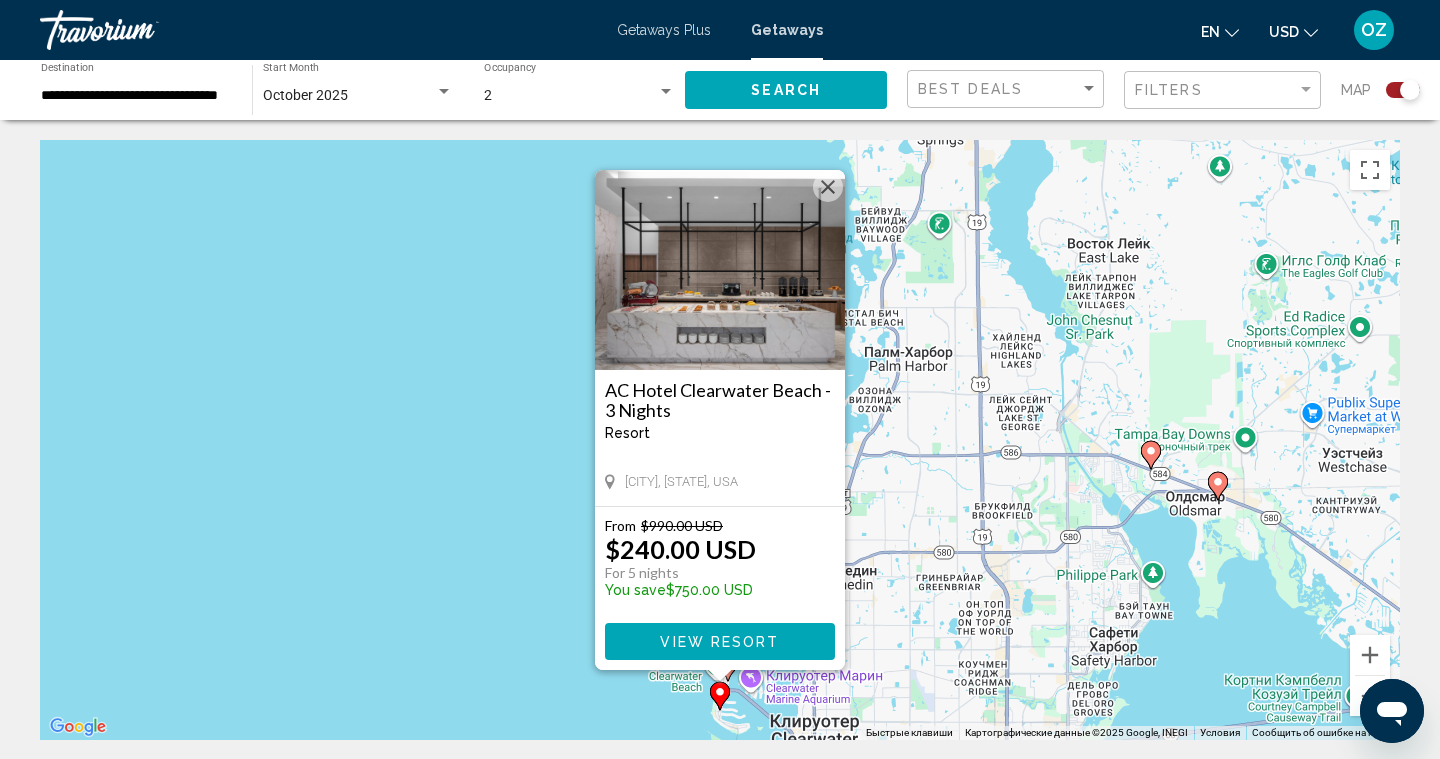 click at bounding box center [828, 187] 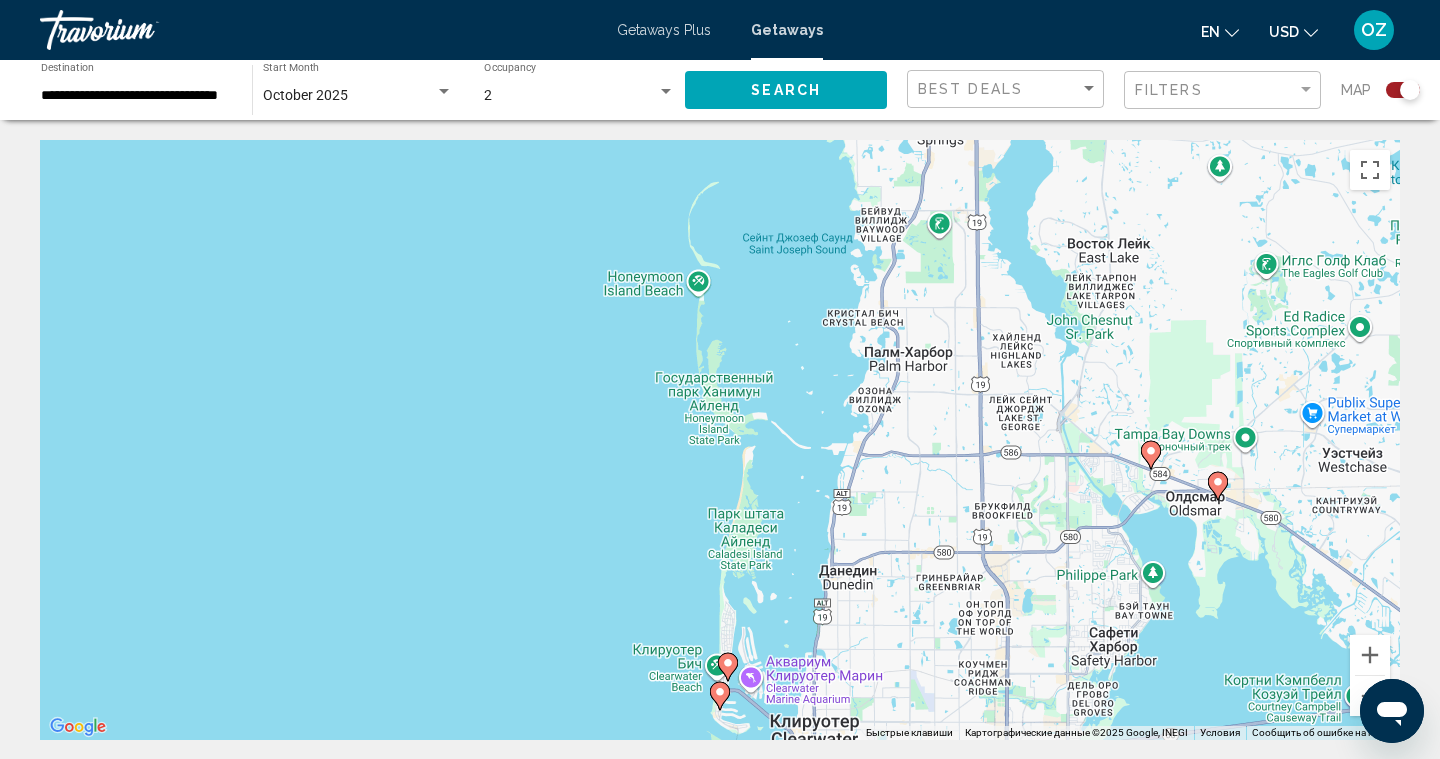 click 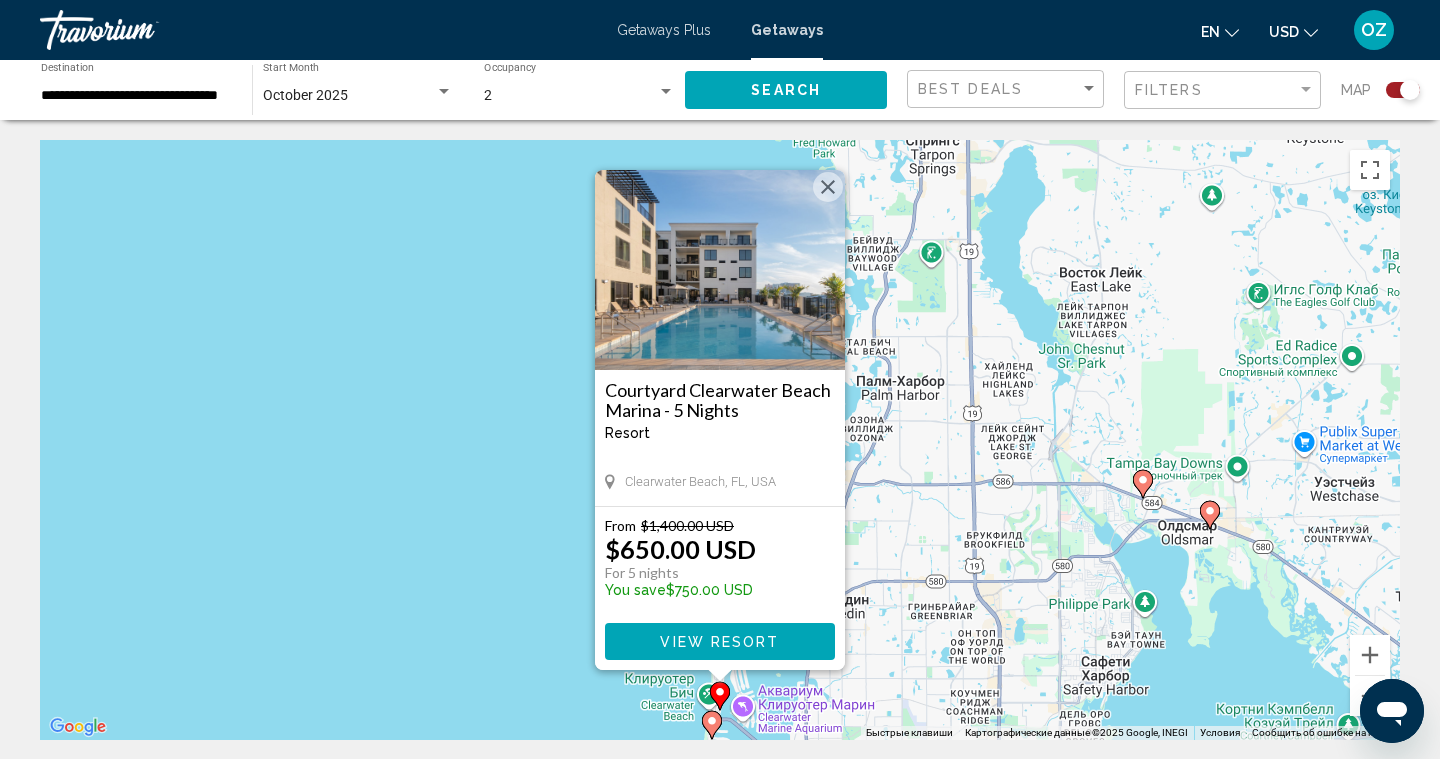 click at bounding box center (828, 187) 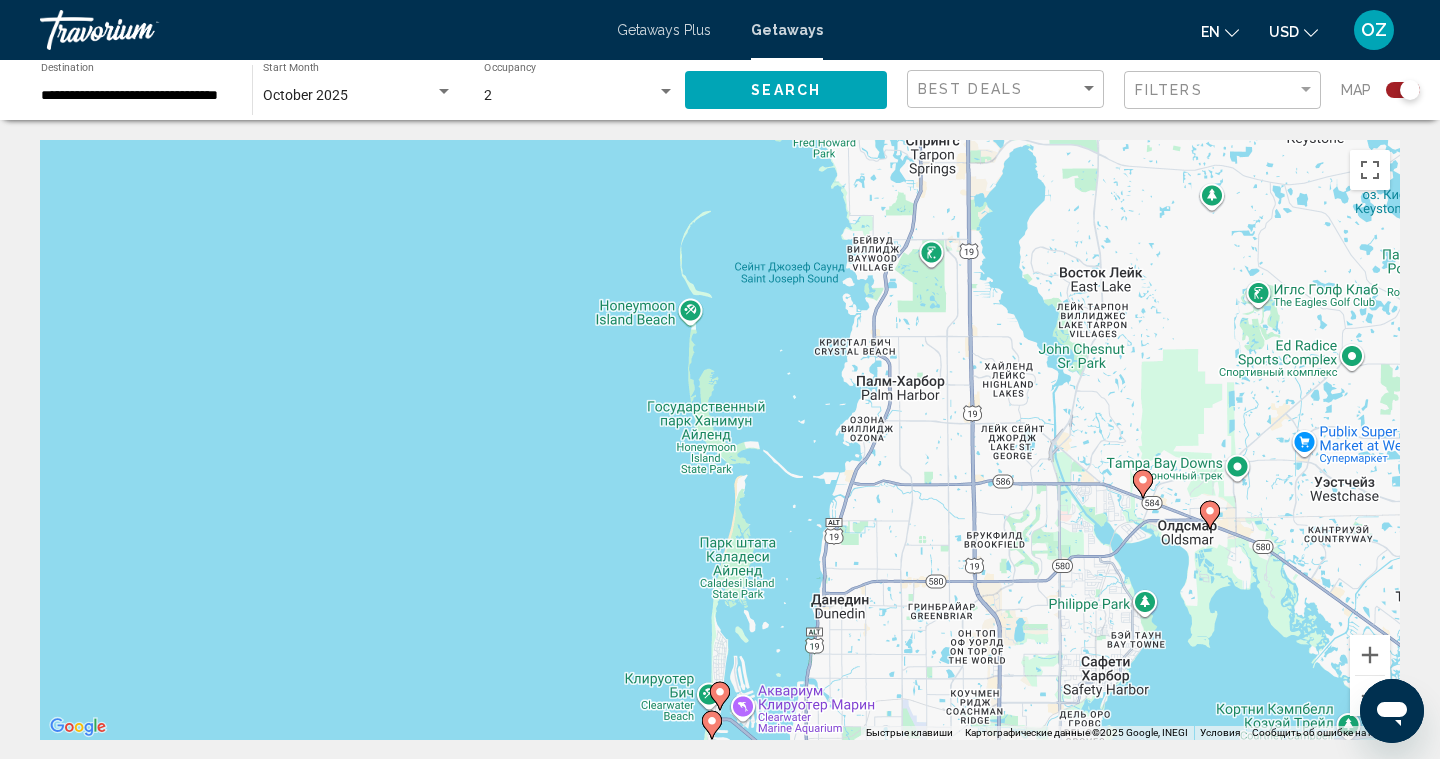 click 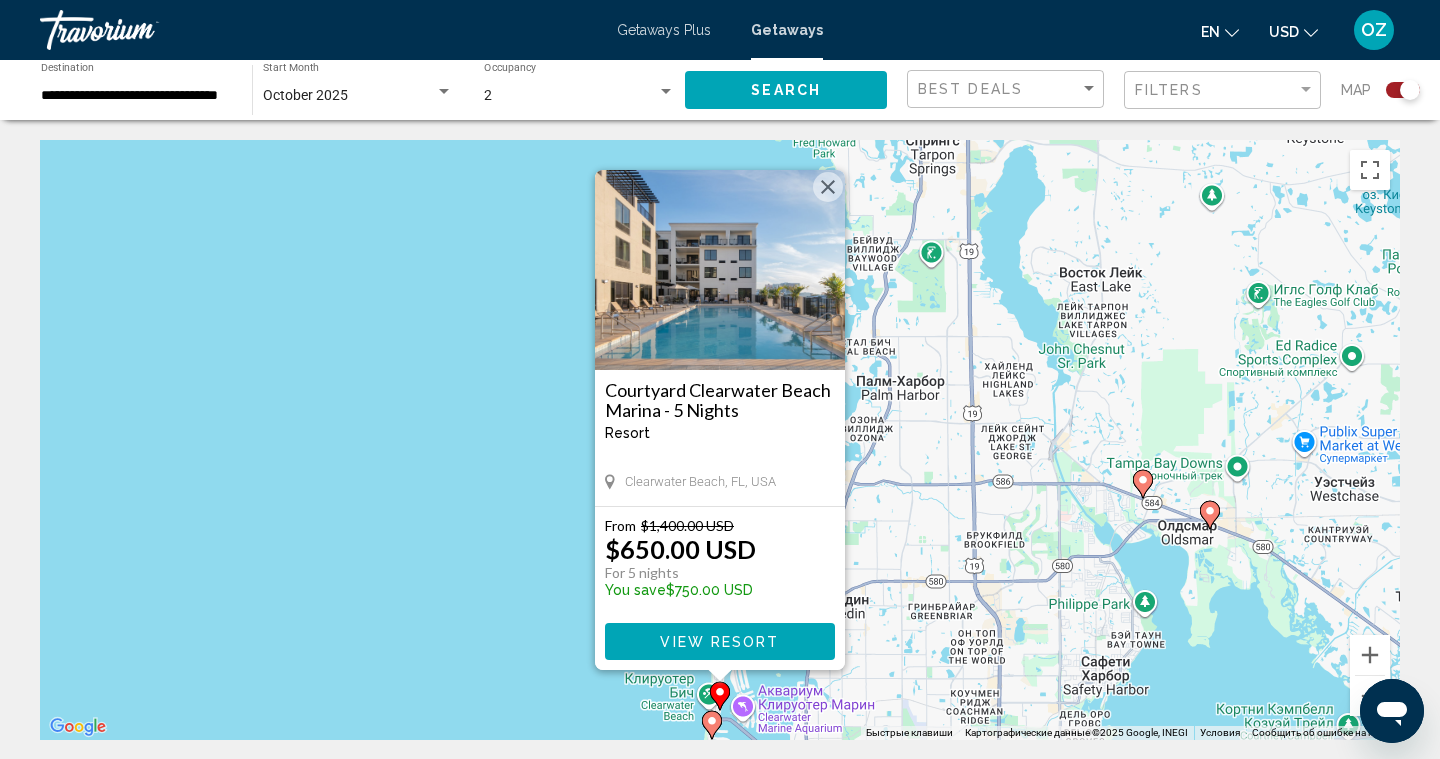 click at bounding box center (720, 270) 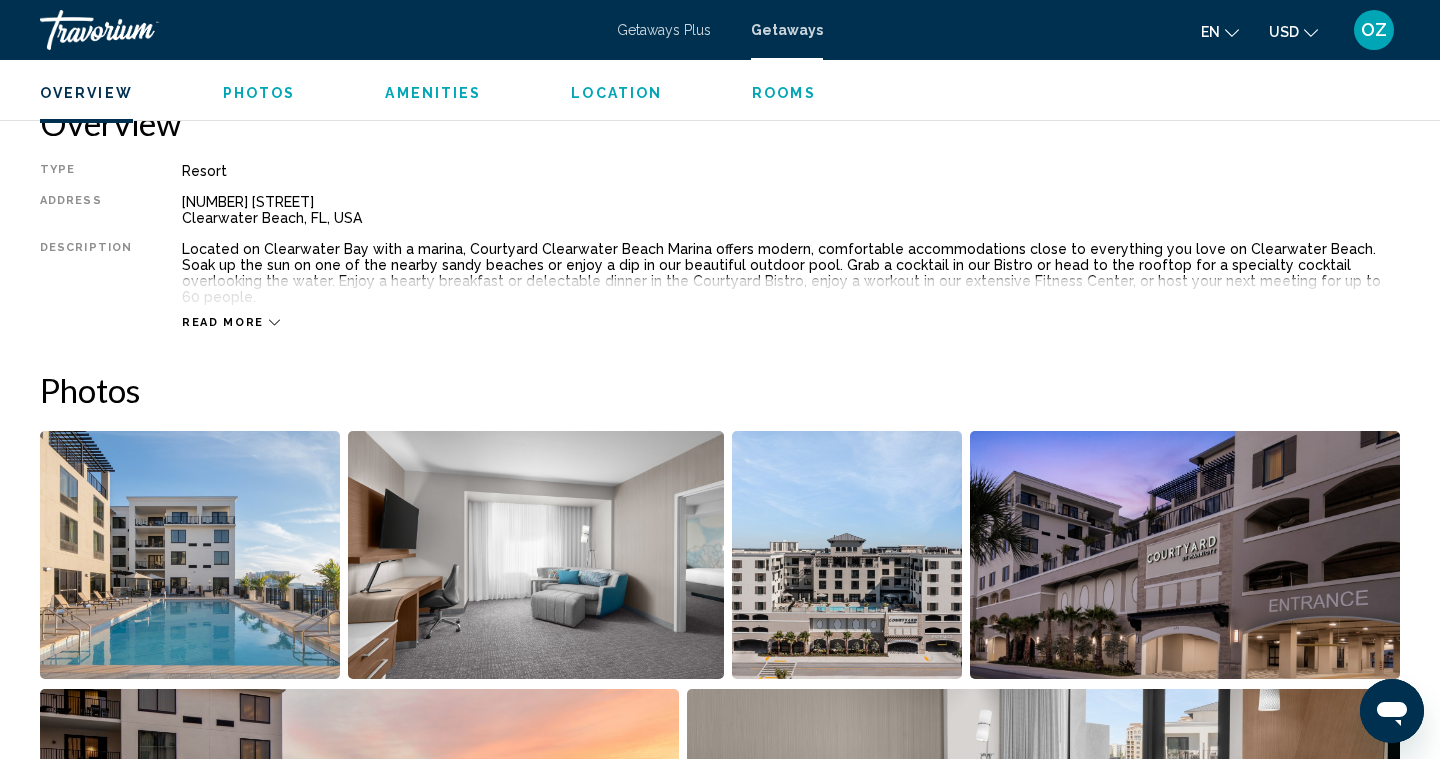 scroll, scrollTop: 607, scrollLeft: 0, axis: vertical 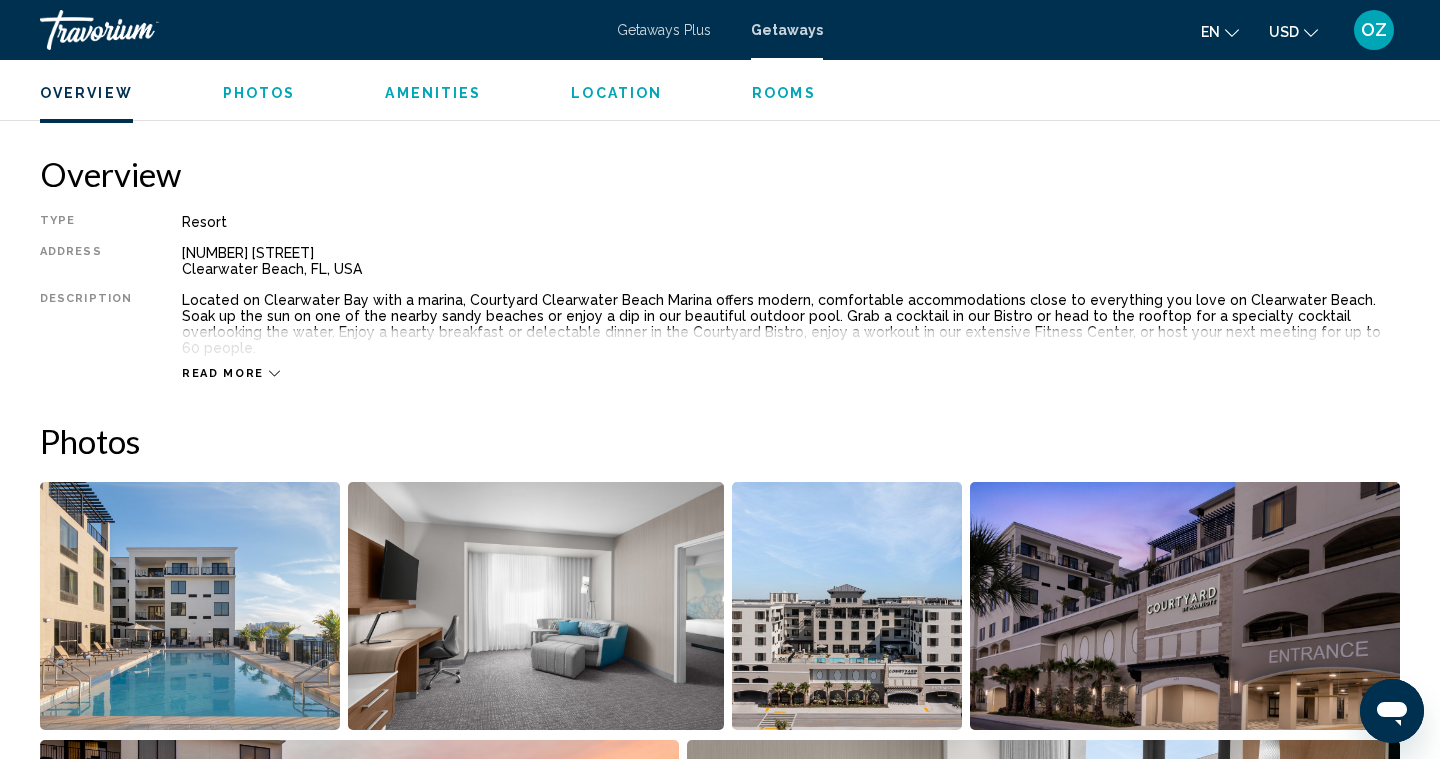 click at bounding box center (190, 606) 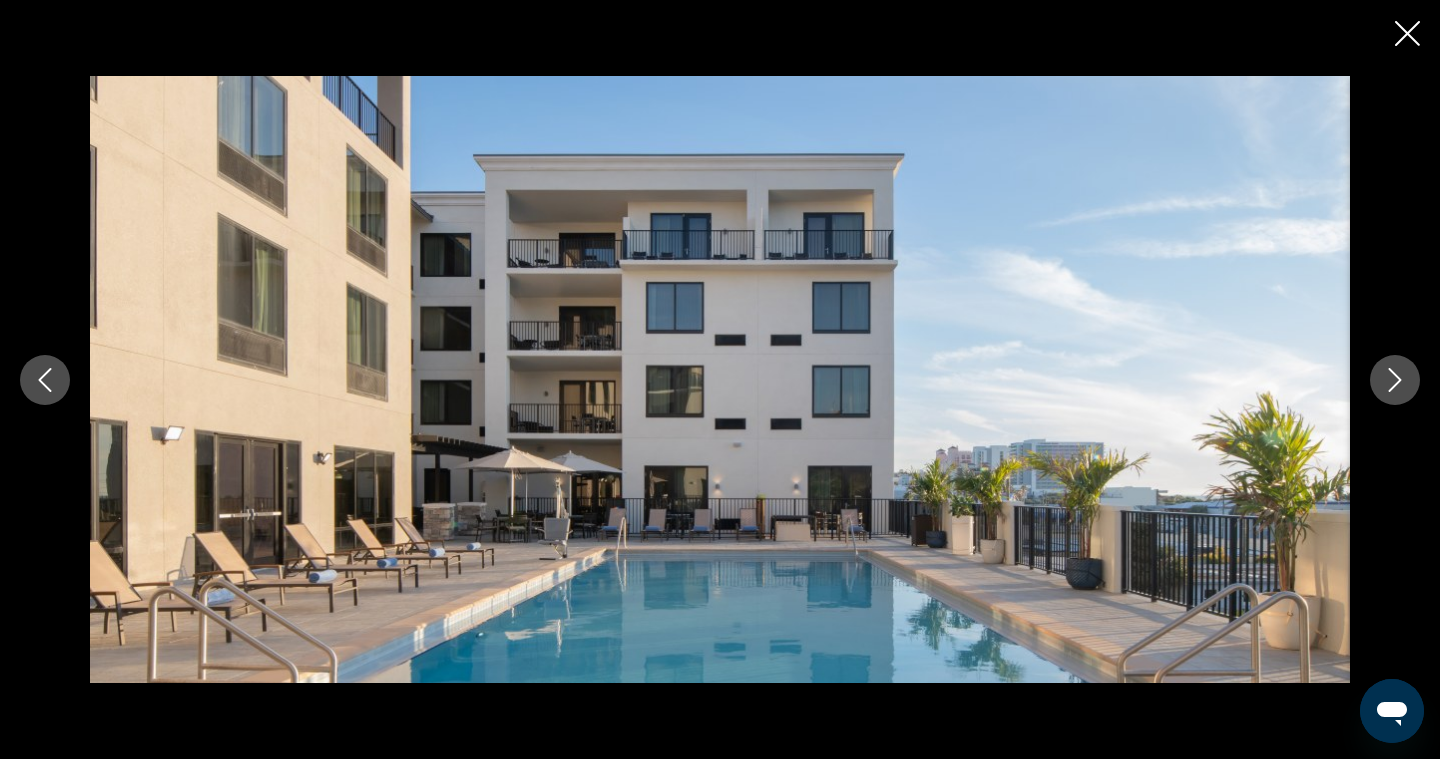 click 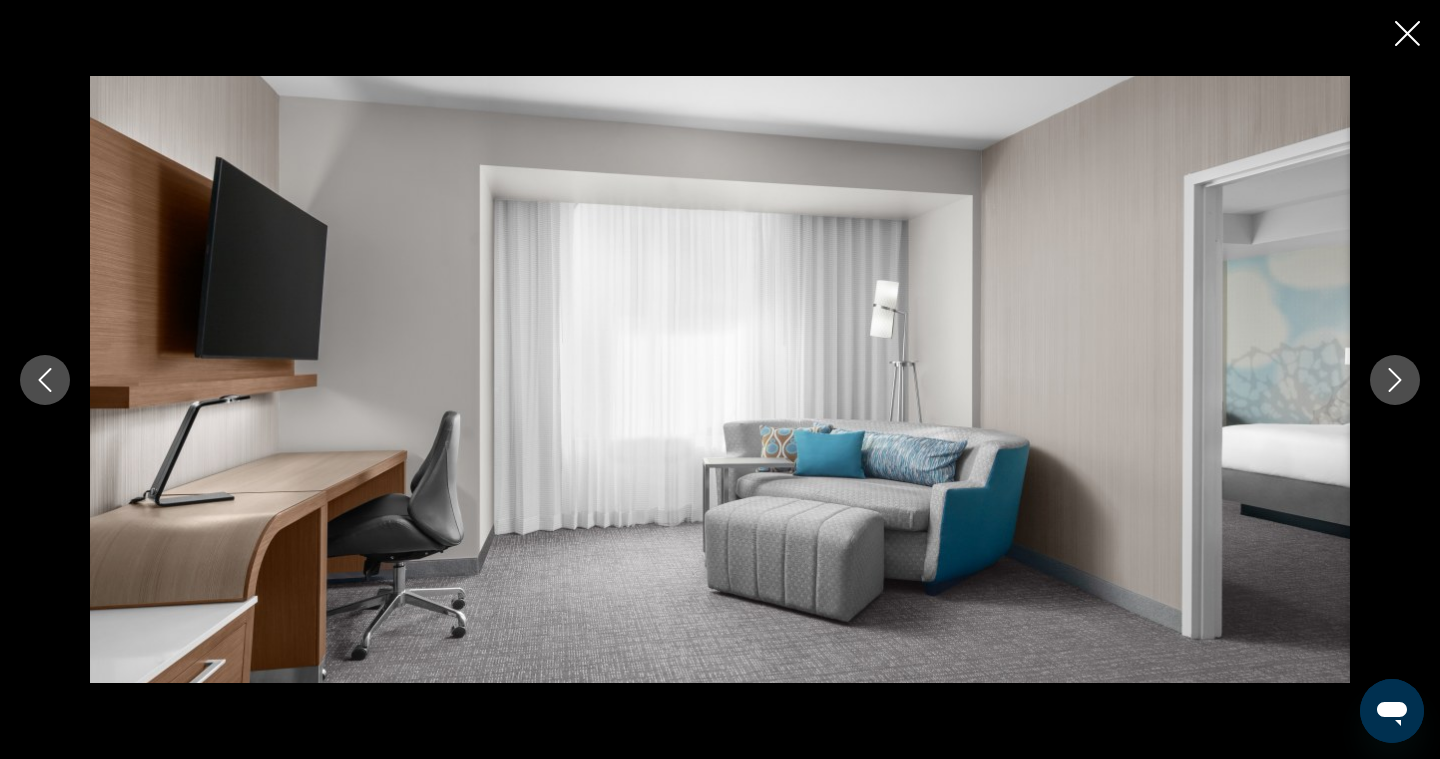 click 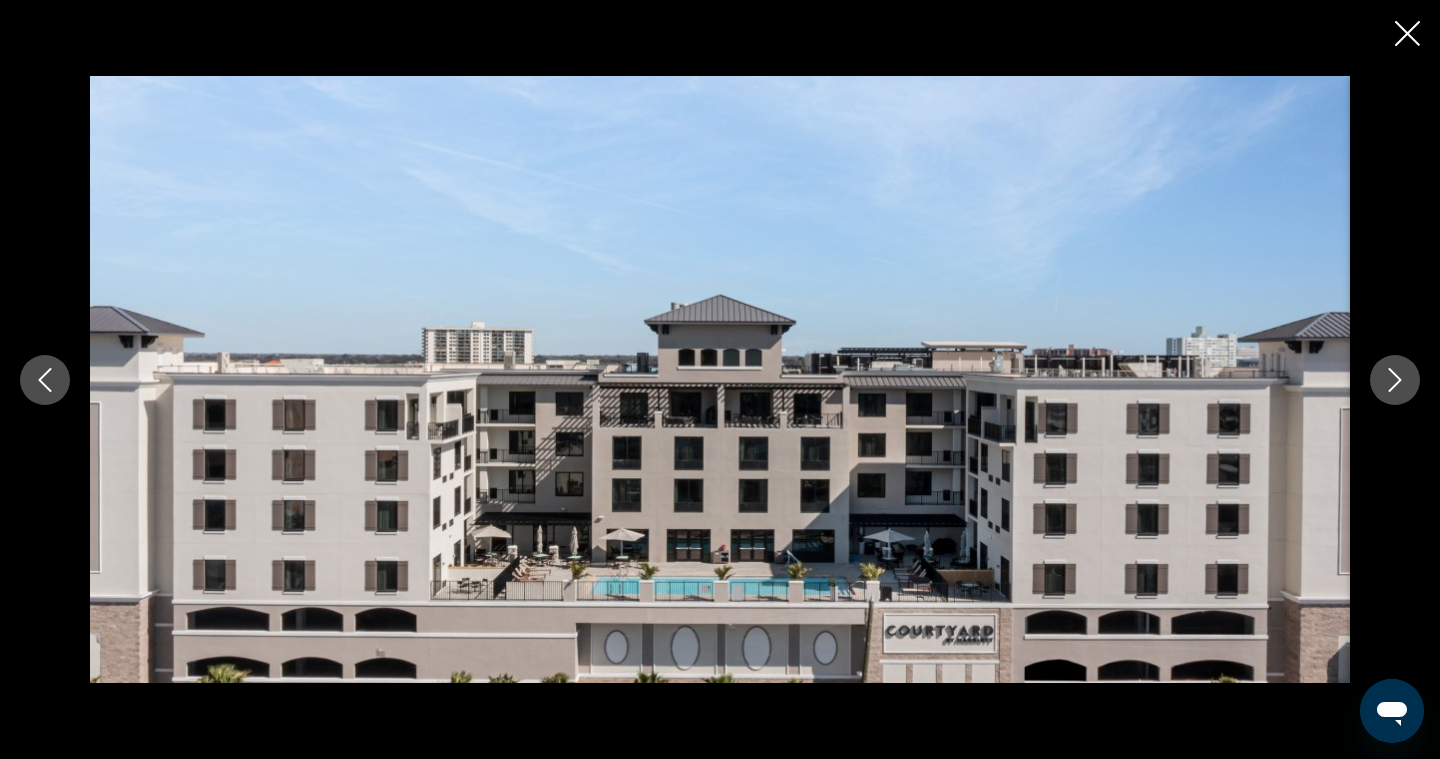 click 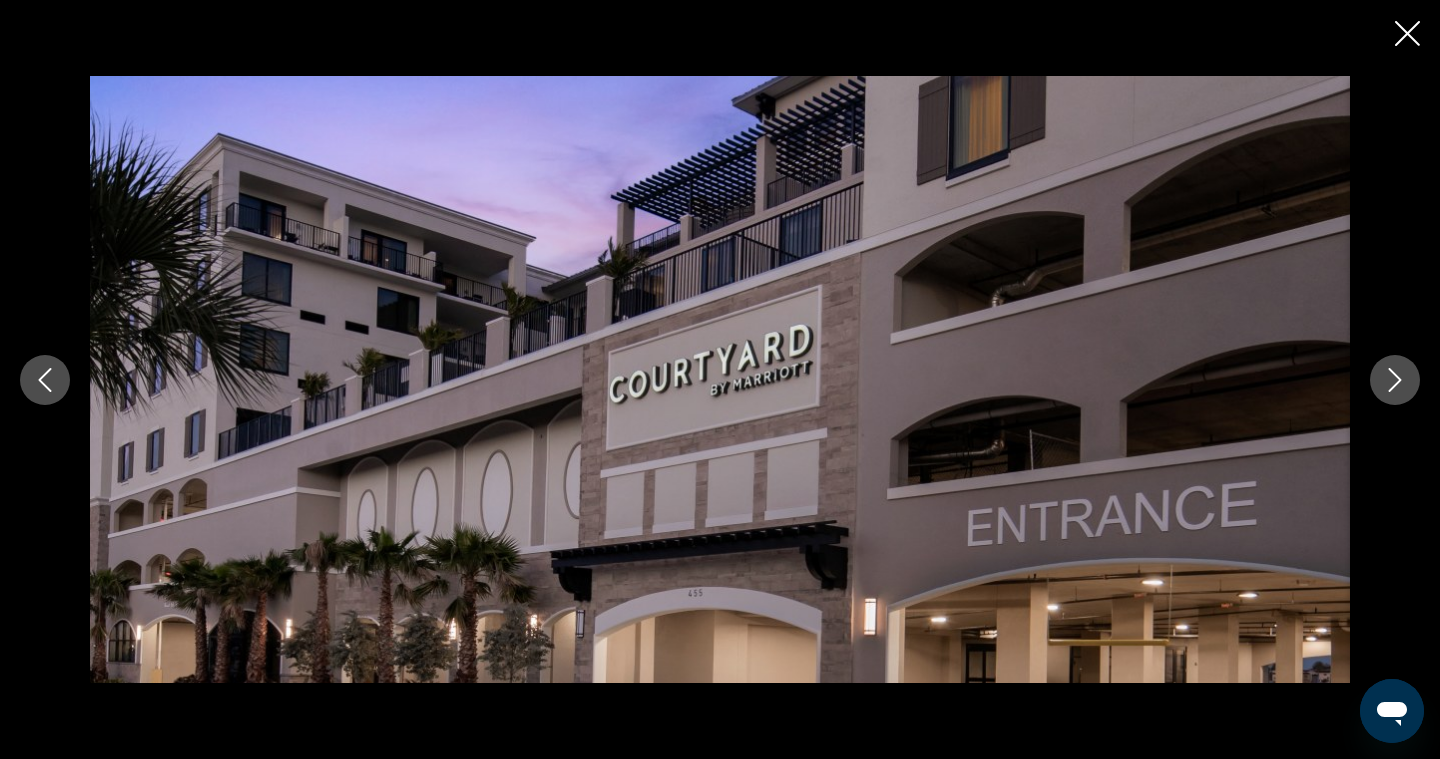 click 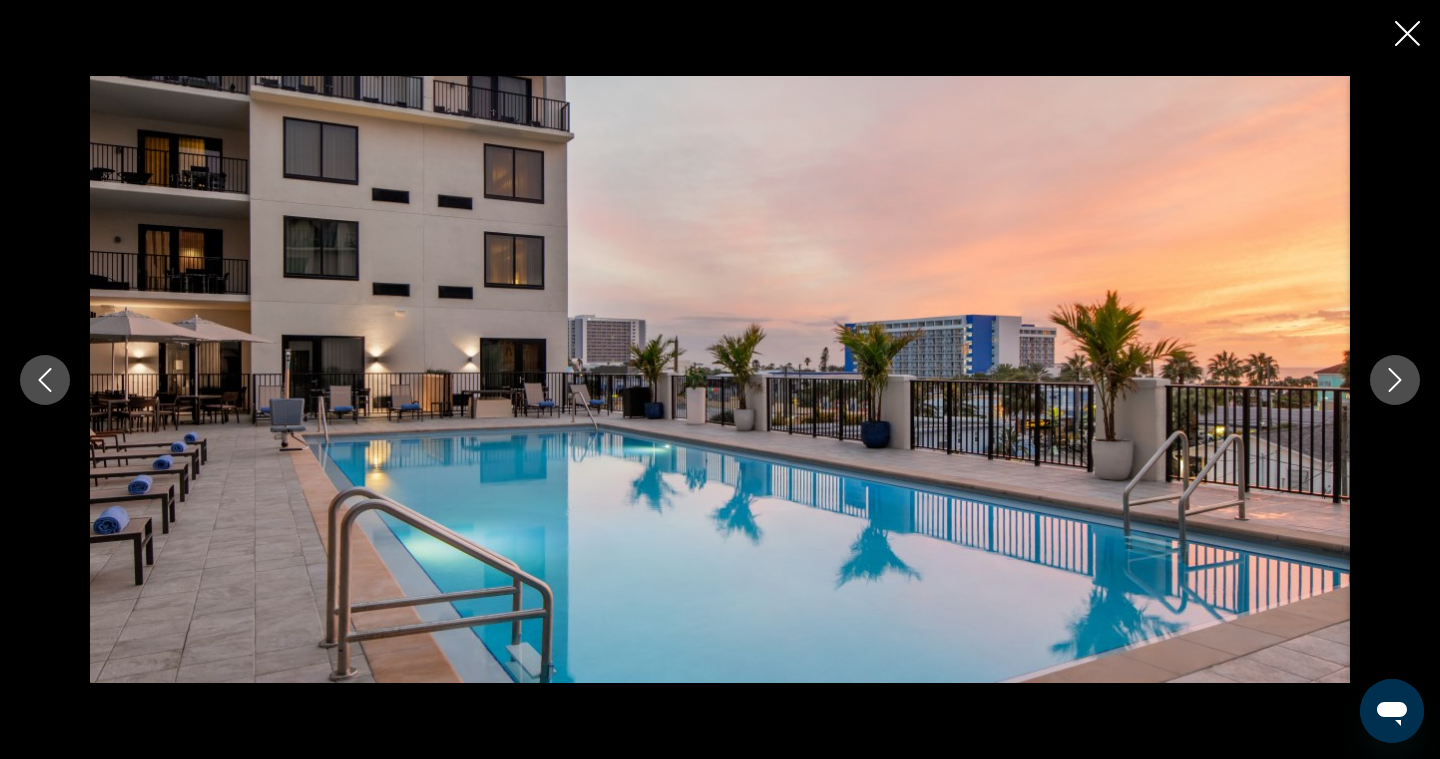 click 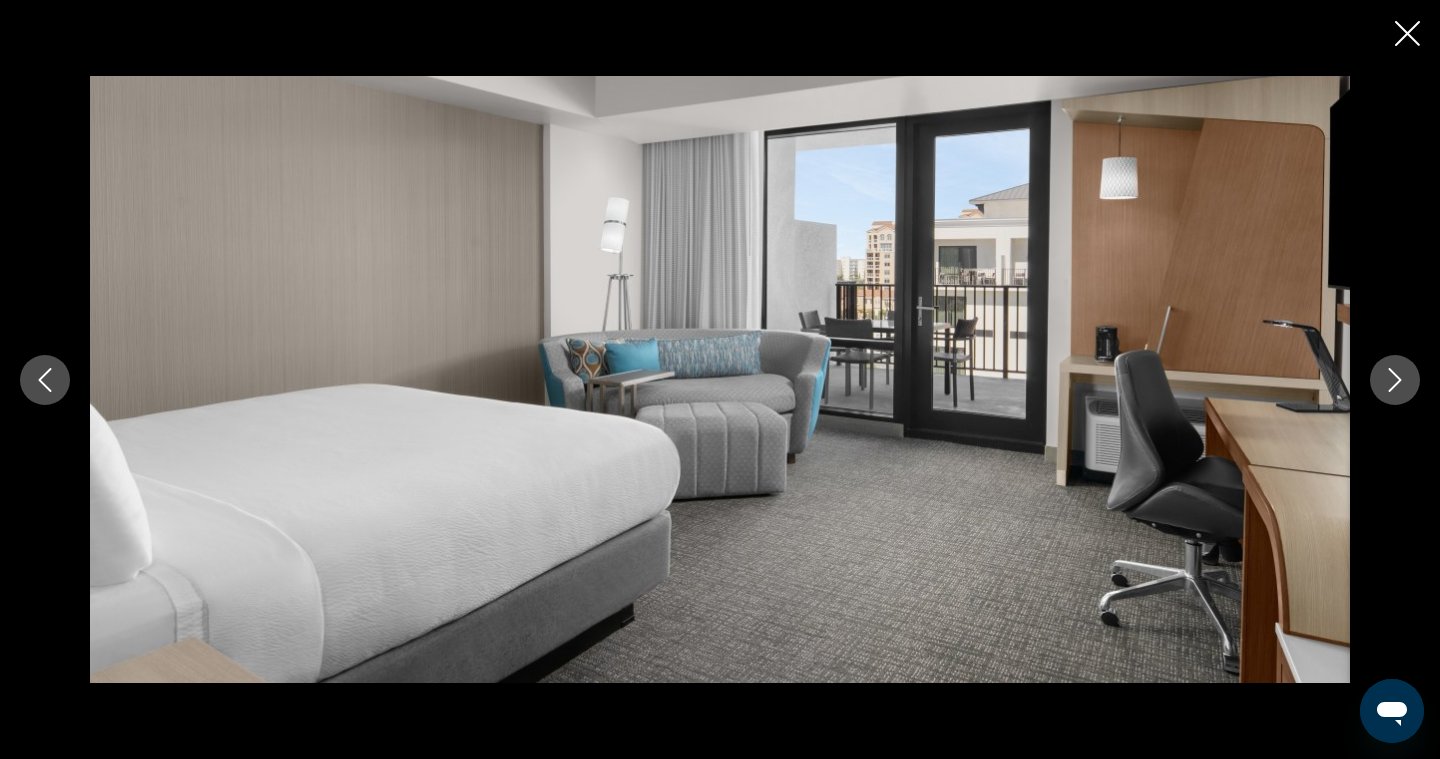 click 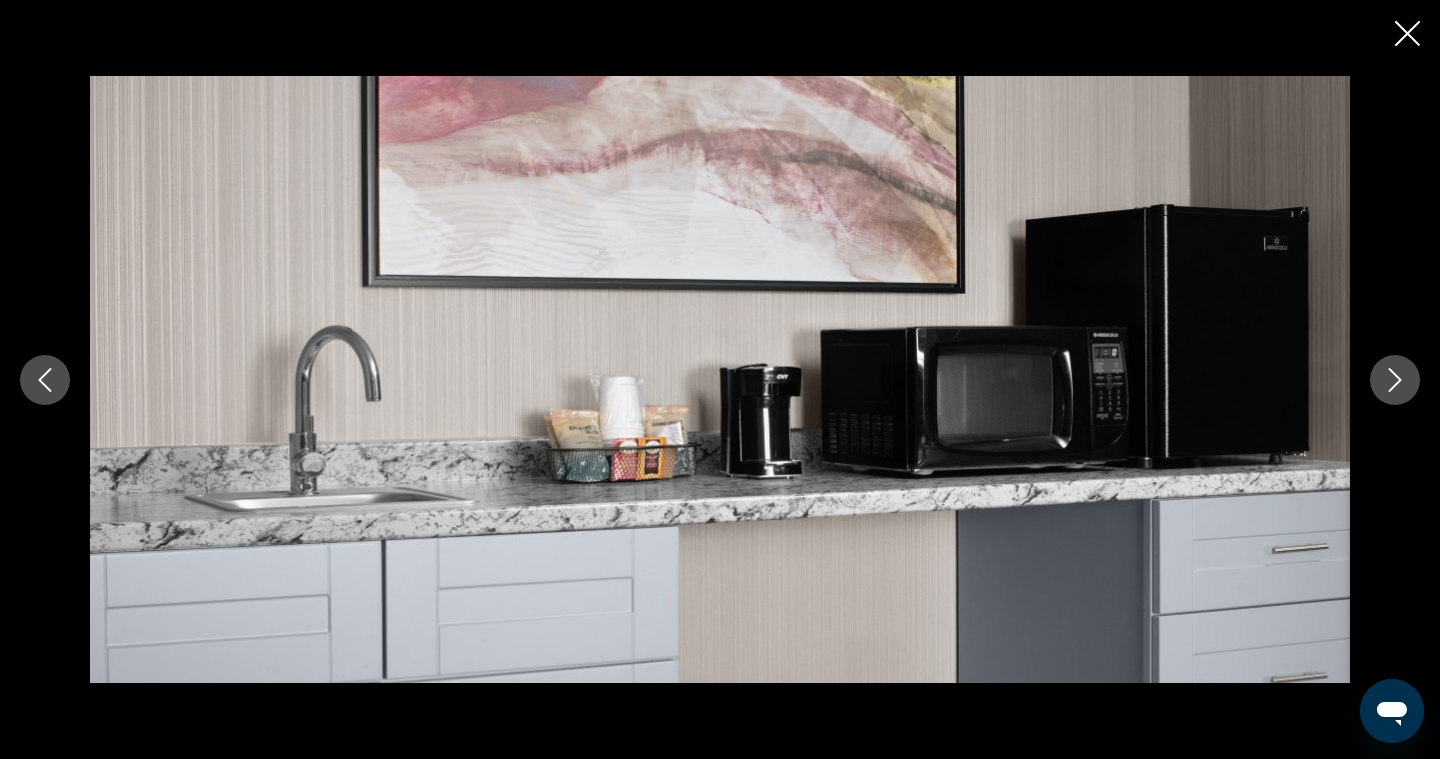 click 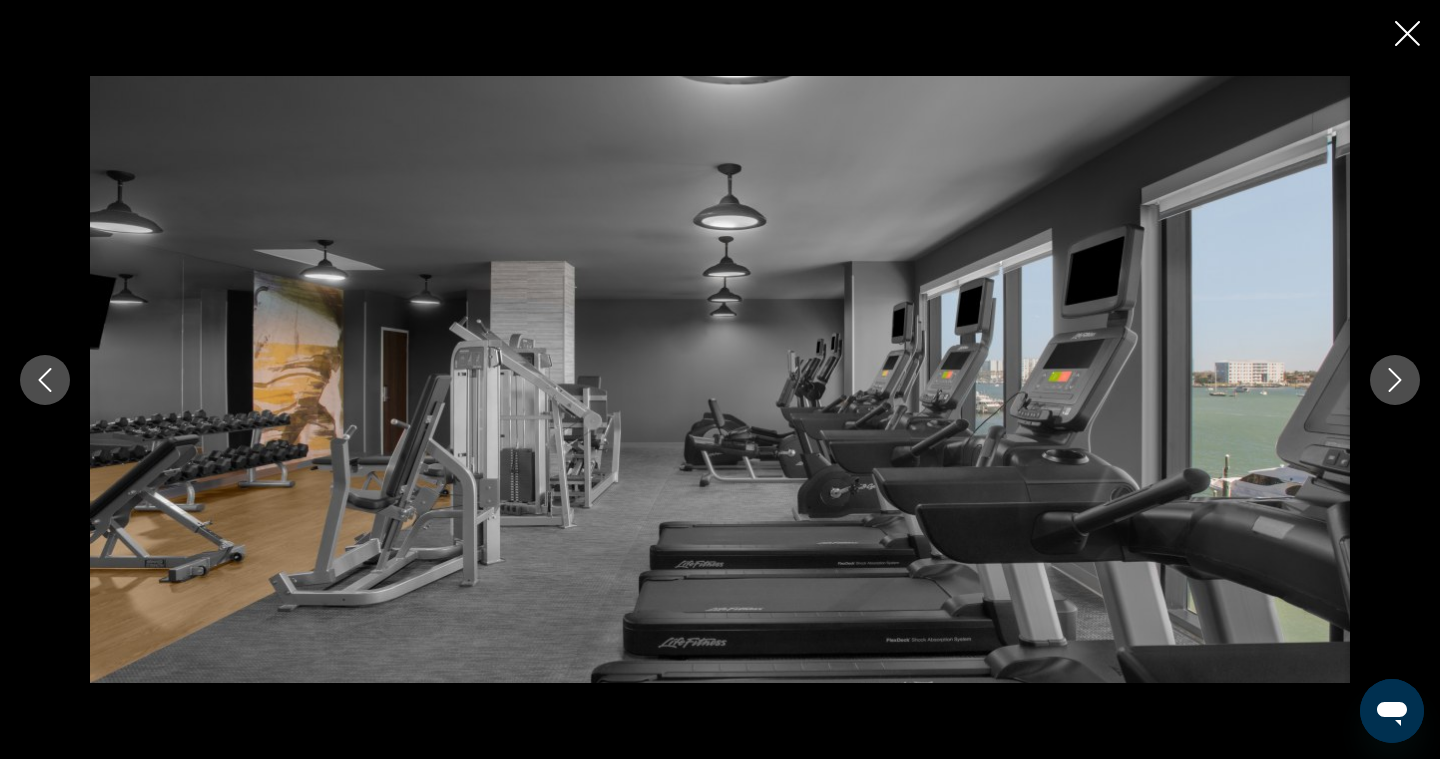 click 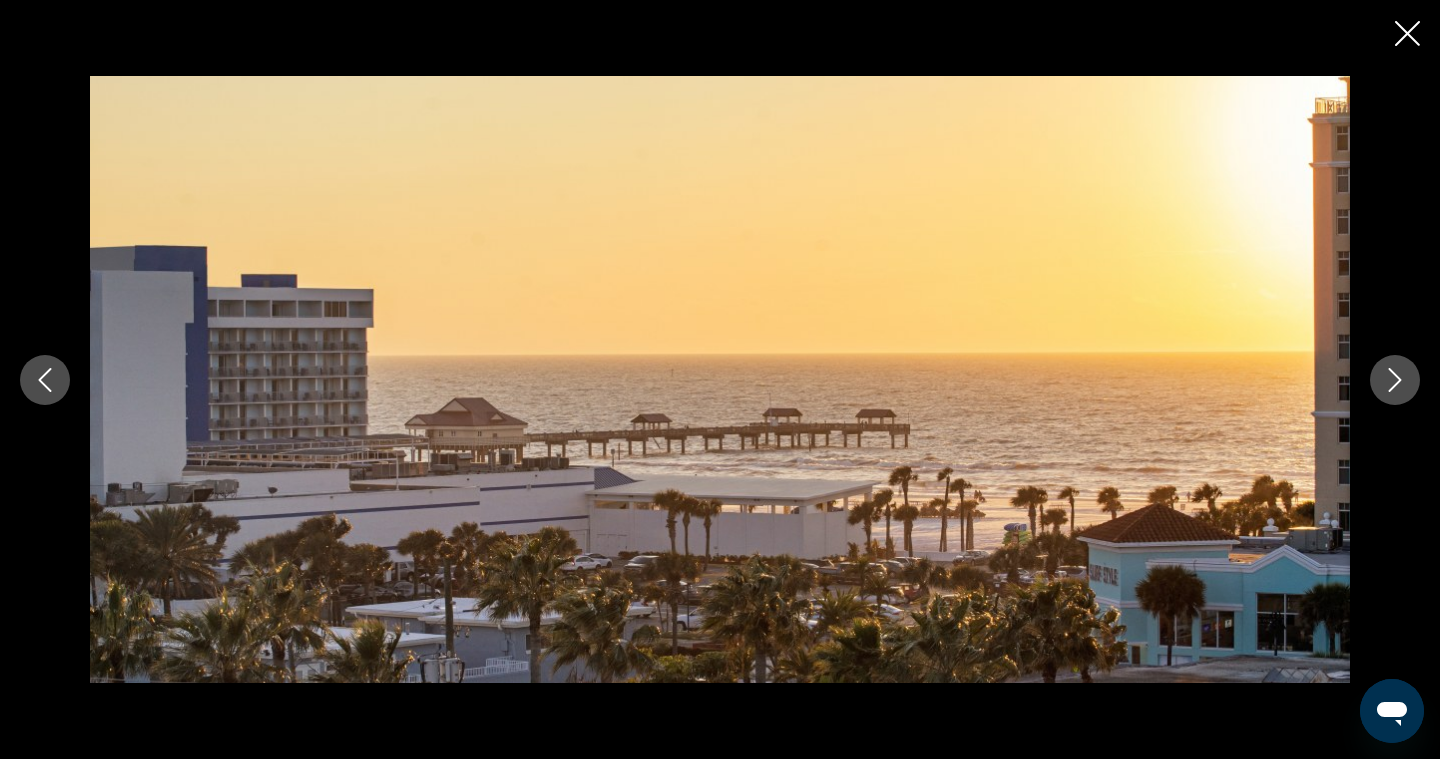 click 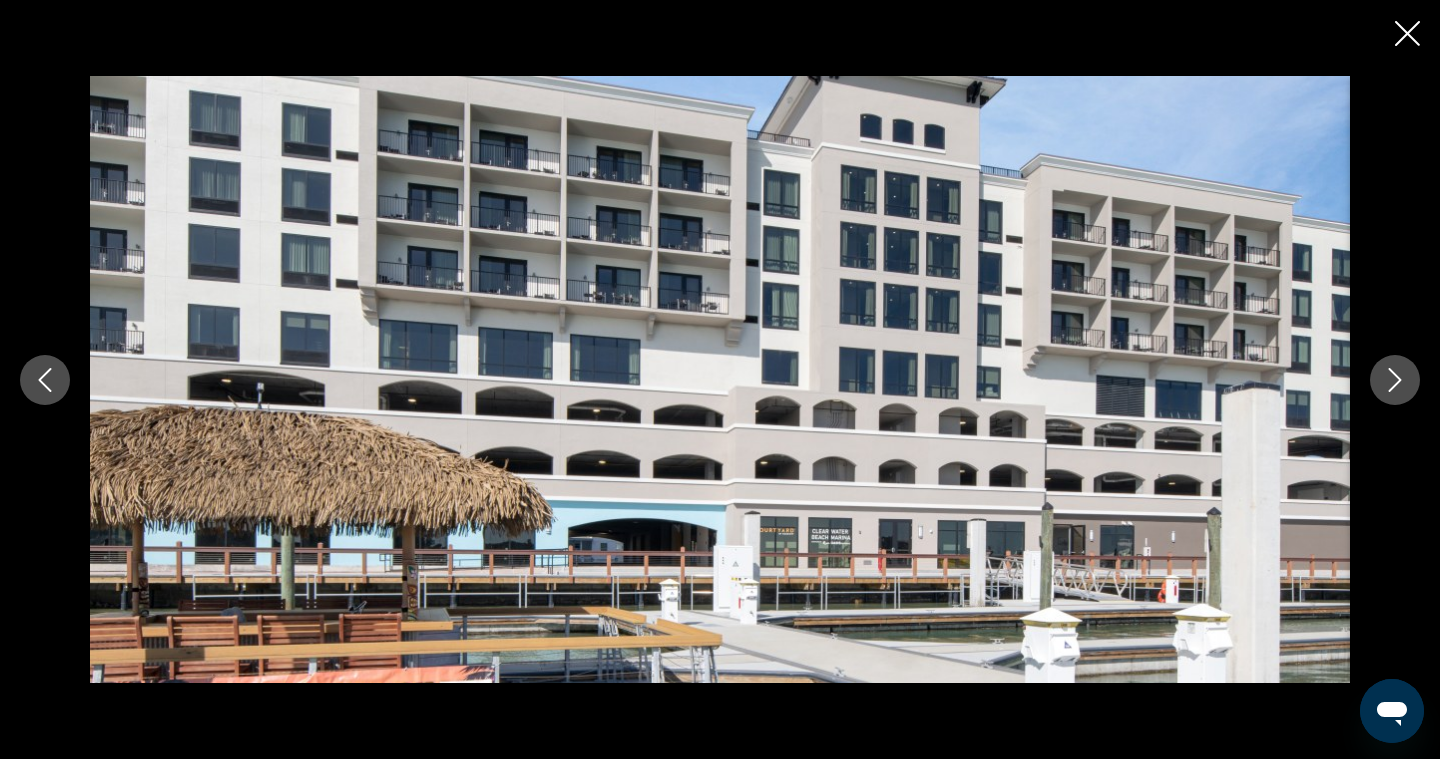 click 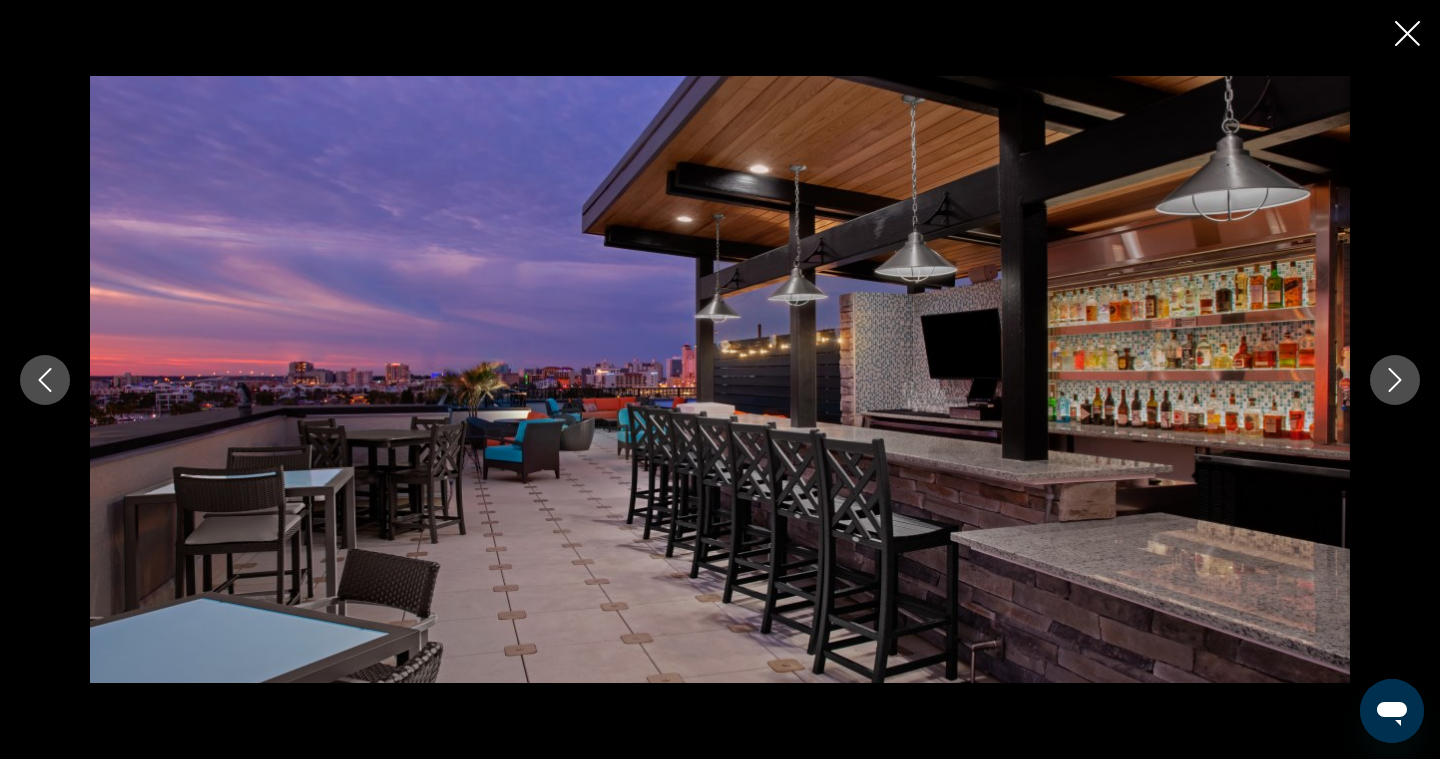 click 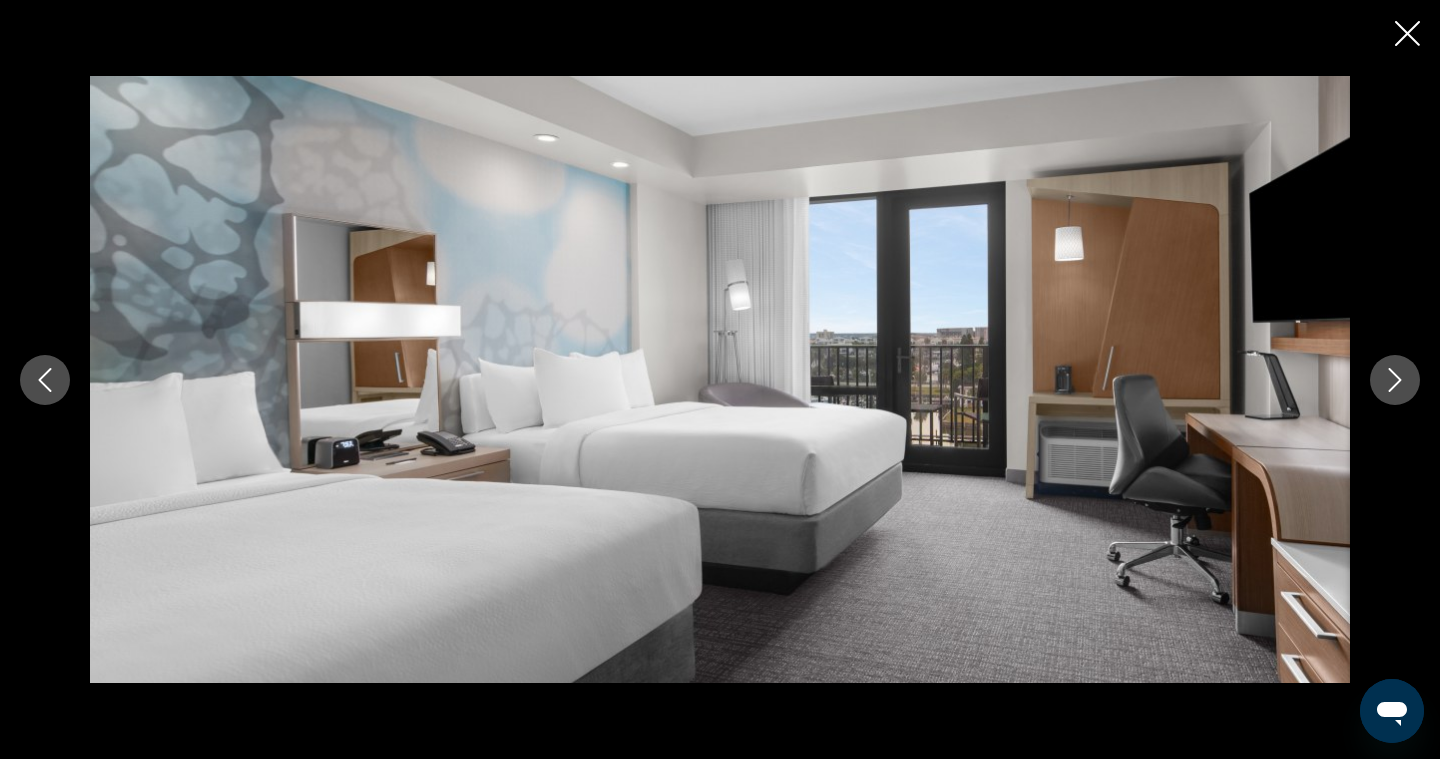 click 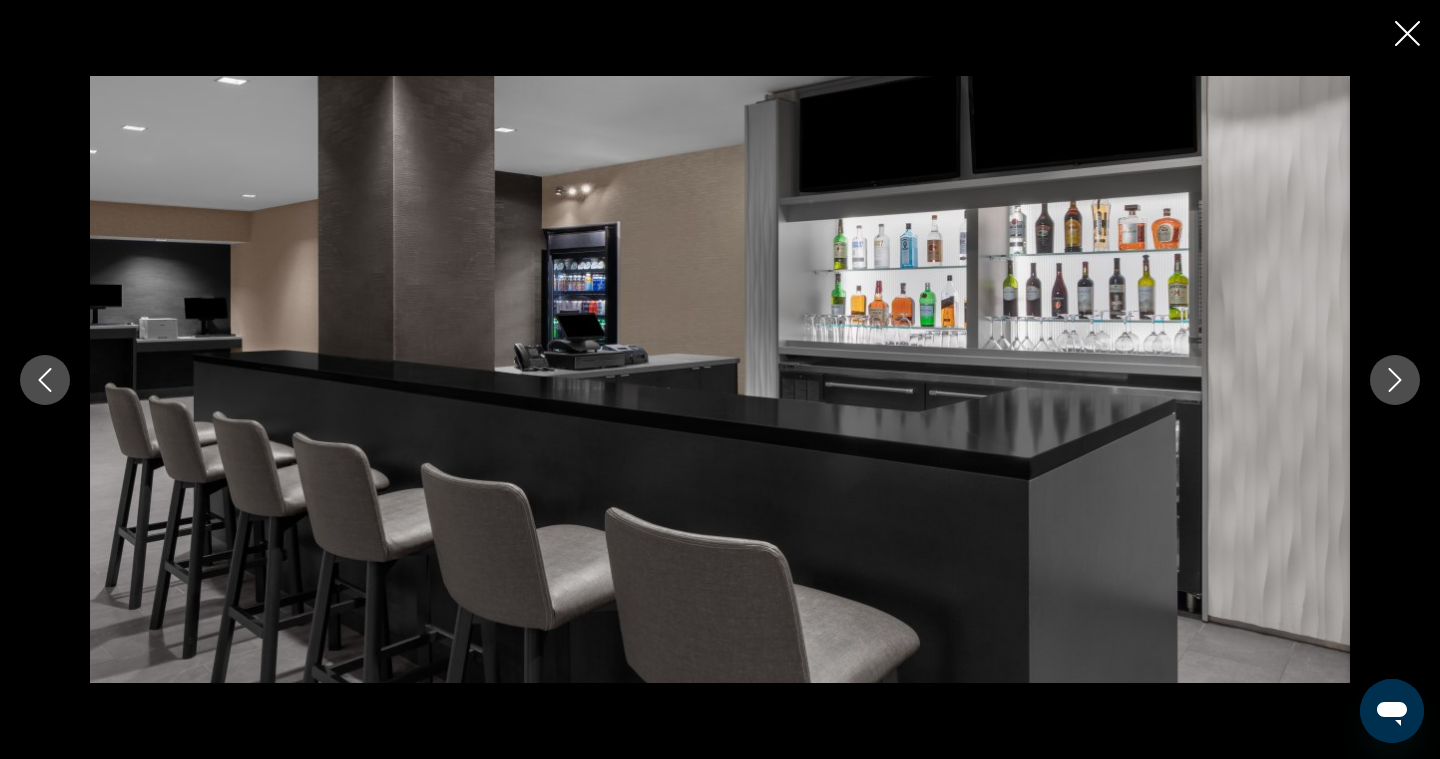 click 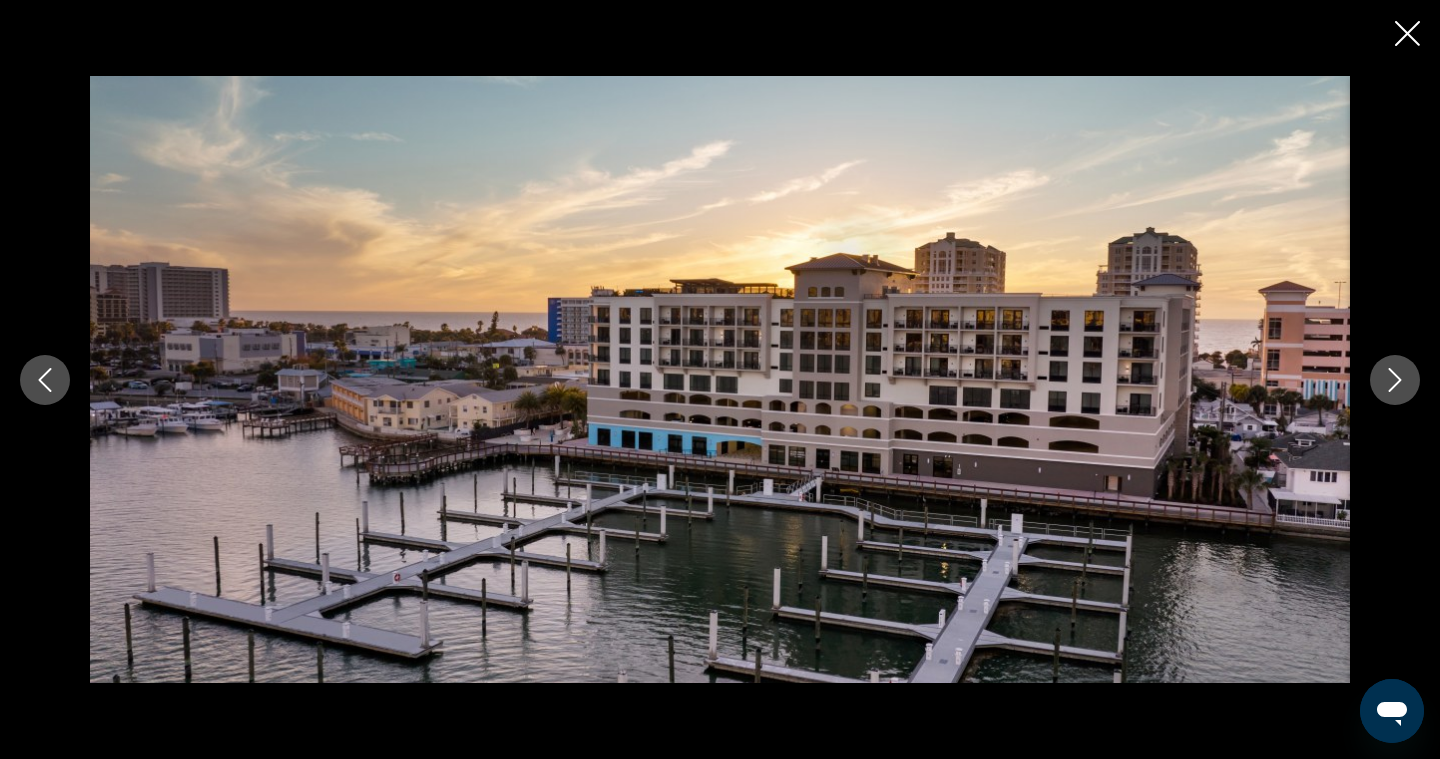 click 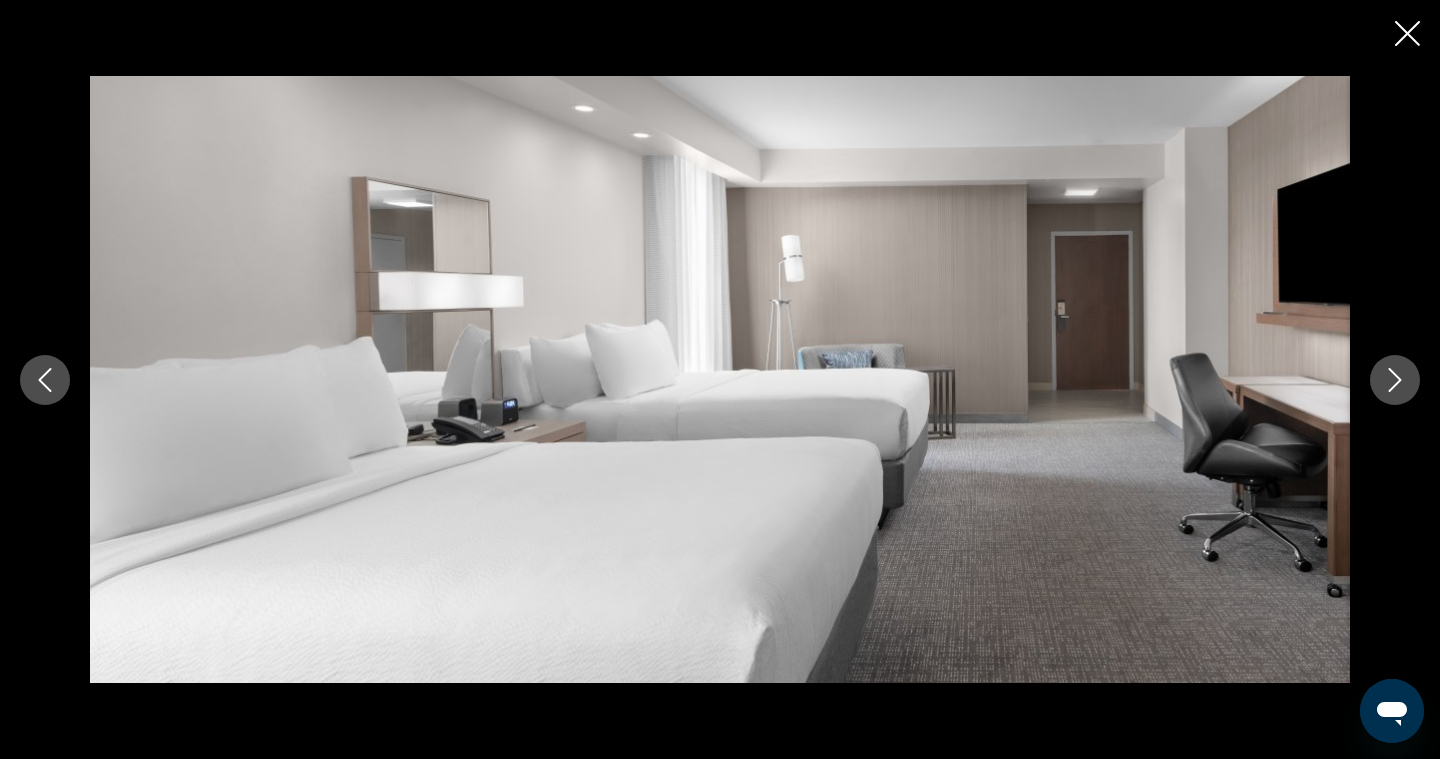 click 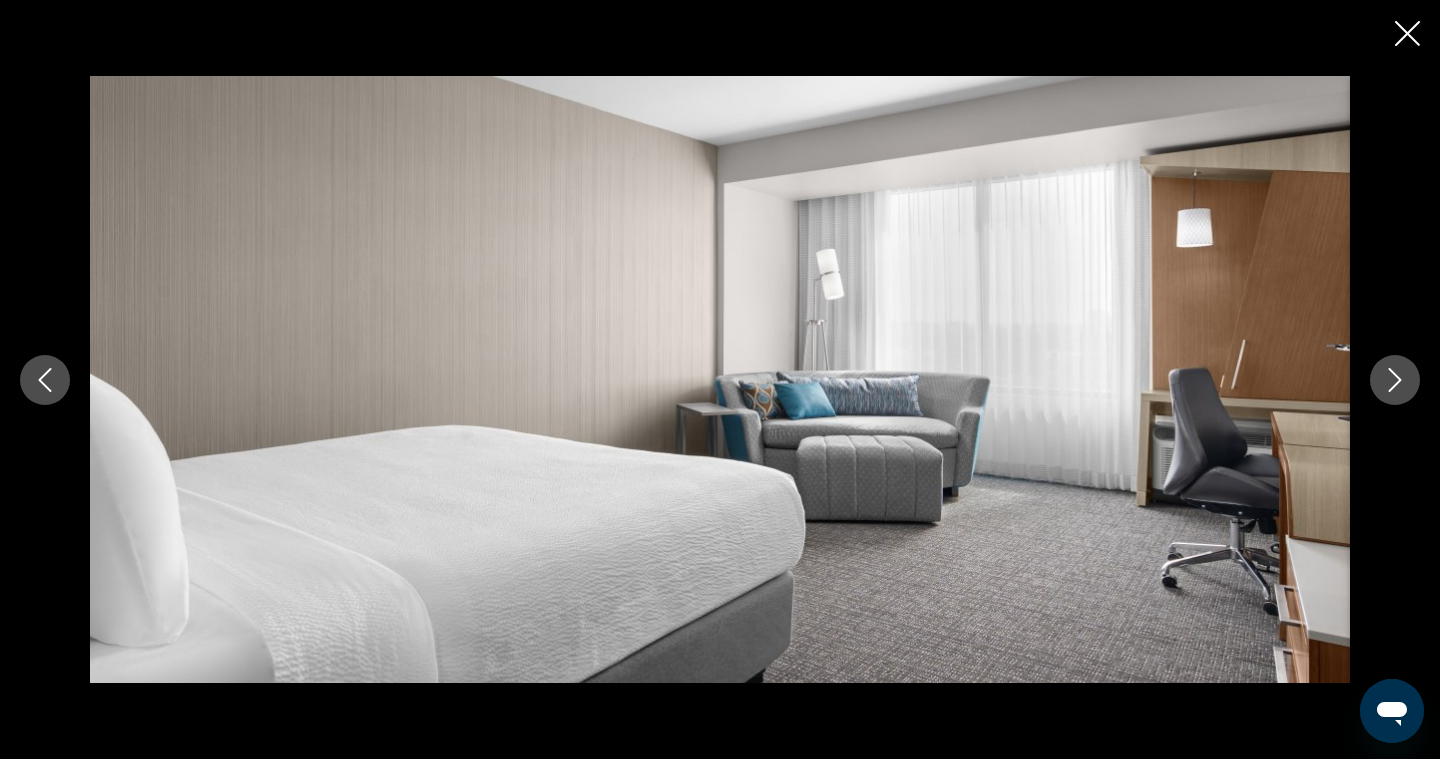 click 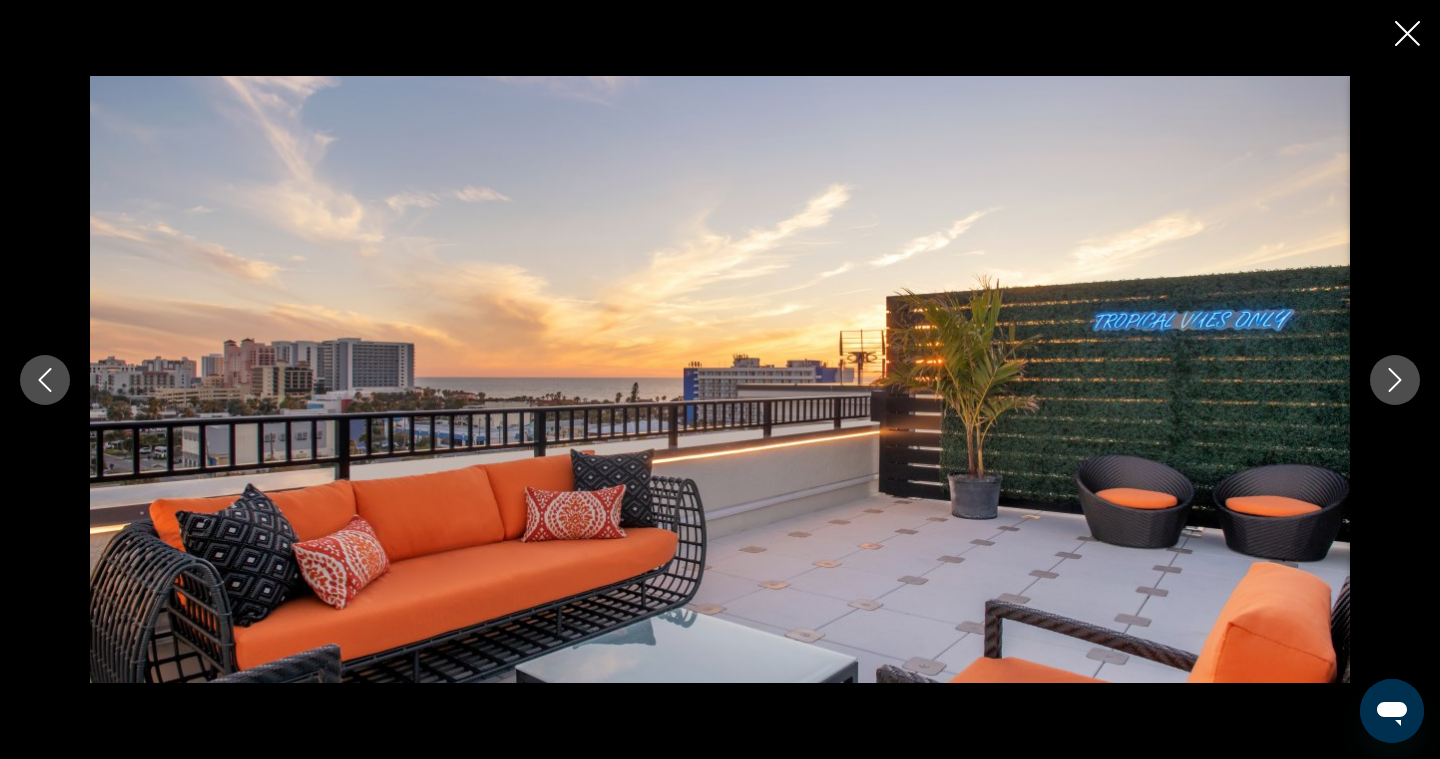 click 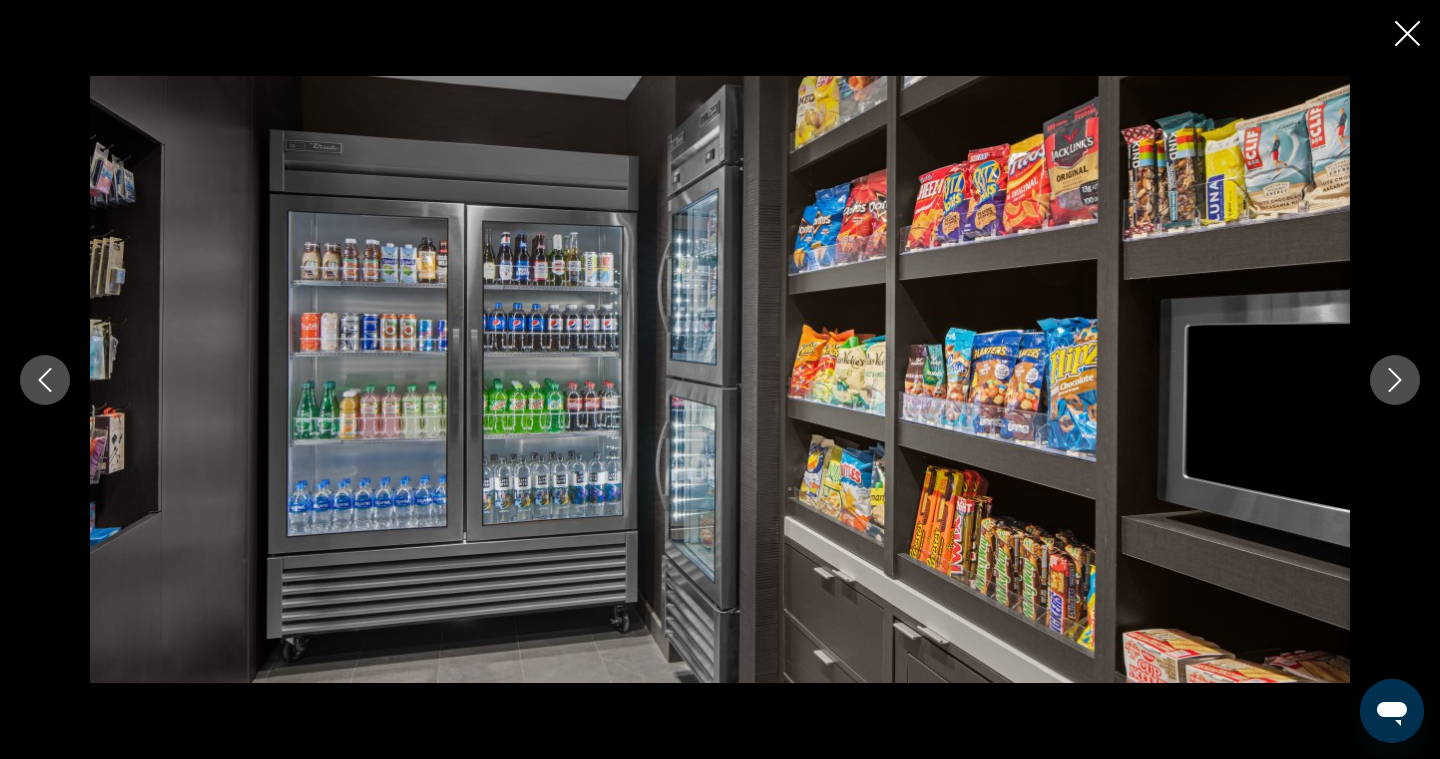 click 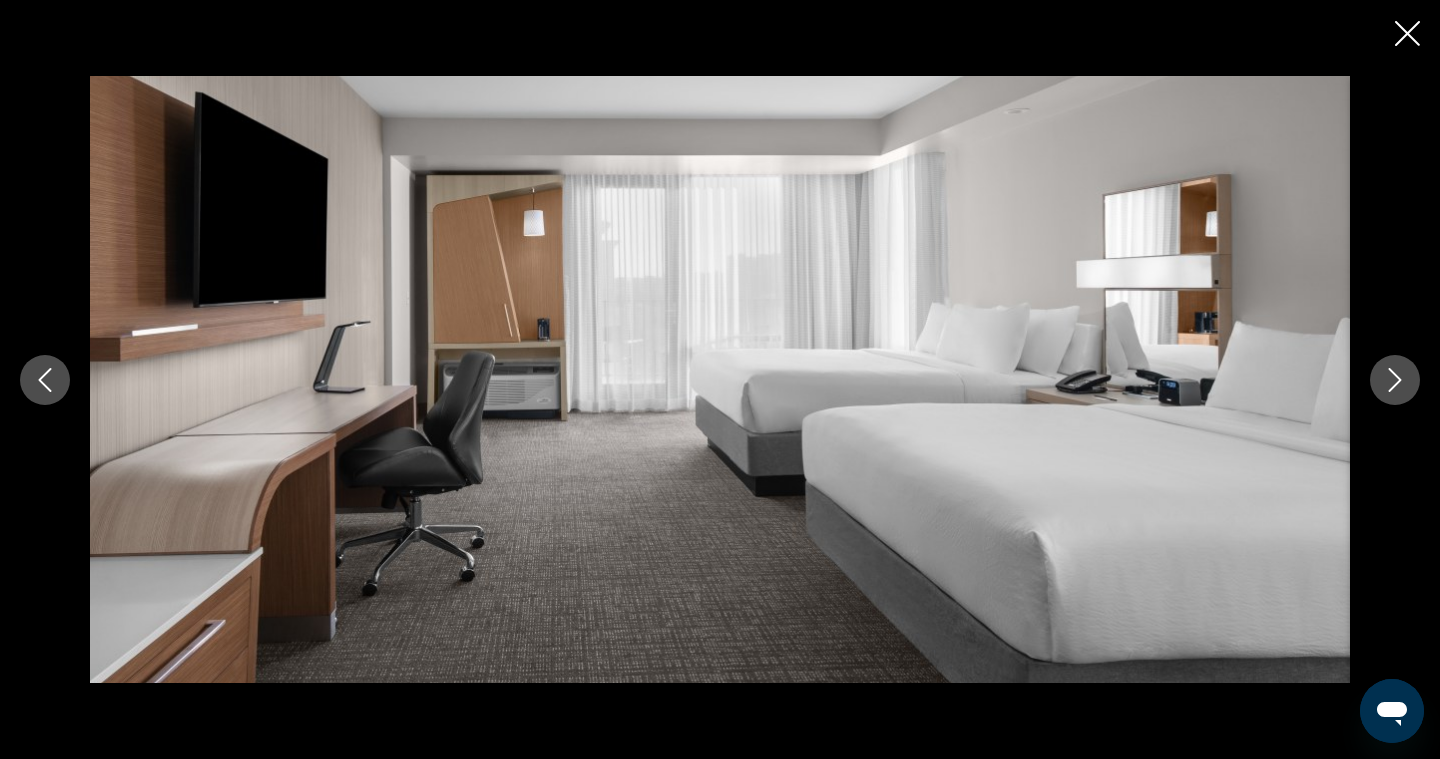 click 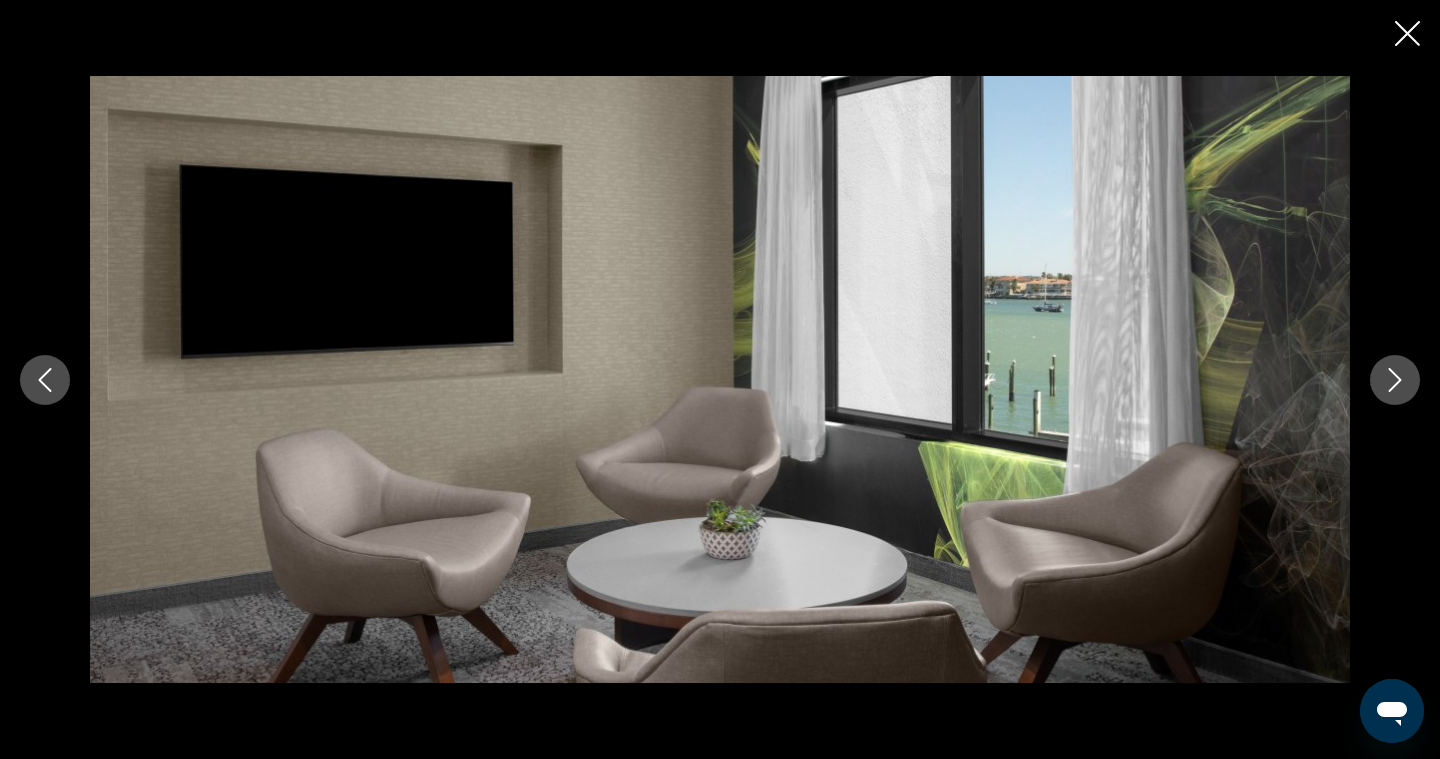 click 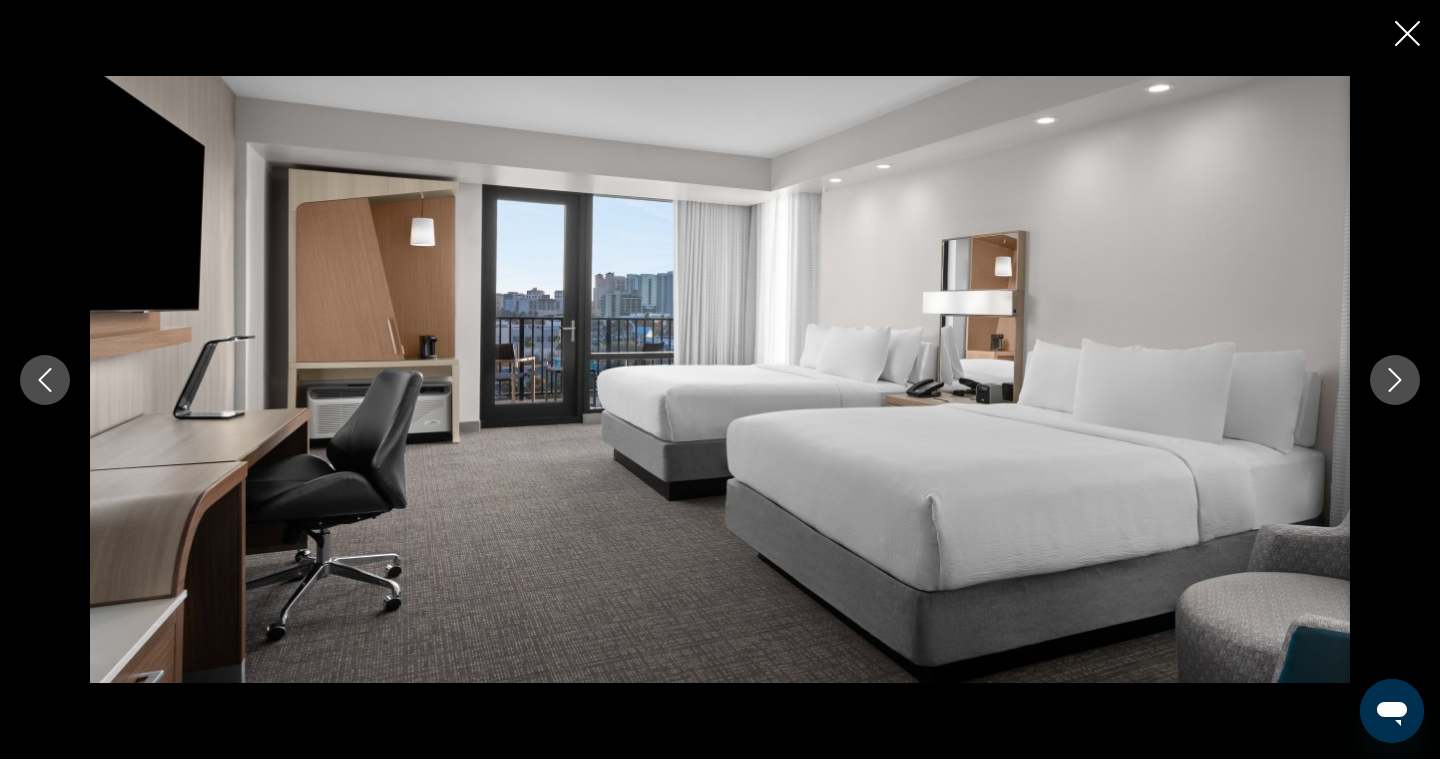 click 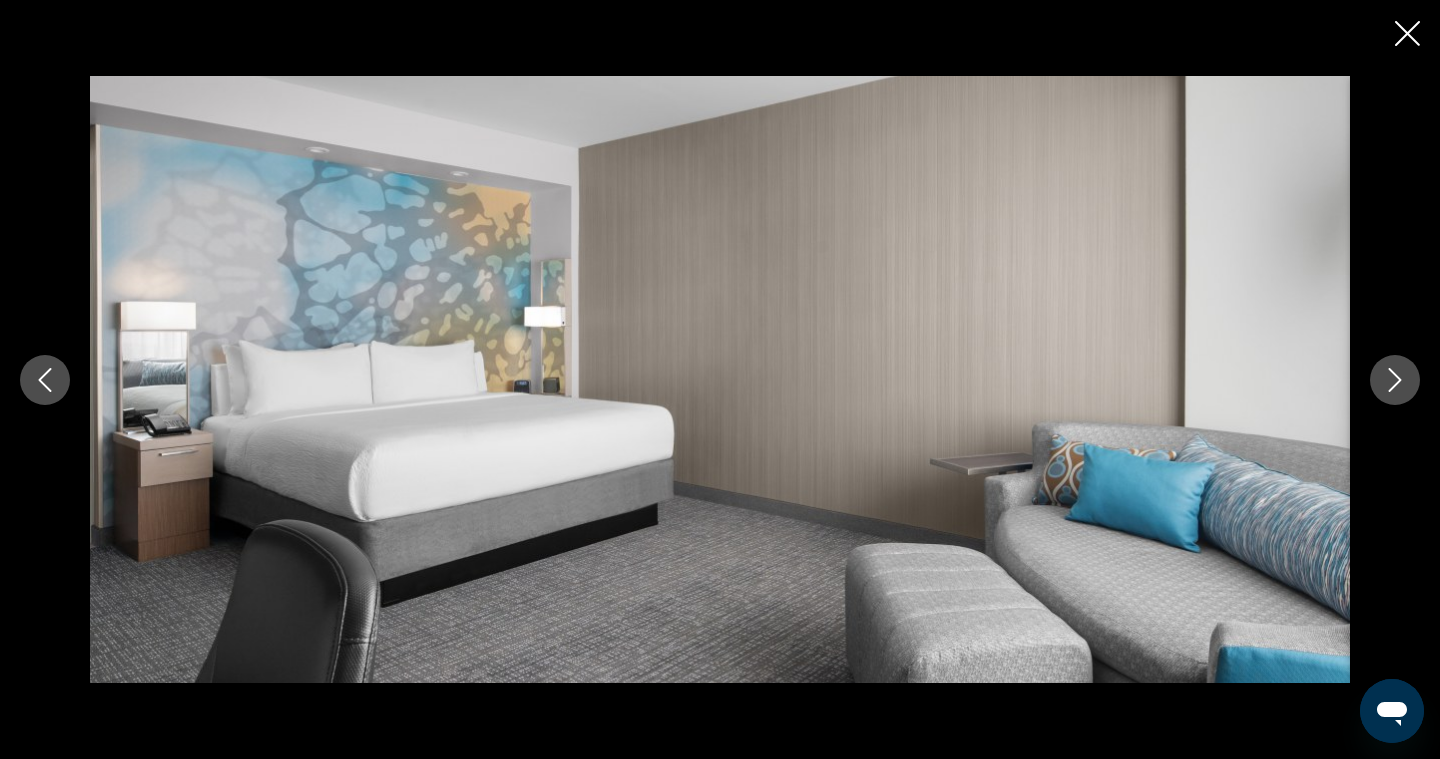 click 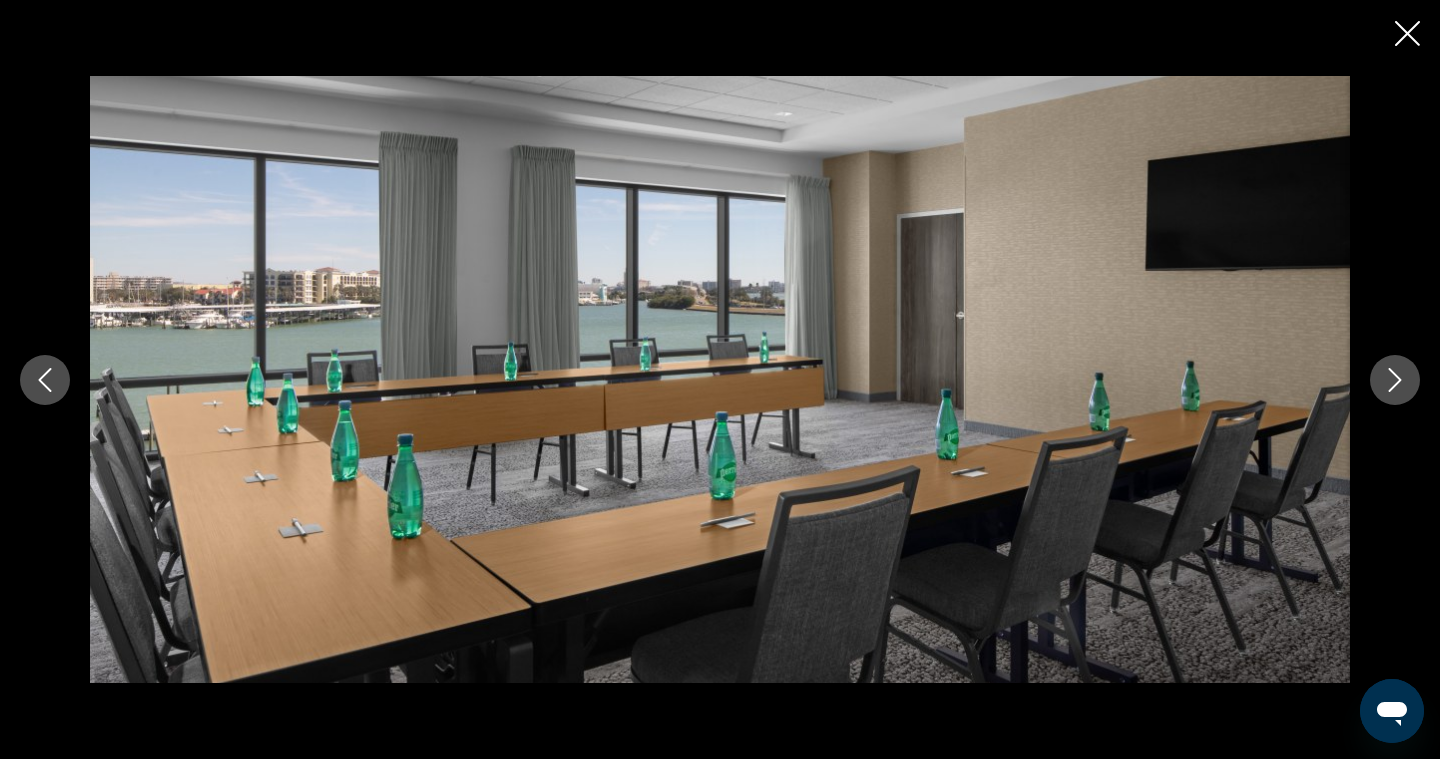 click 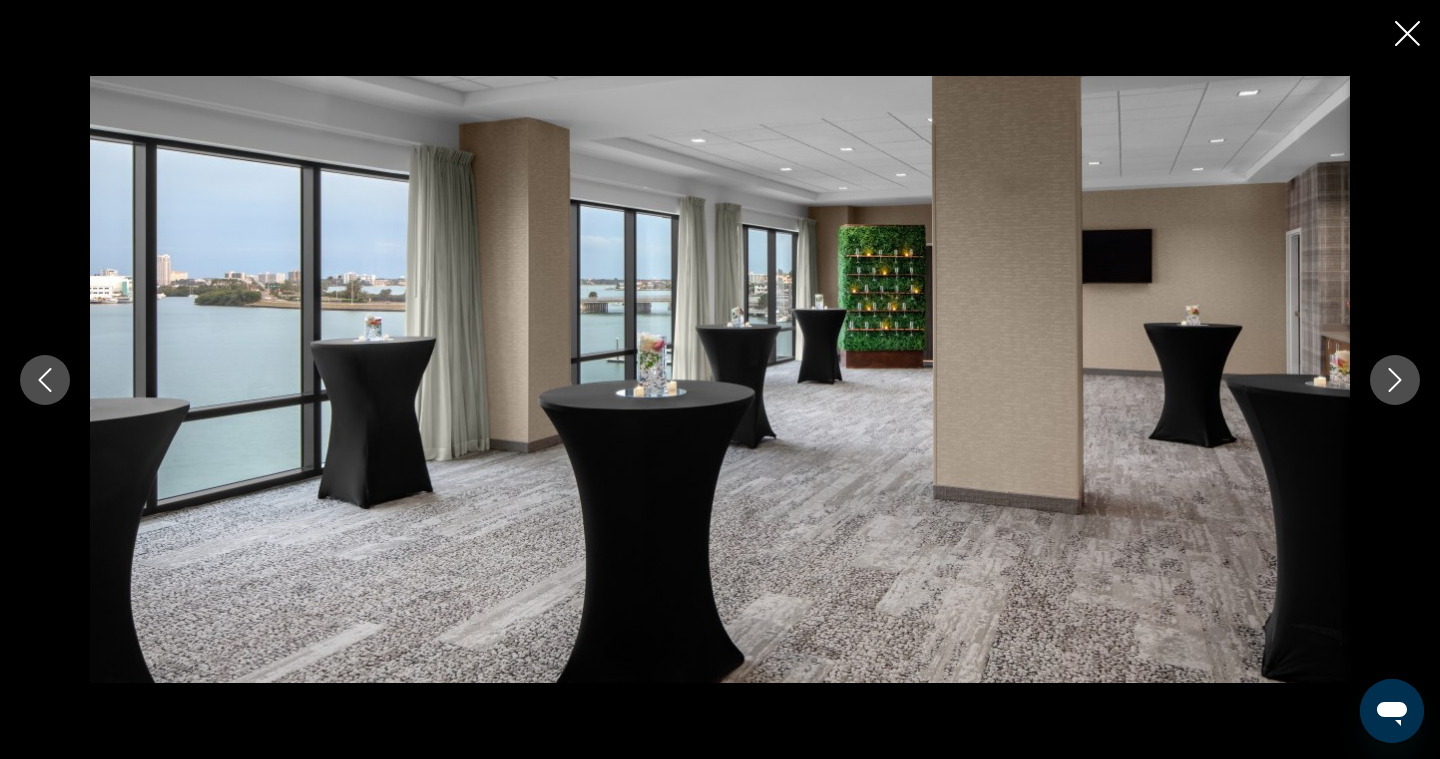 click 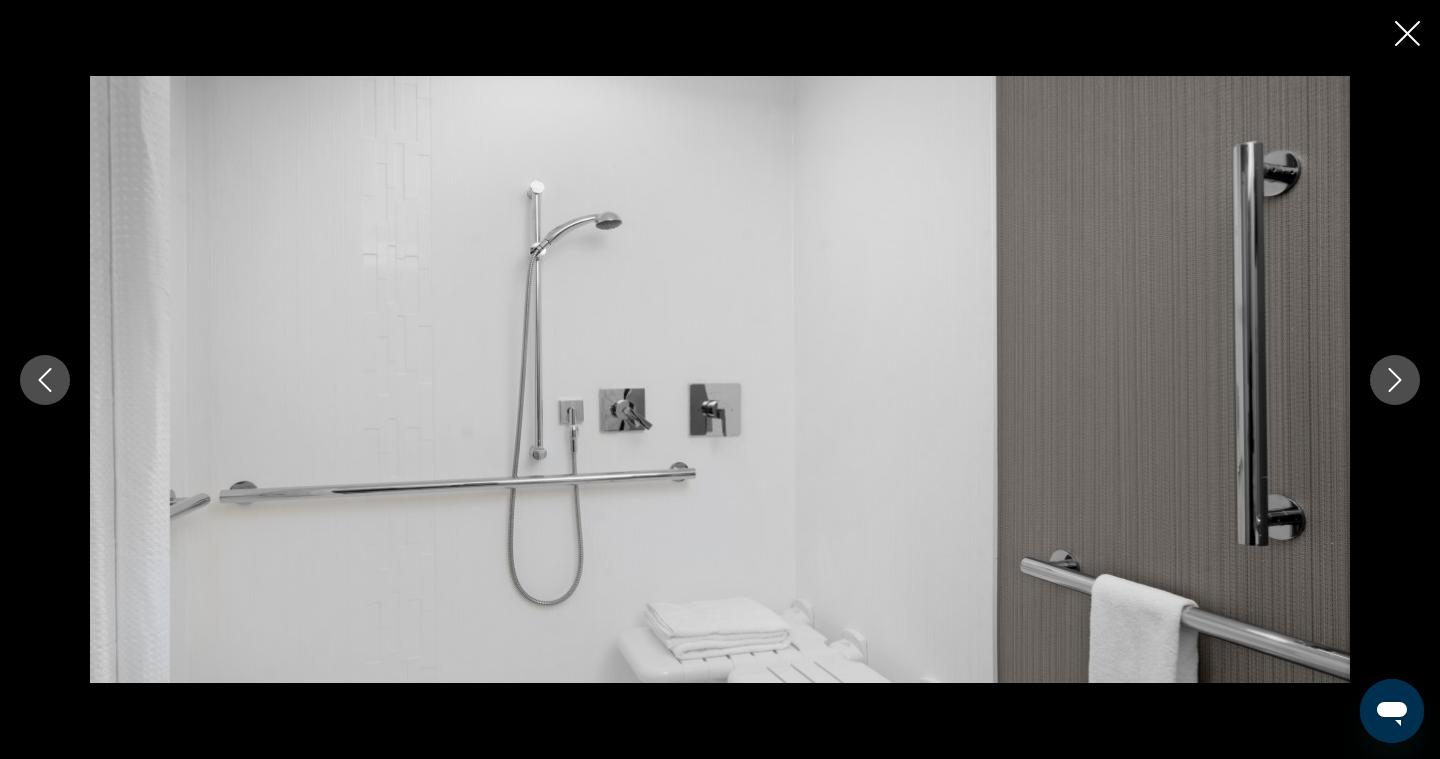 click 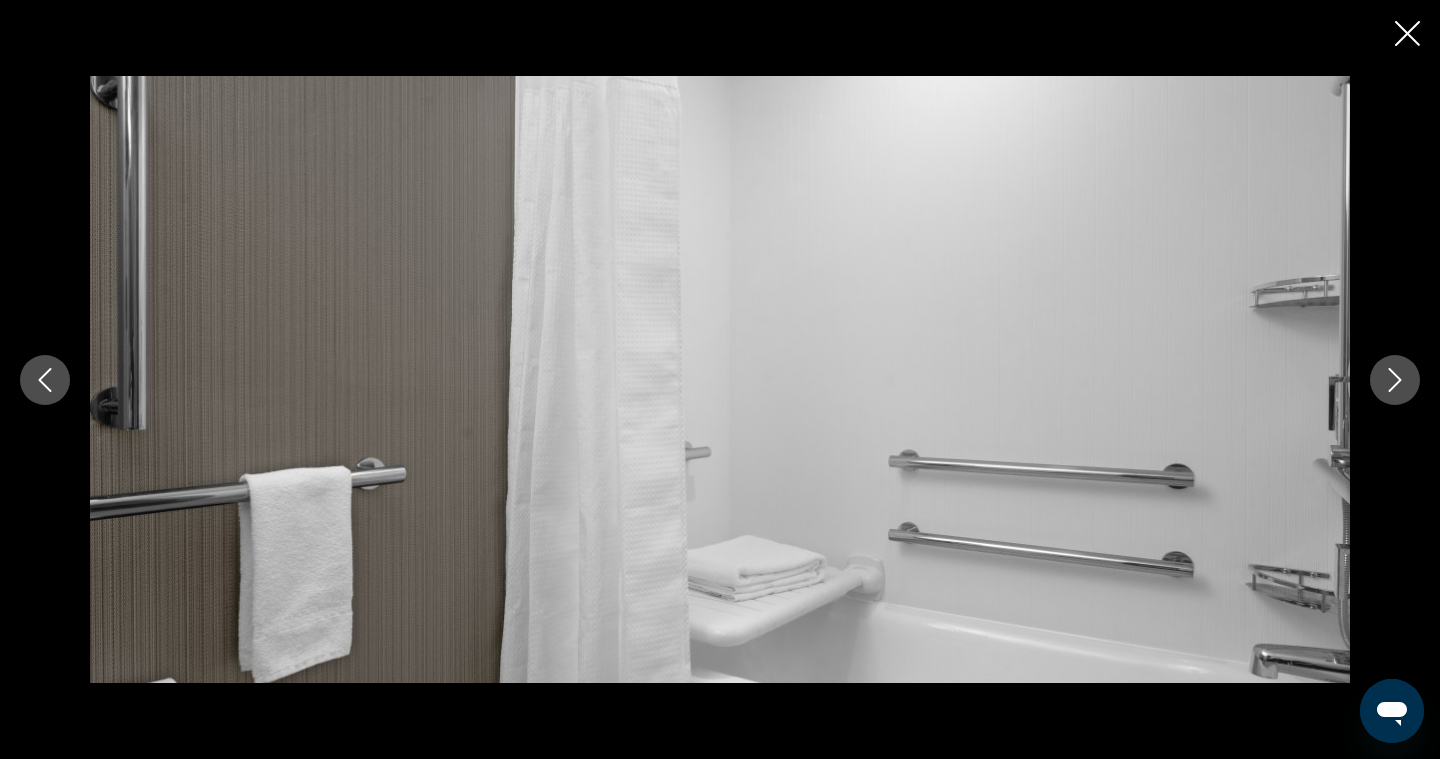 click 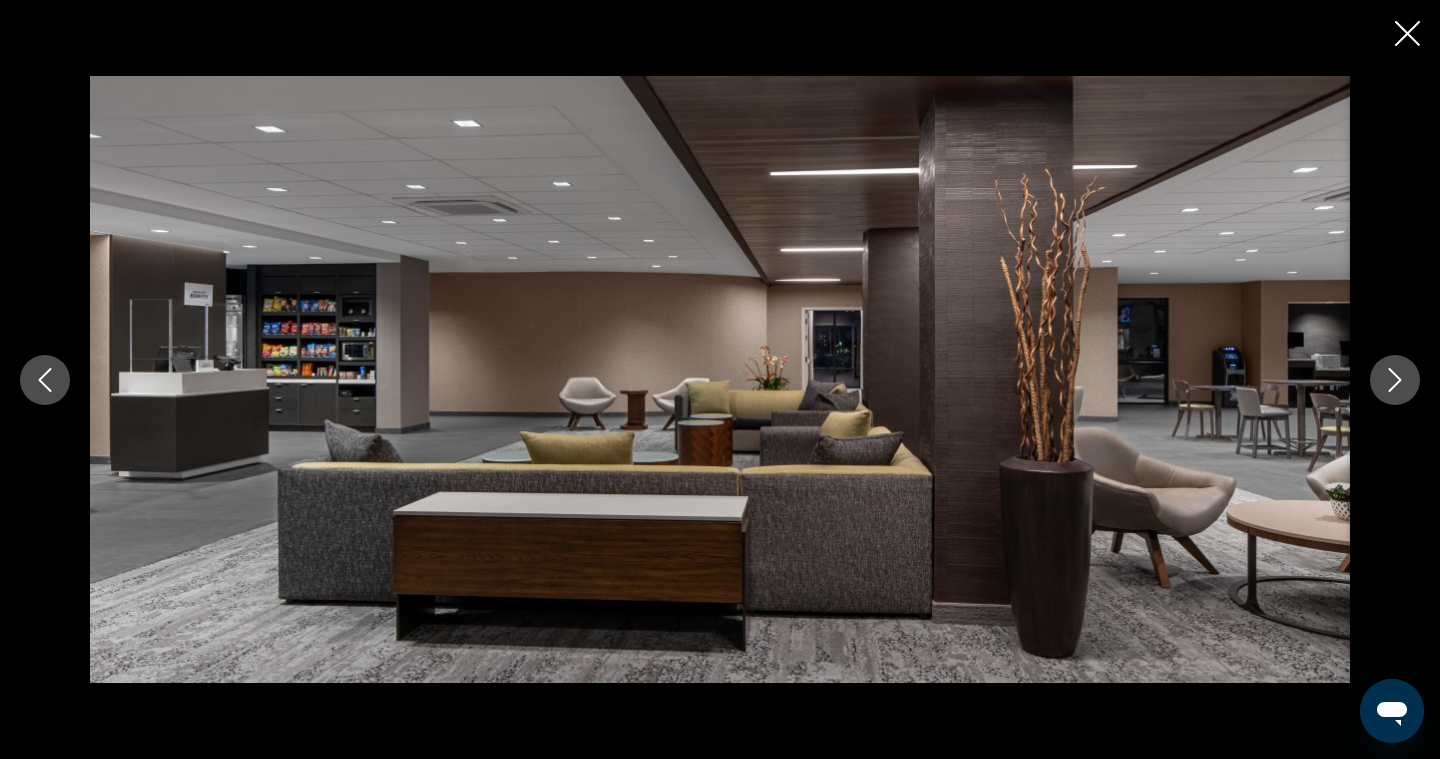 click 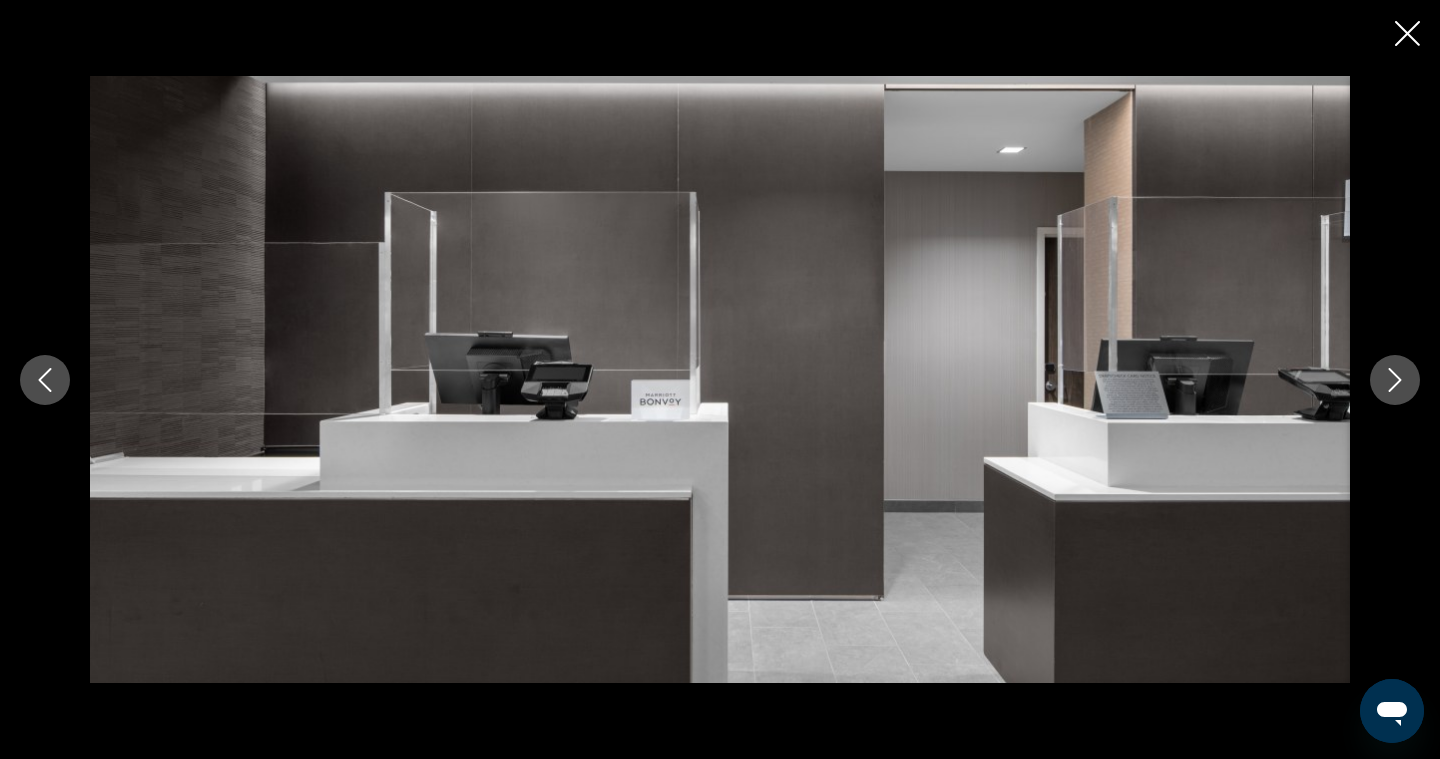 click 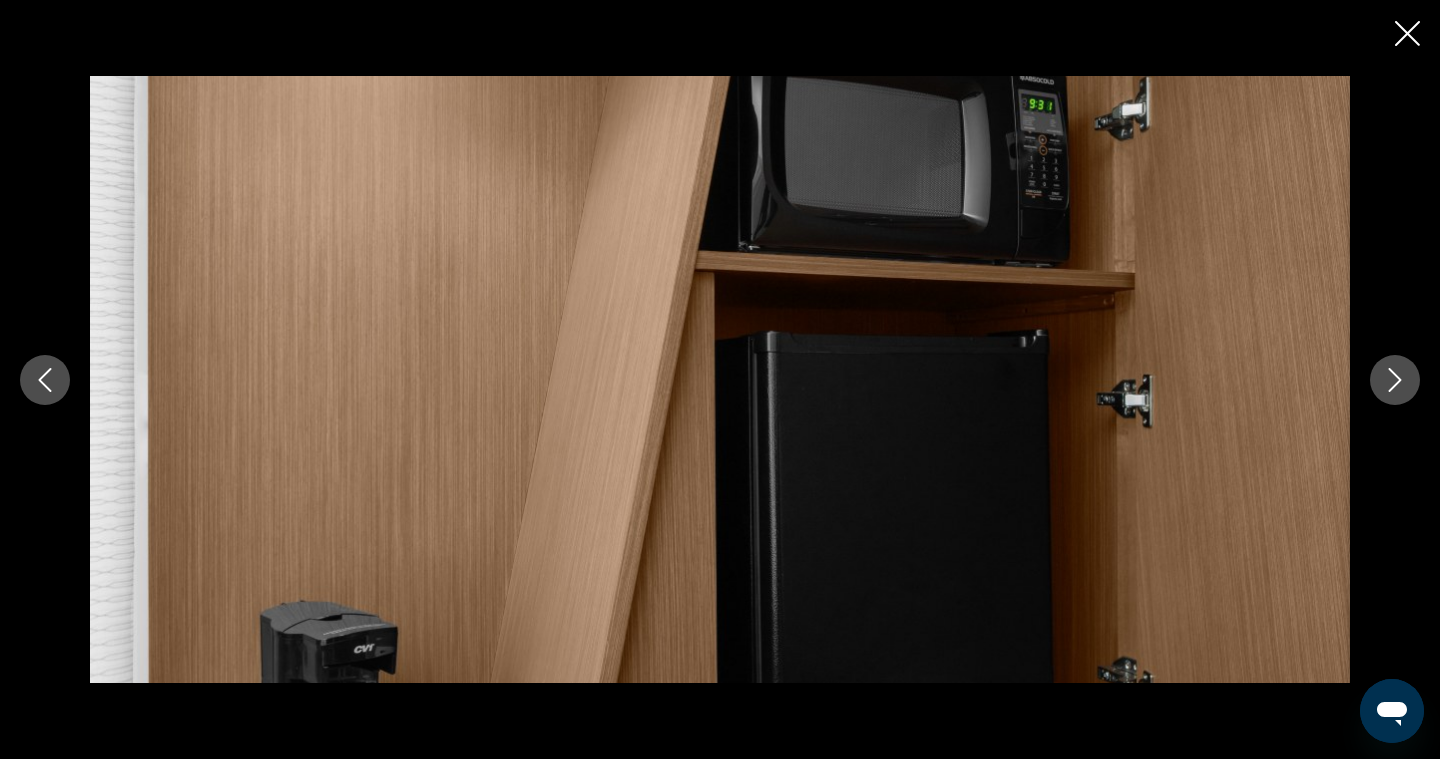 click 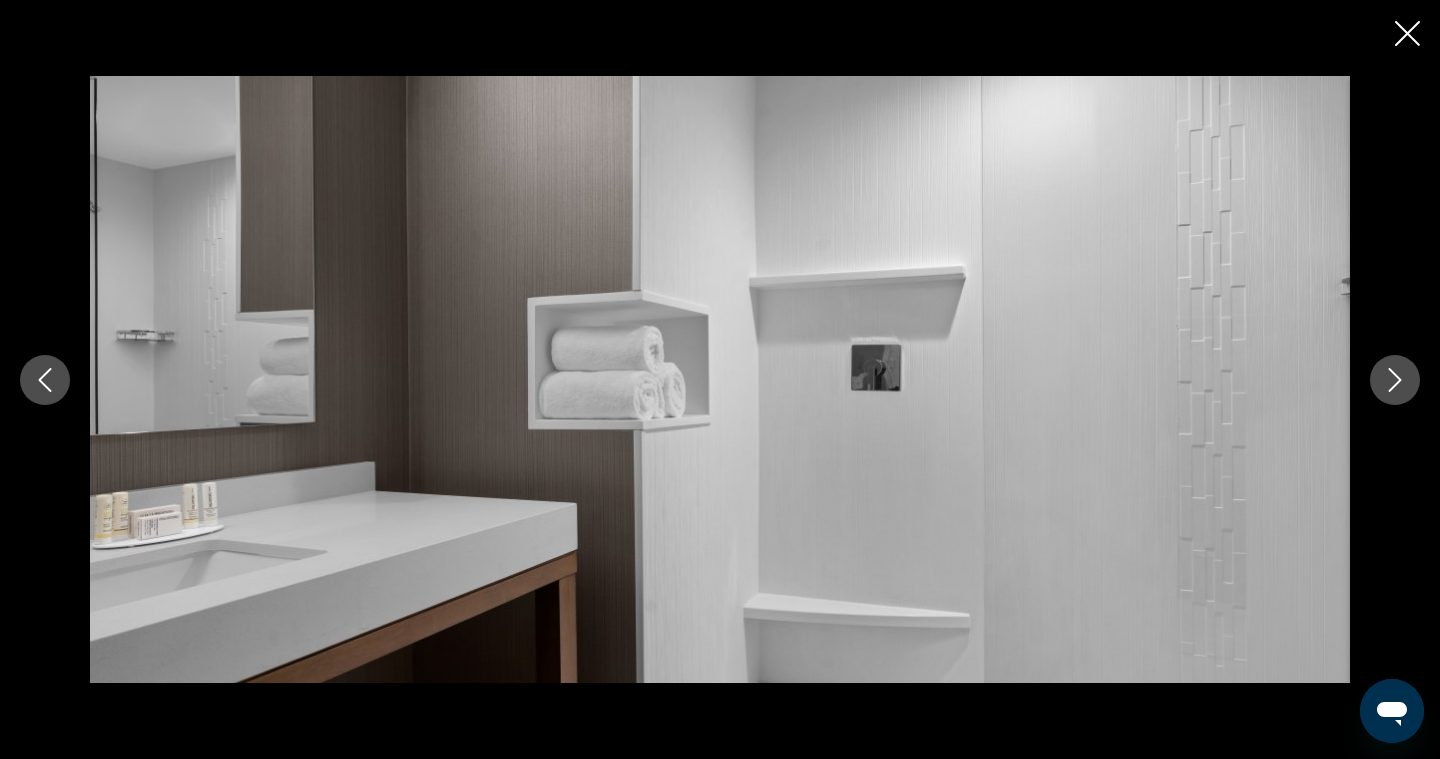 click 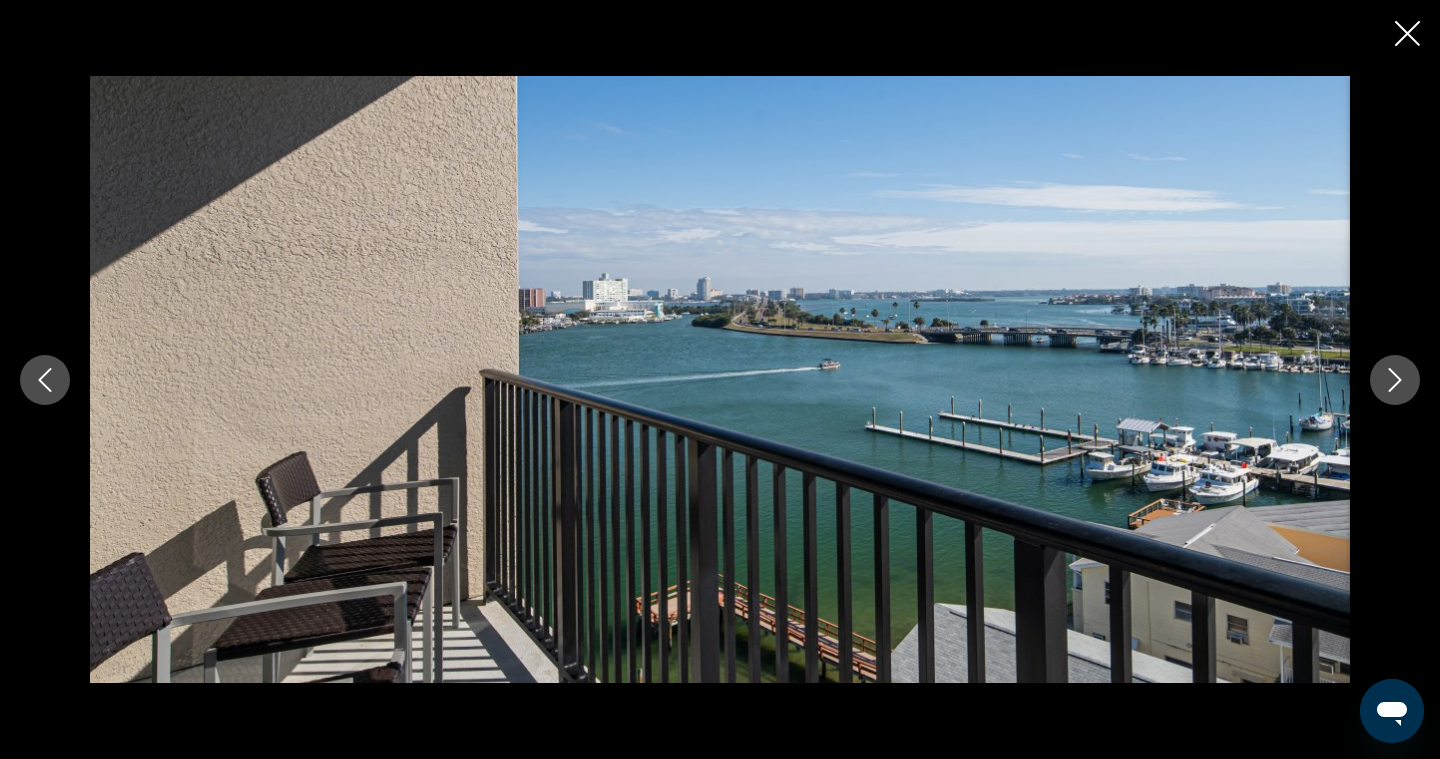 click at bounding box center (720, 379) 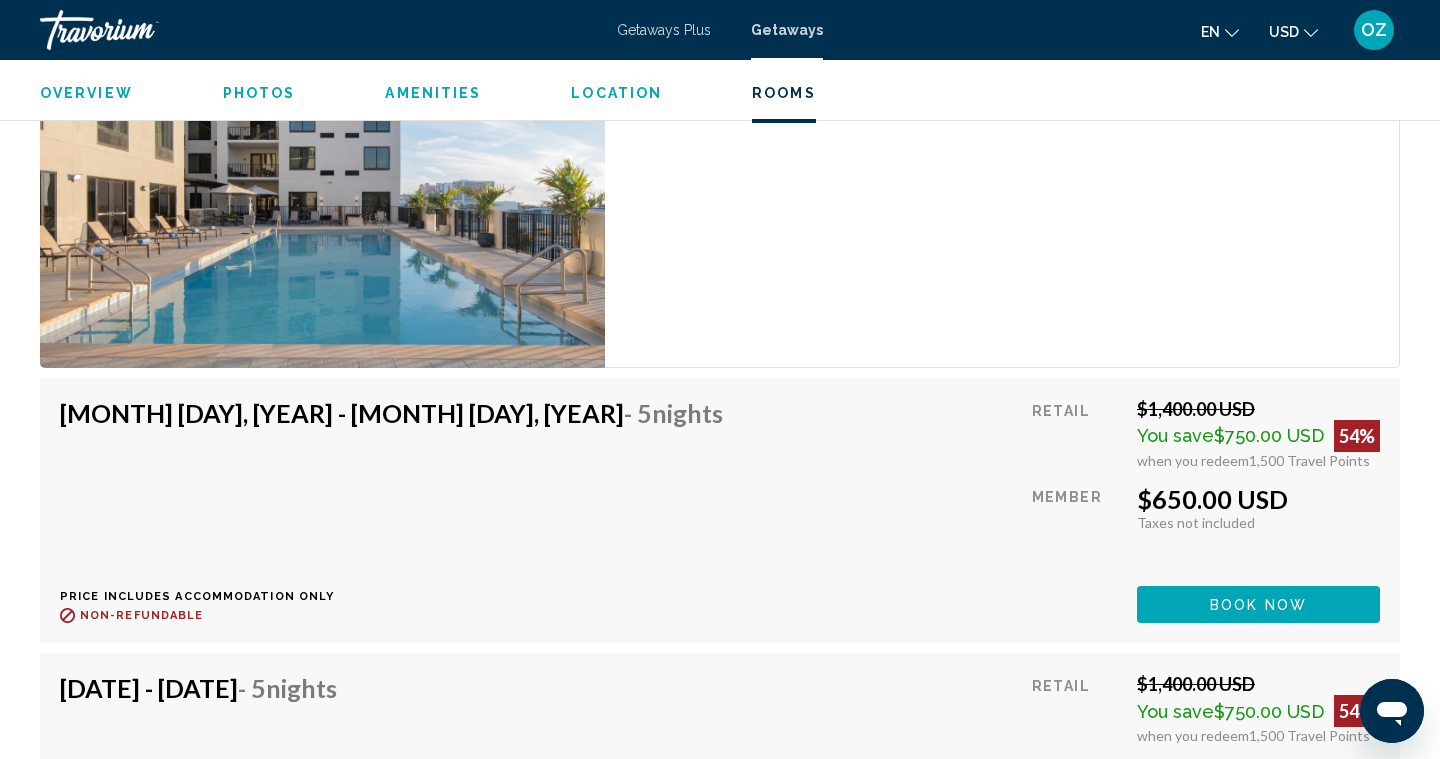 scroll, scrollTop: 4659, scrollLeft: 0, axis: vertical 